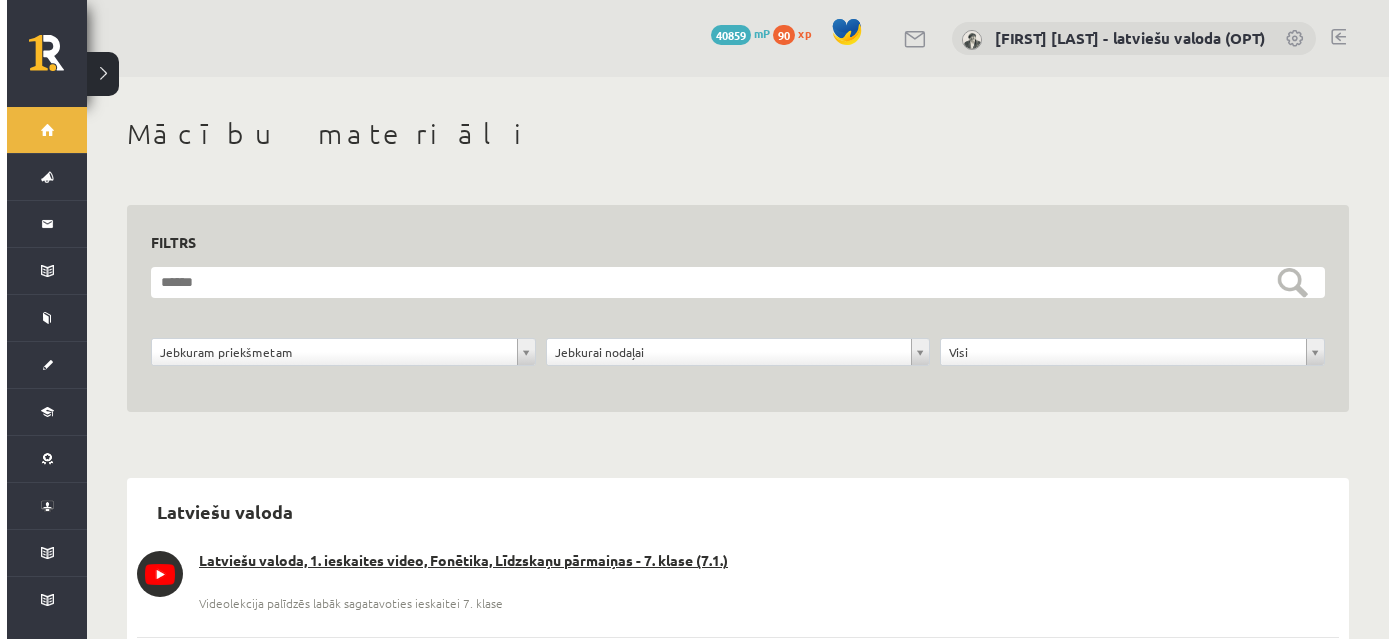 scroll, scrollTop: 0, scrollLeft: 0, axis: both 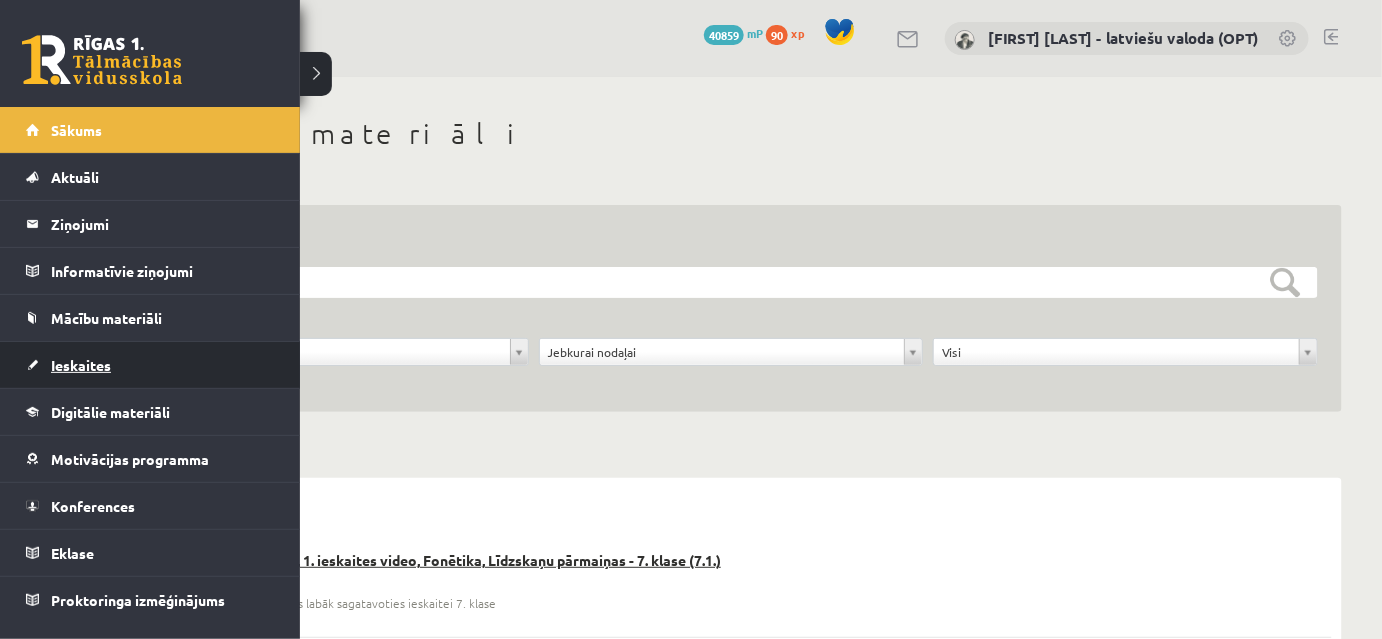 click on "Ieskaites" at bounding box center (81, 365) 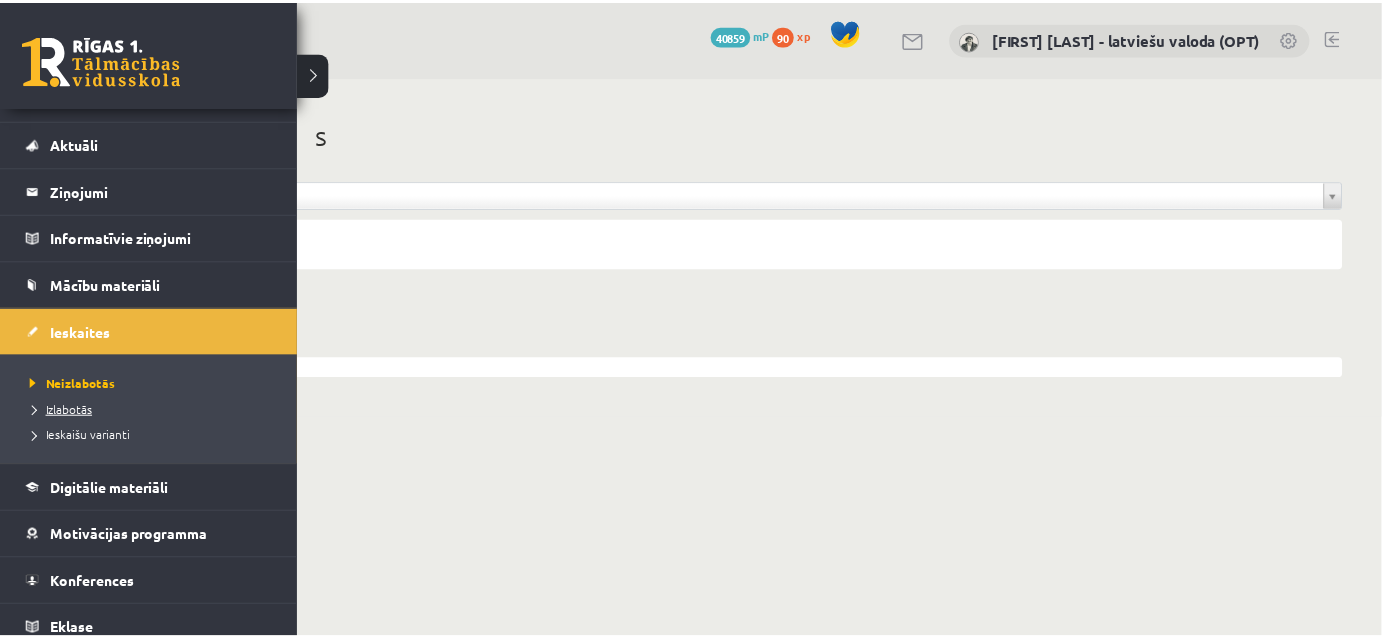 scroll, scrollTop: 90, scrollLeft: 0, axis: vertical 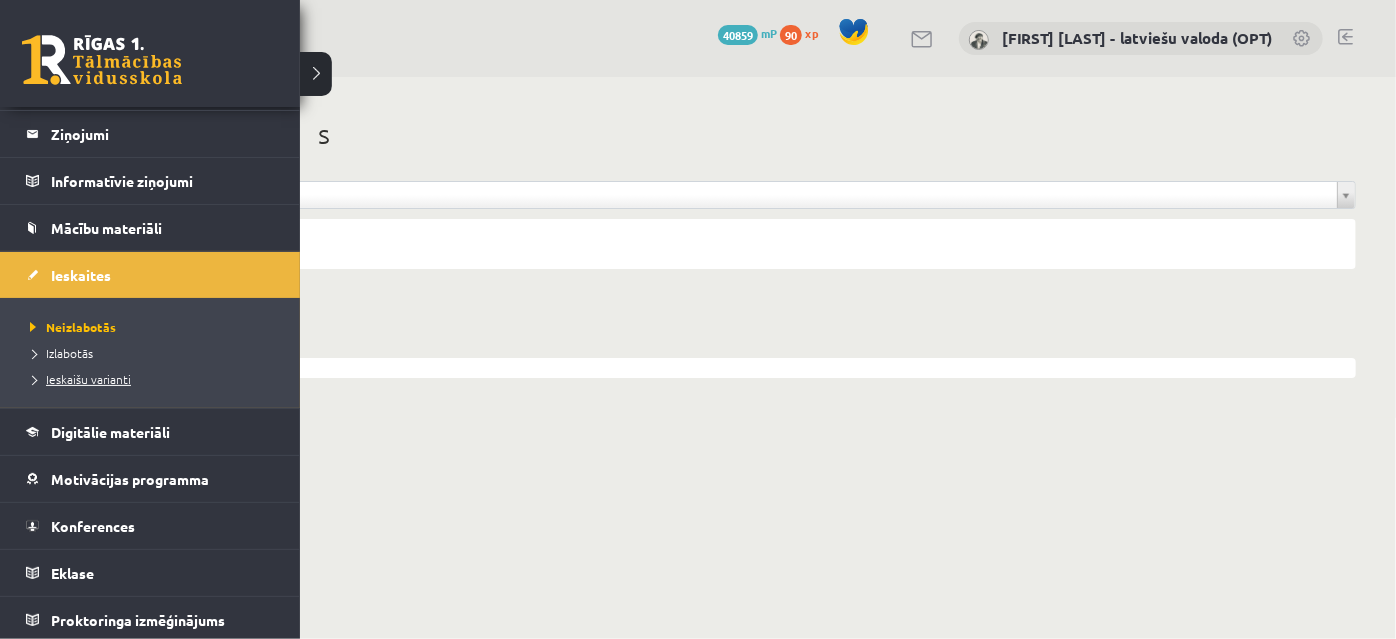 click on "Ieskaišu varianti" at bounding box center (78, 379) 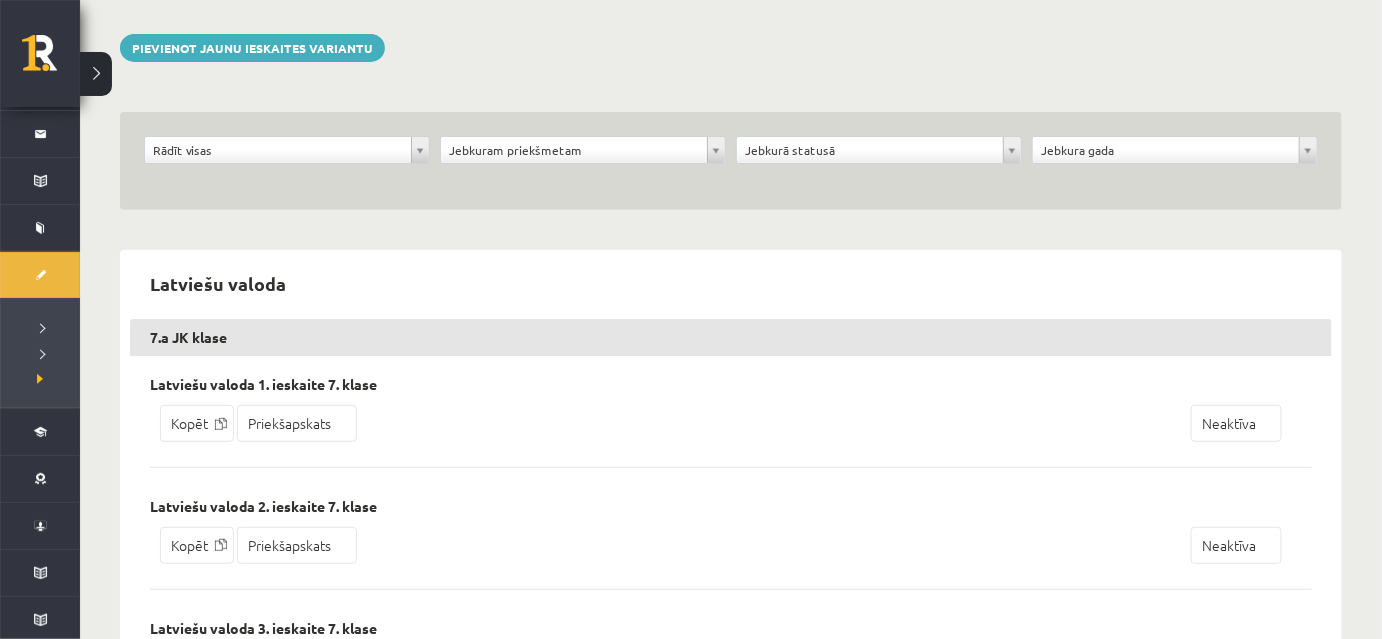 scroll, scrollTop: 0, scrollLeft: 0, axis: both 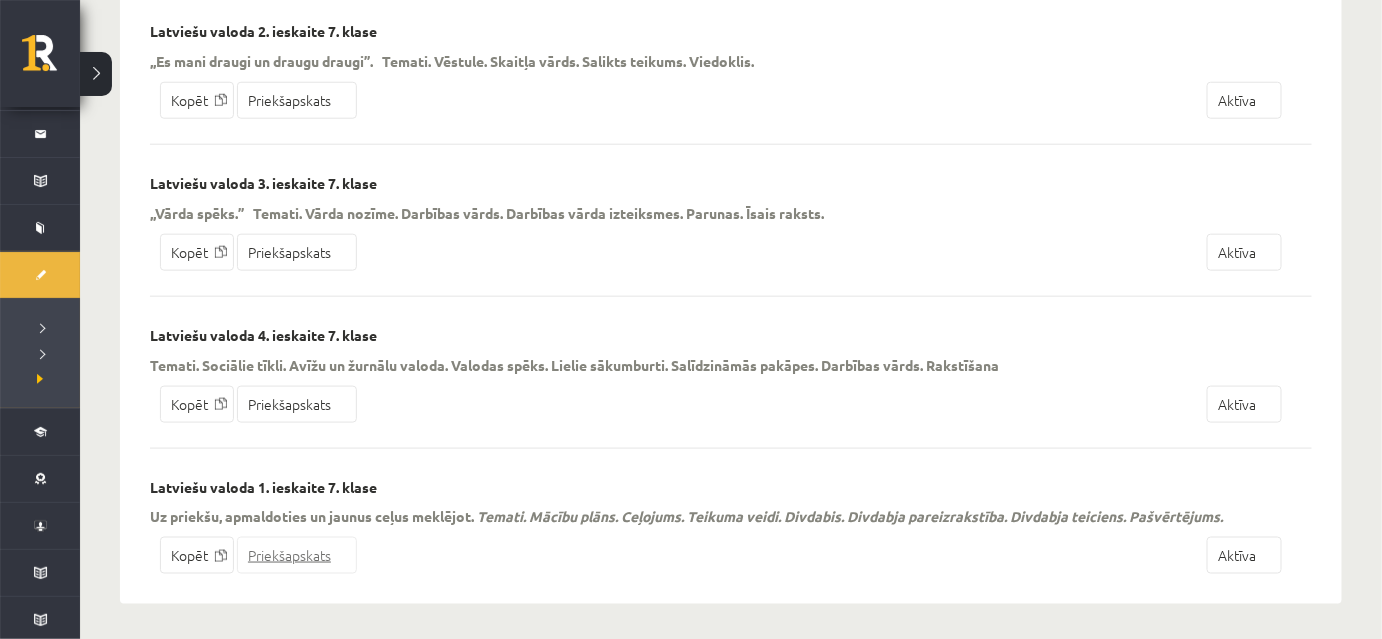 click on "Priekšapskats" at bounding box center (297, 555) 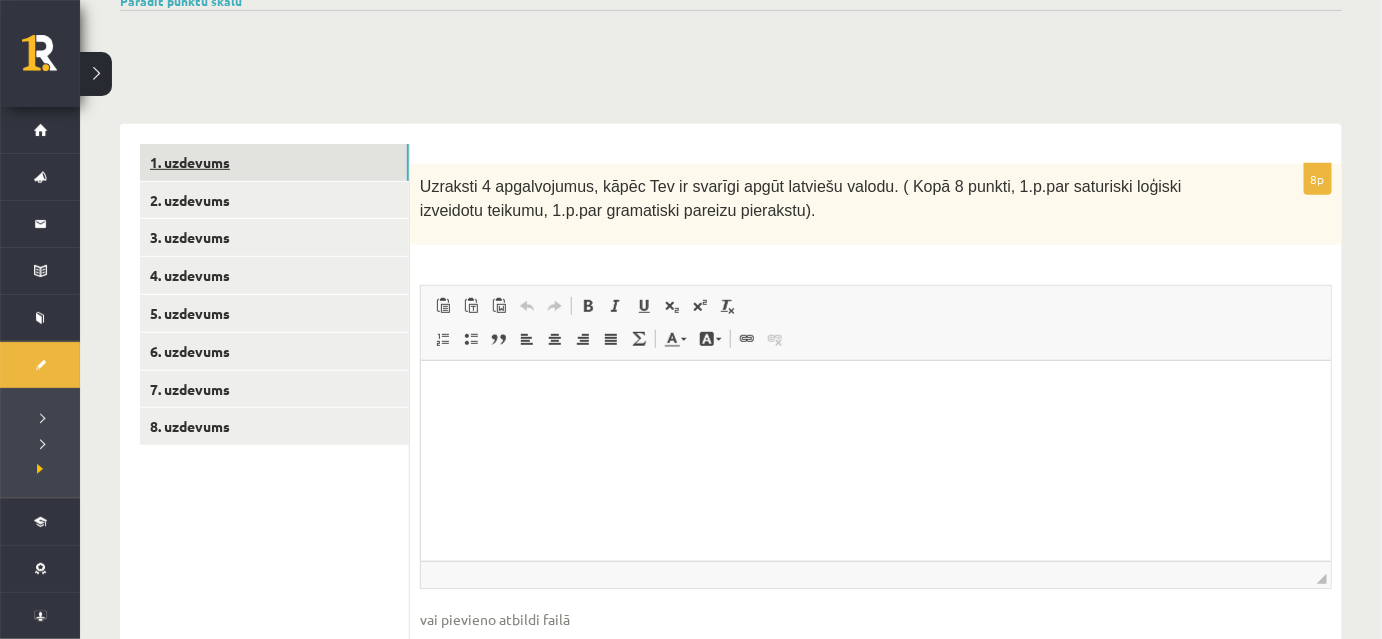 scroll, scrollTop: 272, scrollLeft: 0, axis: vertical 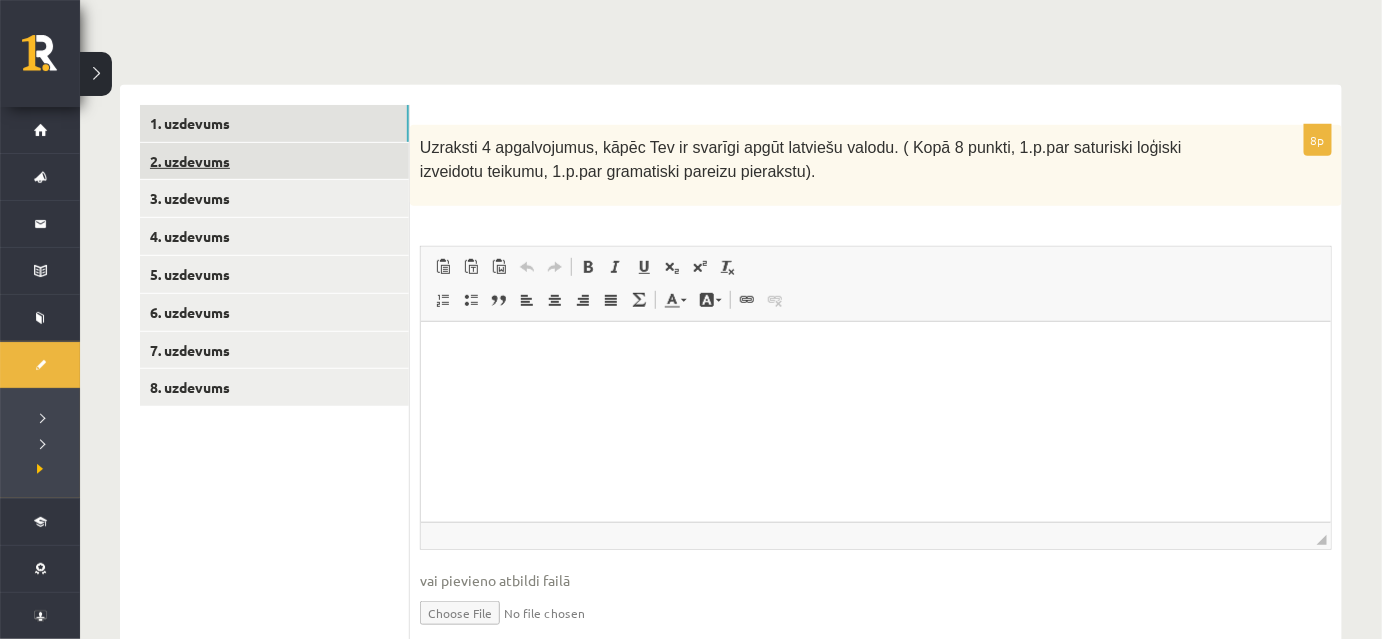 click on "2. uzdevums" at bounding box center [274, 161] 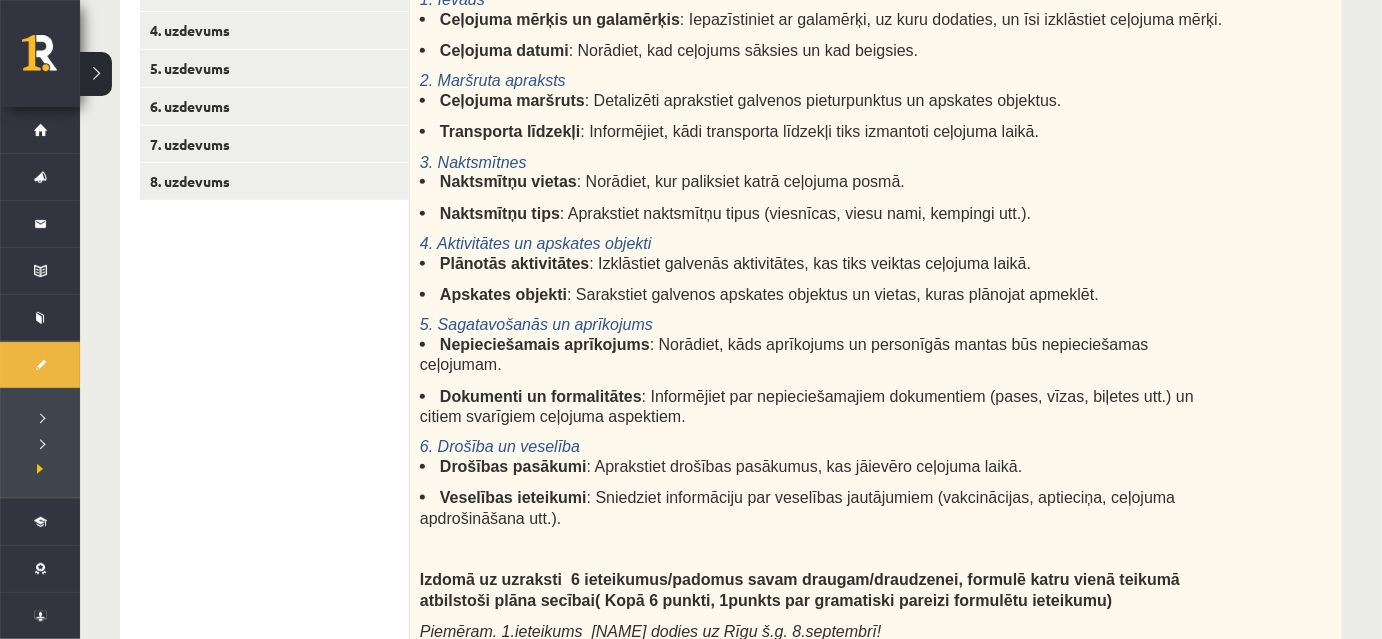 scroll, scrollTop: 272, scrollLeft: 0, axis: vertical 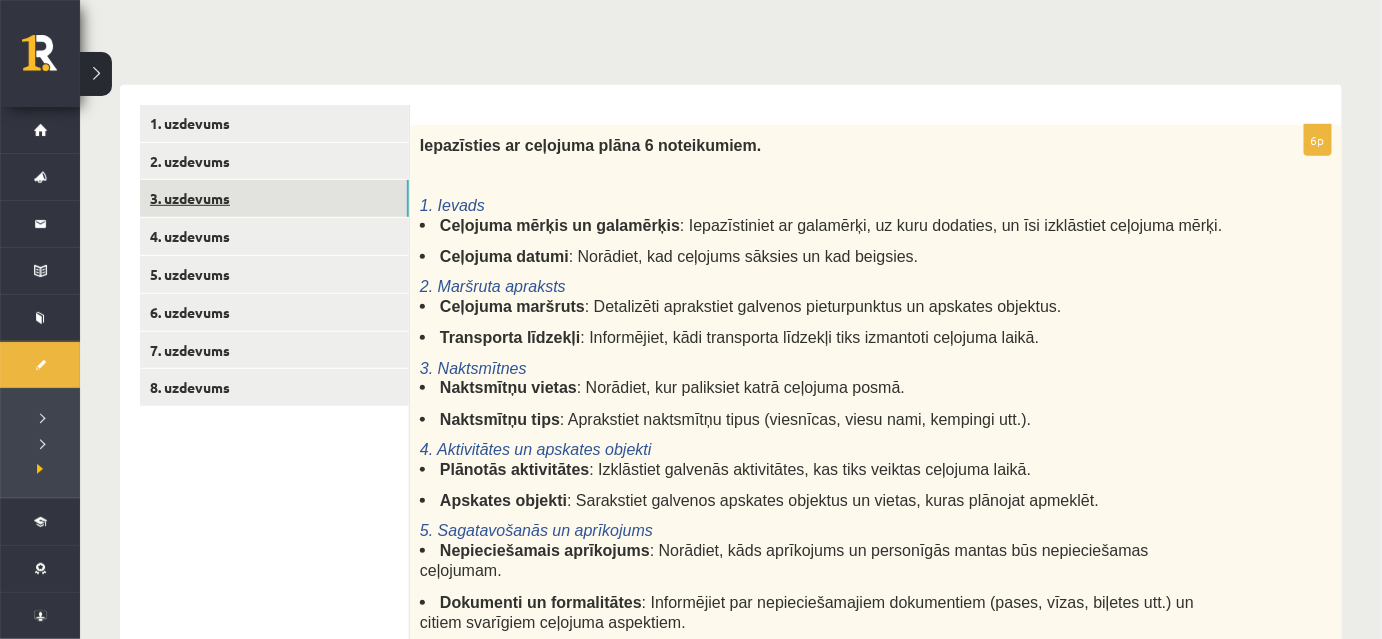 click on "3. uzdevums" at bounding box center [274, 198] 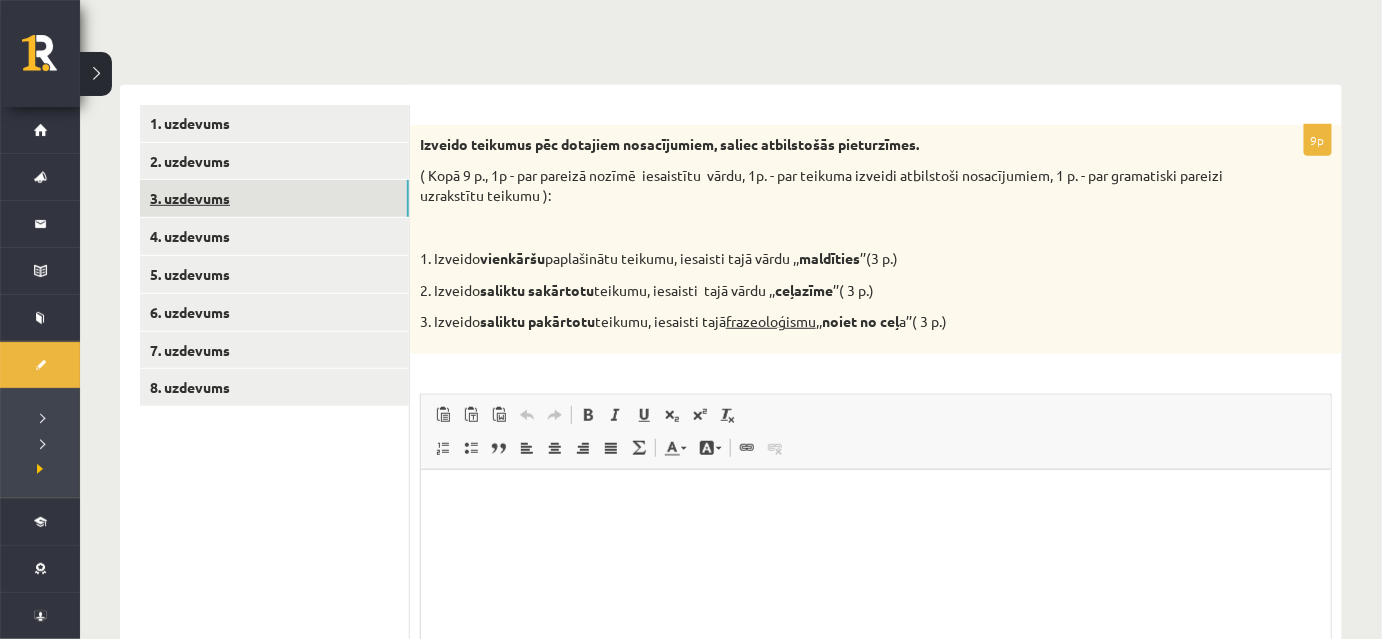 scroll, scrollTop: 0, scrollLeft: 0, axis: both 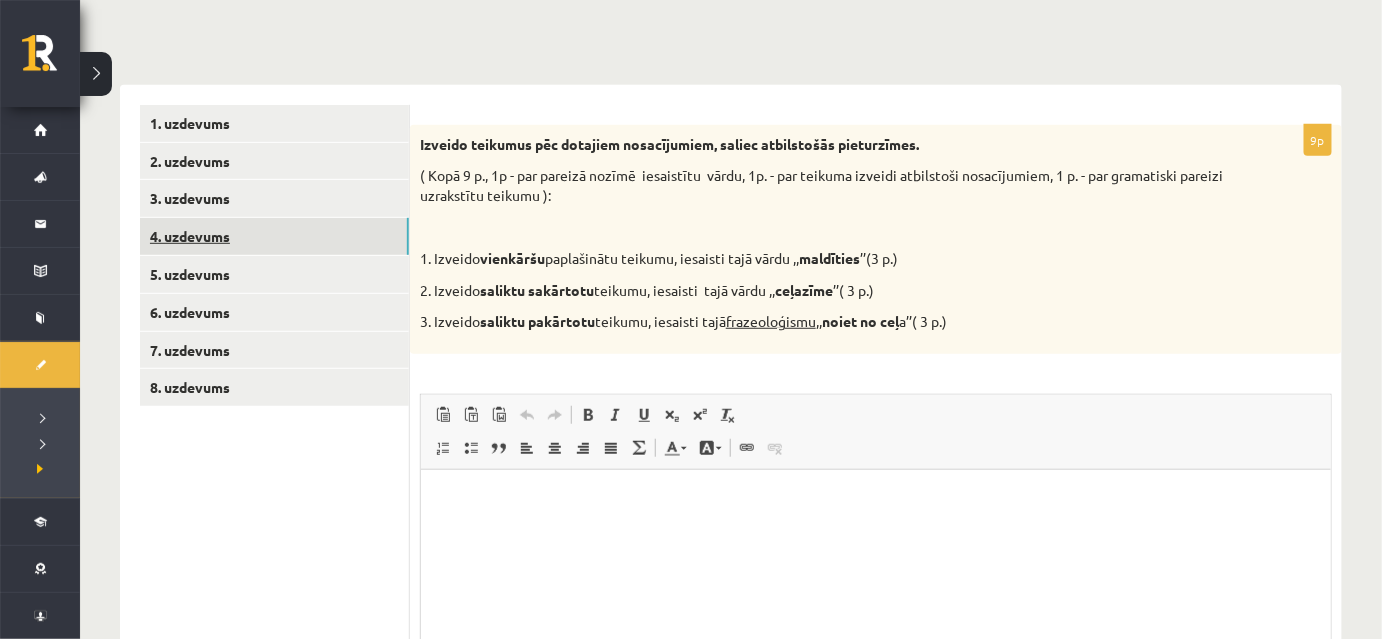 click on "4. uzdevums" at bounding box center (274, 236) 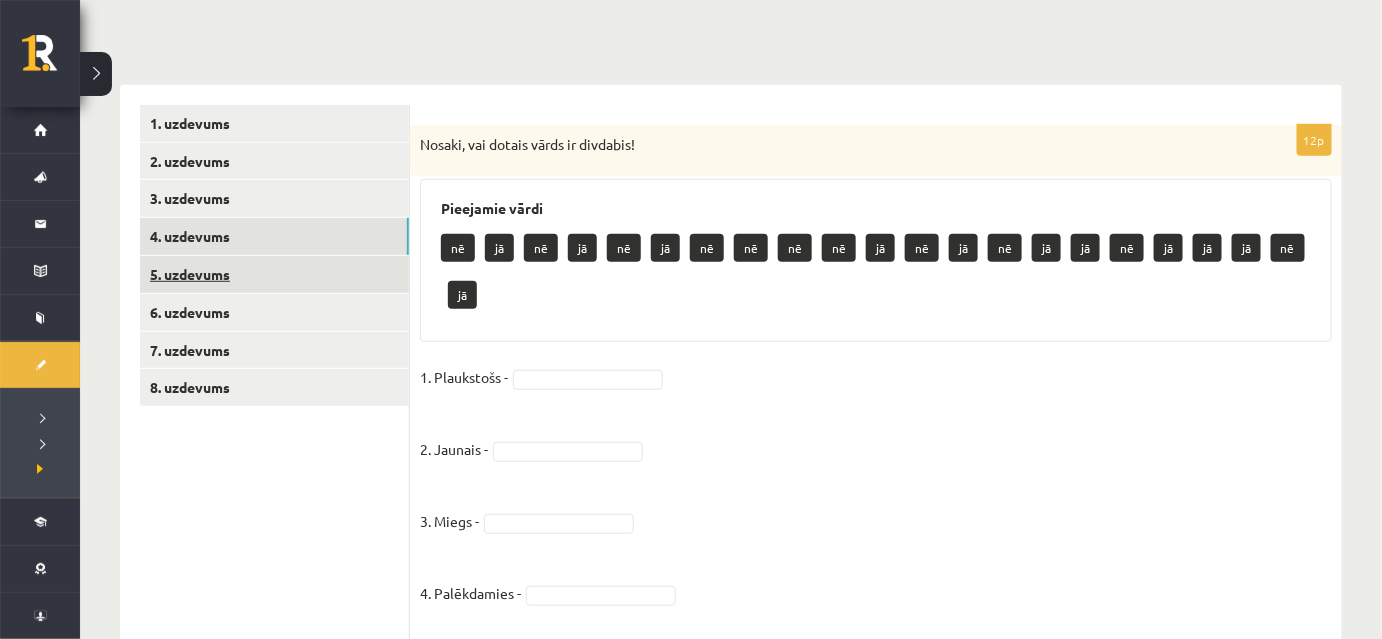 click on "5. uzdevums" at bounding box center (274, 274) 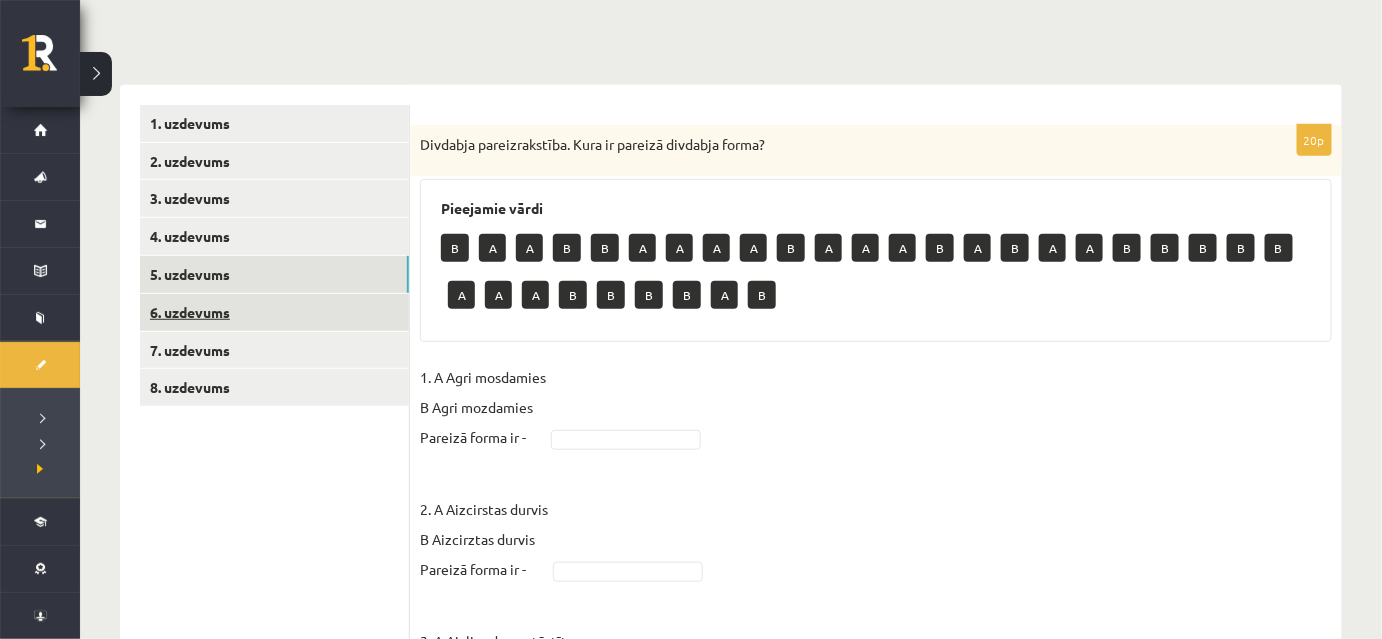 click on "6. uzdevums" at bounding box center (274, 312) 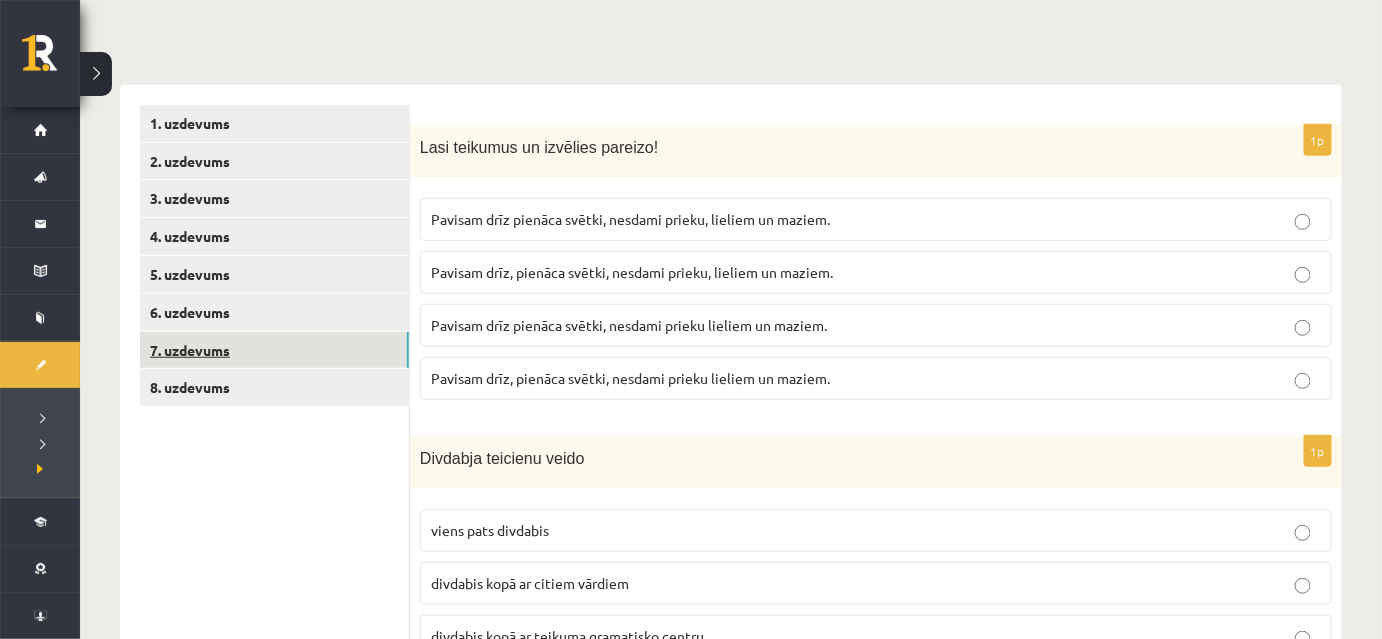 click on "7. uzdevums" at bounding box center (274, 350) 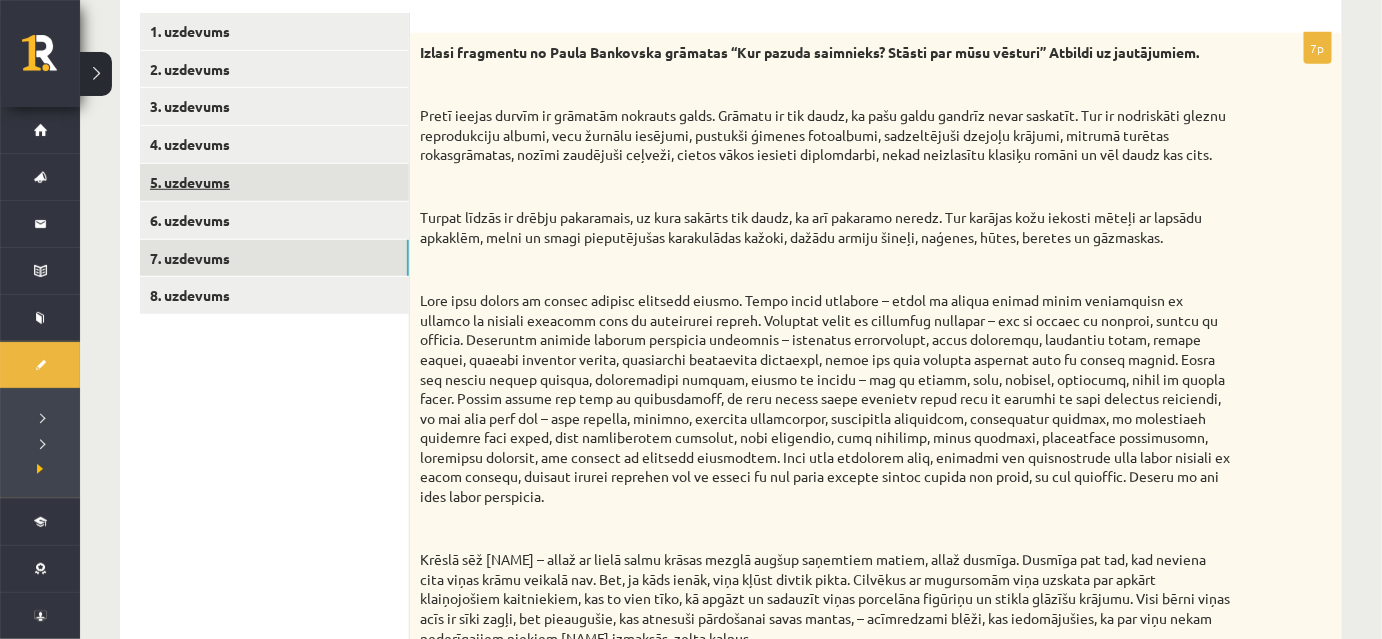 scroll, scrollTop: 360, scrollLeft: 0, axis: vertical 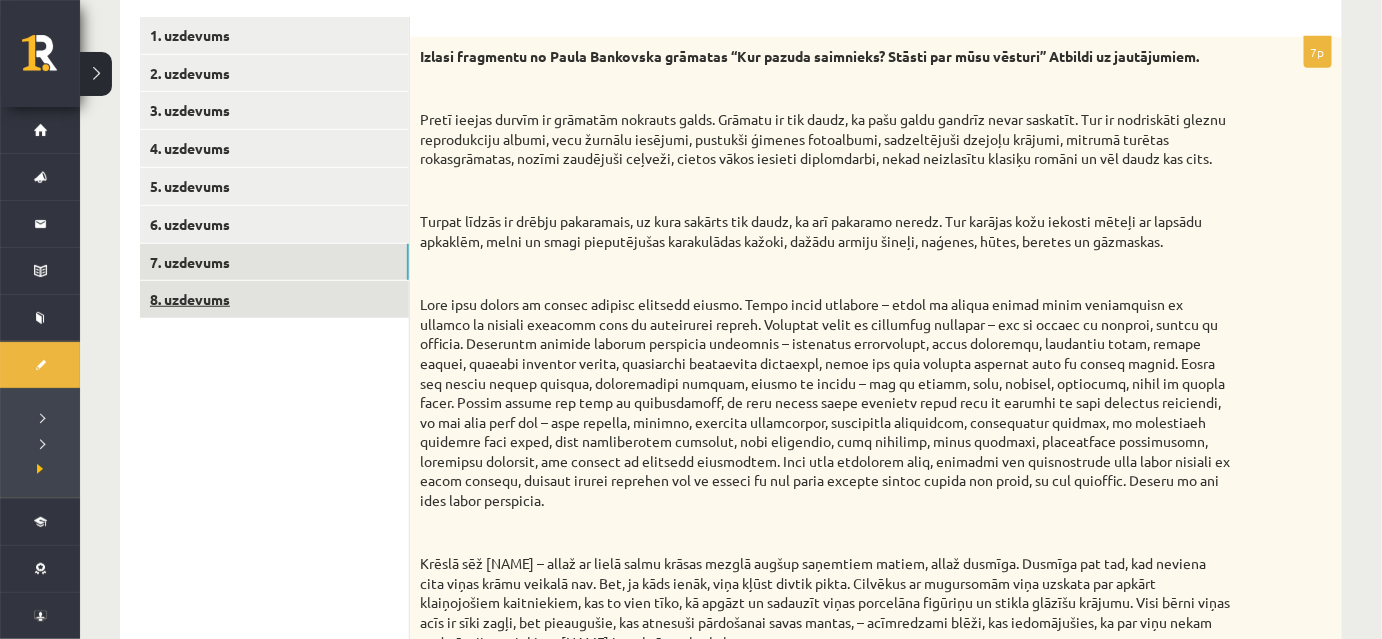 click on "8. uzdevums" at bounding box center (274, 299) 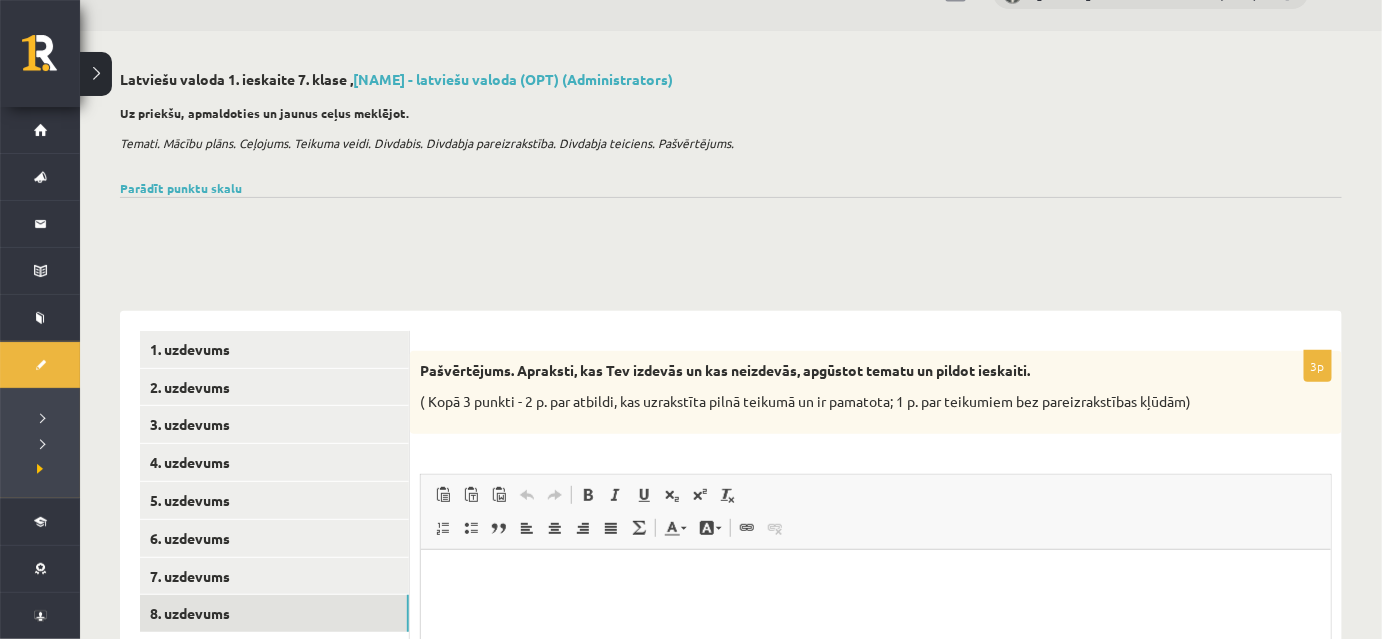 scroll, scrollTop: 90, scrollLeft: 0, axis: vertical 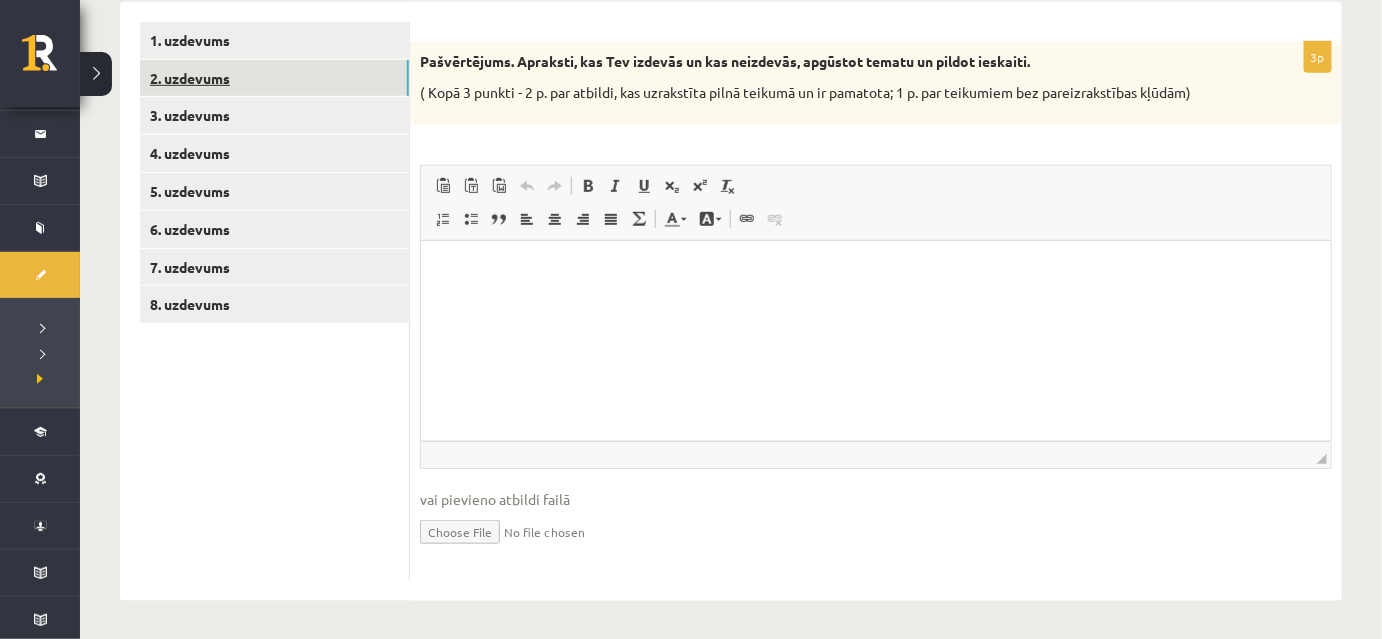 click on "2. uzdevums" at bounding box center (274, 78) 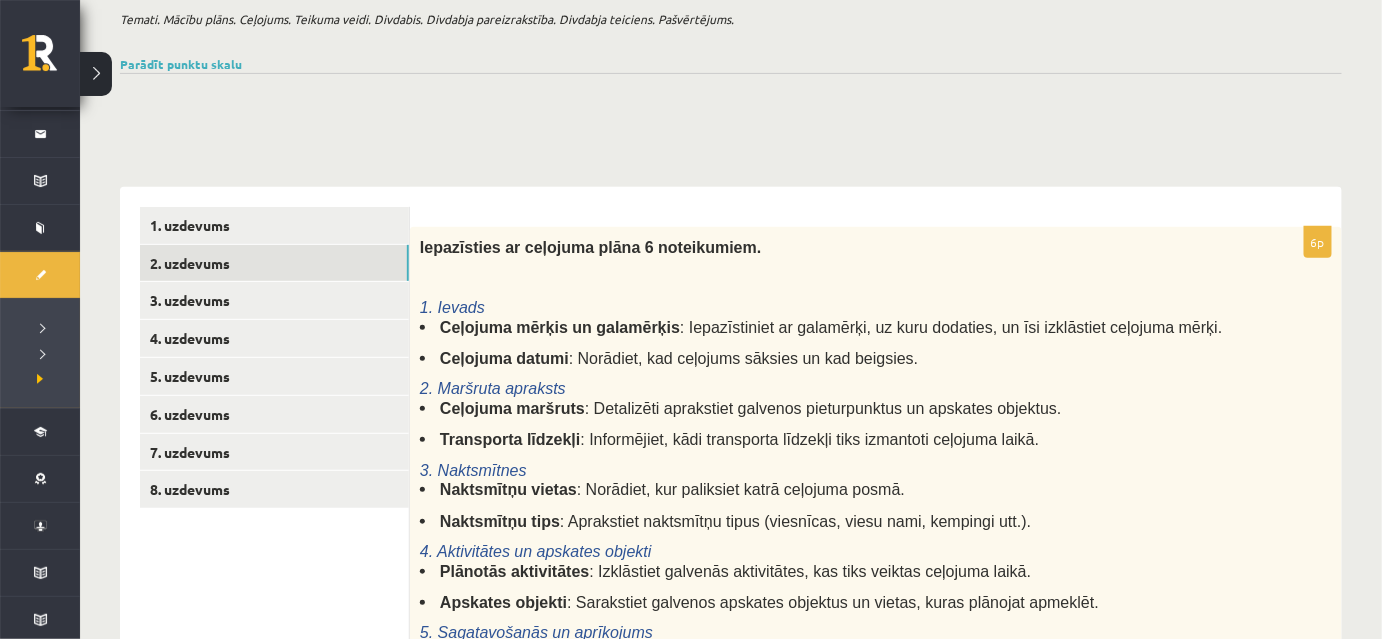 scroll, scrollTop: 533, scrollLeft: 0, axis: vertical 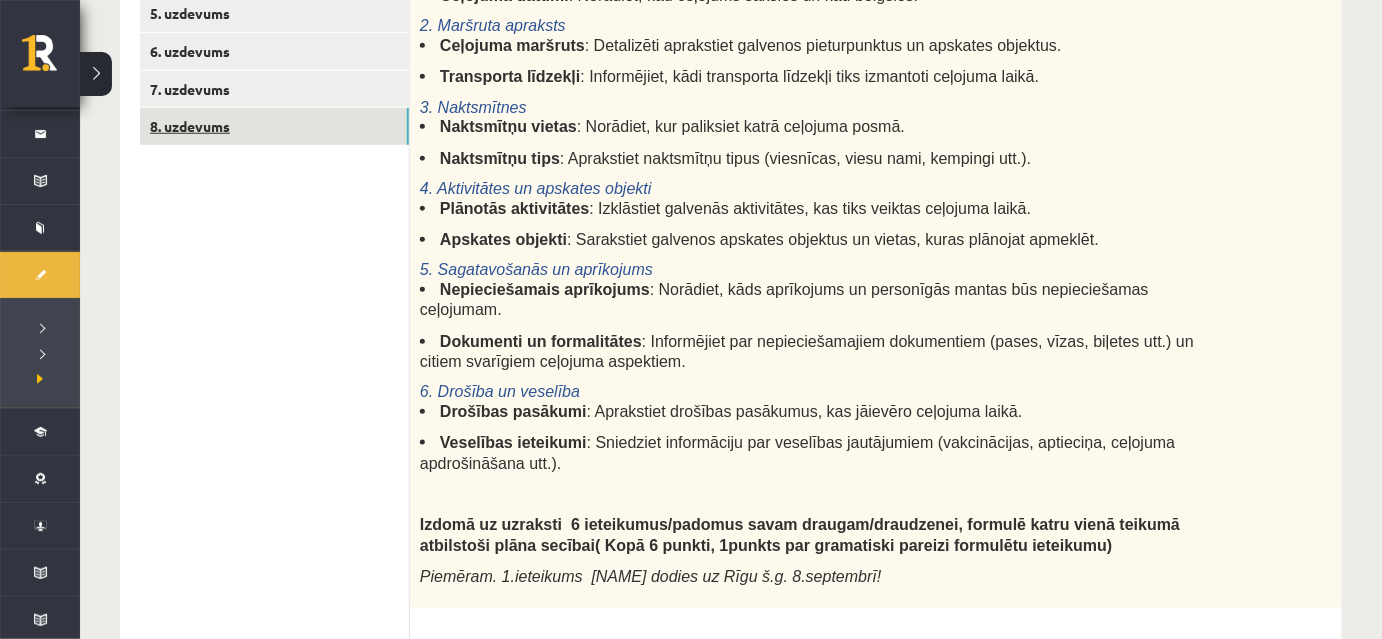 click on "8. uzdevums" at bounding box center (274, 126) 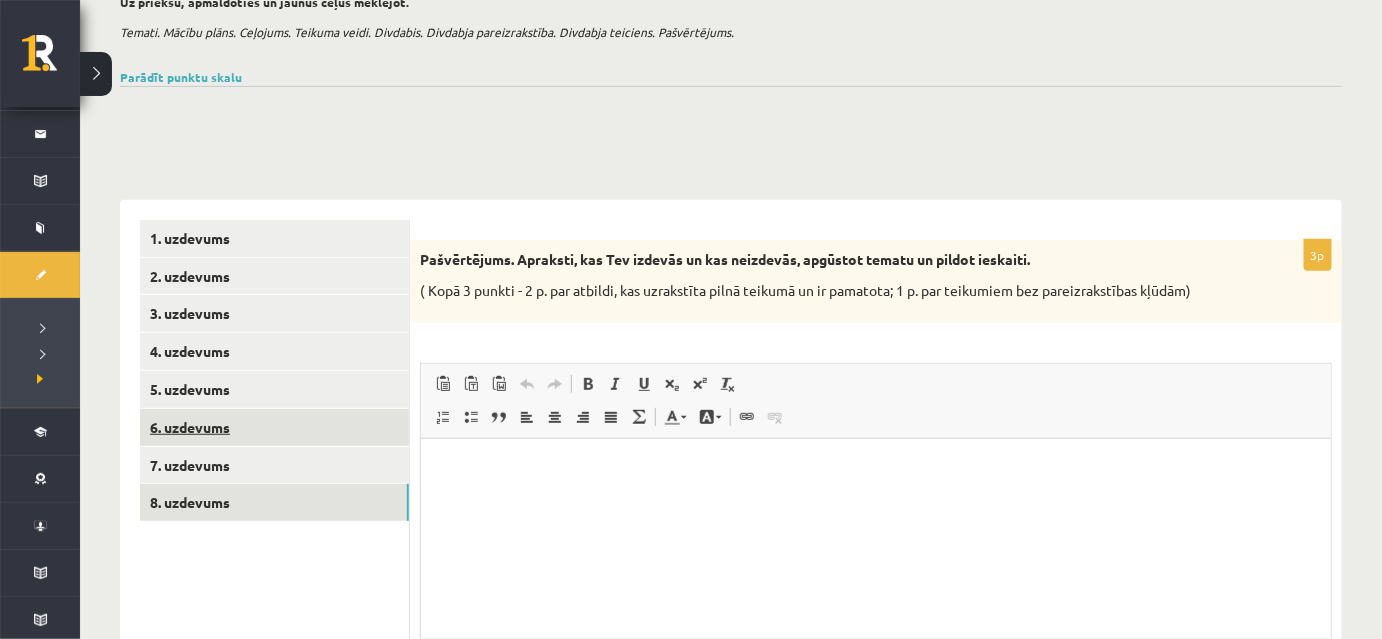 scroll, scrollTop: 0, scrollLeft: 0, axis: both 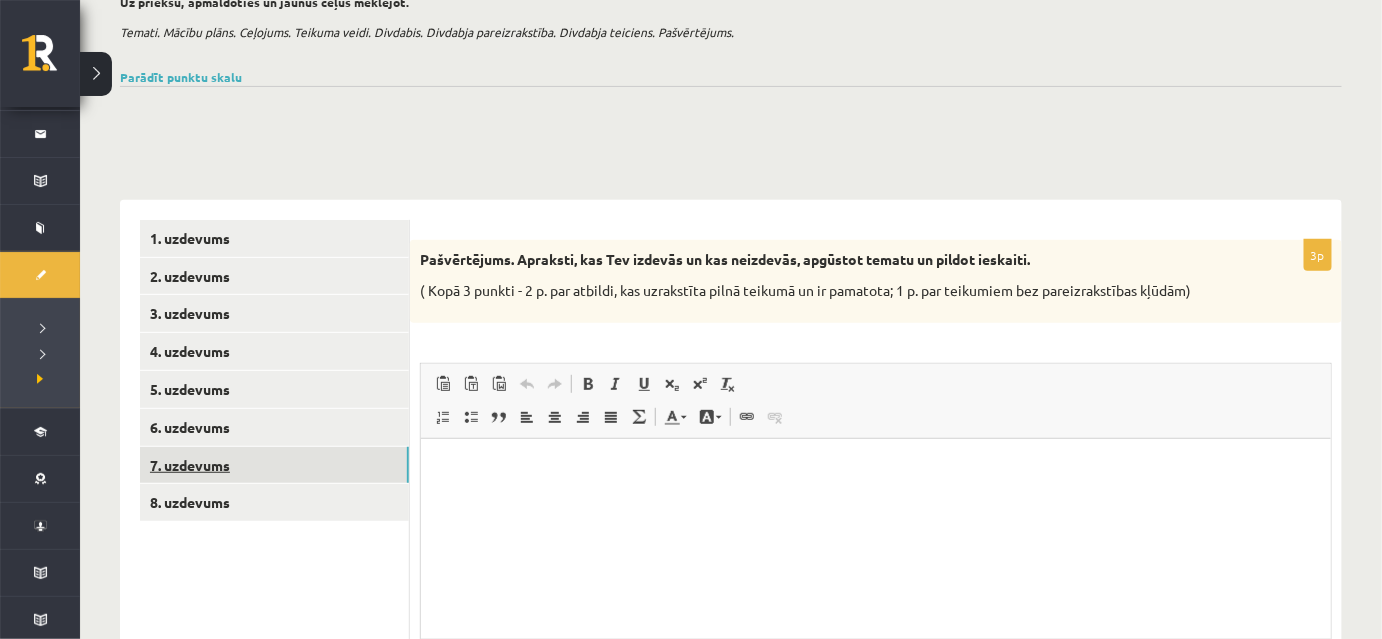 click on "7. uzdevums" at bounding box center [274, 465] 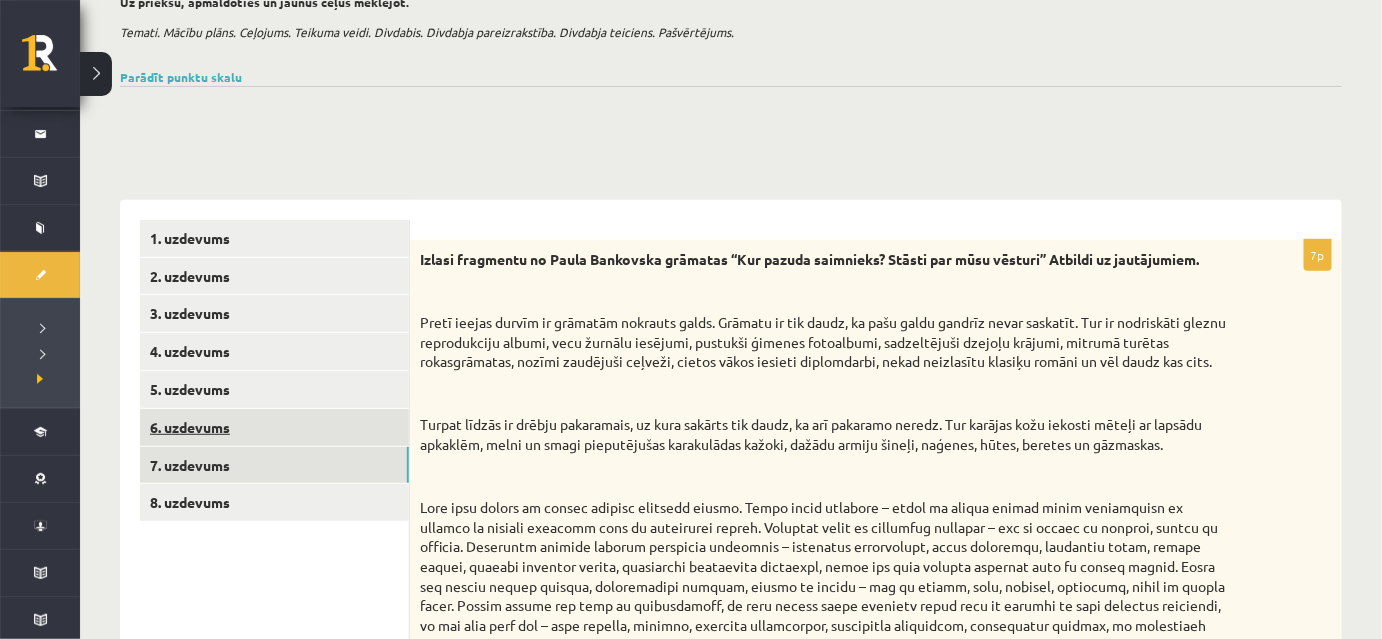click on "6. uzdevums" at bounding box center (274, 427) 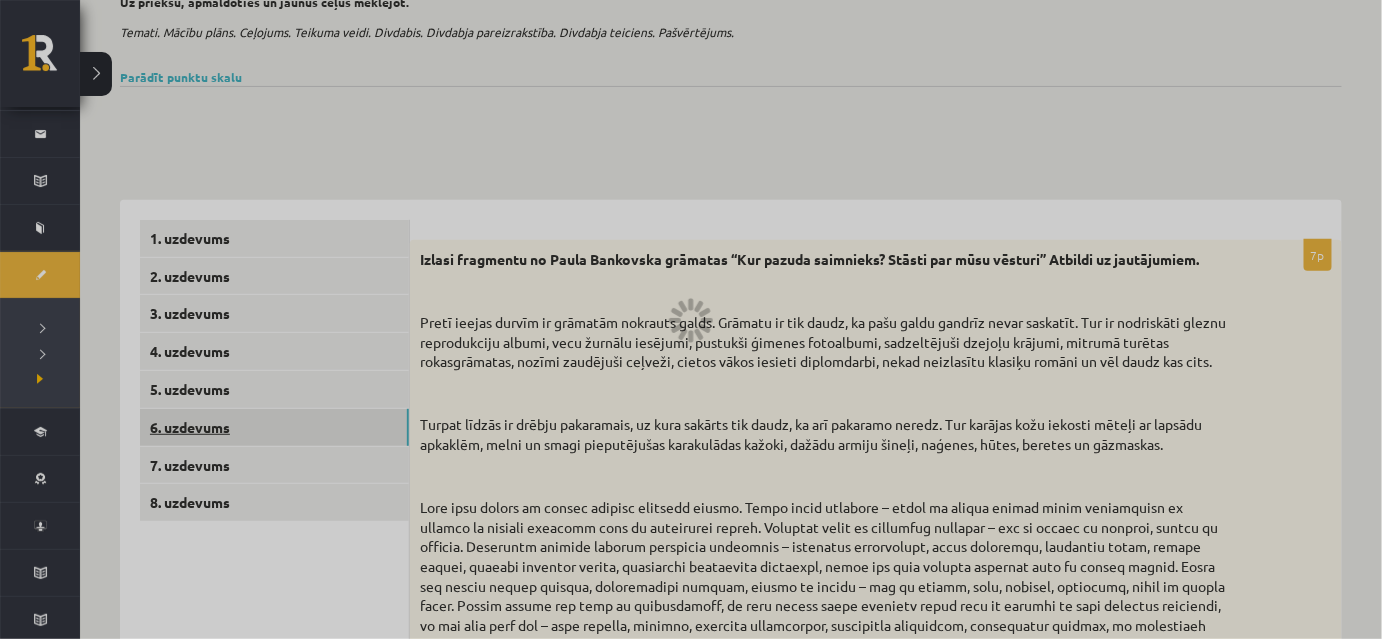 scroll, scrollTop: 0, scrollLeft: 0, axis: both 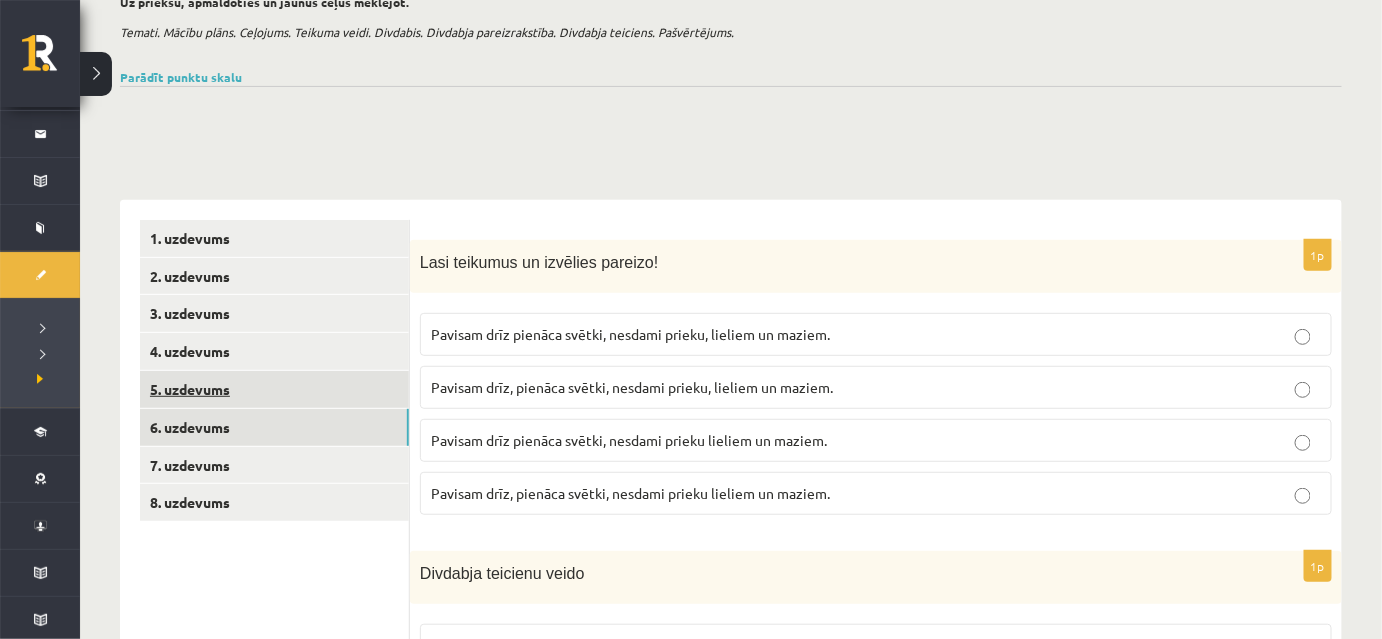 click on "5. uzdevums" at bounding box center (274, 389) 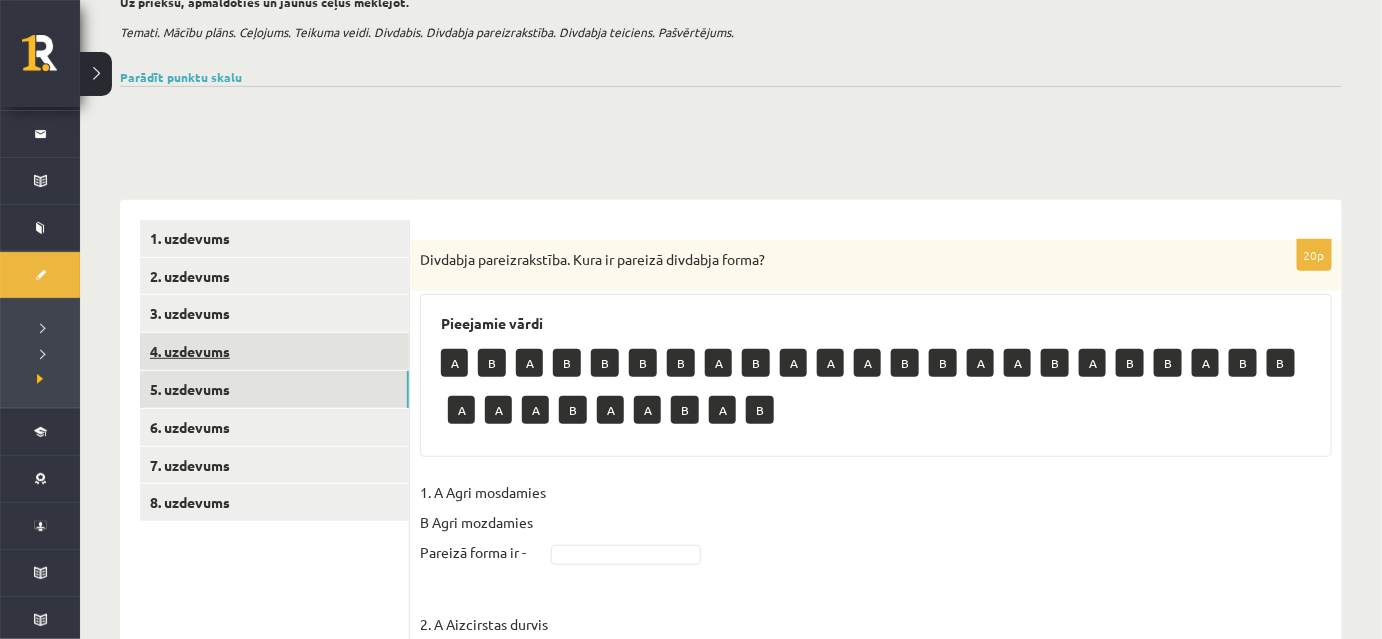click on "4. uzdevums" at bounding box center [274, 351] 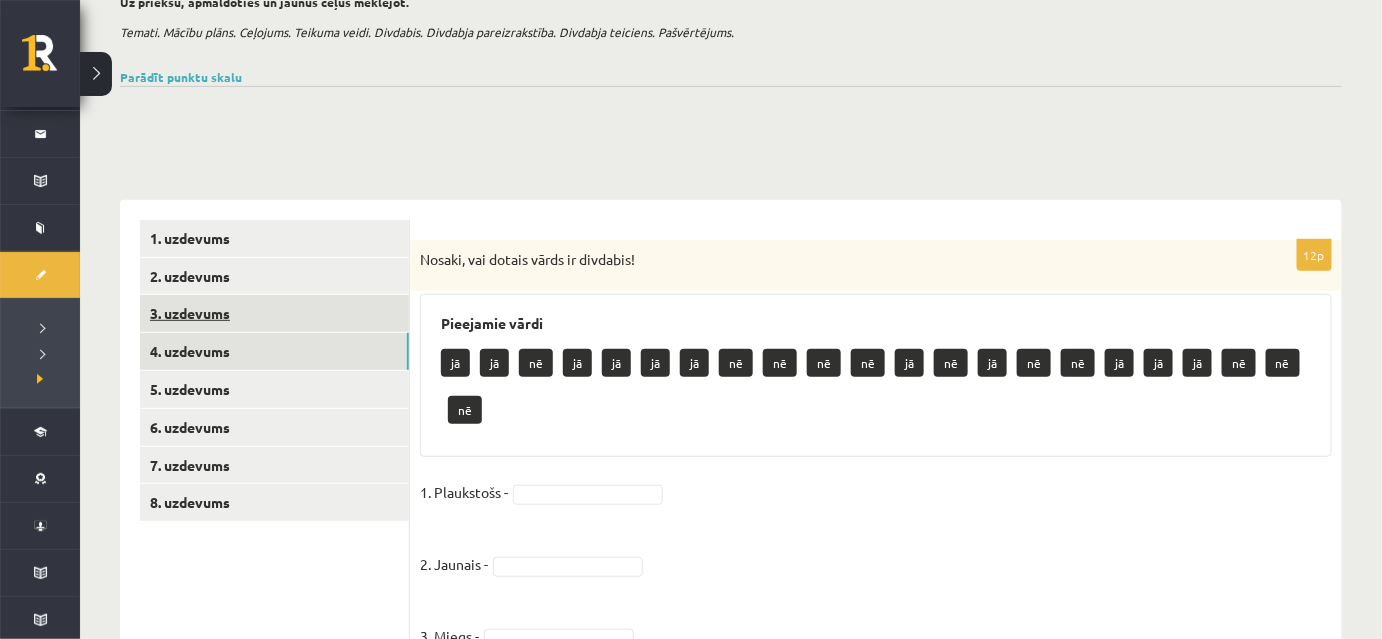 click on "3. uzdevums" at bounding box center [274, 313] 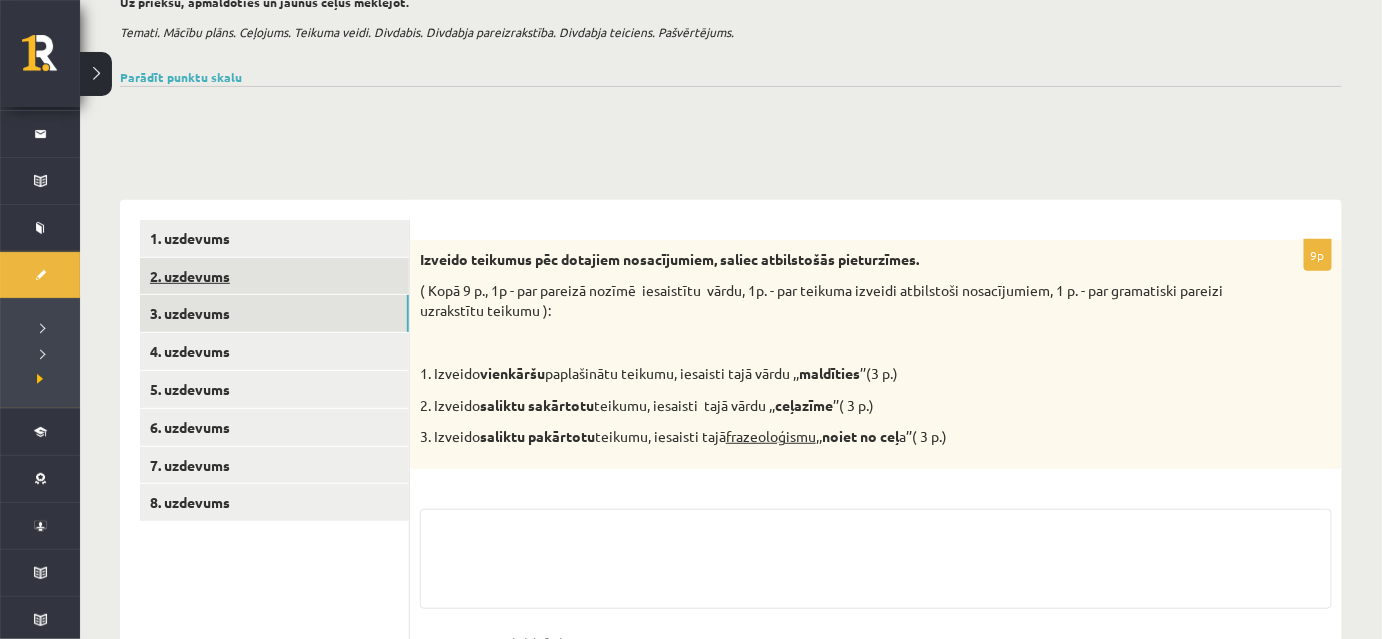 click on "2. uzdevums" at bounding box center (274, 276) 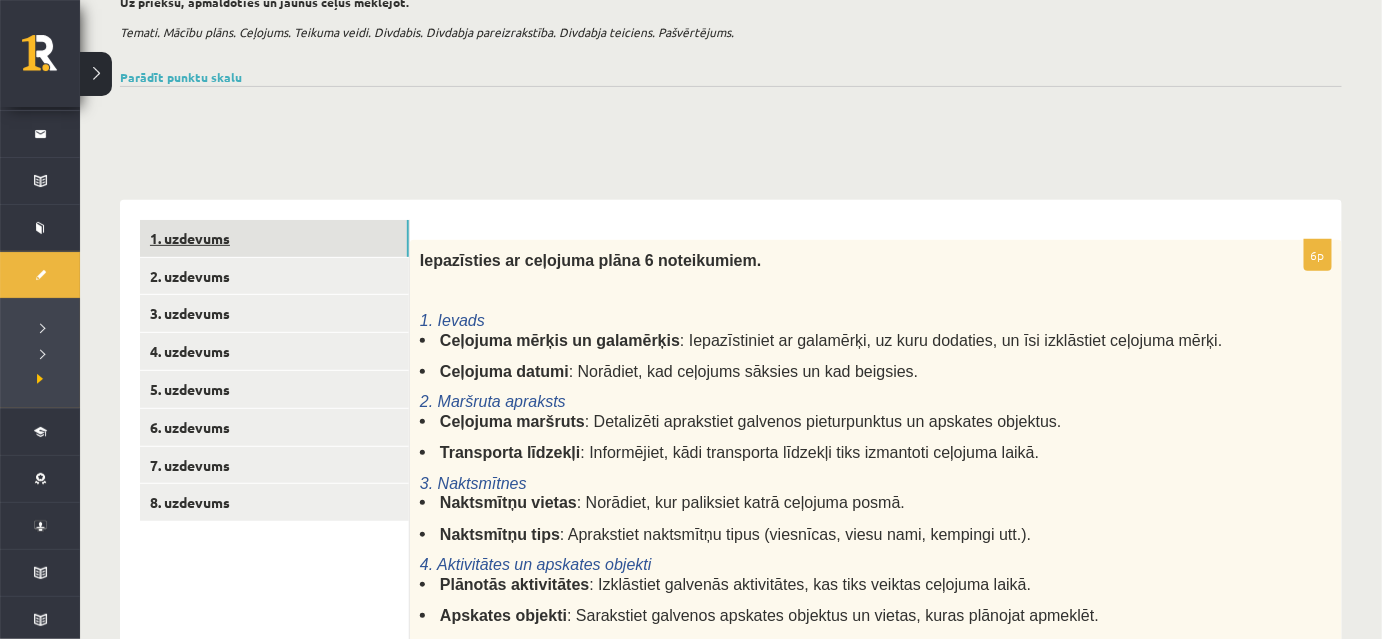 click on "1. uzdevums" at bounding box center [274, 238] 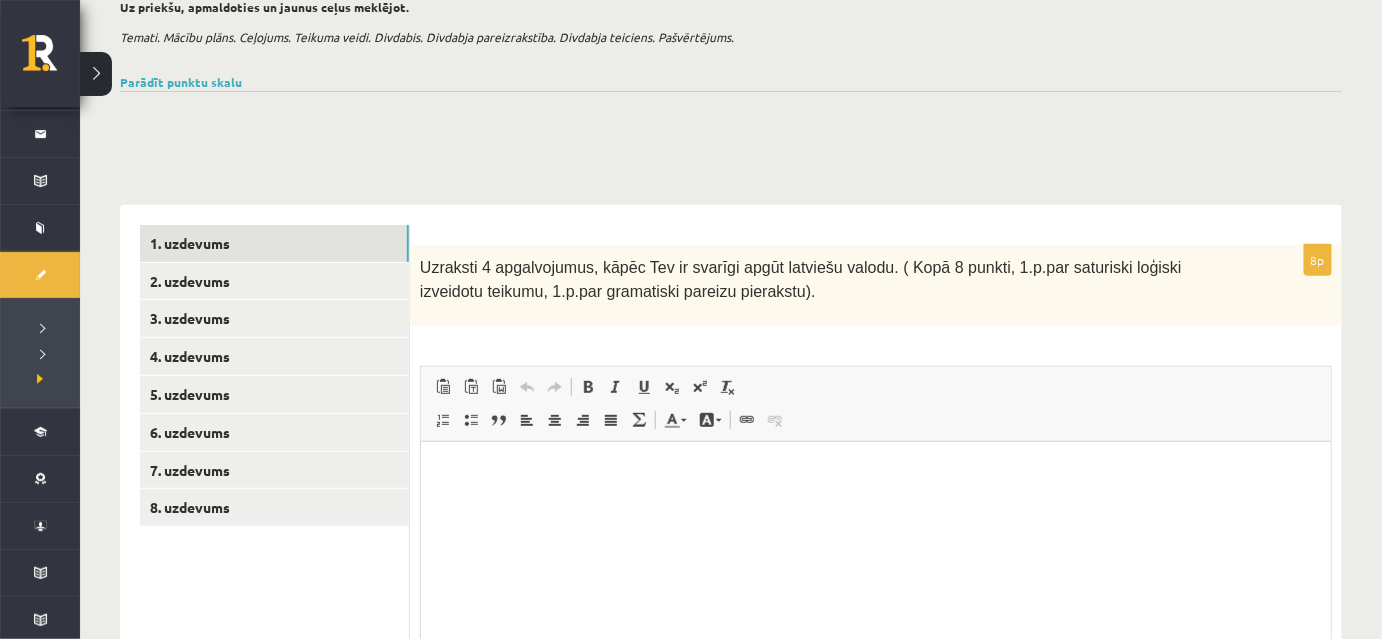 scroll, scrollTop: 0, scrollLeft: 0, axis: both 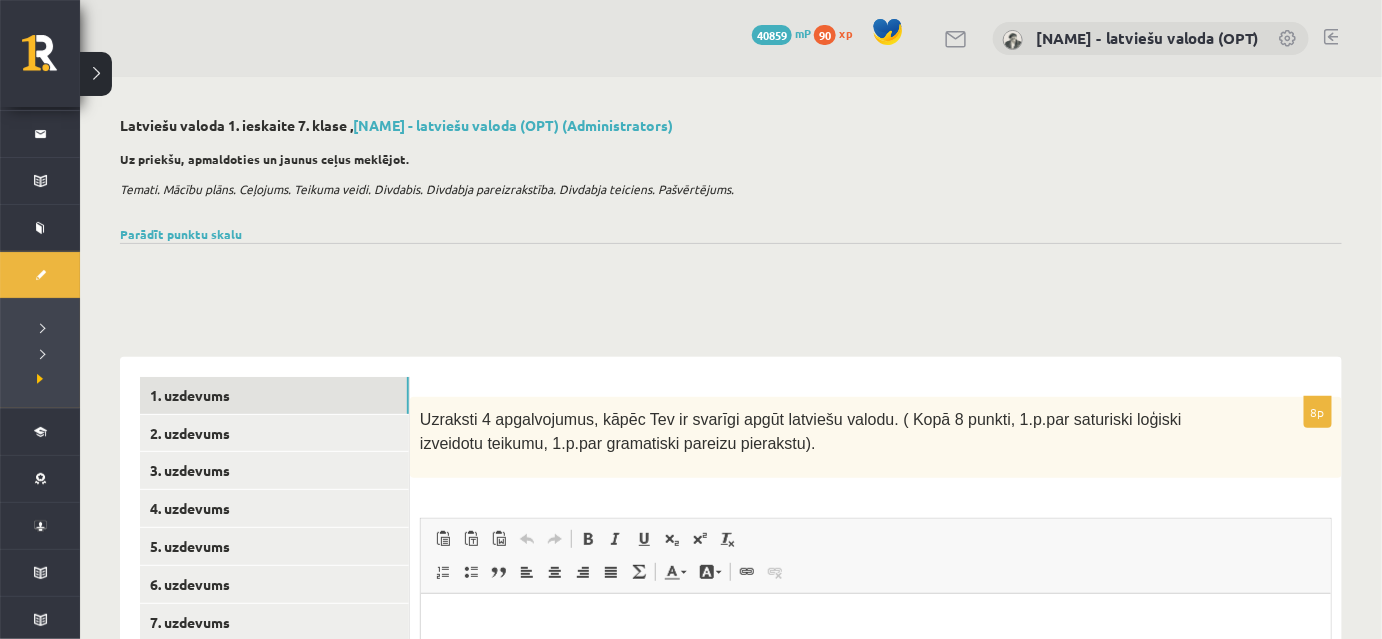 click at bounding box center [1331, 37] 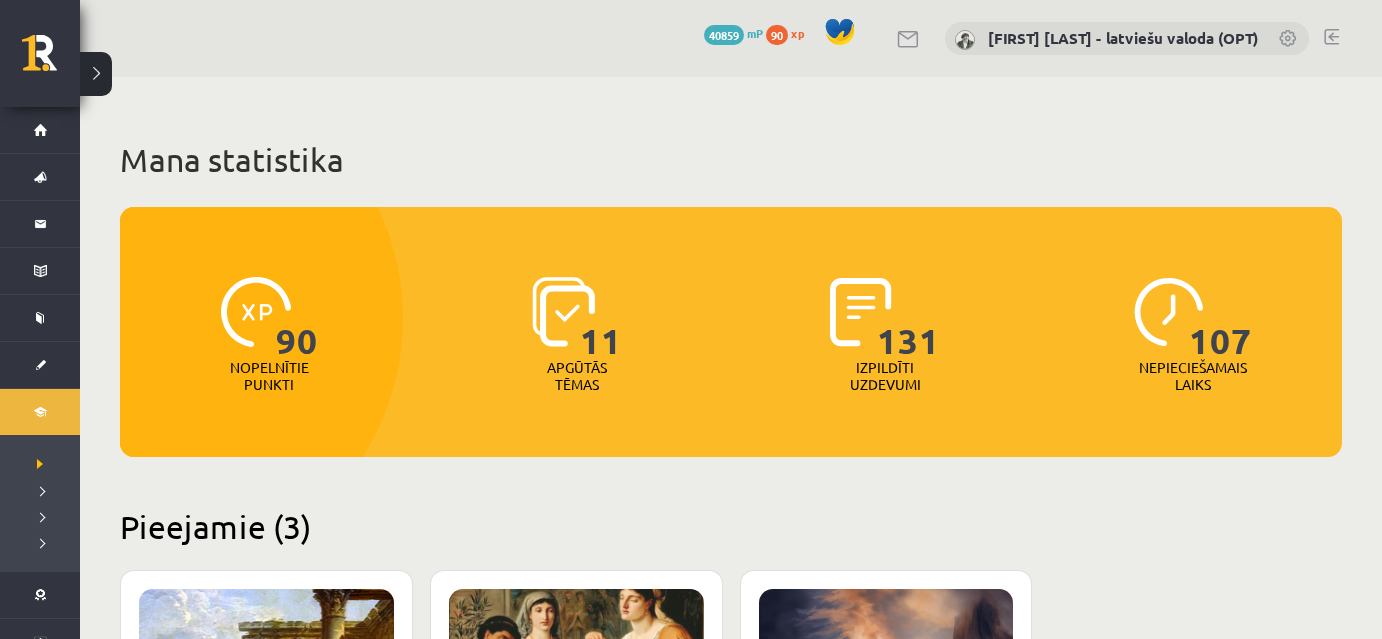 scroll, scrollTop: 0, scrollLeft: 0, axis: both 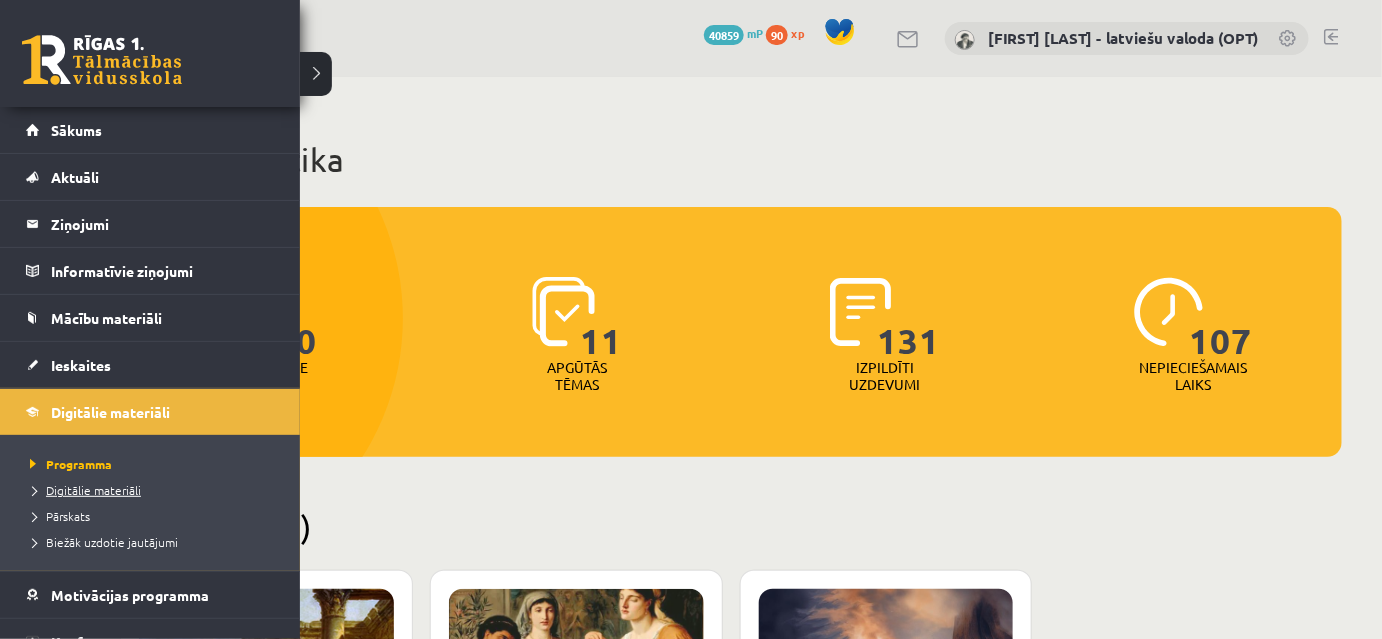 click on "Digitālie materiāli" at bounding box center [83, 490] 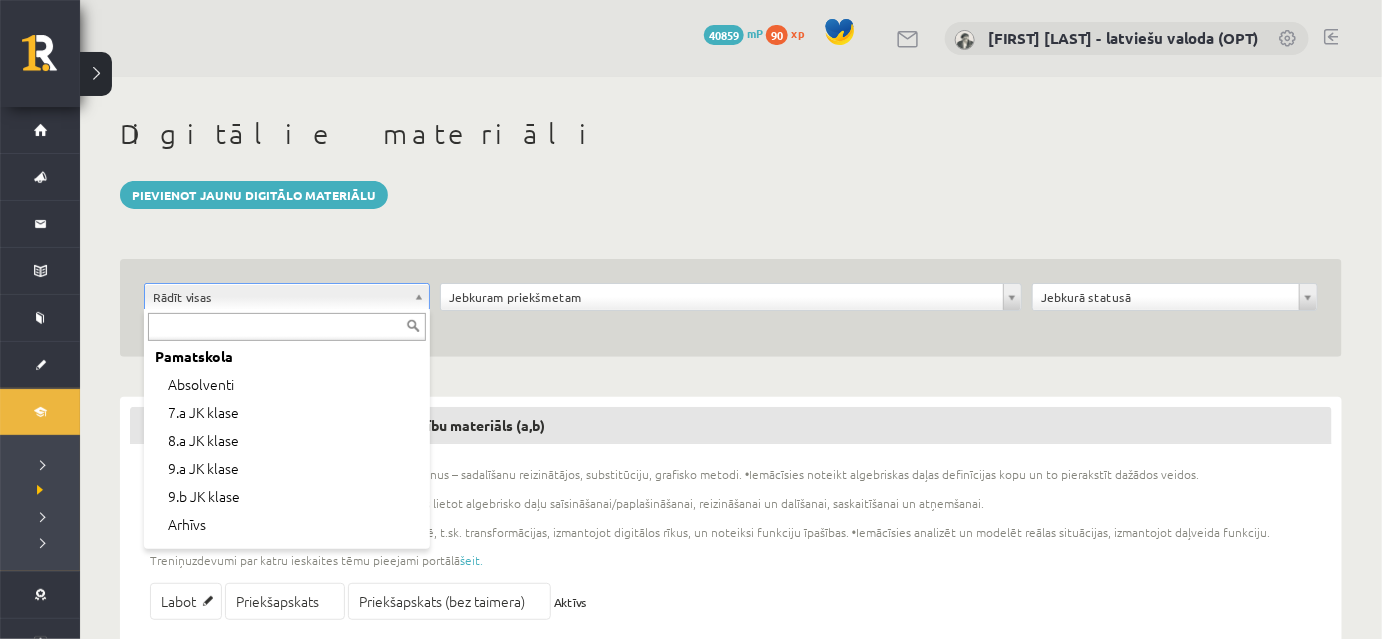 scroll, scrollTop: 90, scrollLeft: 0, axis: vertical 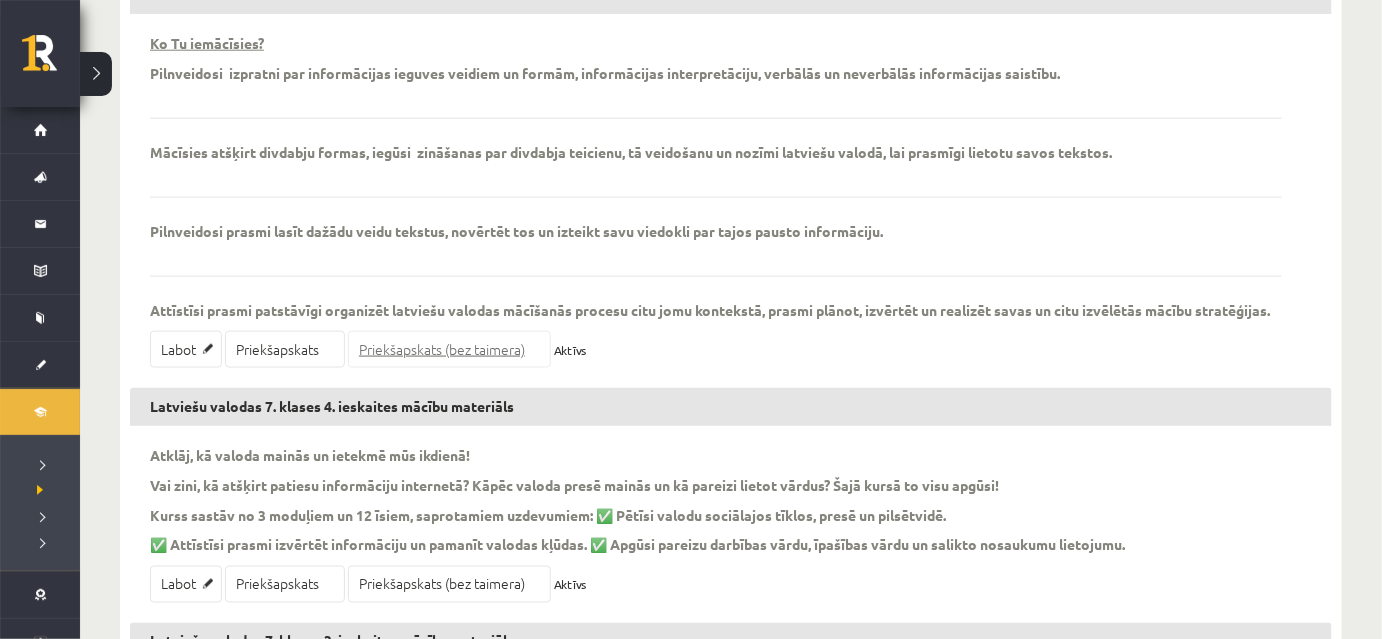 click on "Priekšapskats (bez taimera)" at bounding box center (449, 349) 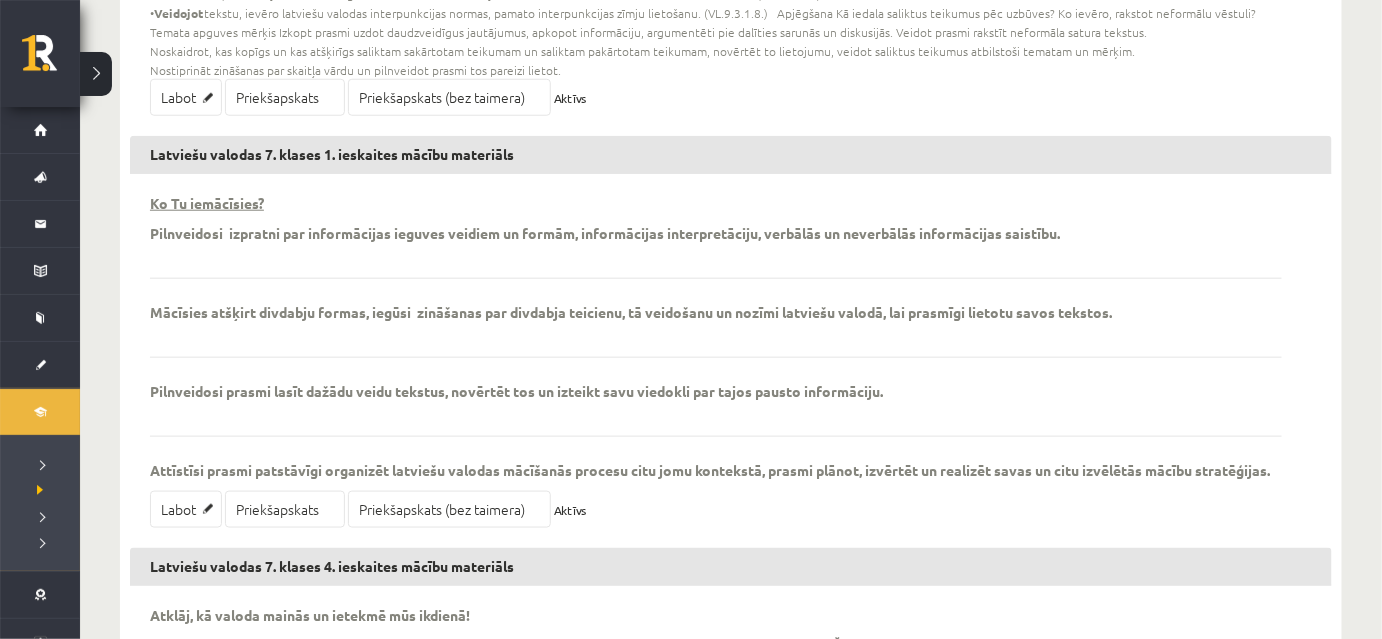 scroll, scrollTop: 363, scrollLeft: 0, axis: vertical 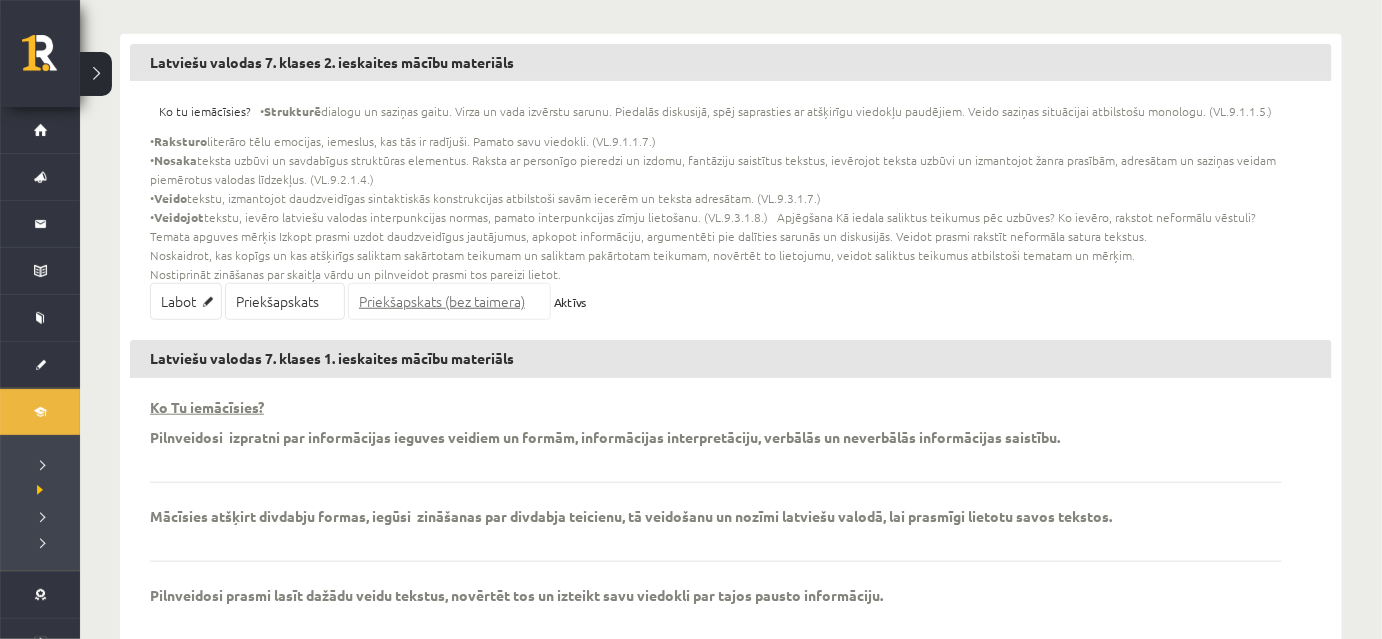 click on "Priekšapskats (bez taimera)" at bounding box center [449, 301] 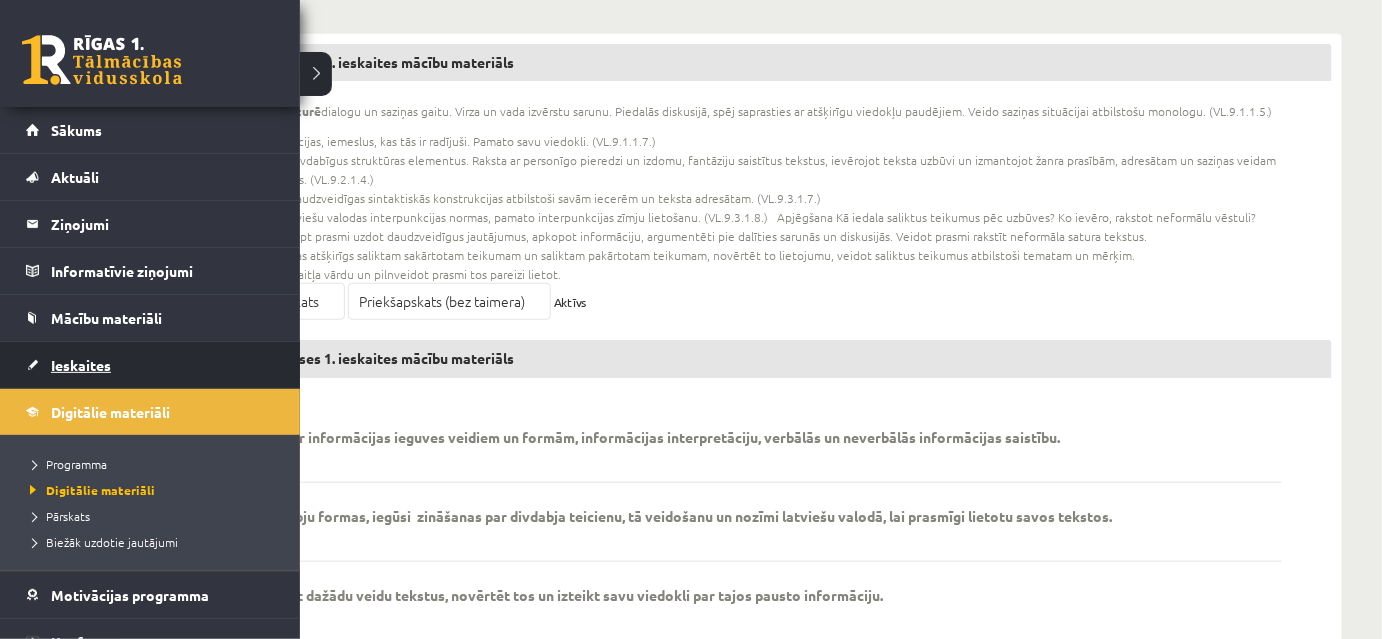 click on "Ieskaites" at bounding box center [81, 365] 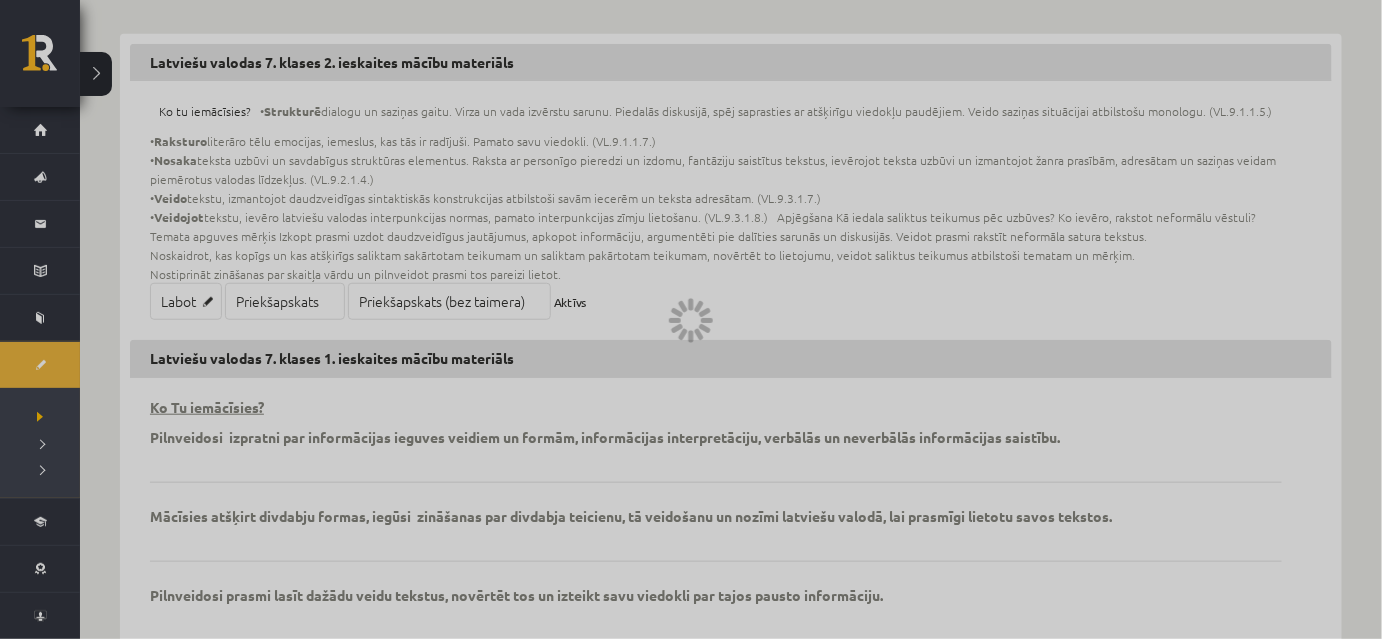 scroll, scrollTop: 0, scrollLeft: 0, axis: both 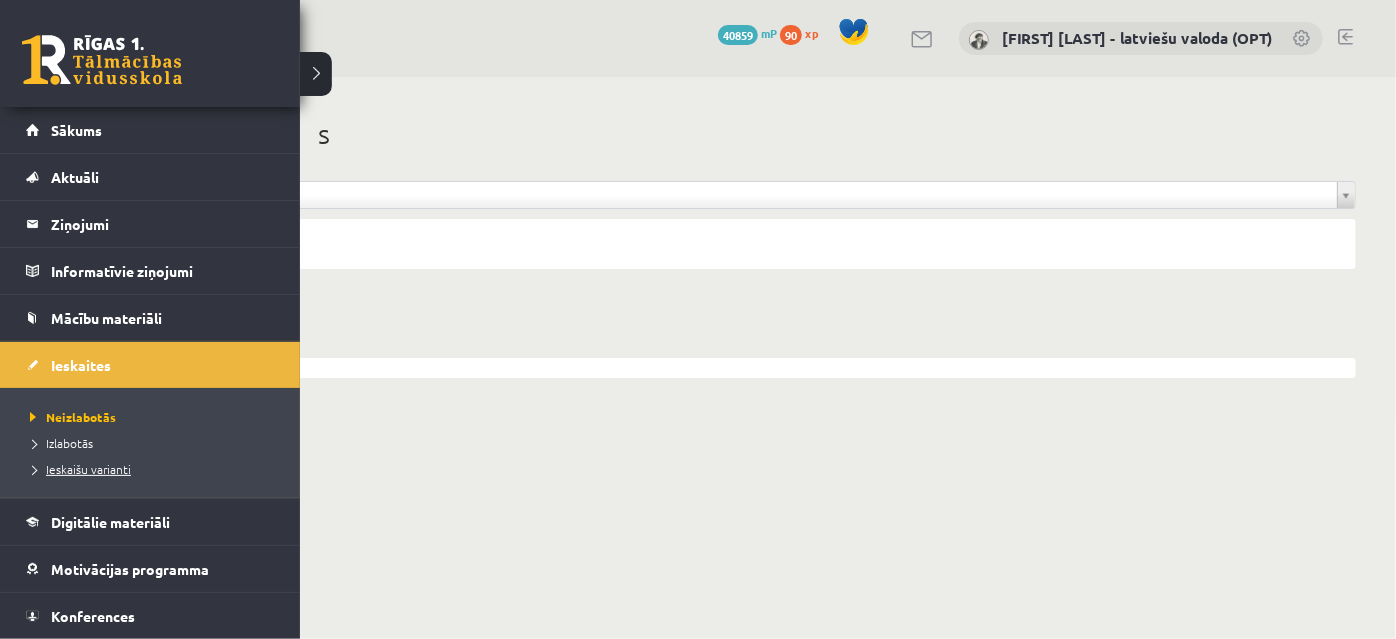 click on "Ieskaišu varianti" at bounding box center [78, 469] 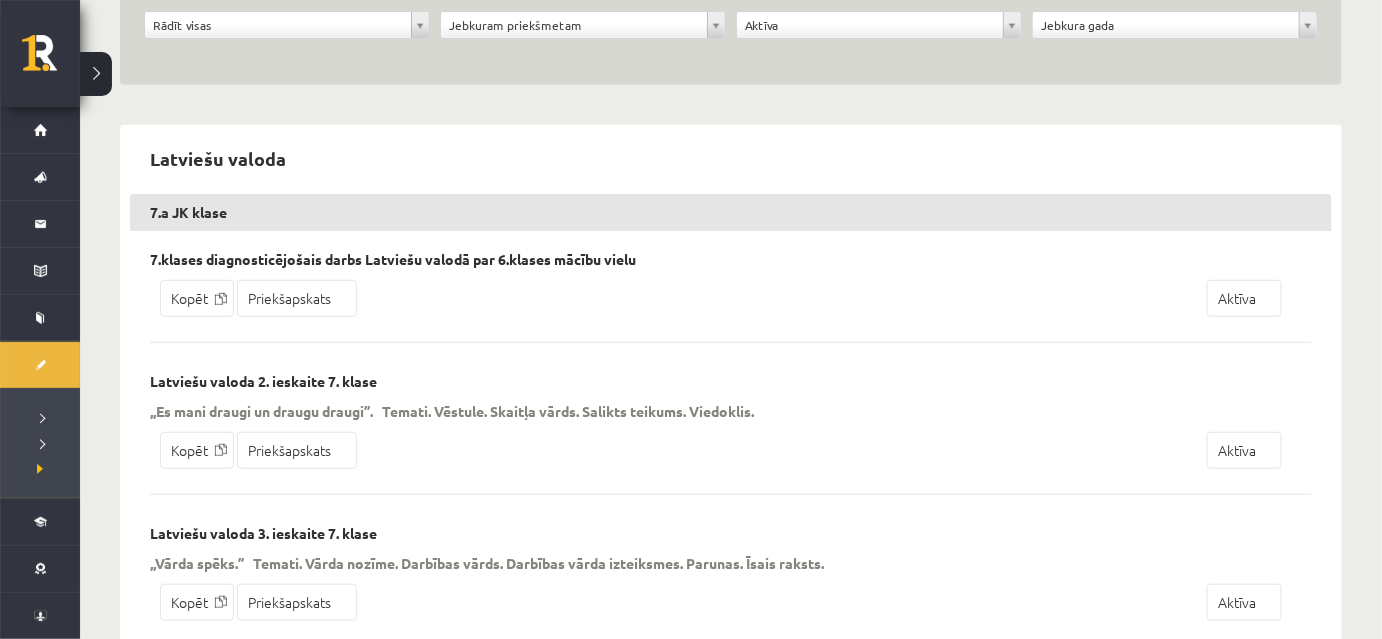 scroll, scrollTop: 363, scrollLeft: 0, axis: vertical 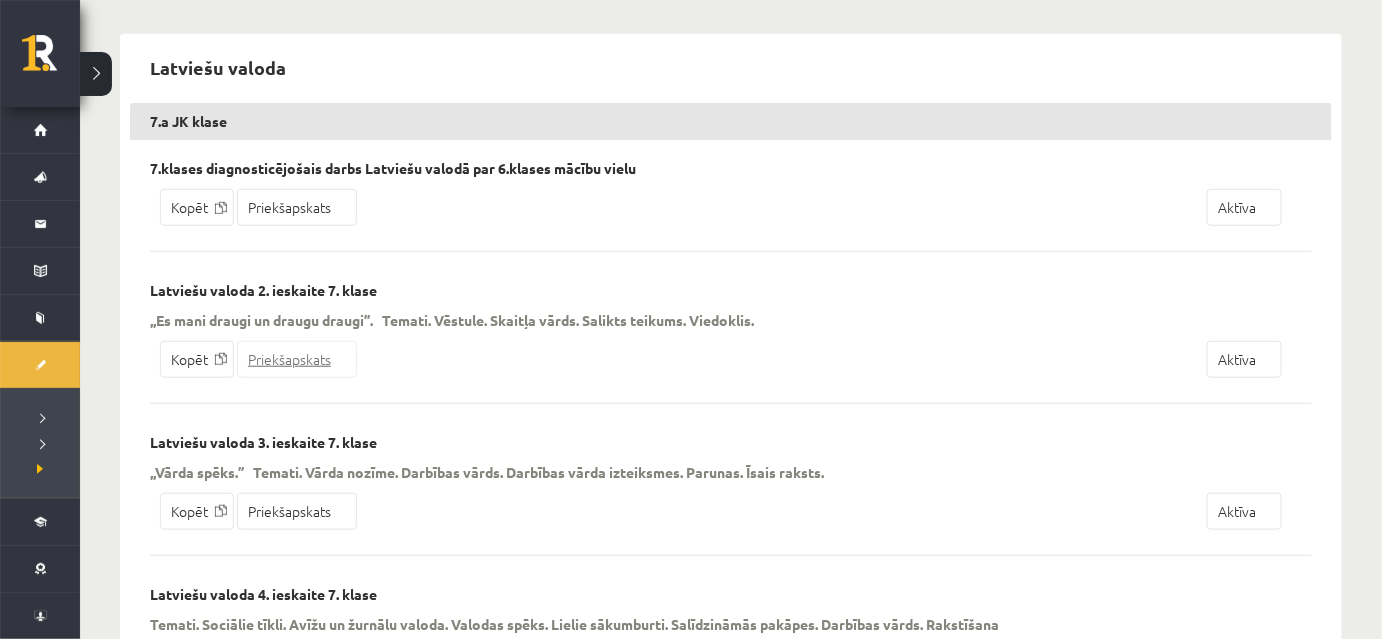 click on "Priekšapskats" at bounding box center [297, 359] 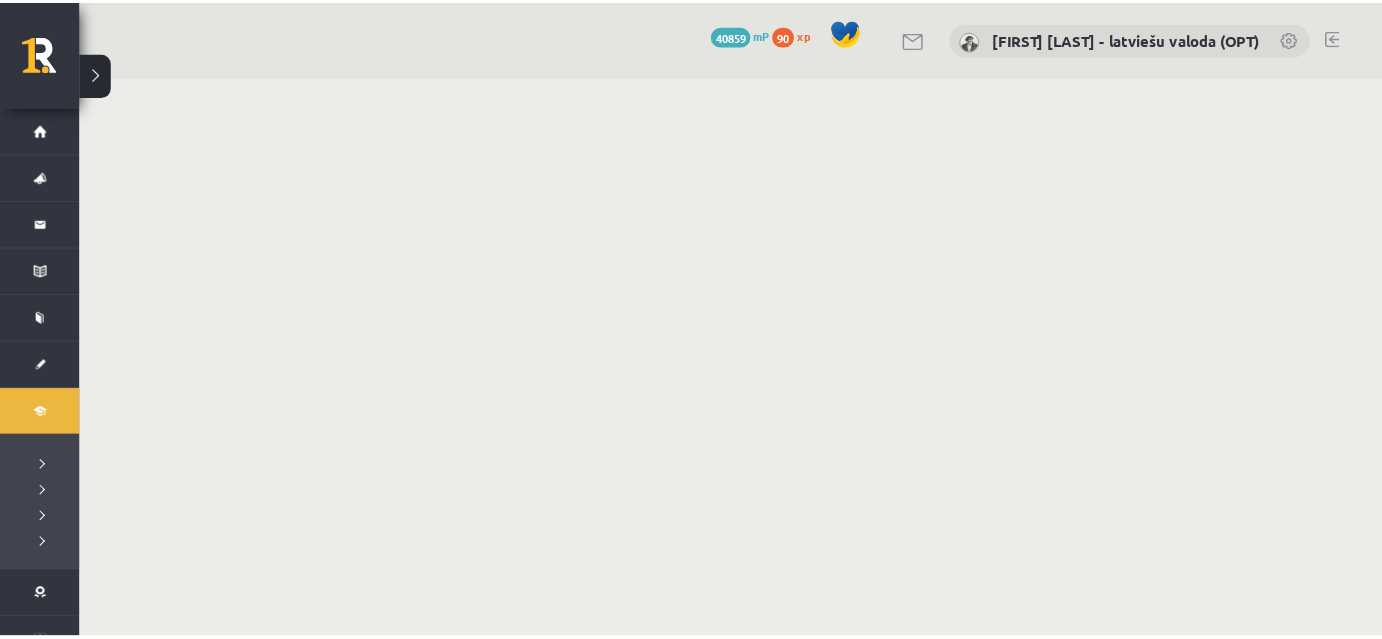 scroll, scrollTop: 0, scrollLeft: 0, axis: both 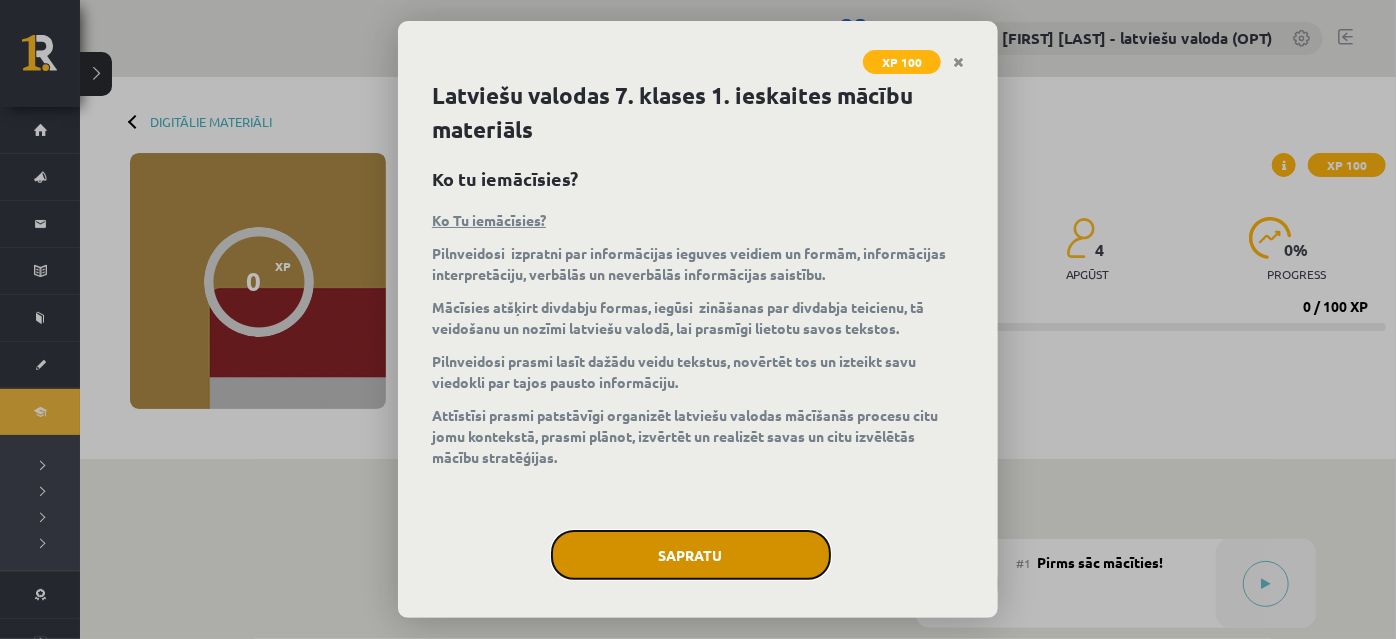 click on "Sapratu" 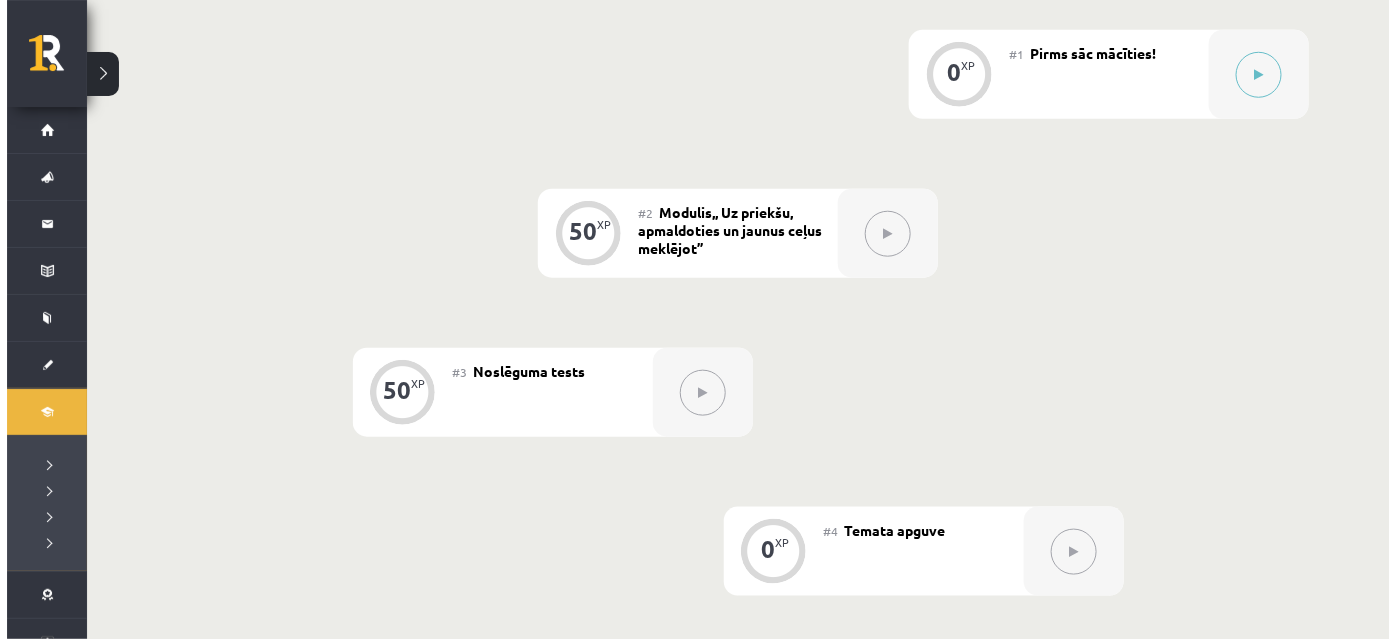 scroll, scrollTop: 454, scrollLeft: 0, axis: vertical 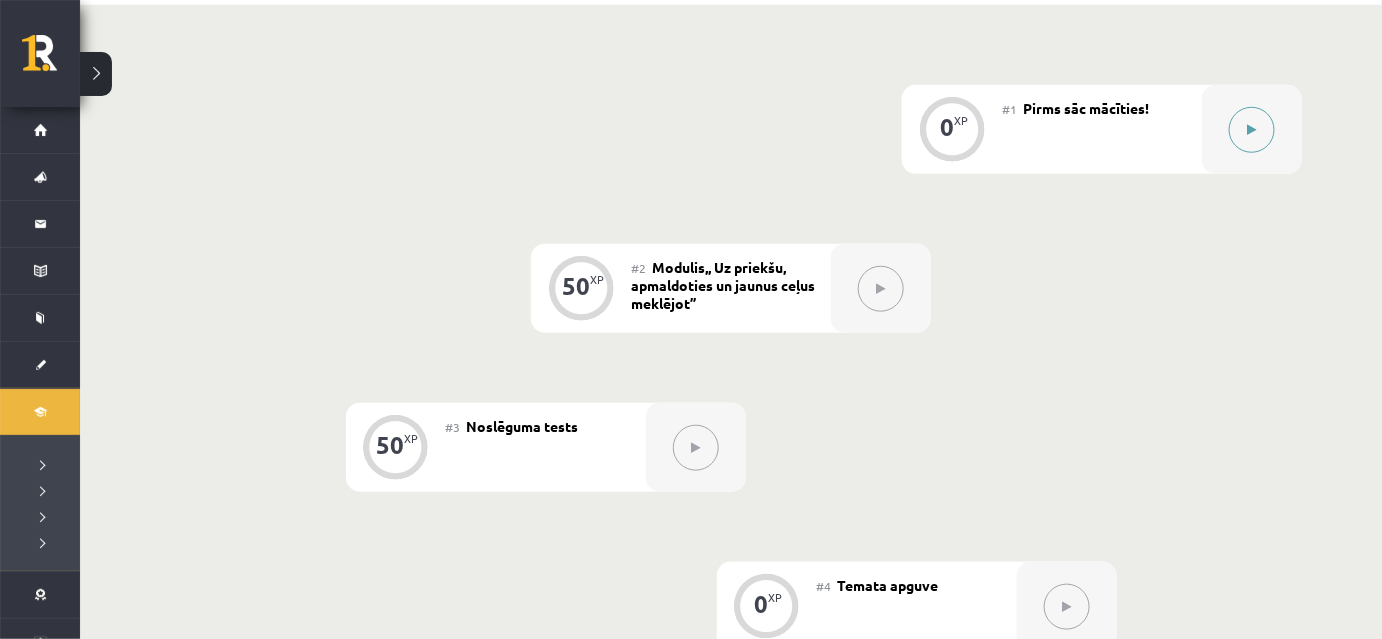 click 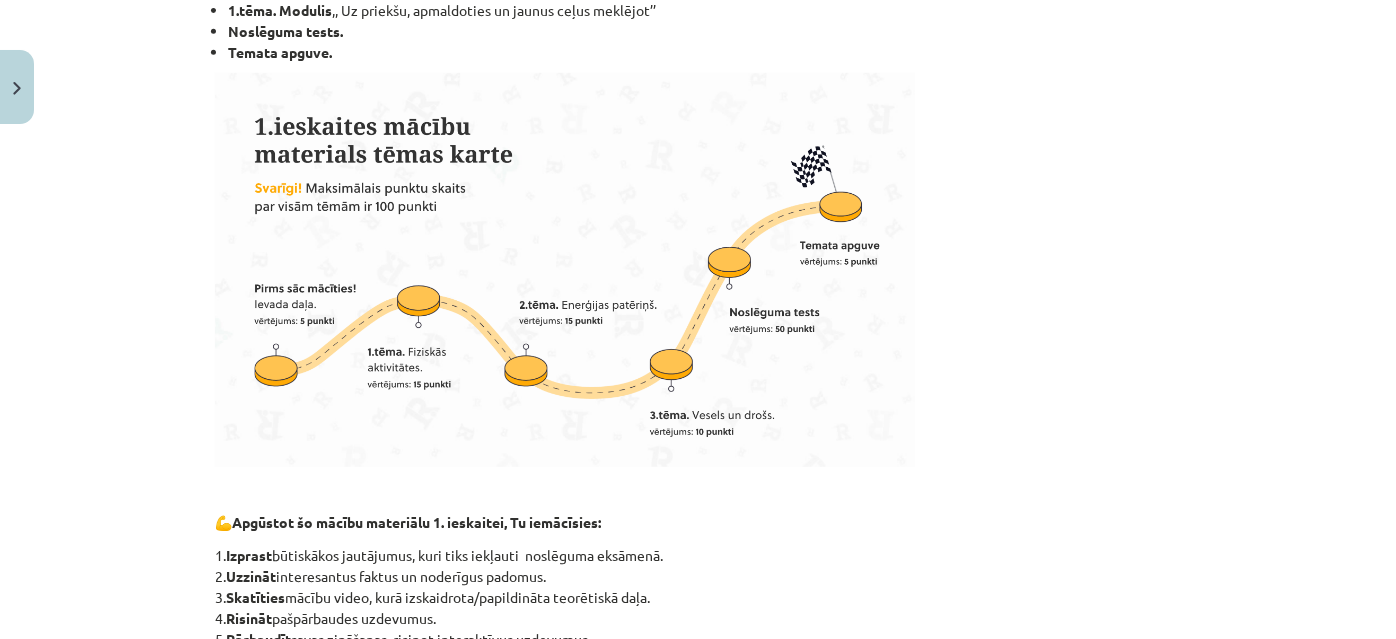 scroll, scrollTop: 363, scrollLeft: 0, axis: vertical 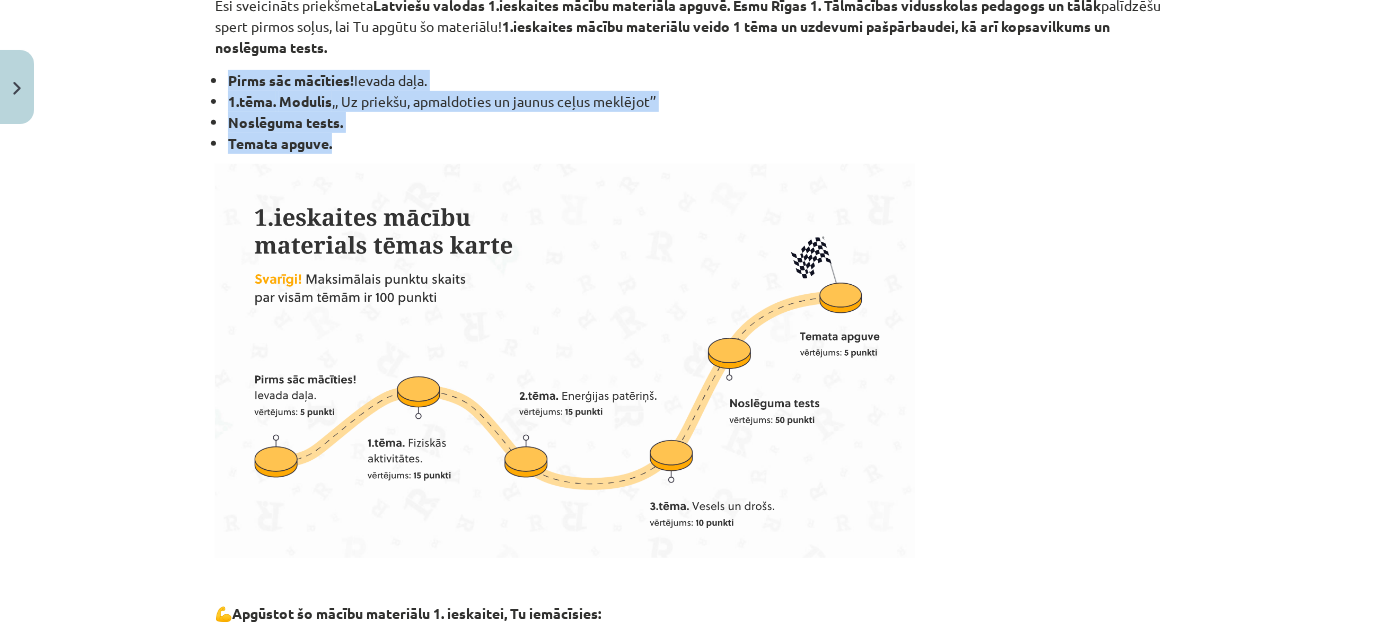 drag, startPoint x: 221, startPoint y: 79, endPoint x: 333, endPoint y: 147, distance: 131.02672 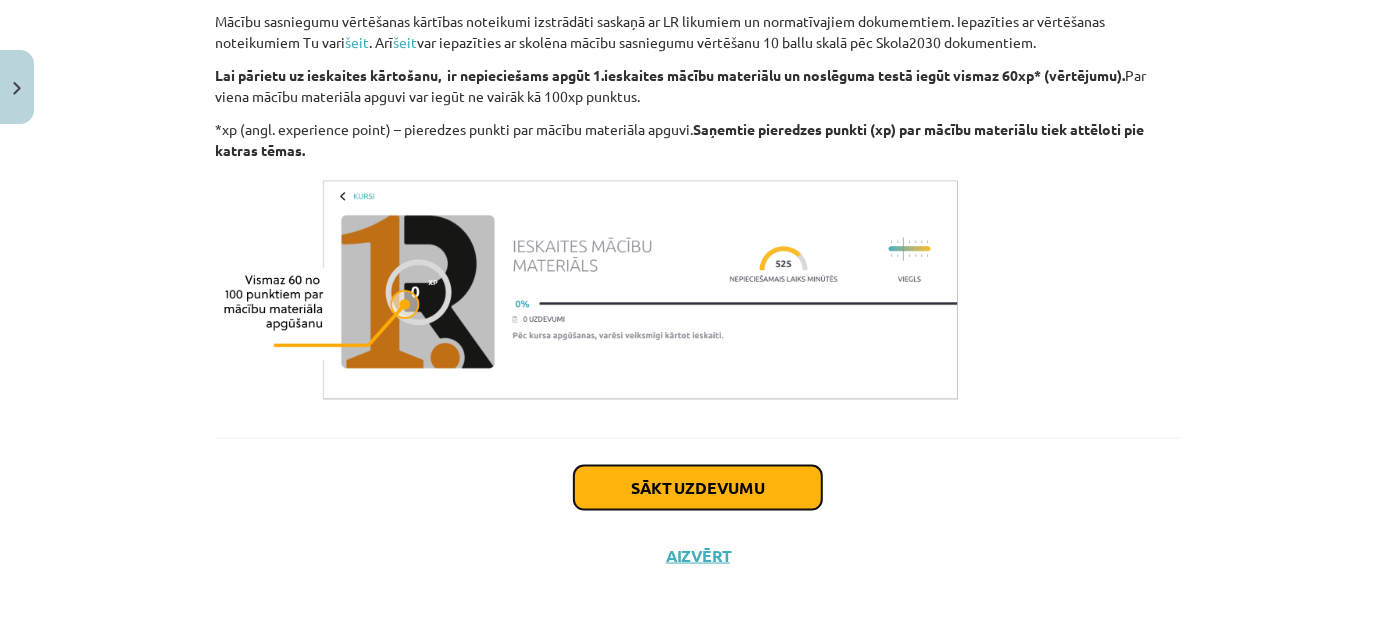 click on "Sākt uzdevumu" 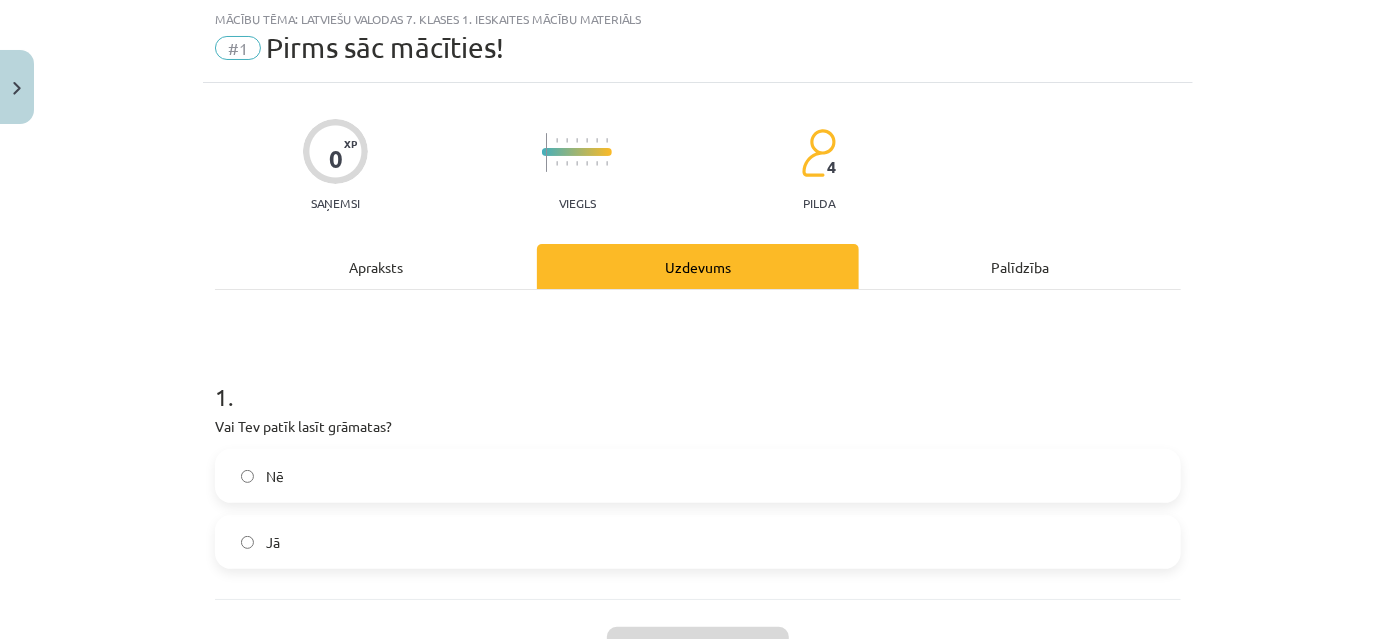scroll, scrollTop: 210, scrollLeft: 0, axis: vertical 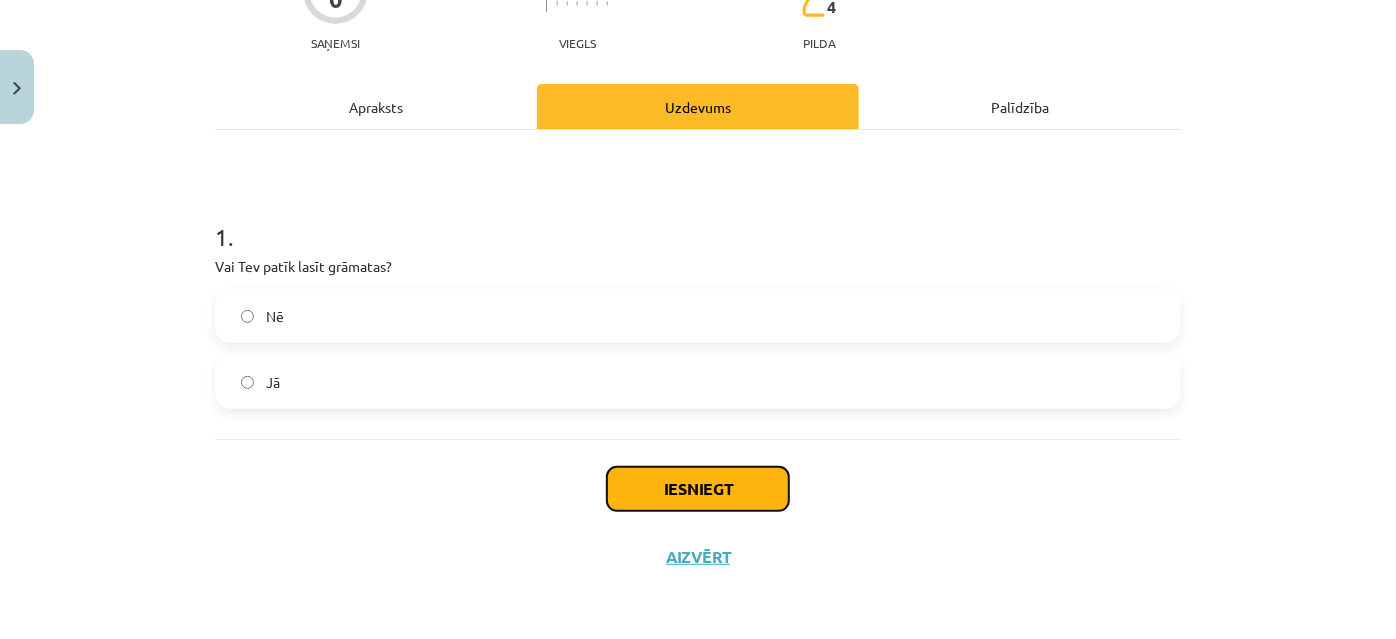 click on "Iesniegt" 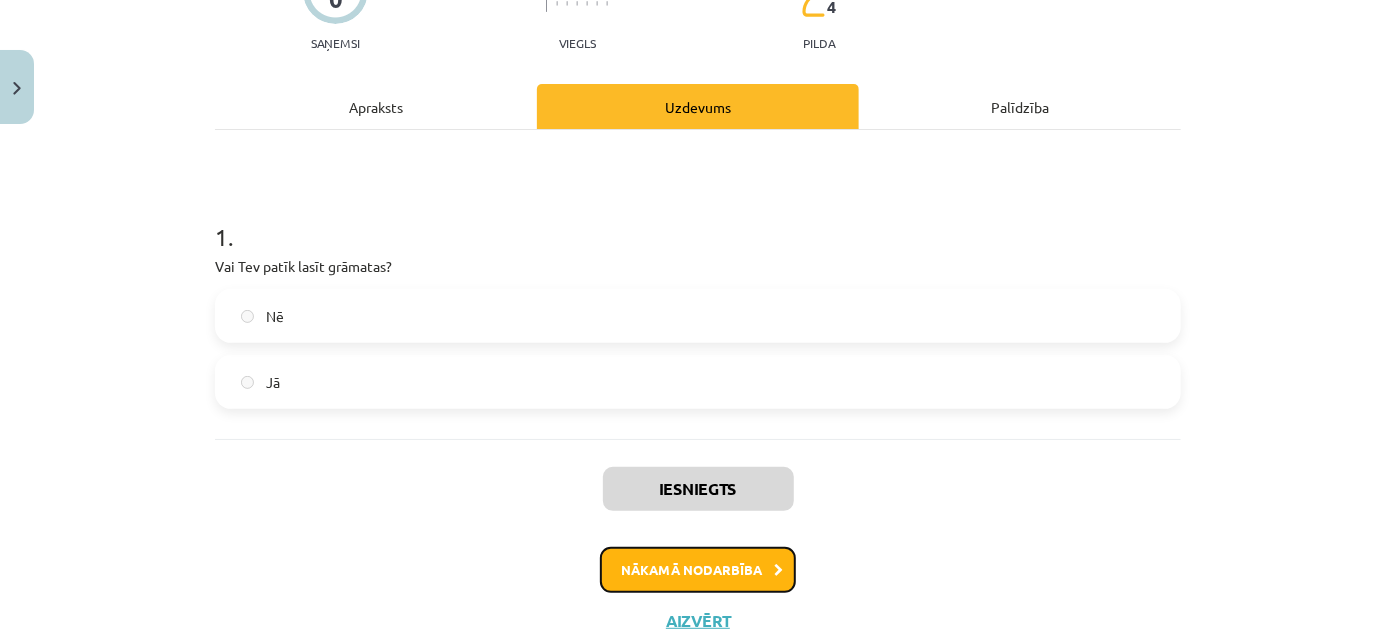 click on "Nākamā nodarbība" 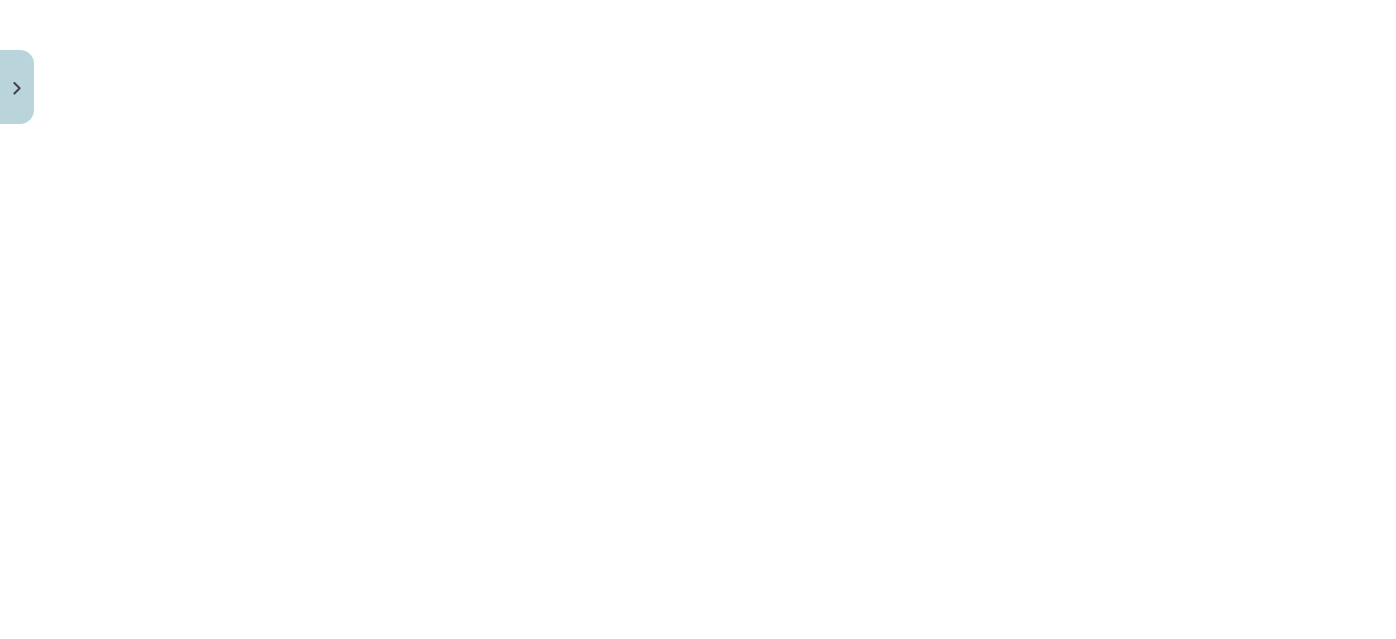 scroll, scrollTop: 10156, scrollLeft: 0, axis: vertical 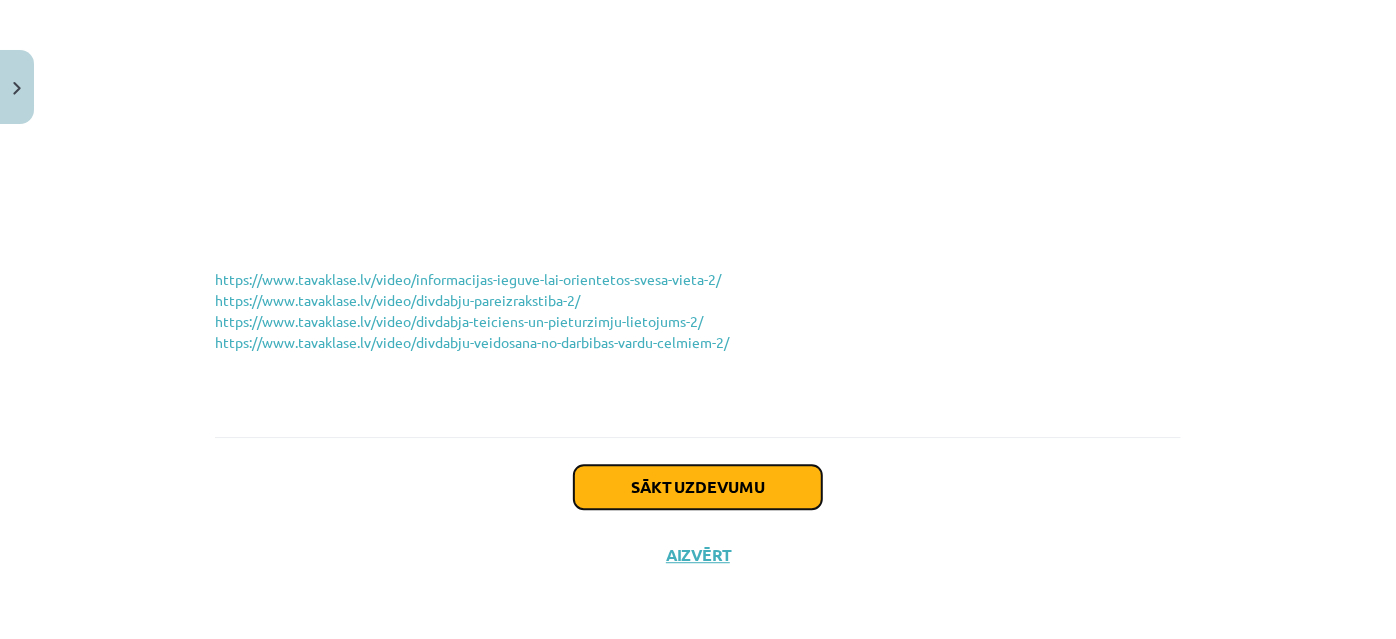 click on "Sākt uzdevumu" 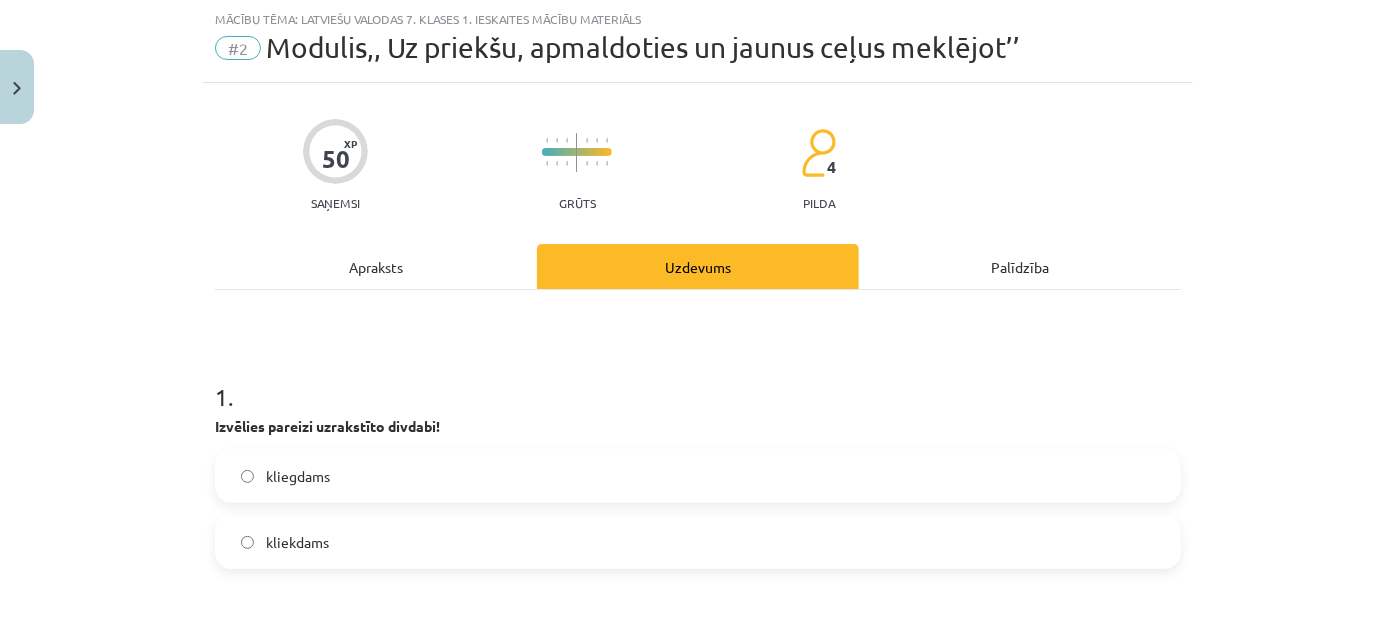 scroll, scrollTop: 504, scrollLeft: 0, axis: vertical 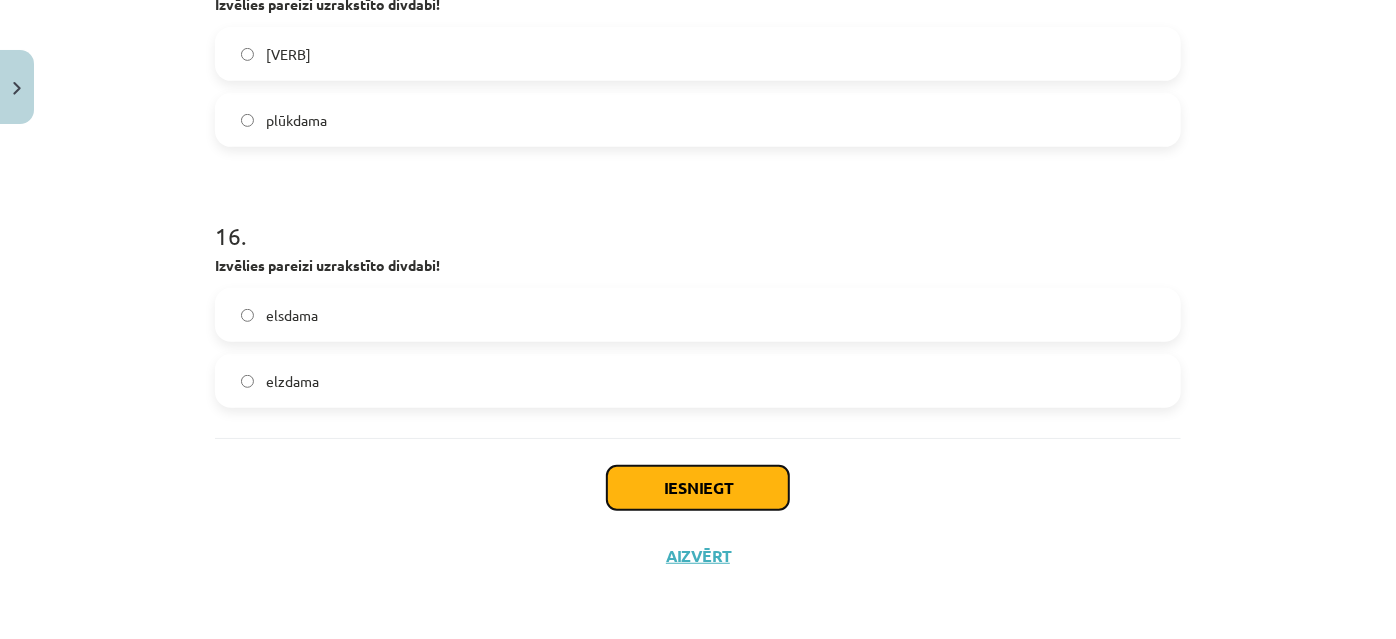 click on "Iesniegt" 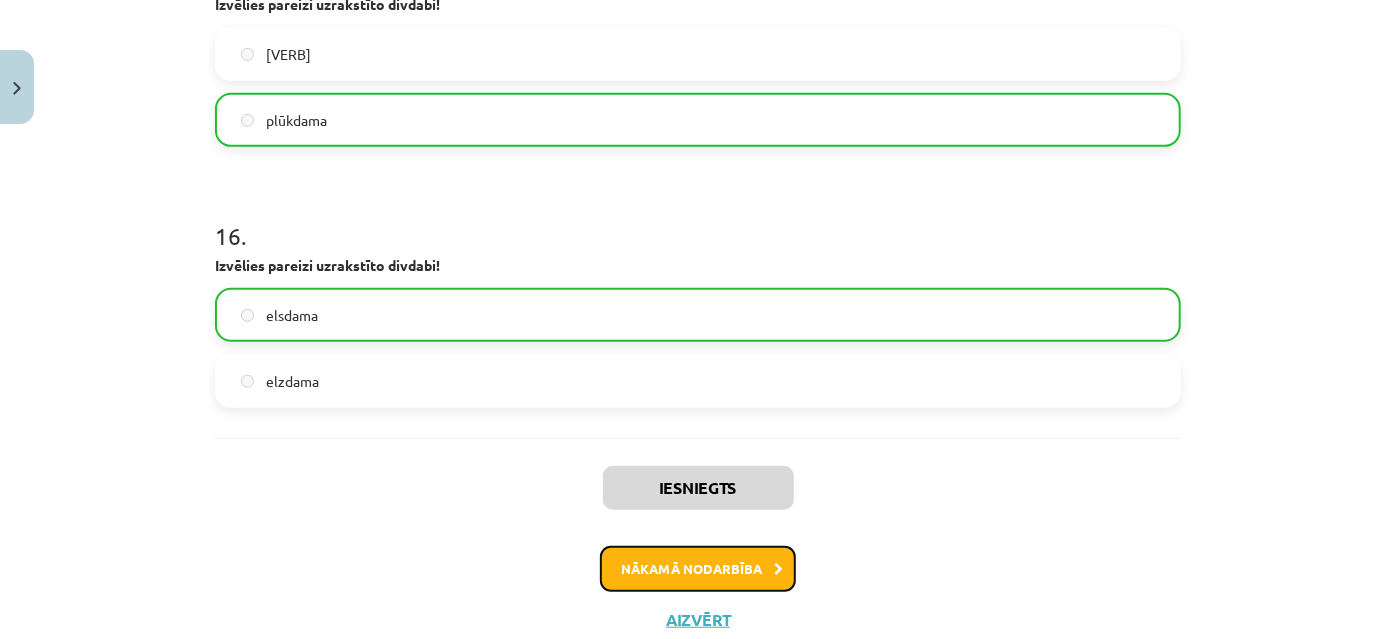 click on "Nākamā nodarbība" 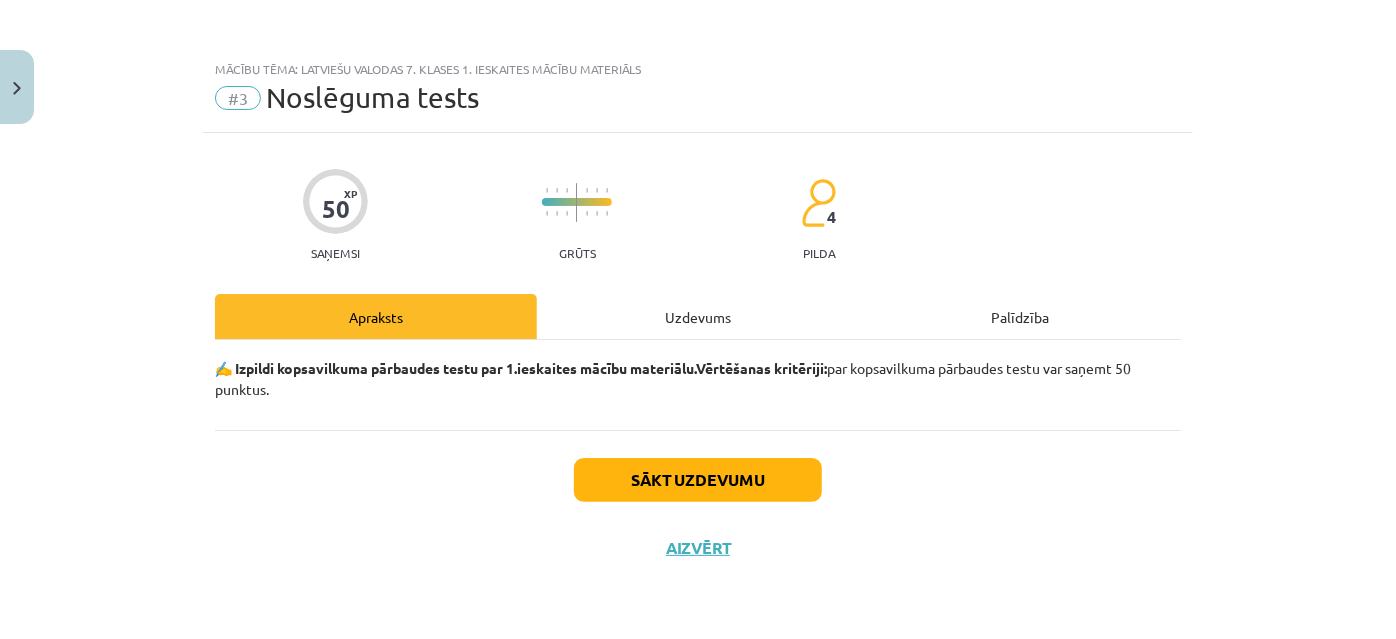 scroll, scrollTop: 0, scrollLeft: 0, axis: both 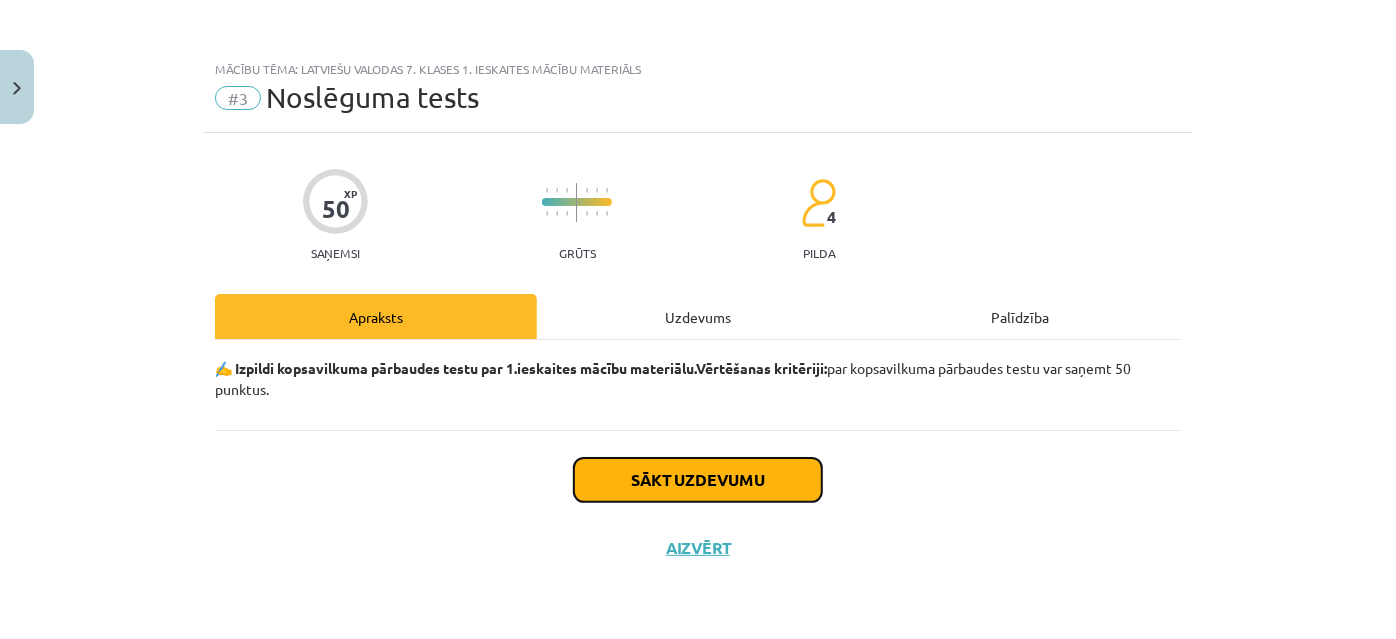 click on "Sākt uzdevumu" 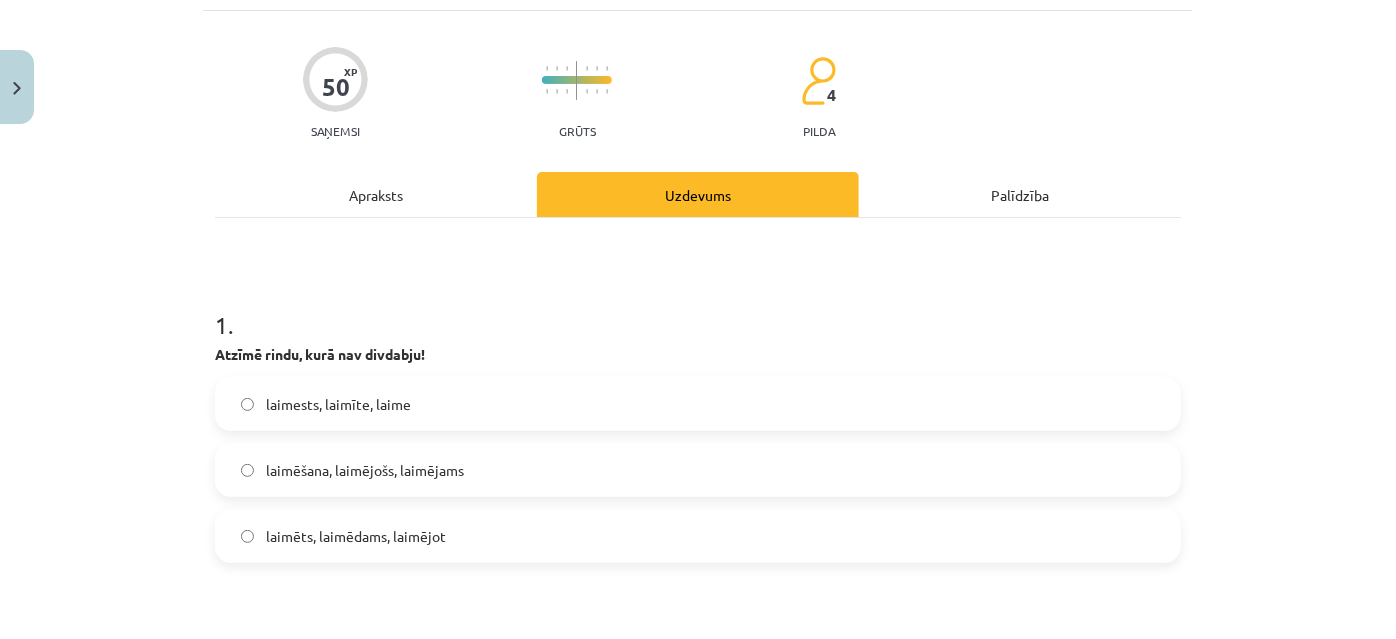 scroll, scrollTop: 454, scrollLeft: 0, axis: vertical 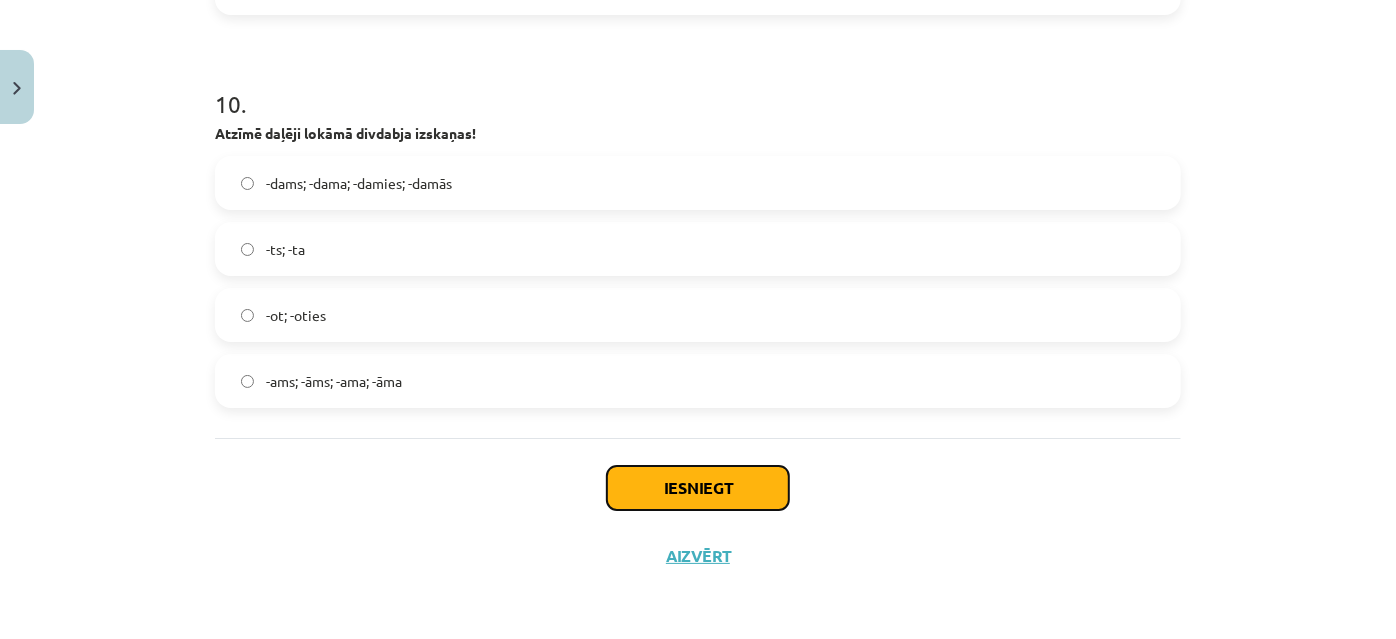 click on "Iesniegt" 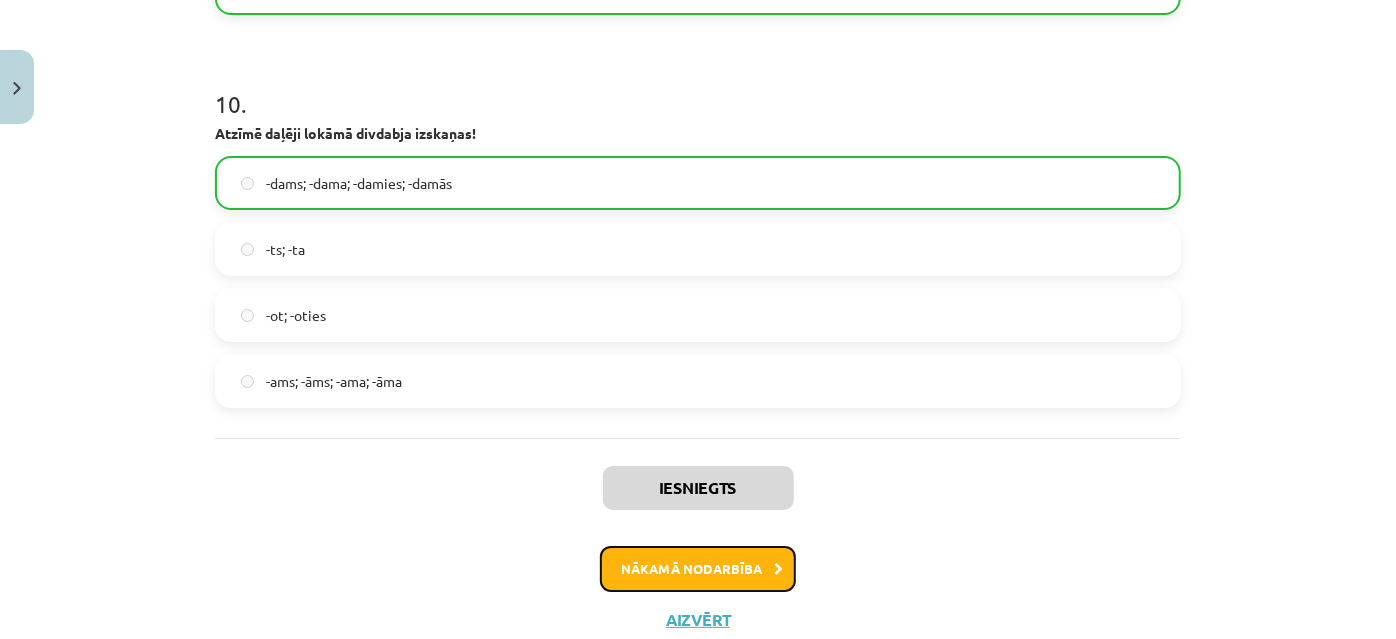click on "Nākamā nodarbība" 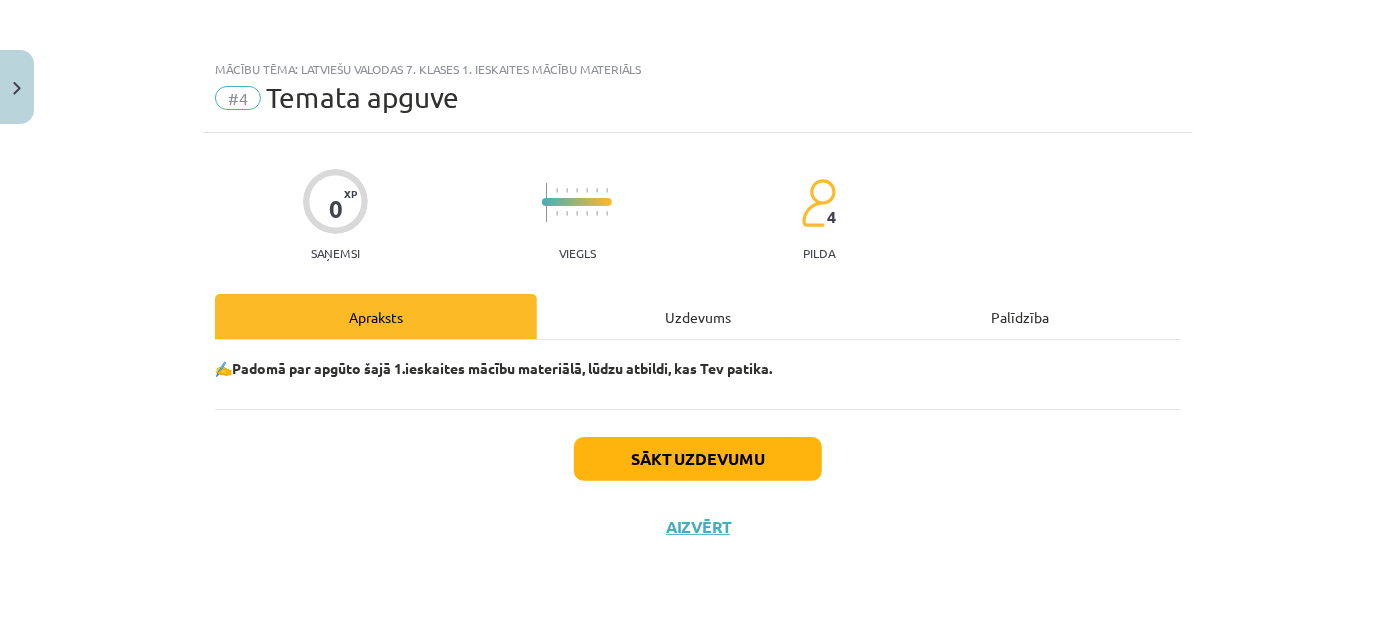 scroll, scrollTop: 0, scrollLeft: 0, axis: both 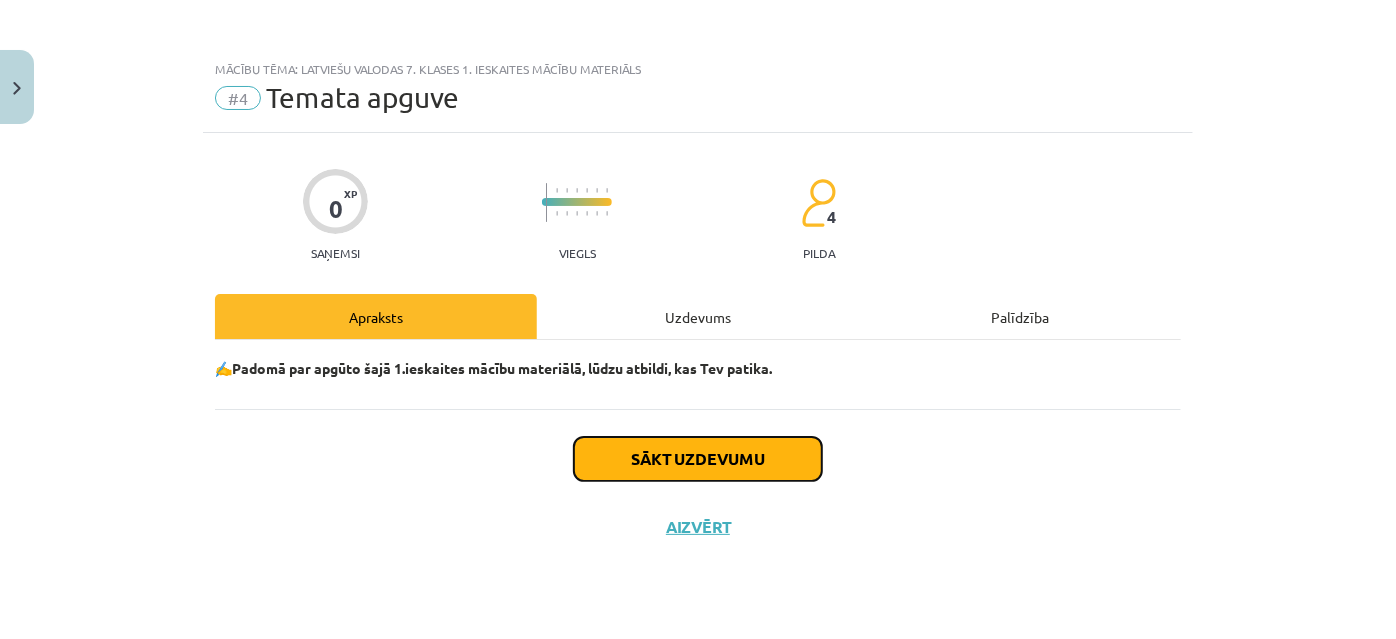 click on "Sākt uzdevumu" 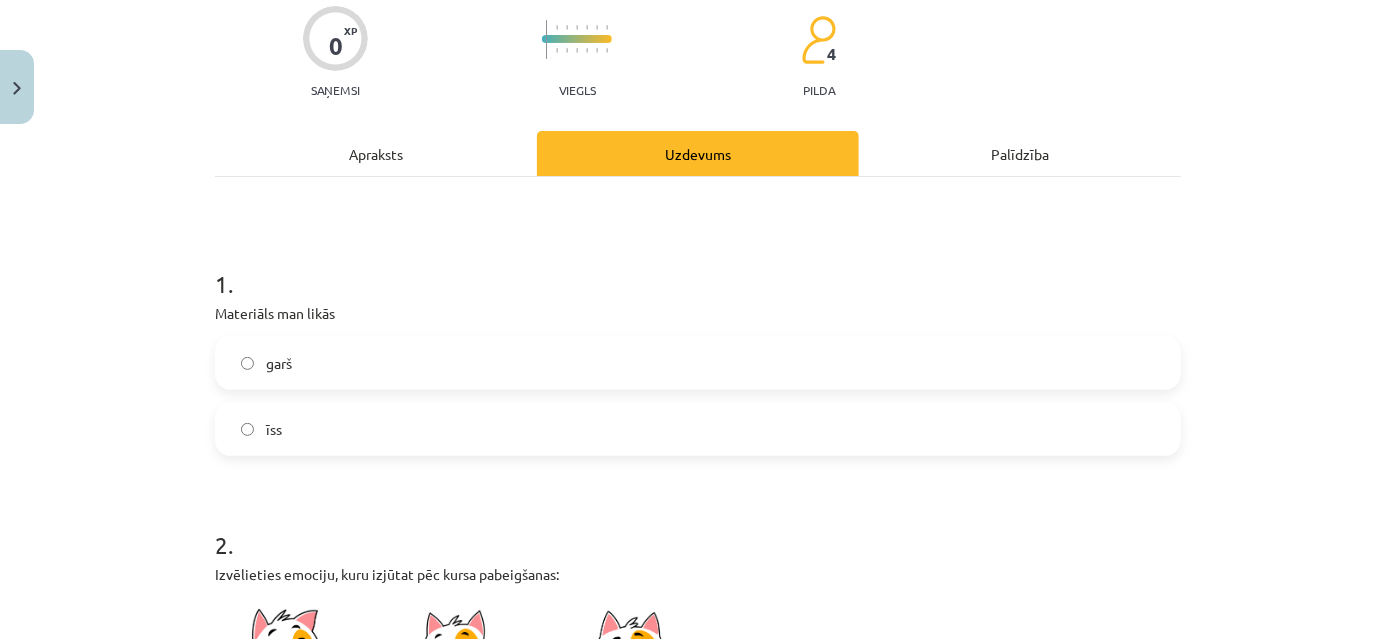 scroll, scrollTop: 454, scrollLeft: 0, axis: vertical 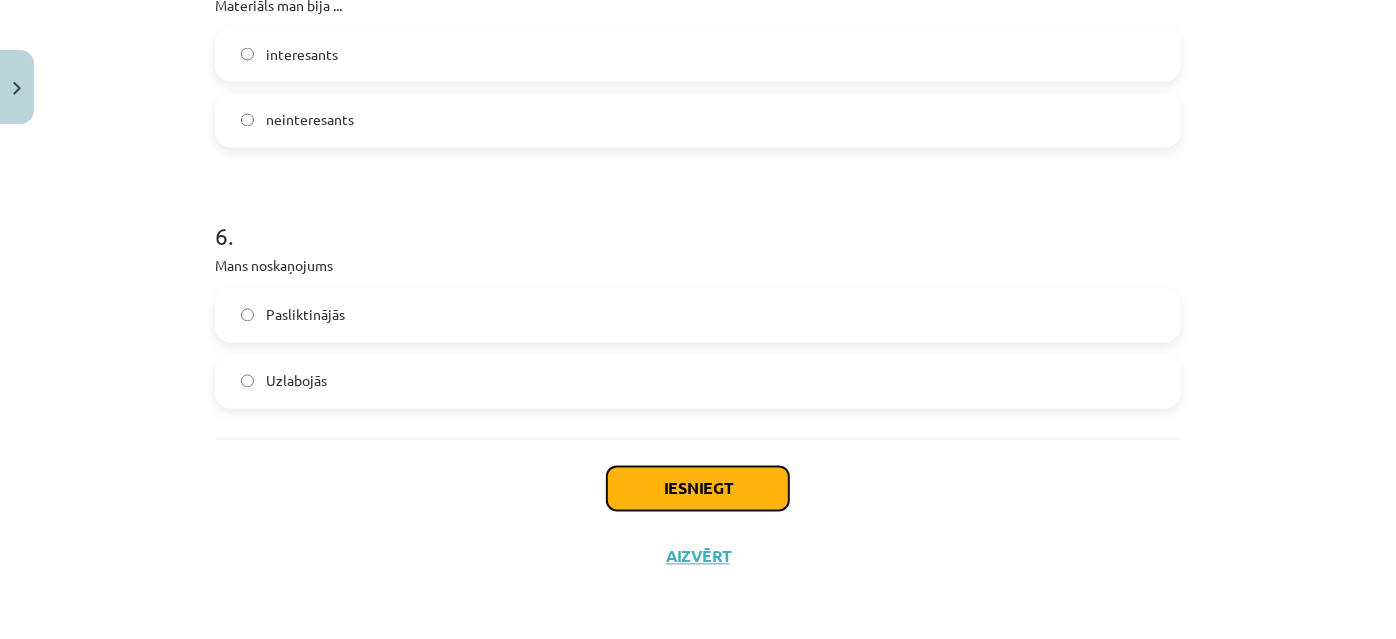 click on "Iesniegt" 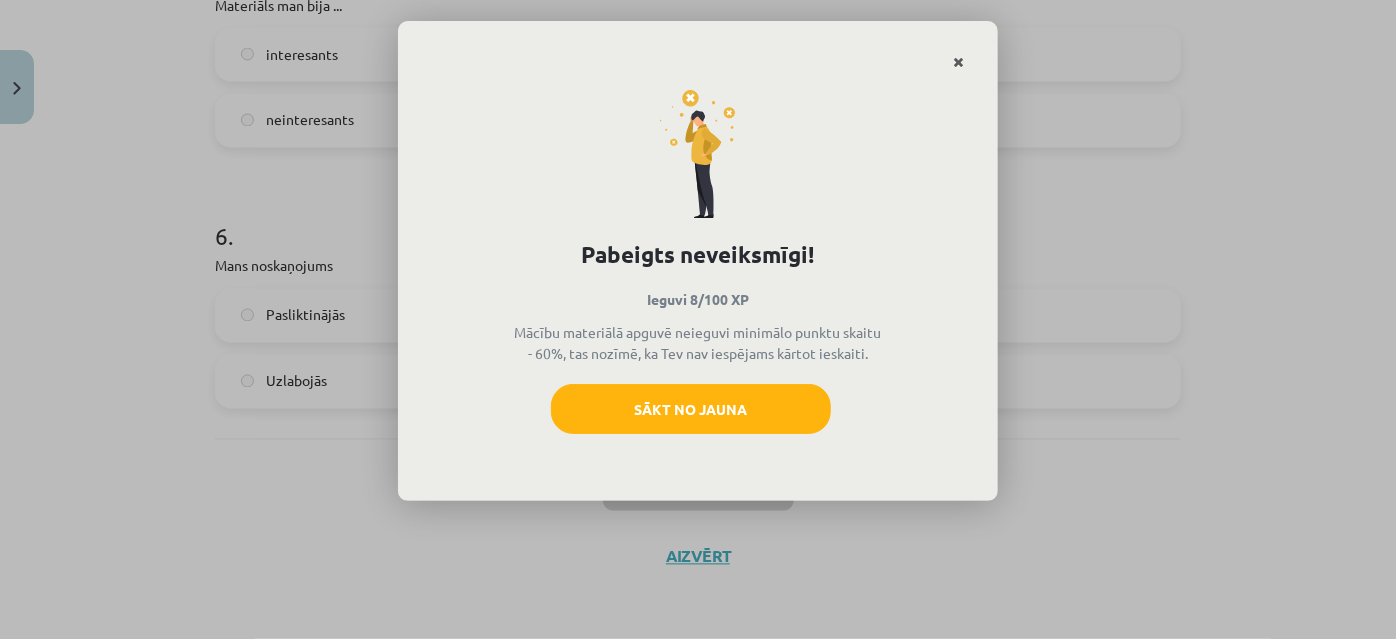 click 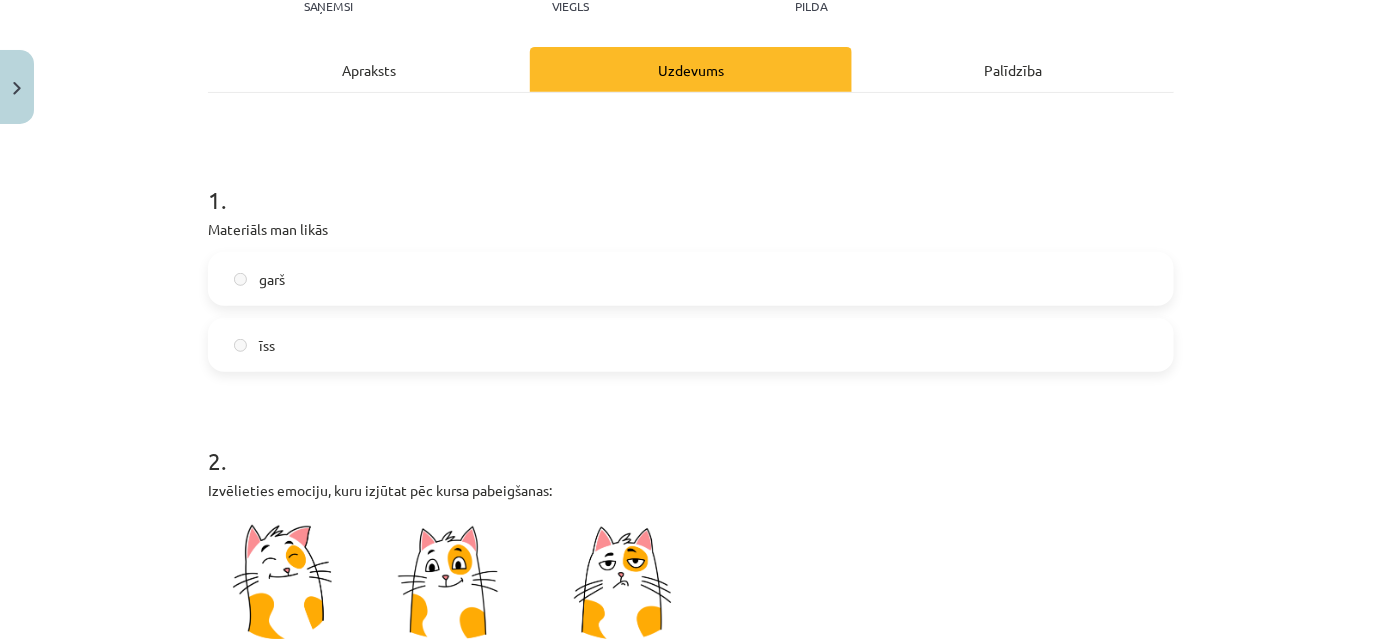 scroll, scrollTop: 0, scrollLeft: 0, axis: both 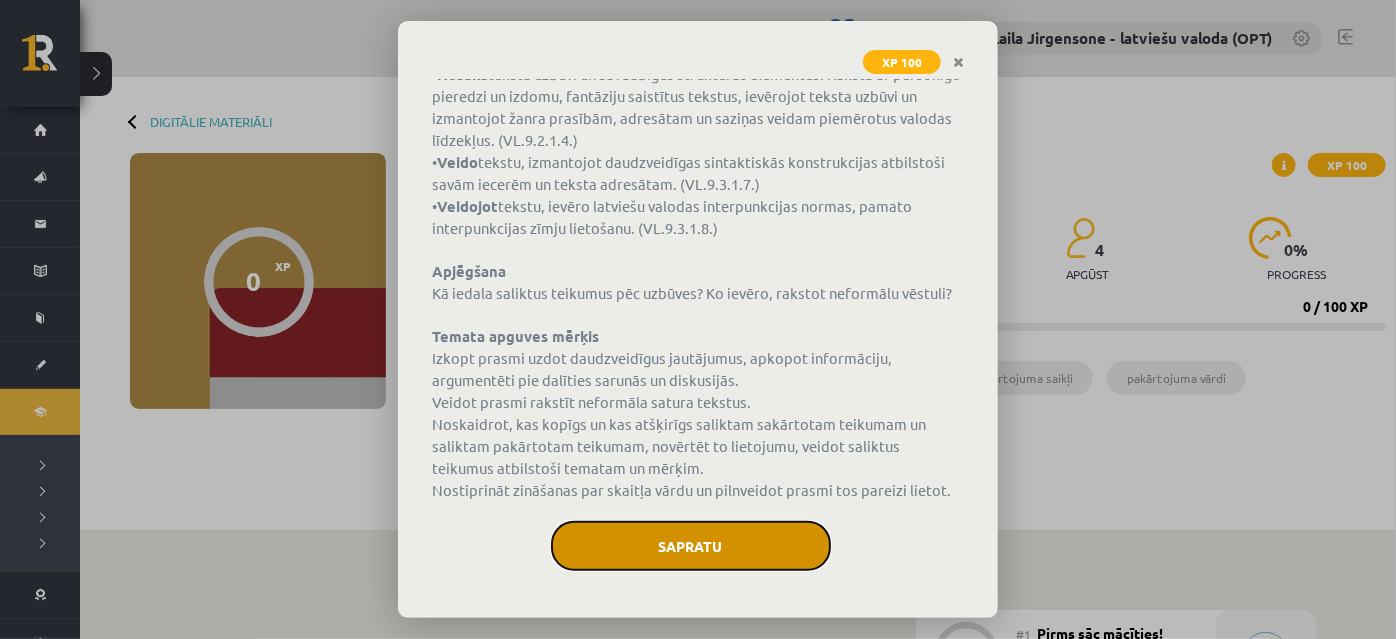 click on "Sapratu" 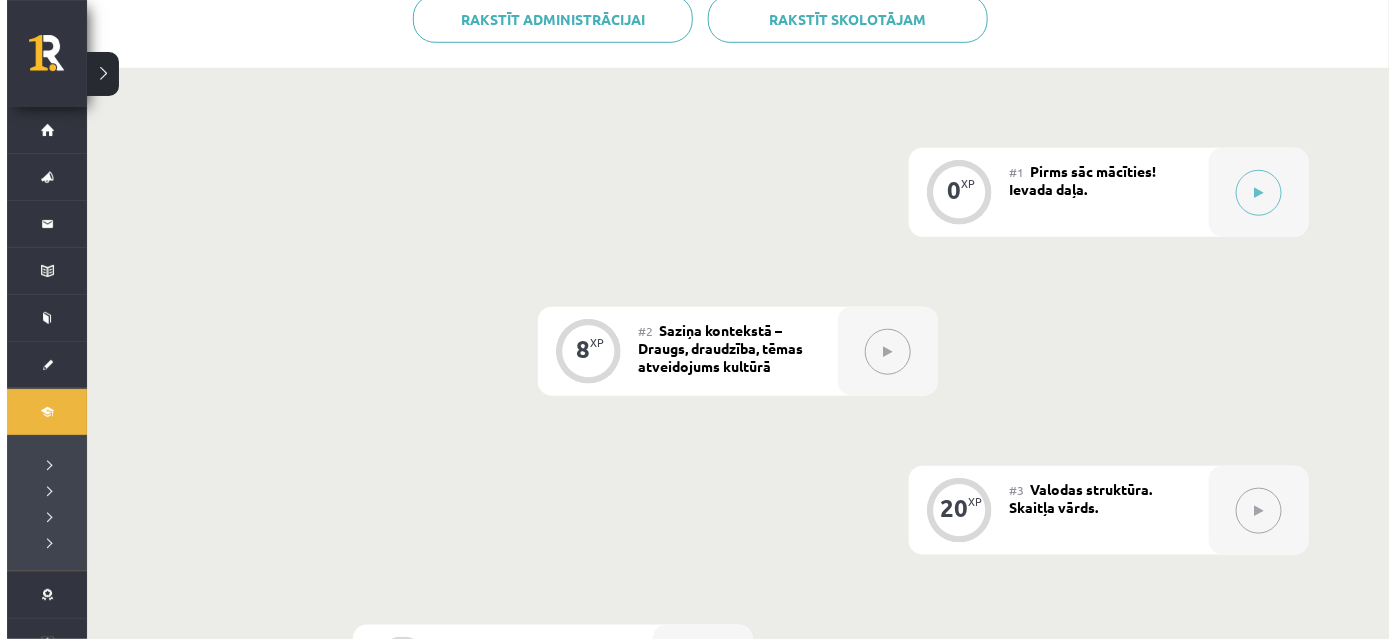scroll, scrollTop: 454, scrollLeft: 0, axis: vertical 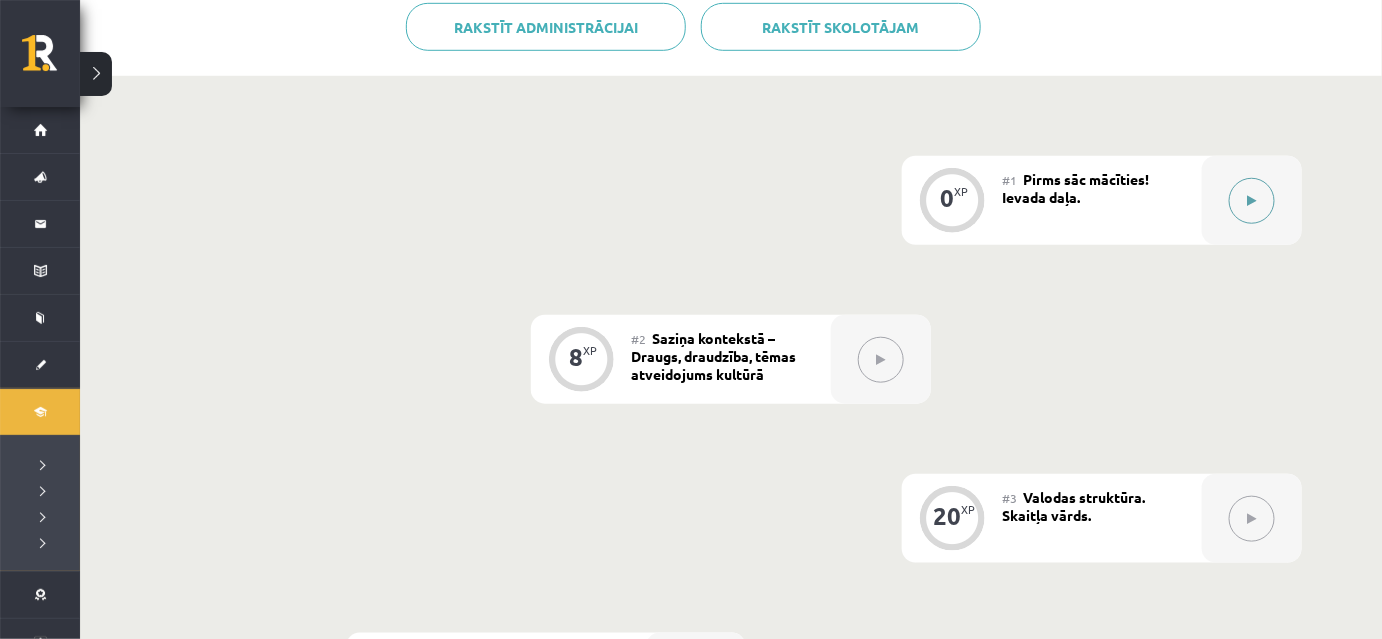 click 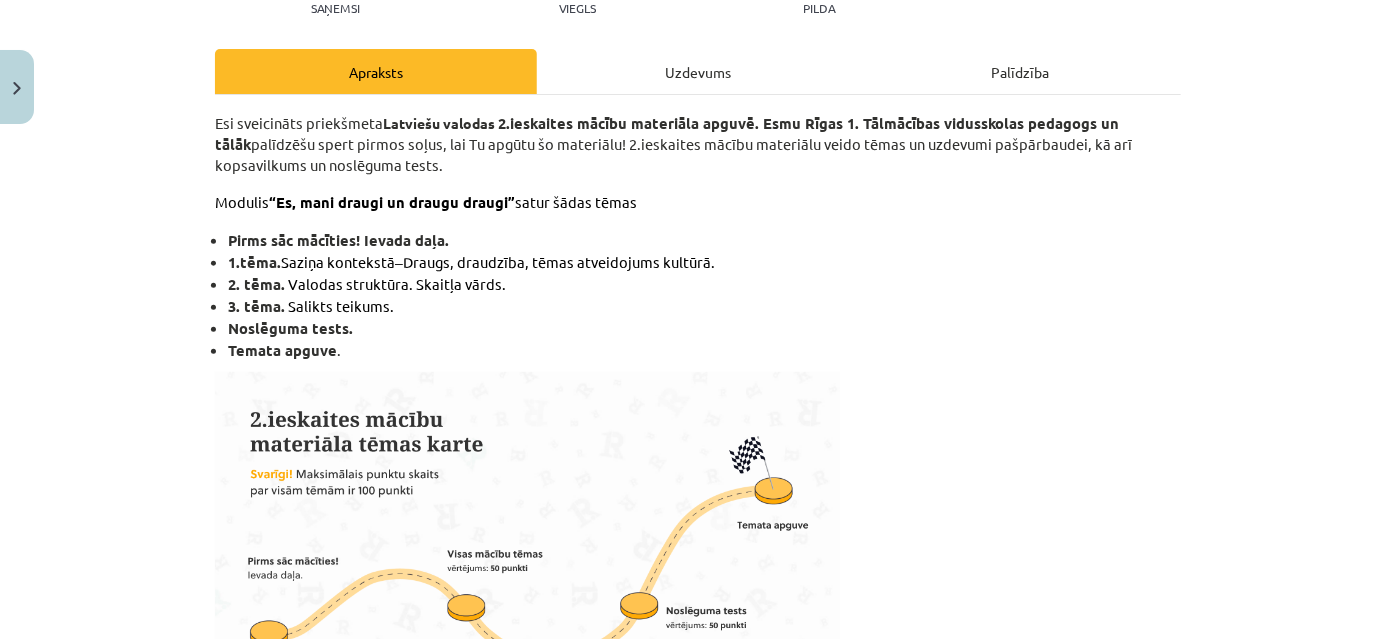 scroll, scrollTop: 272, scrollLeft: 0, axis: vertical 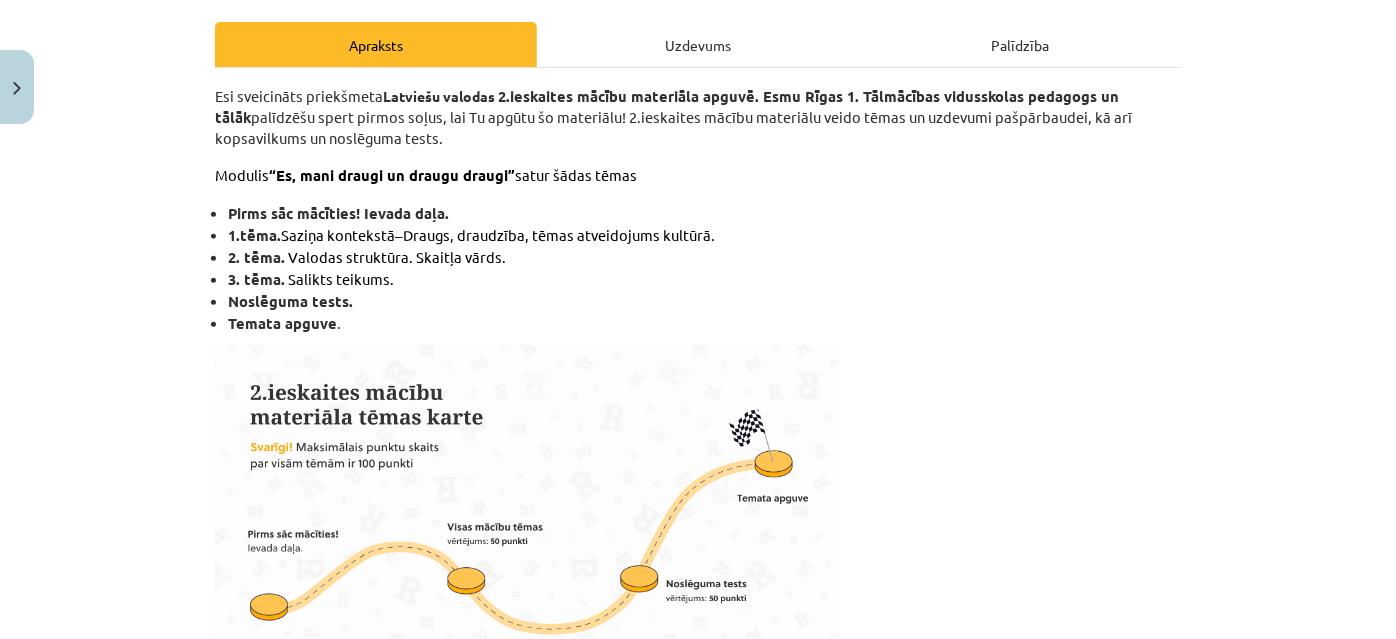 drag, startPoint x: 203, startPoint y: 172, endPoint x: 405, endPoint y: 327, distance: 254.6154 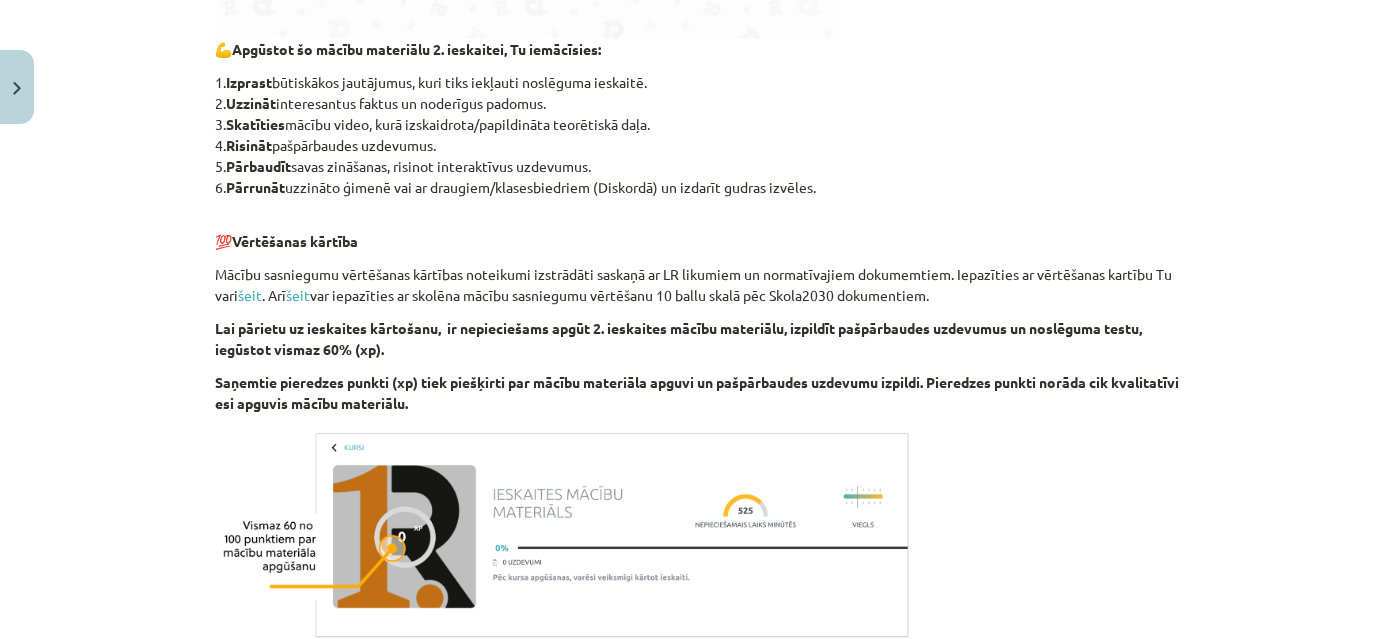 scroll, scrollTop: 1164, scrollLeft: 0, axis: vertical 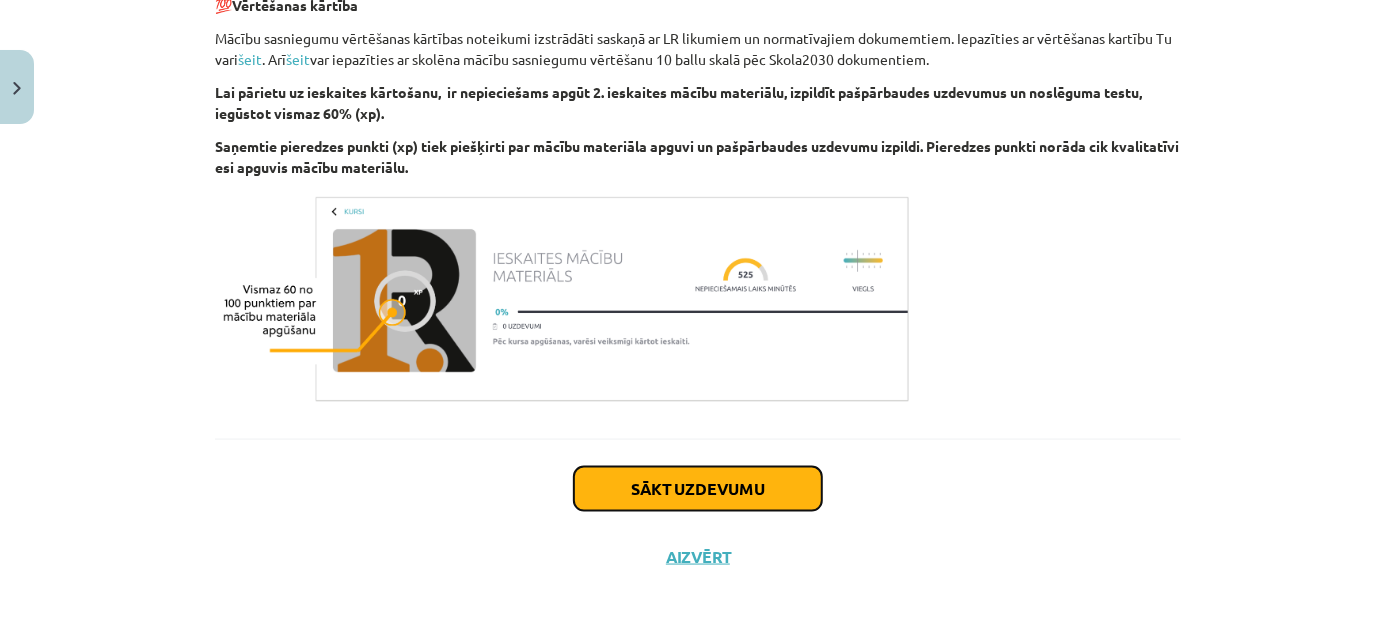 click on "Sākt uzdevumu" 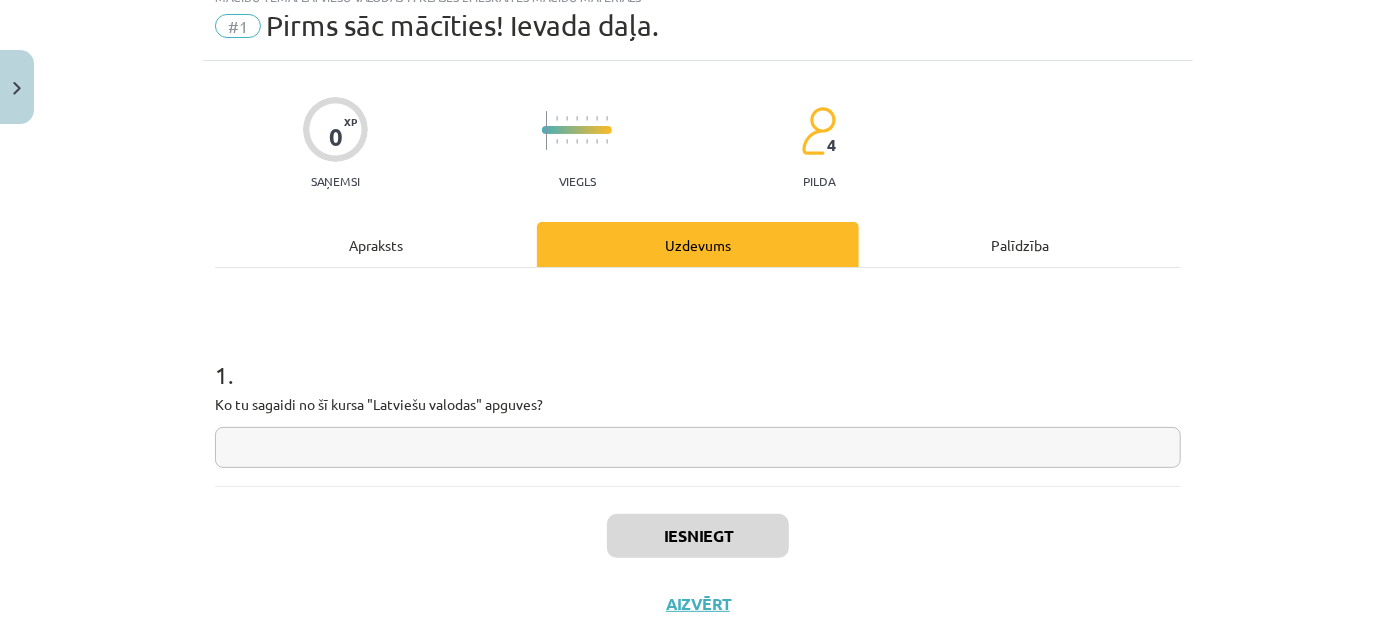 scroll, scrollTop: 50, scrollLeft: 0, axis: vertical 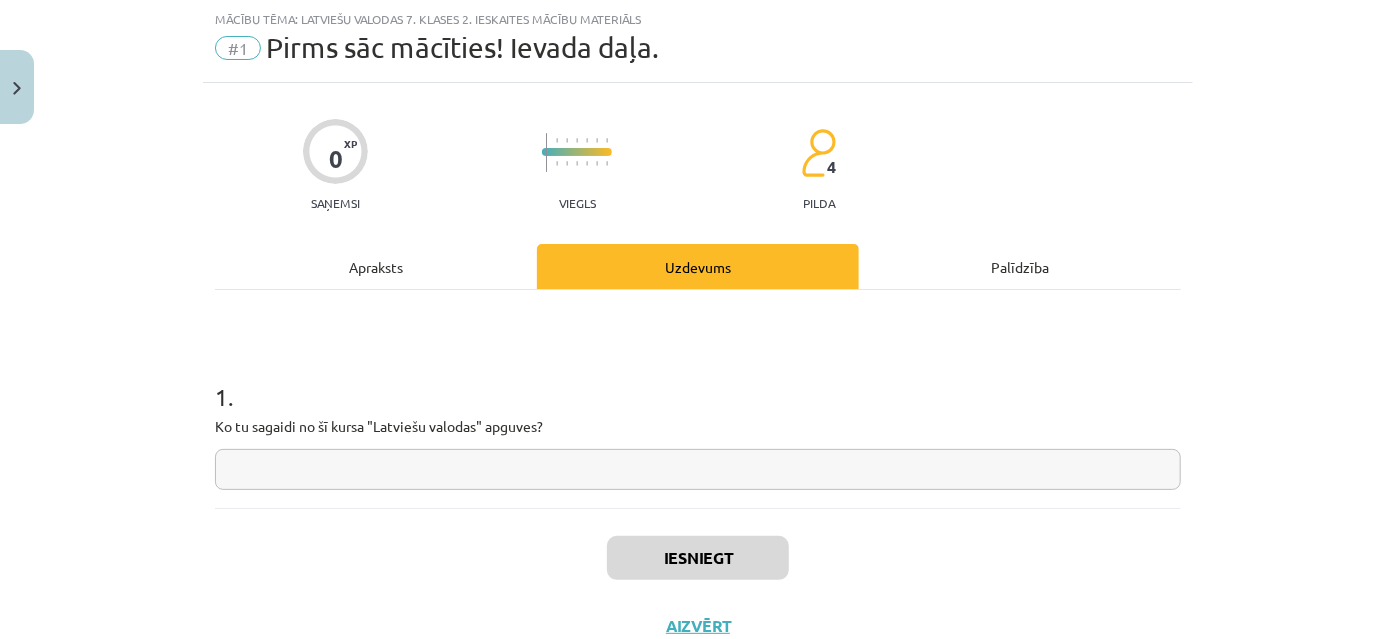 click 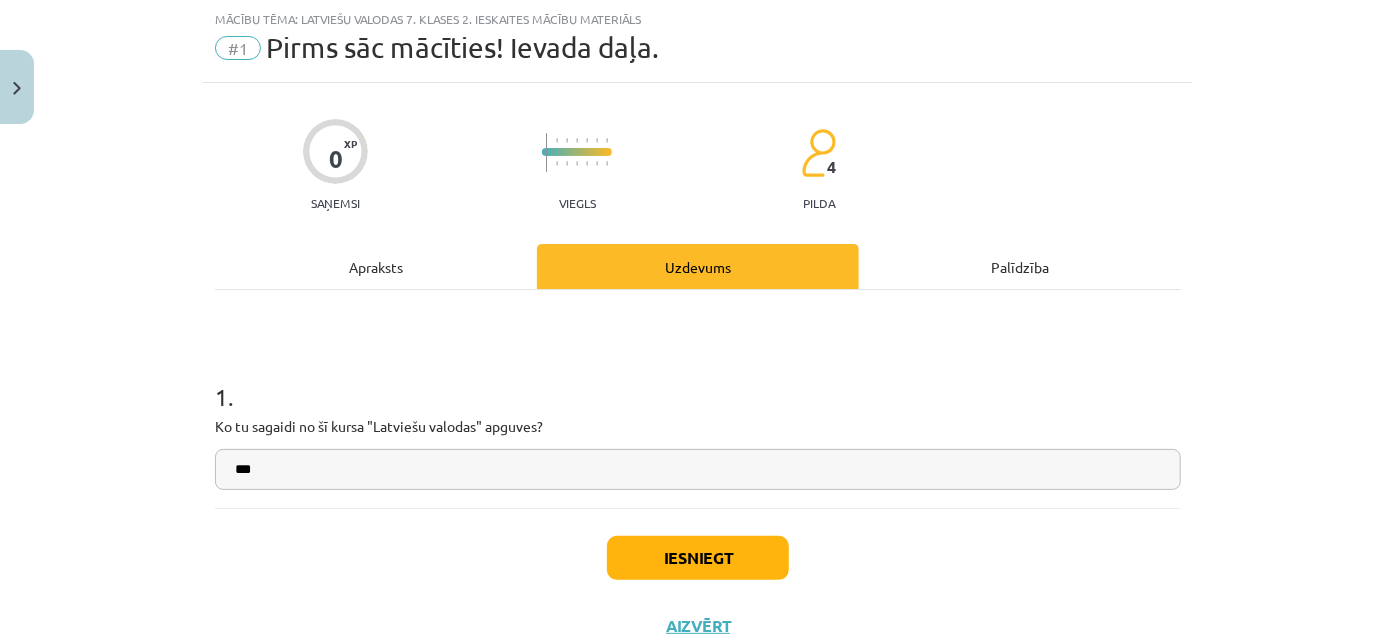 type on "***" 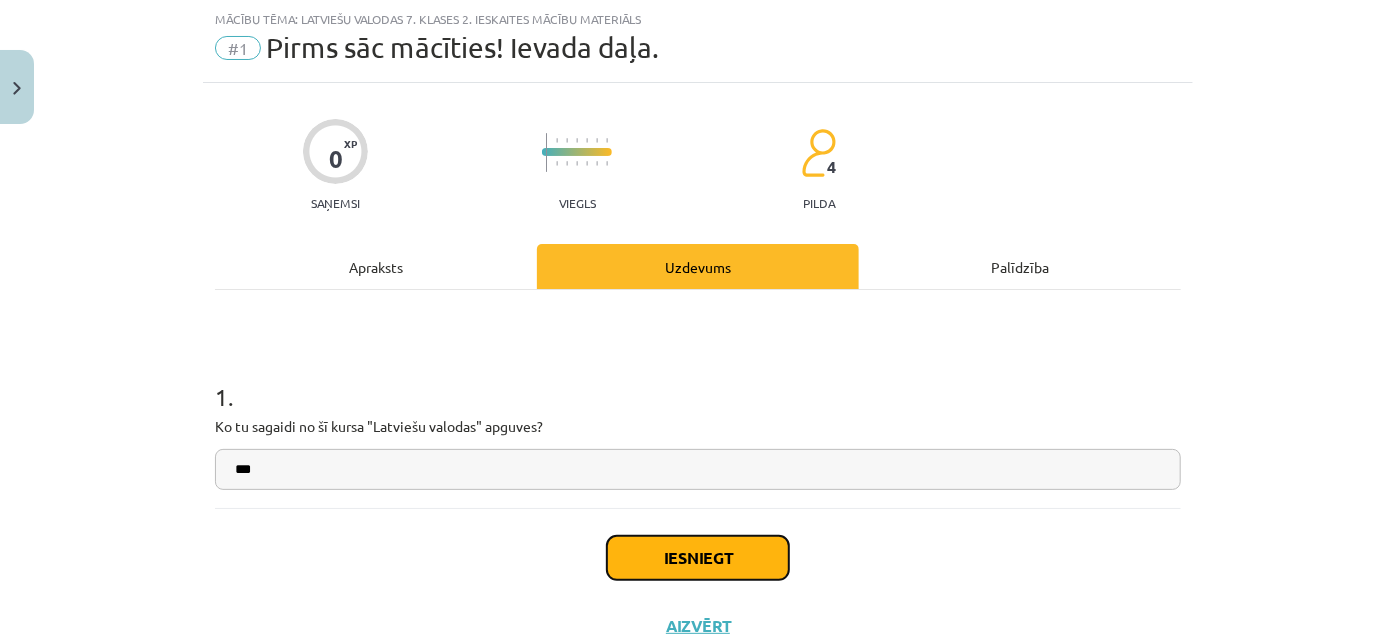 click on "Iesniegt" 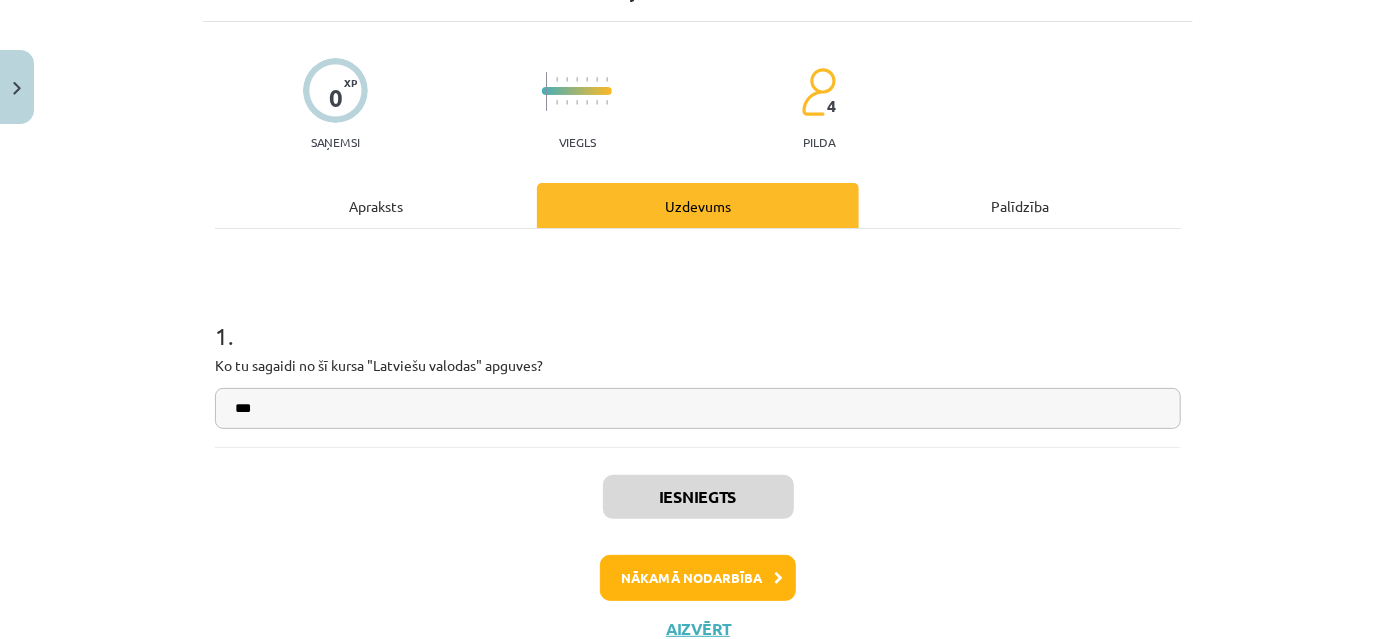 scroll, scrollTop: 182, scrollLeft: 0, axis: vertical 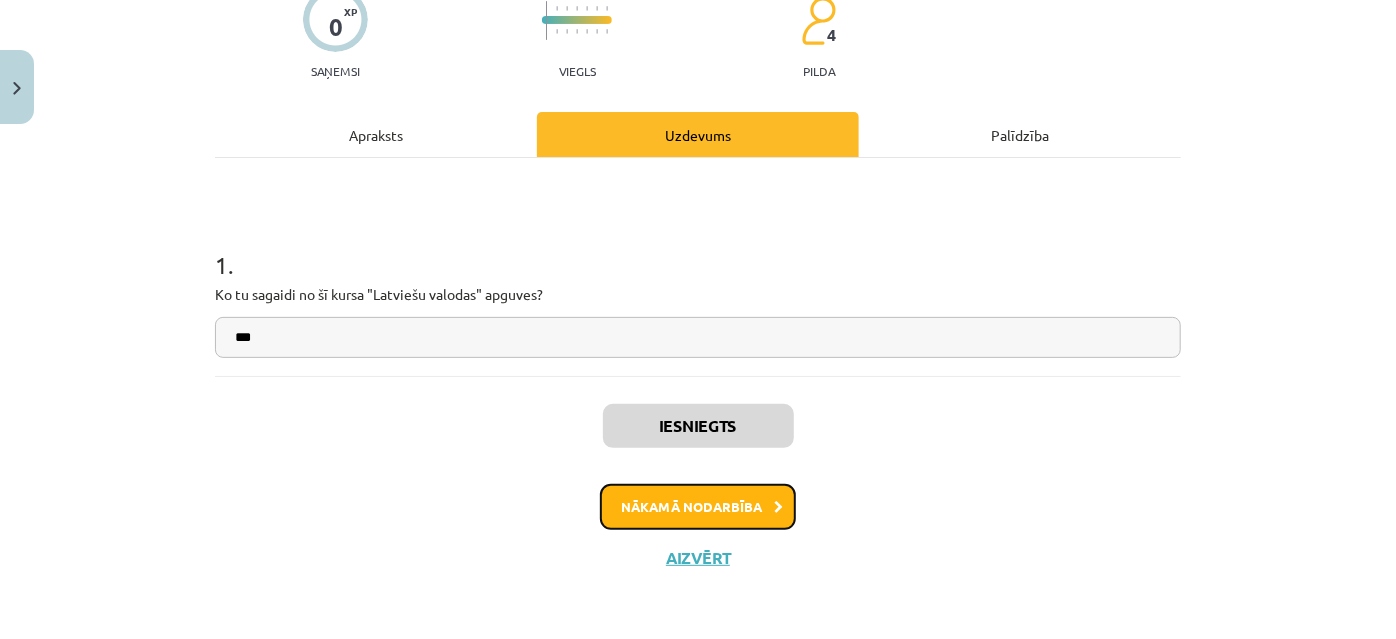 click on "Nākamā nodarbība" 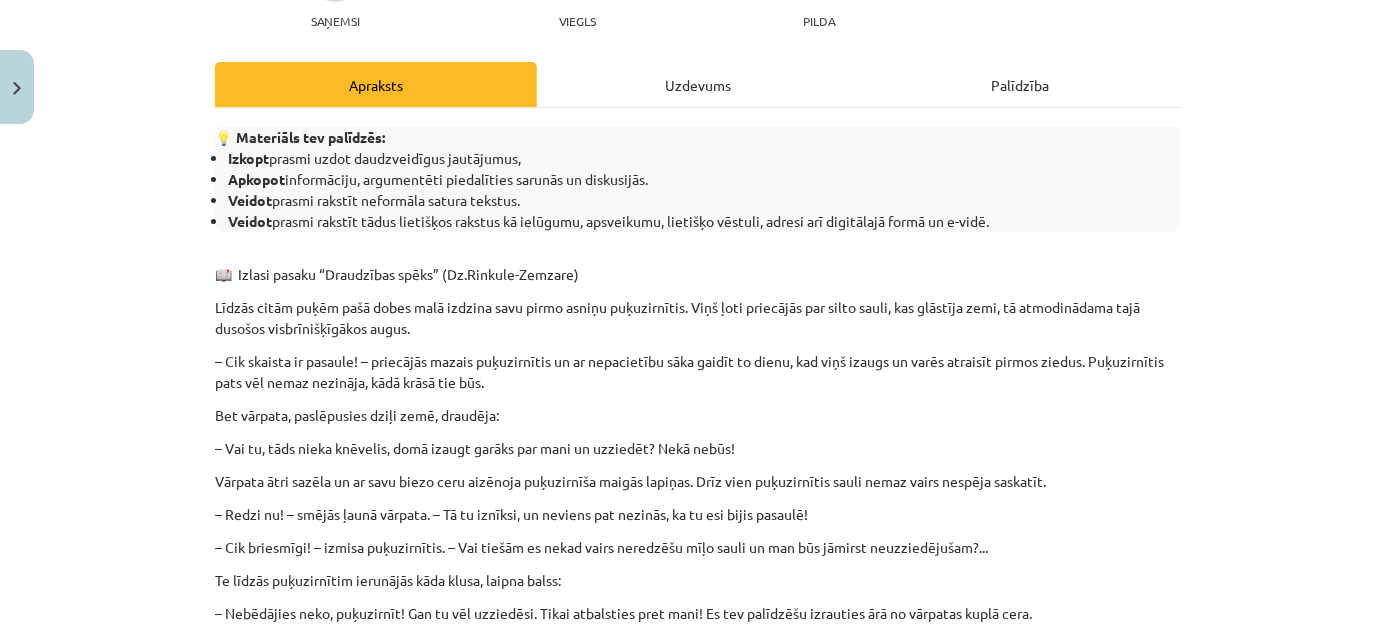 scroll, scrollTop: 0, scrollLeft: 0, axis: both 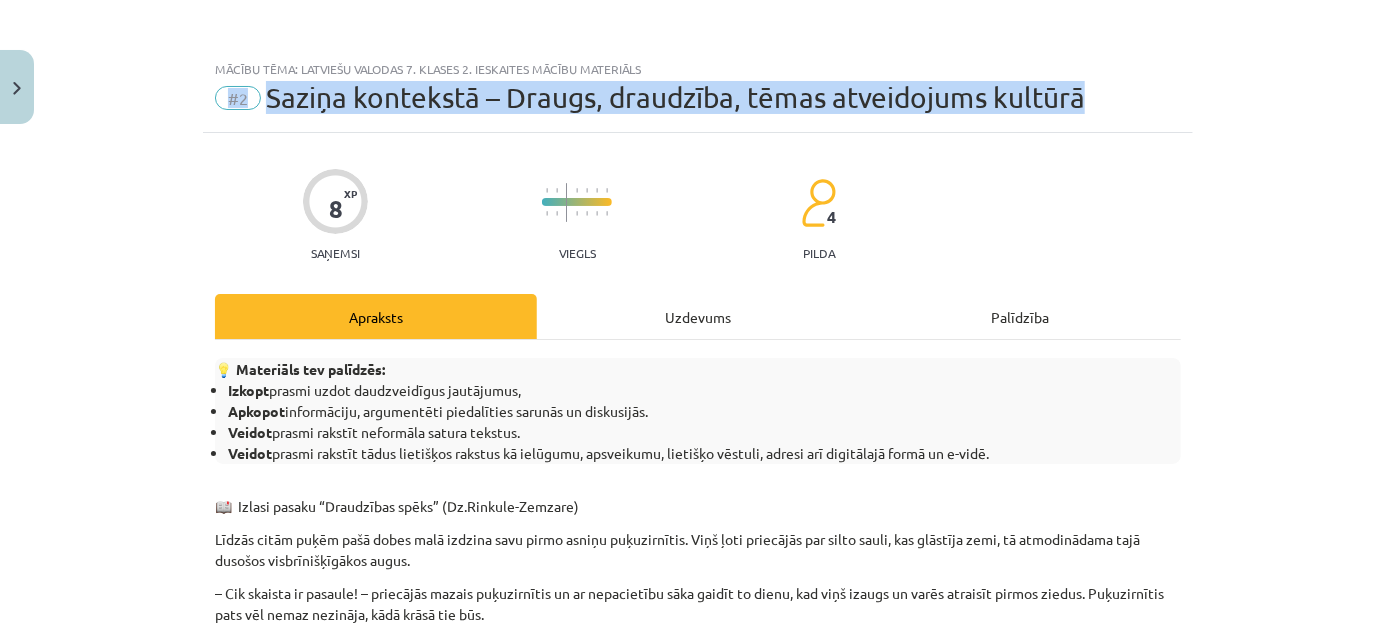 drag, startPoint x: 203, startPoint y: 92, endPoint x: 1154, endPoint y: 117, distance: 951.32855 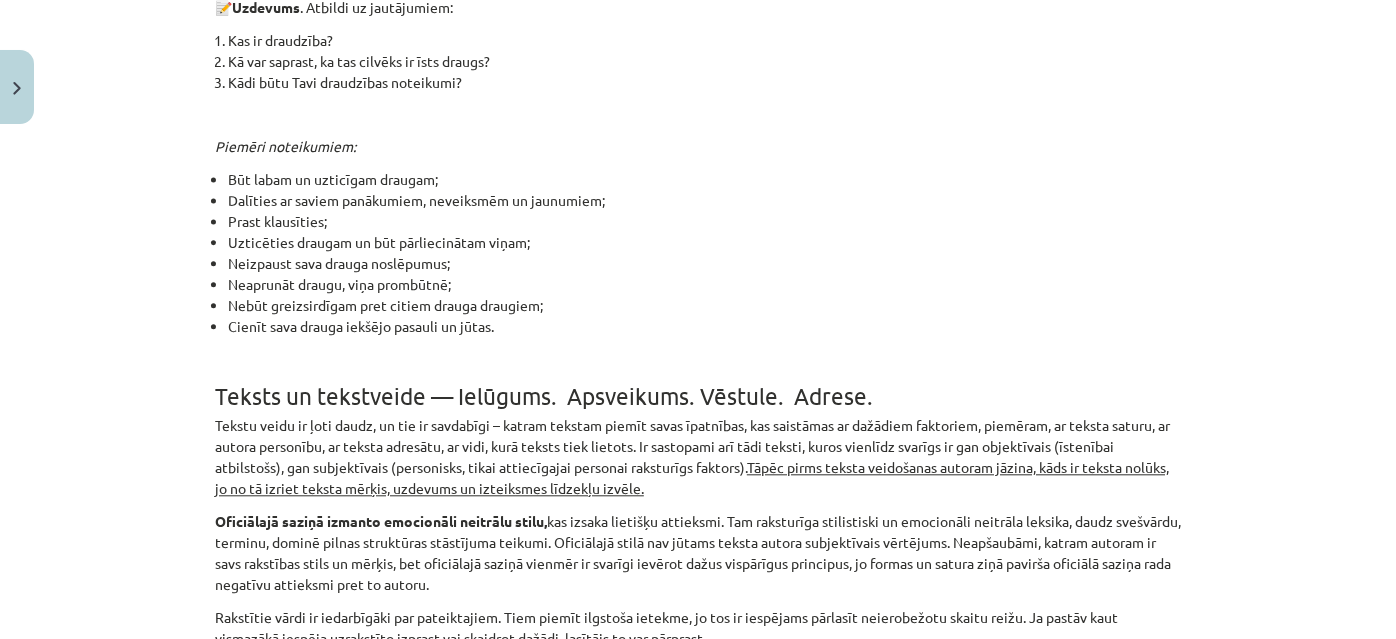 scroll, scrollTop: 2272, scrollLeft: 0, axis: vertical 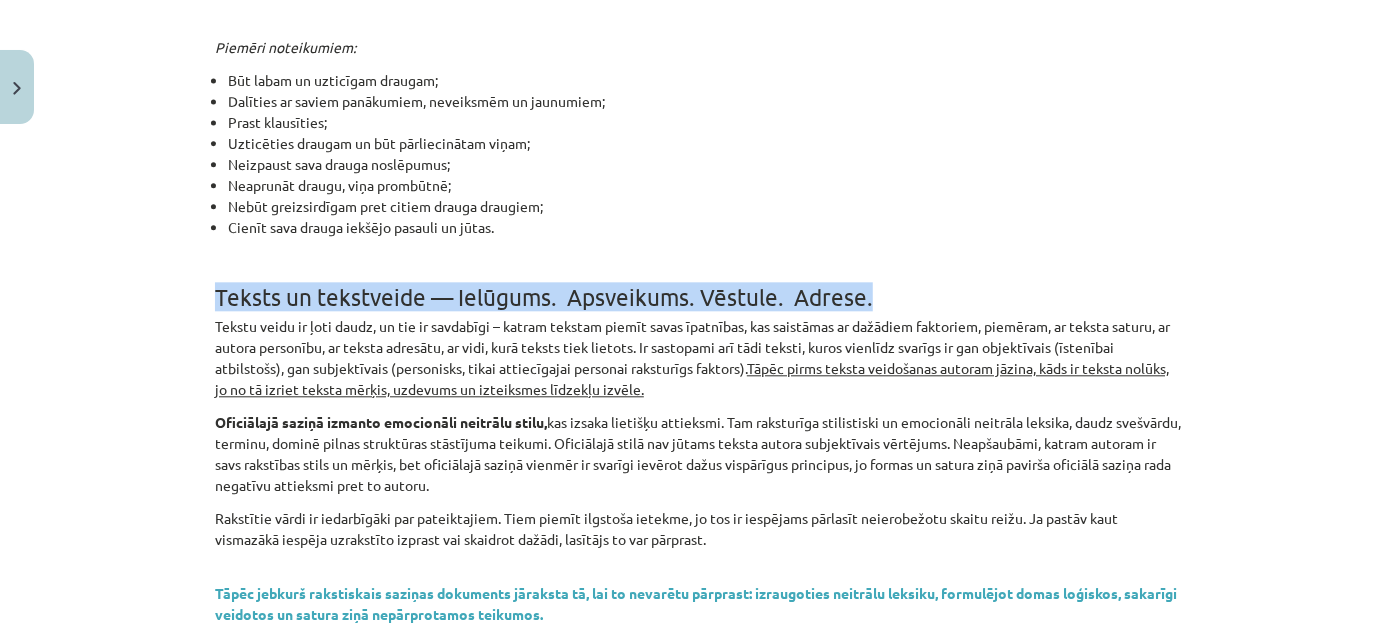 drag, startPoint x: 205, startPoint y: 294, endPoint x: 877, endPoint y: 295, distance: 672.00073 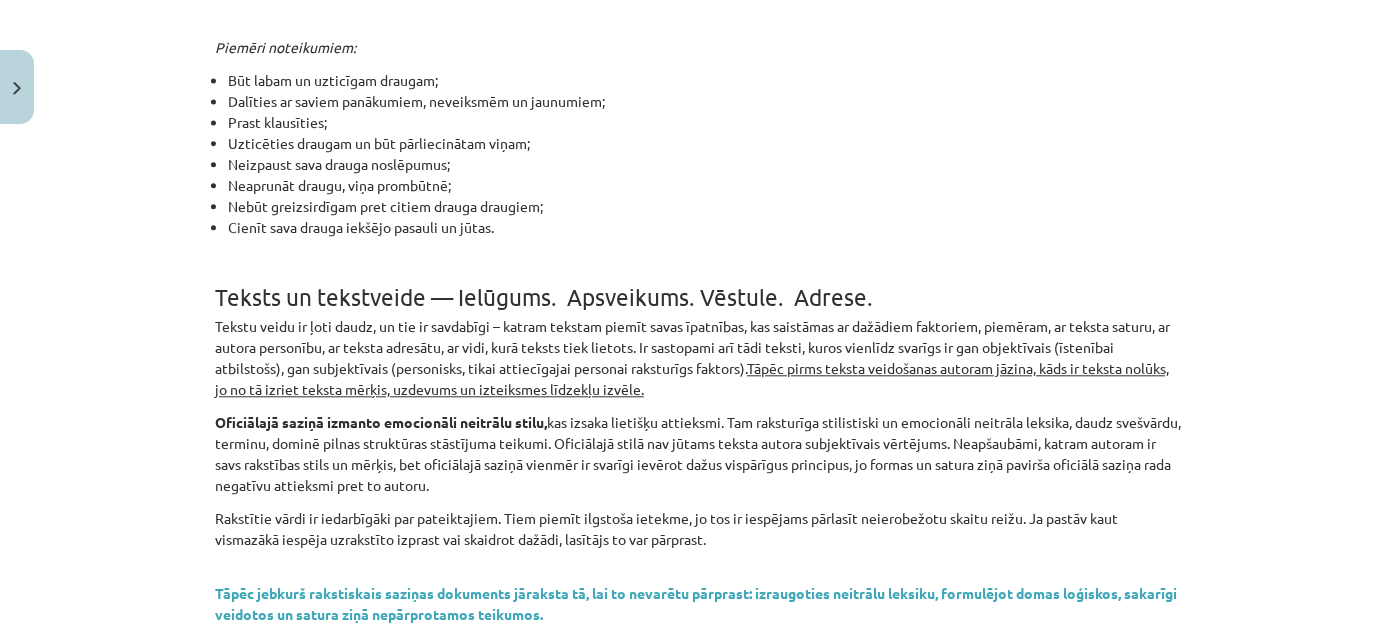 click on "Nebūt greizsirdīgam pret citiem drauga draugiem;" 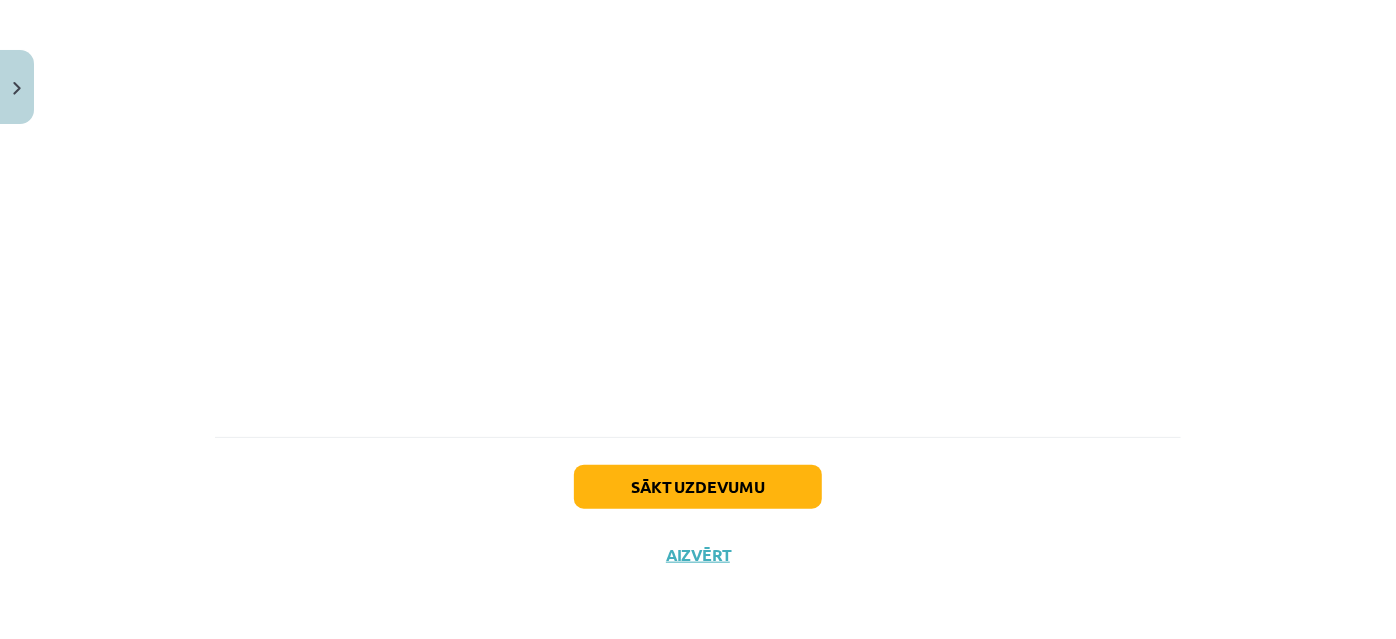 scroll, scrollTop: 8499, scrollLeft: 0, axis: vertical 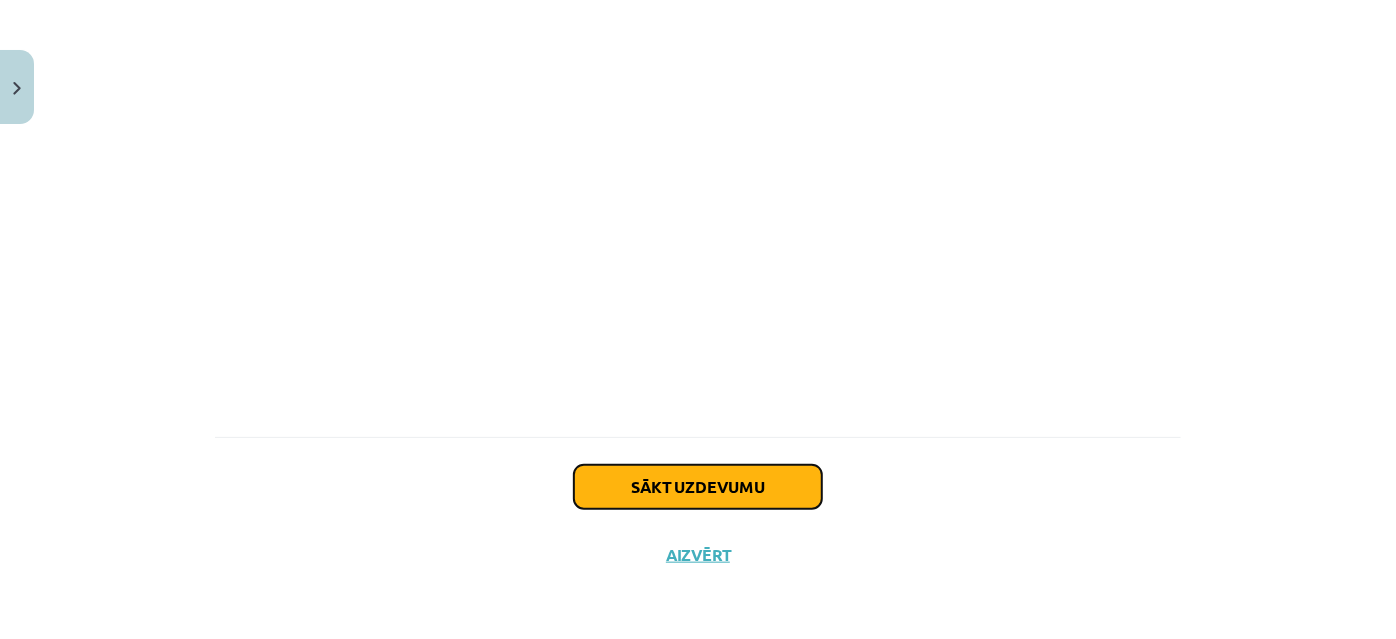 click on "Sākt uzdevumu" 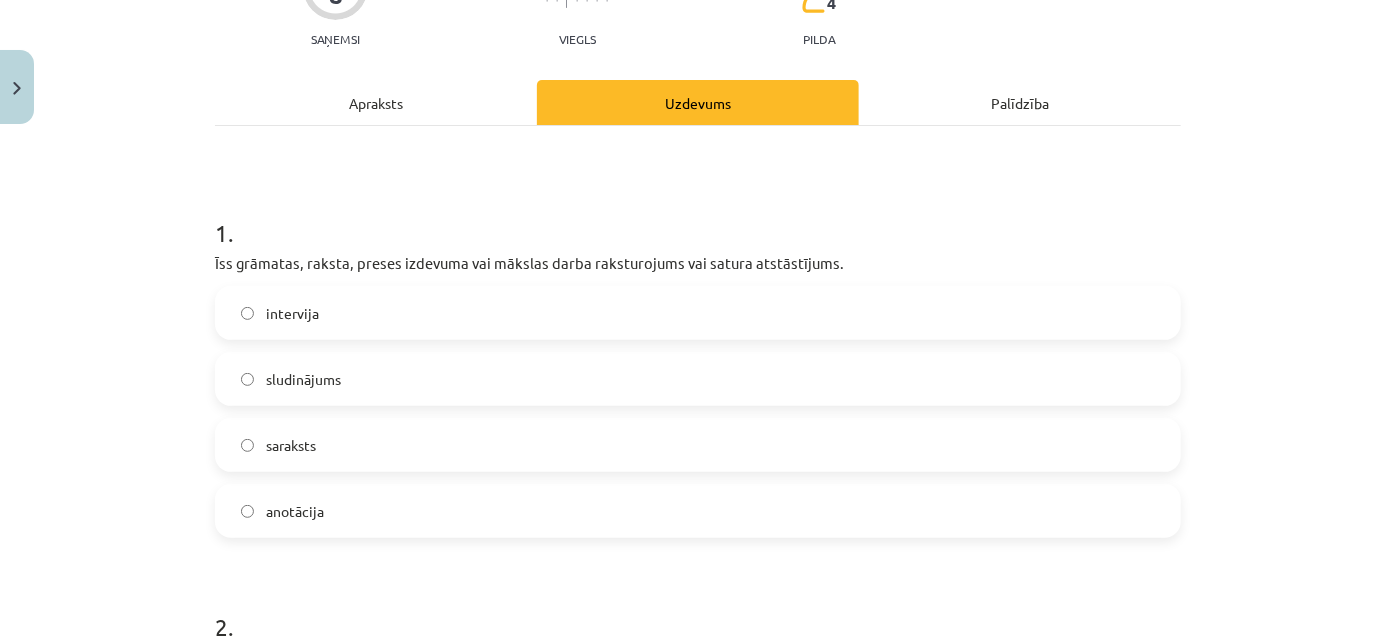 scroll, scrollTop: 232, scrollLeft: 0, axis: vertical 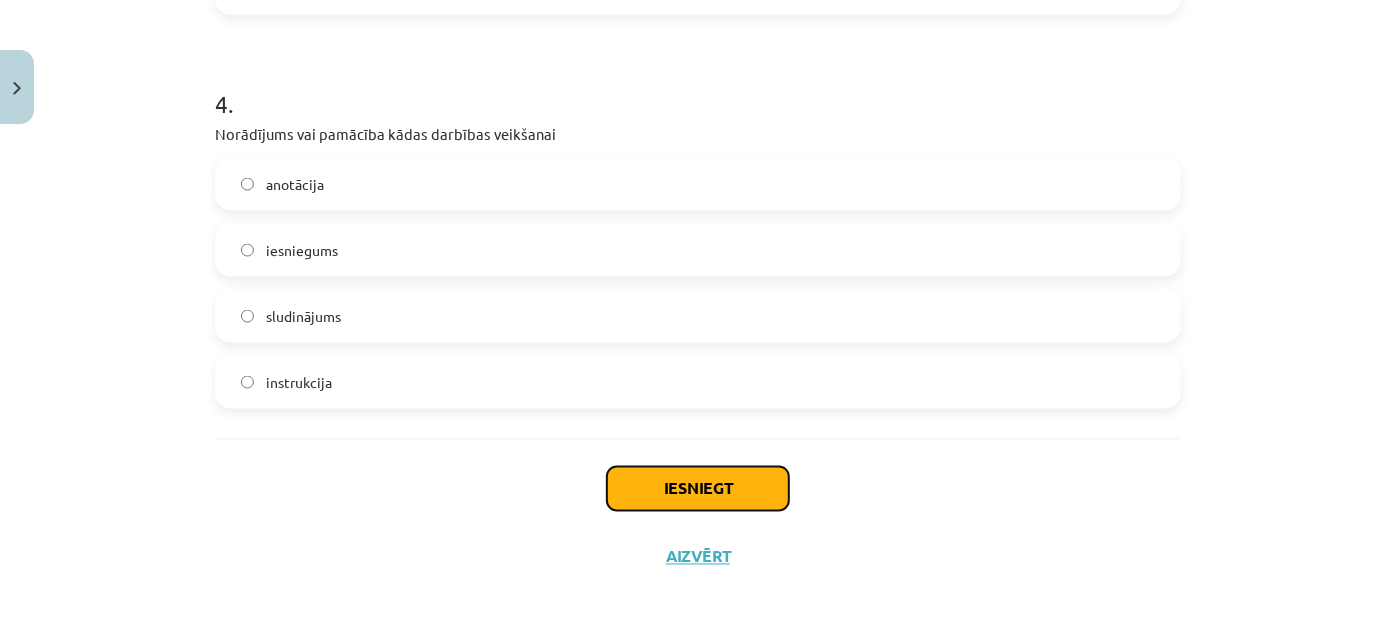 click on "Iesniegt" 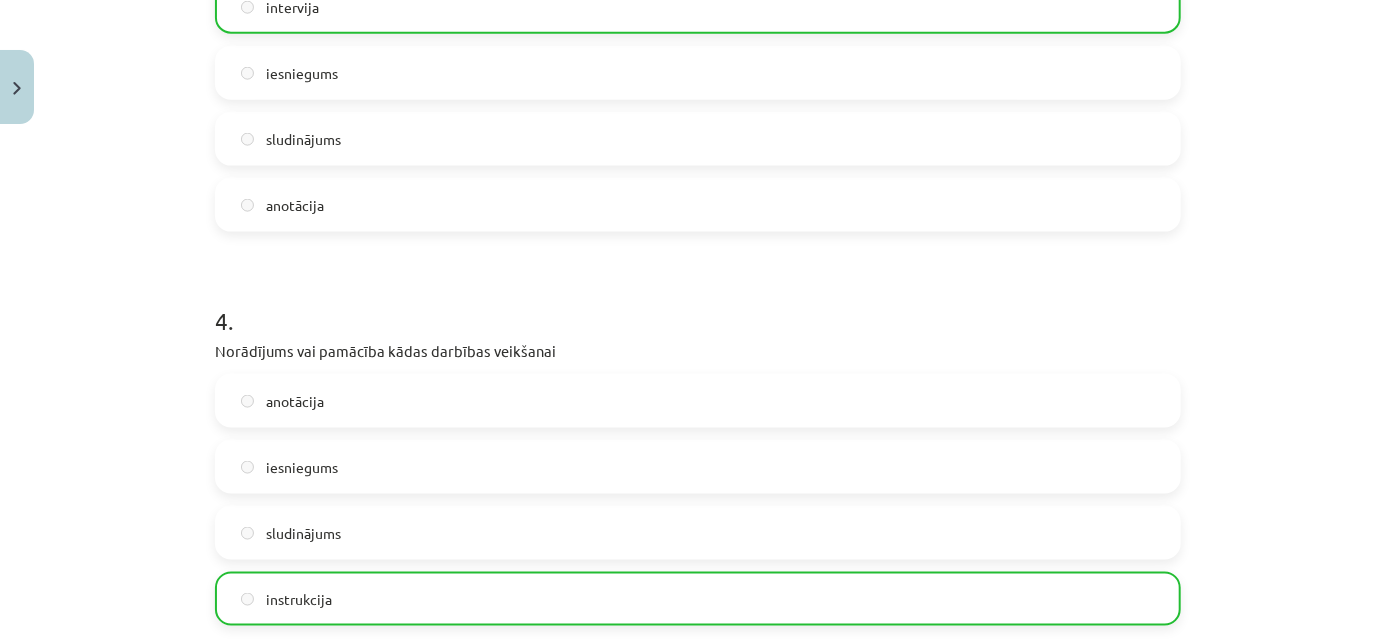 scroll, scrollTop: 1589, scrollLeft: 0, axis: vertical 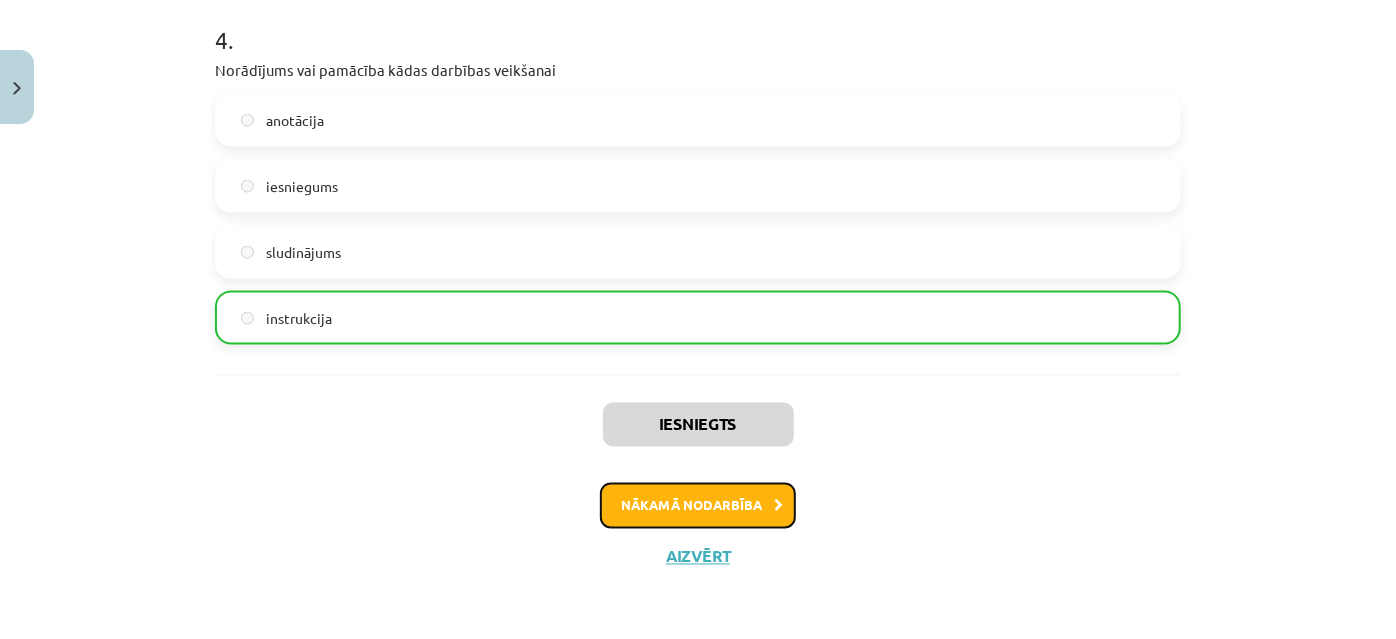 click on "Nākamā nodarbība" 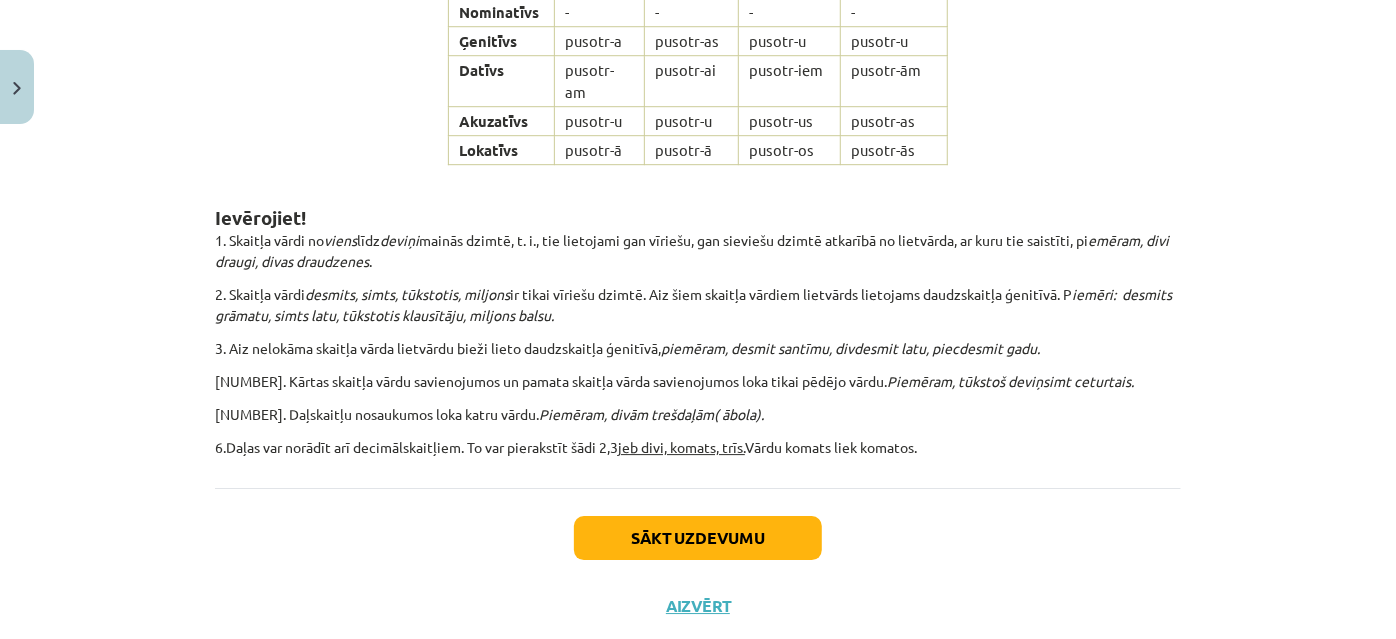 scroll, scrollTop: 3016, scrollLeft: 0, axis: vertical 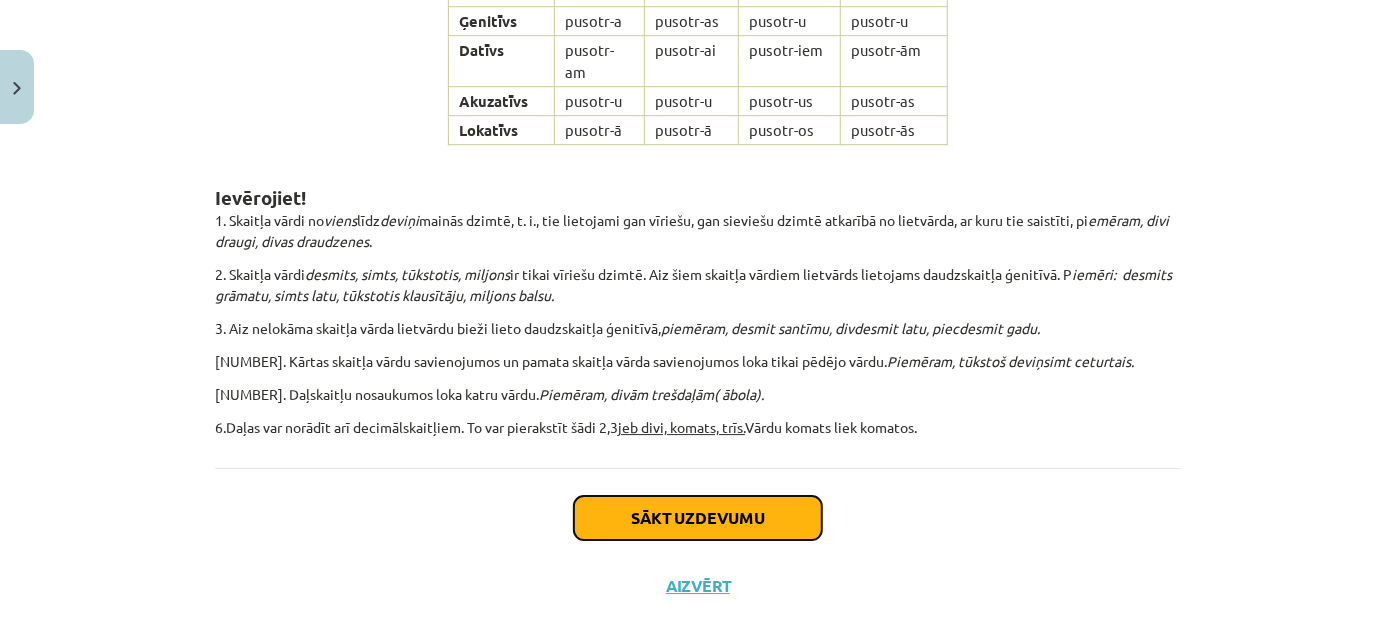 click on "Sākt uzdevumu" 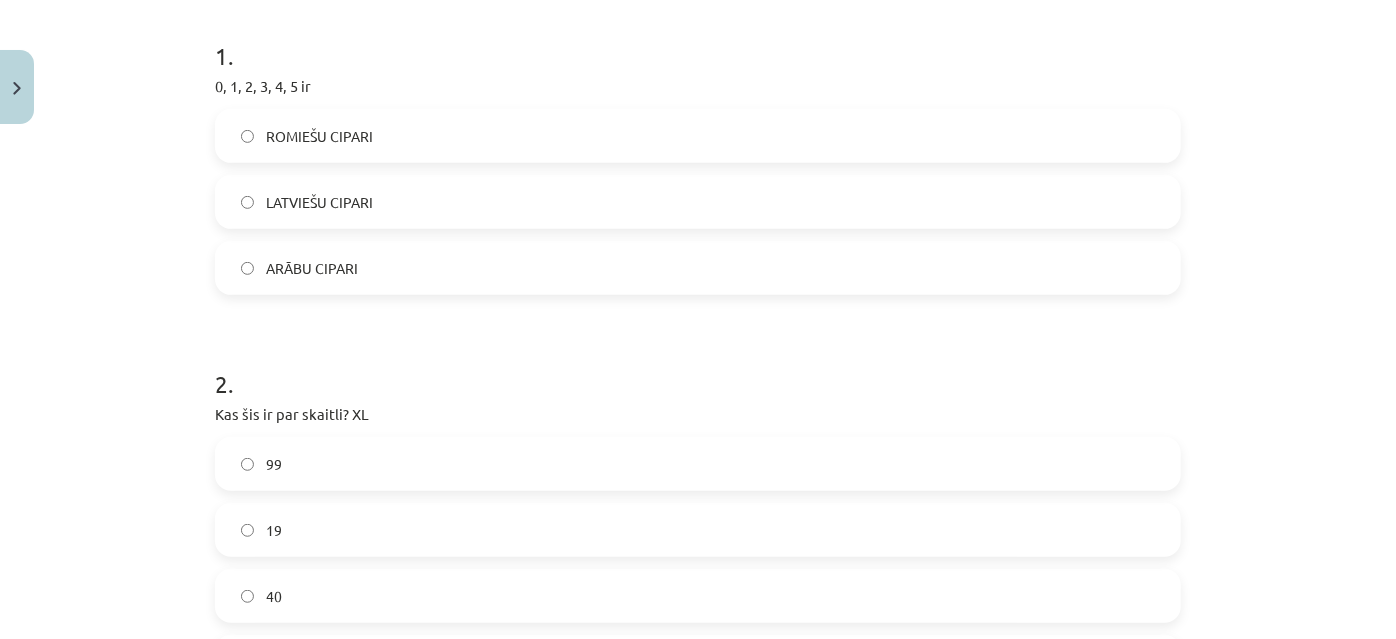 scroll, scrollTop: 413, scrollLeft: 0, axis: vertical 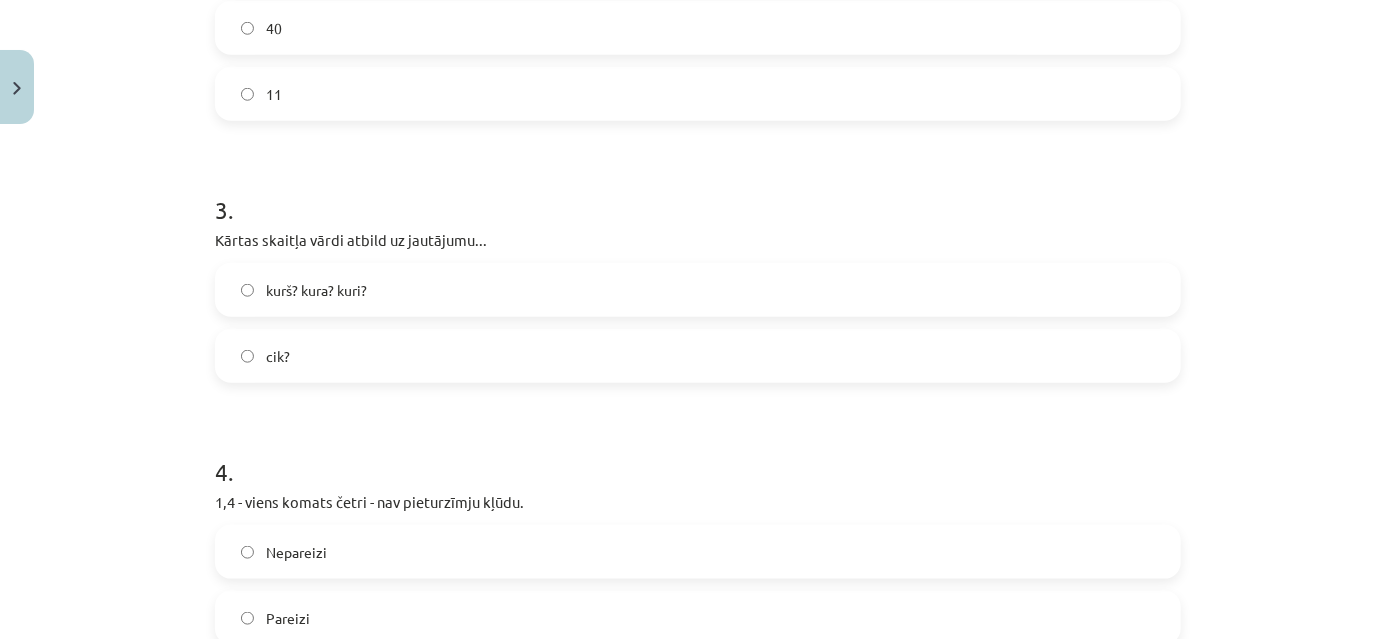 click on "kurš? kura? kuri?" 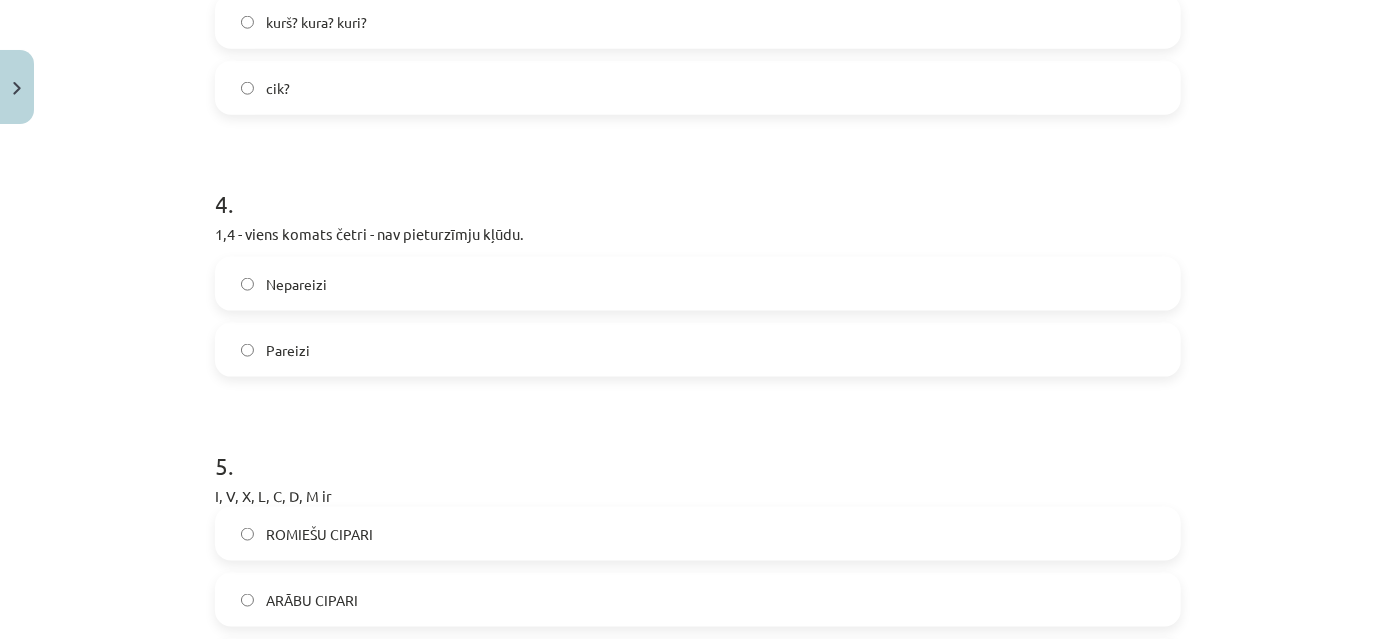 scroll, scrollTop: 1232, scrollLeft: 0, axis: vertical 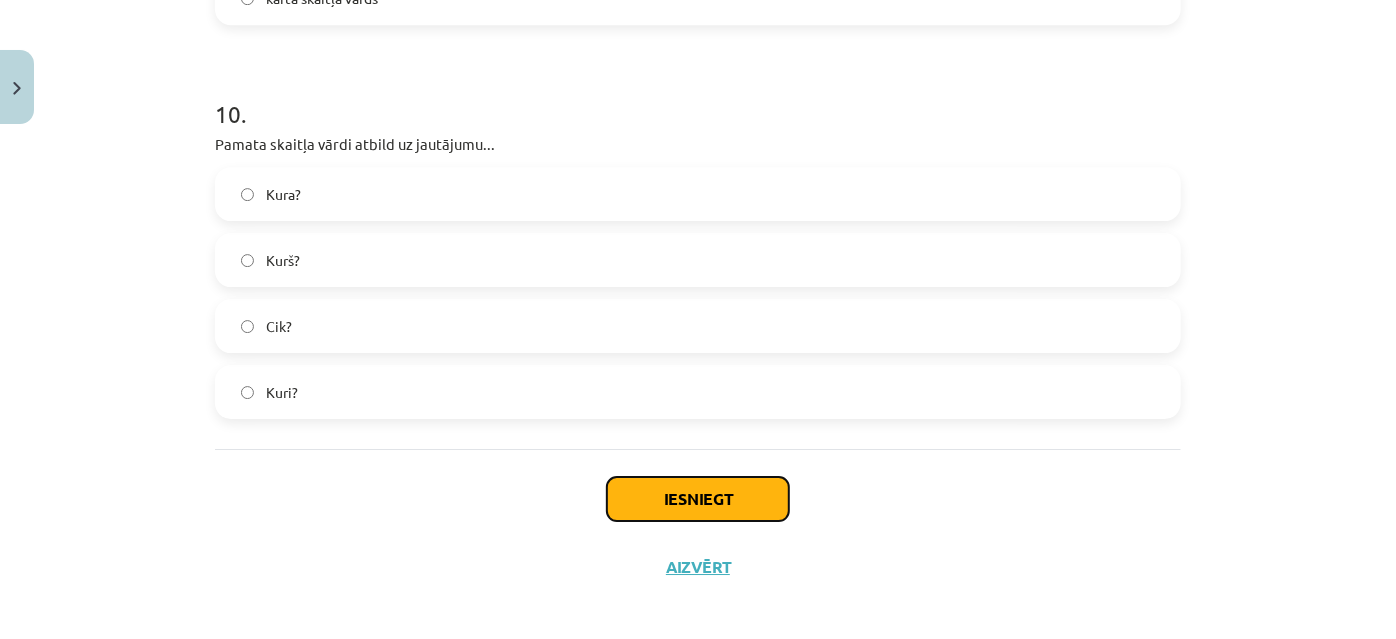 click on "Iesniegt" 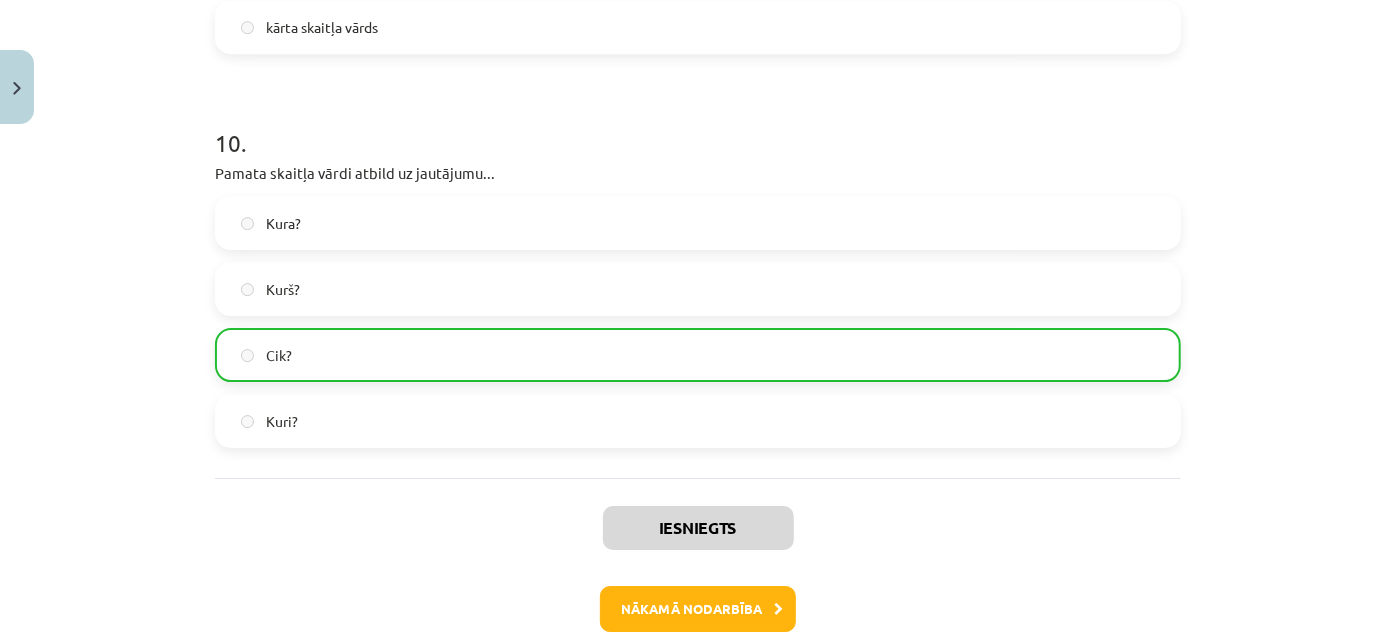 scroll, scrollTop: 3214, scrollLeft: 0, axis: vertical 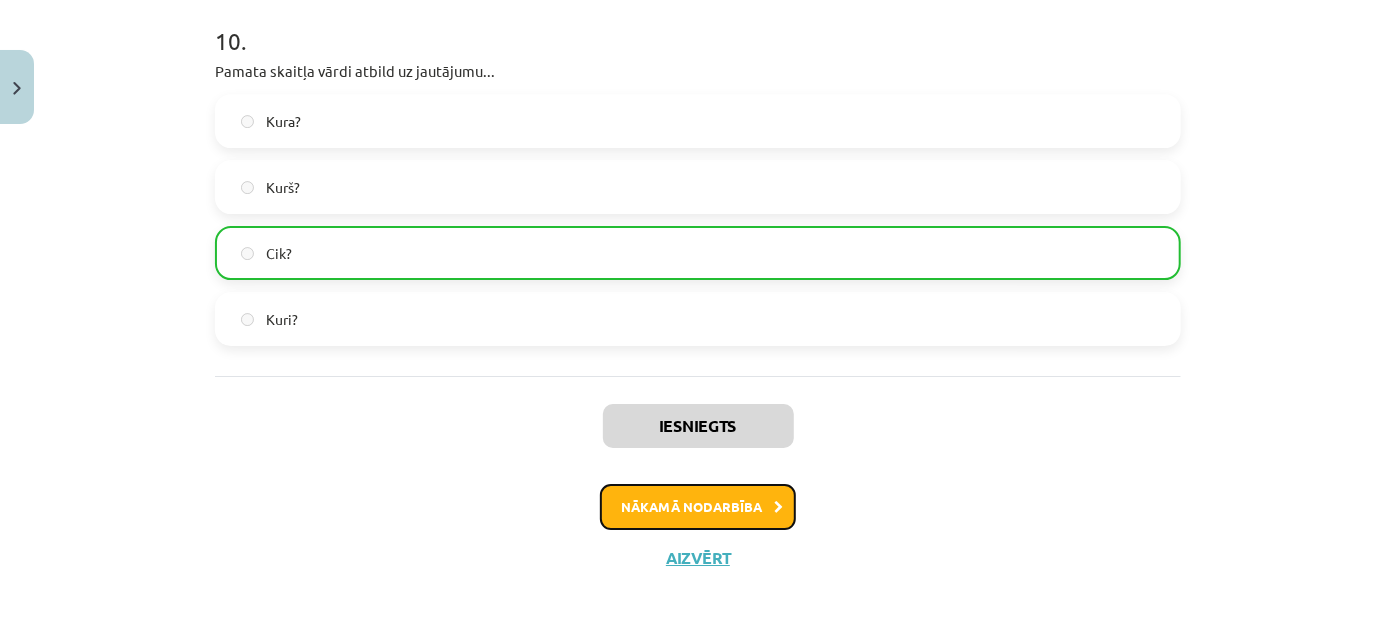 click on "Nākamā nodarbība" 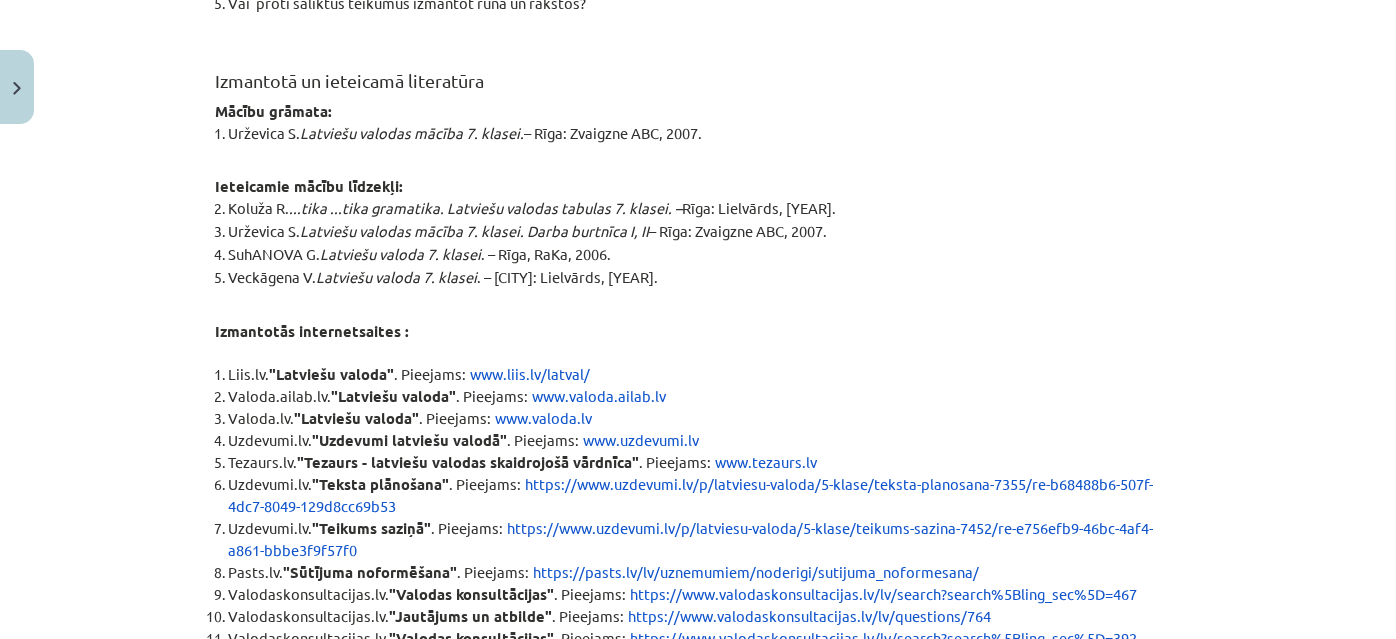 scroll, scrollTop: 6183, scrollLeft: 0, axis: vertical 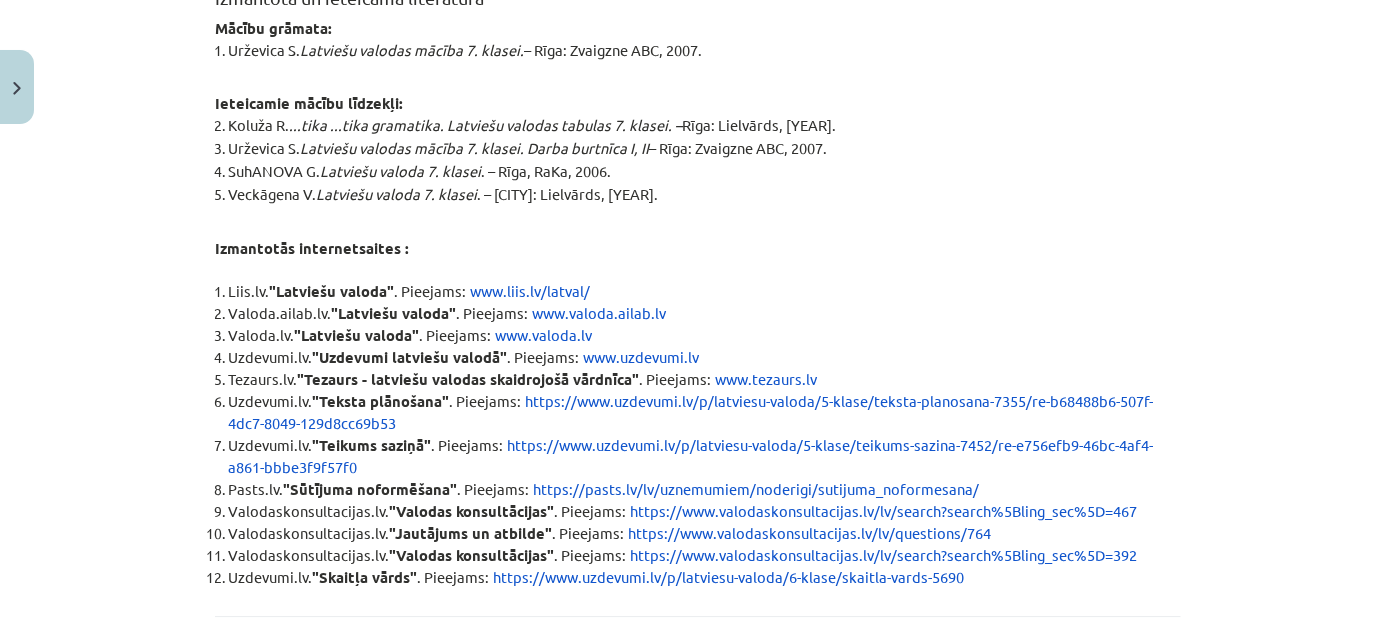 click on "Sākt uzdevumu" 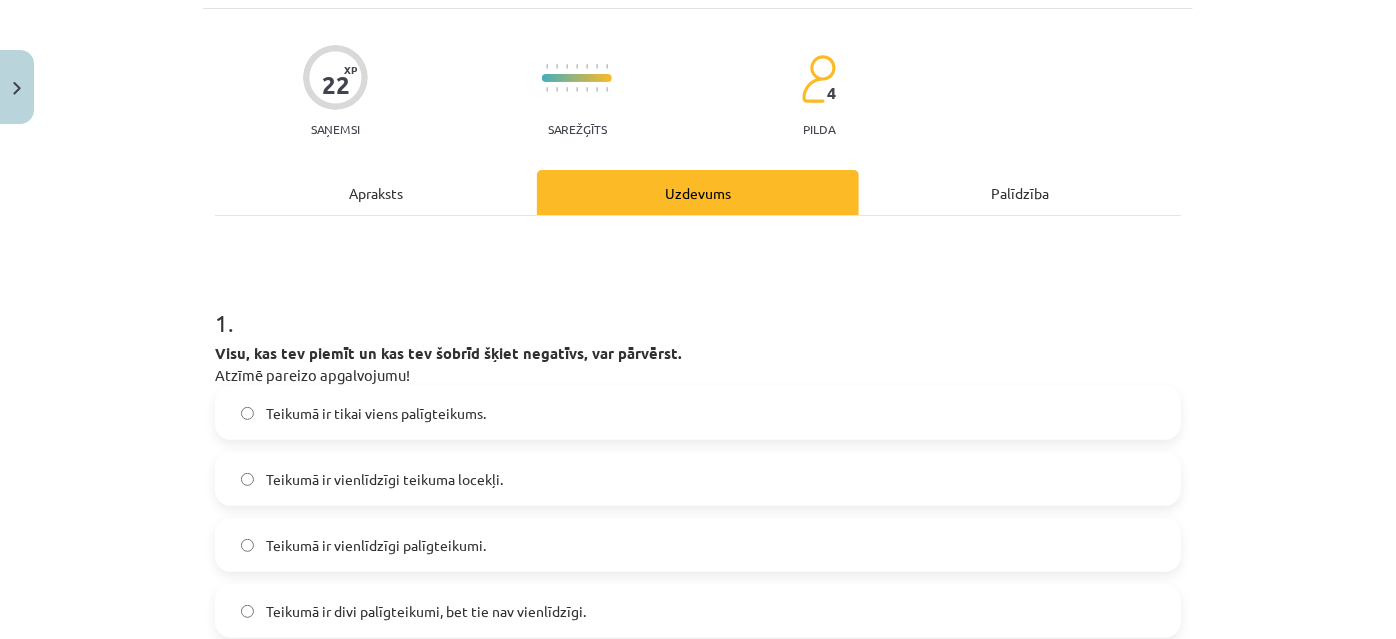 scroll, scrollTop: 322, scrollLeft: 0, axis: vertical 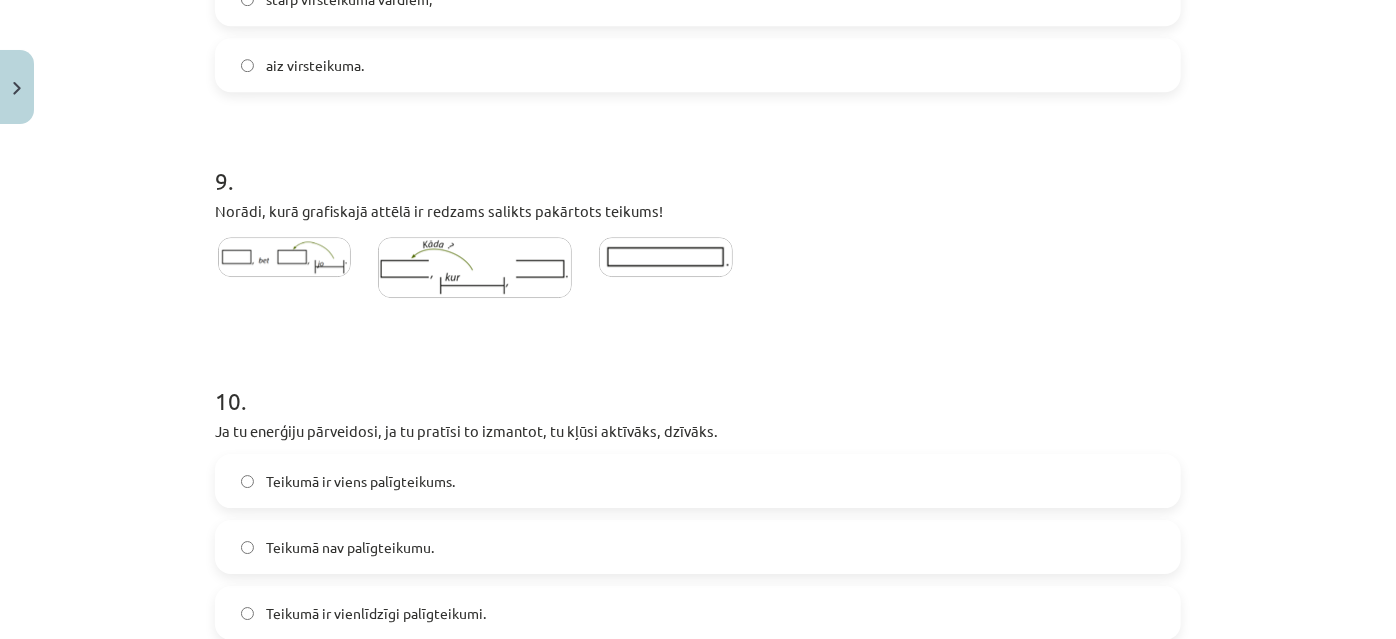 click 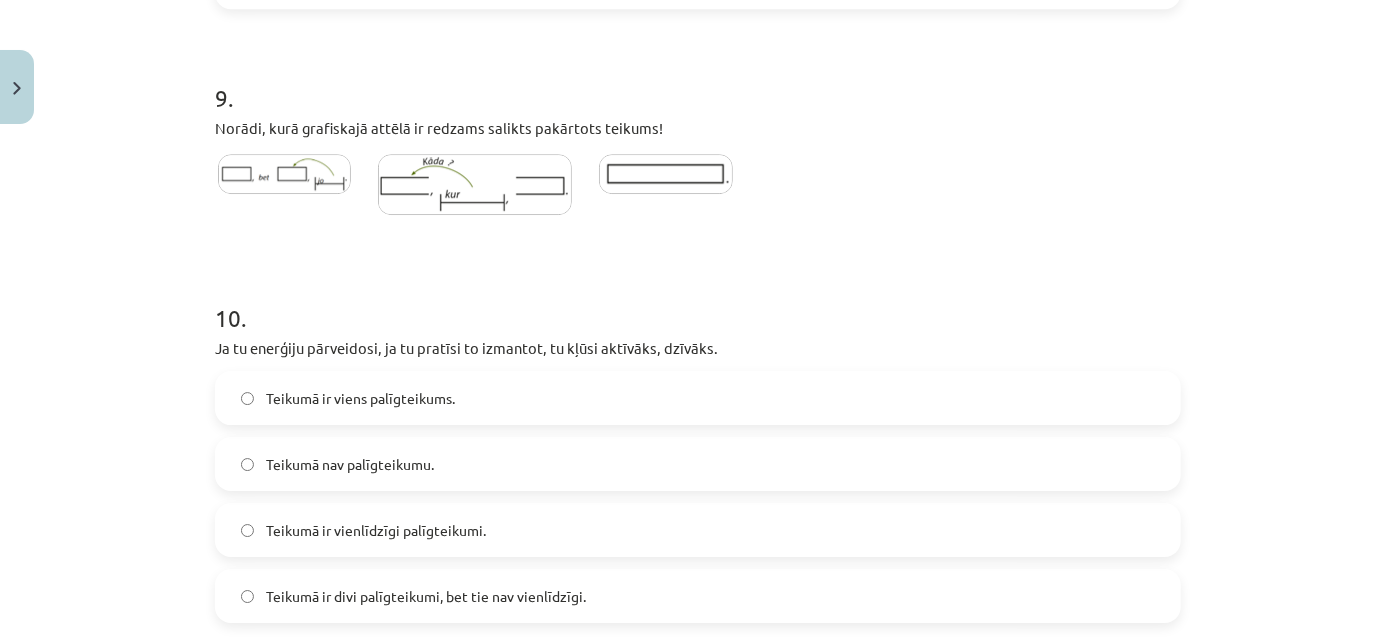 scroll, scrollTop: 3232, scrollLeft: 0, axis: vertical 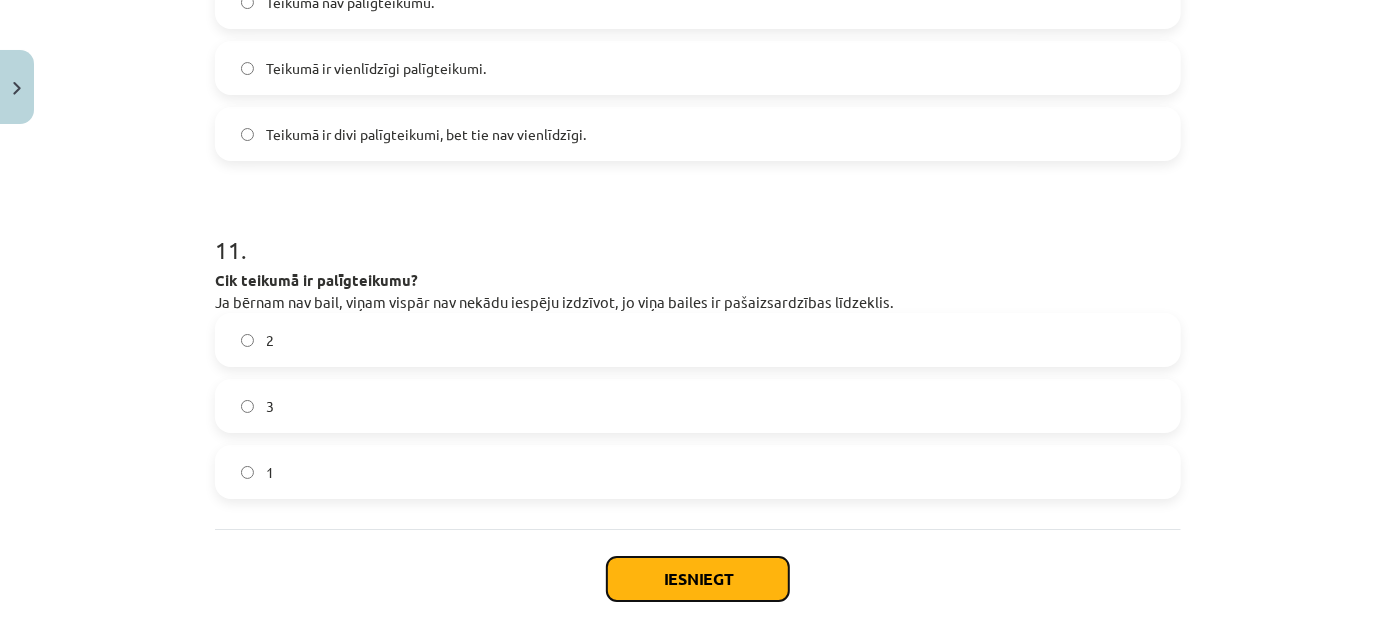click on "Iesniegt" 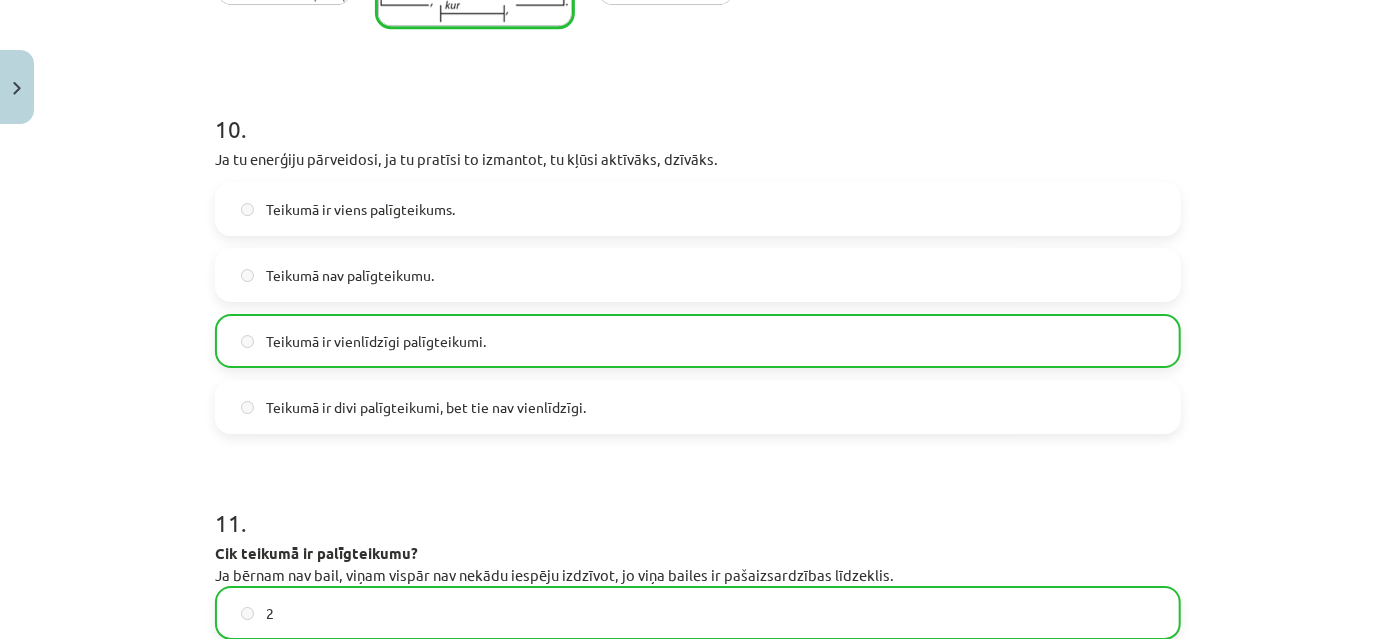 scroll, scrollTop: 3749, scrollLeft: 0, axis: vertical 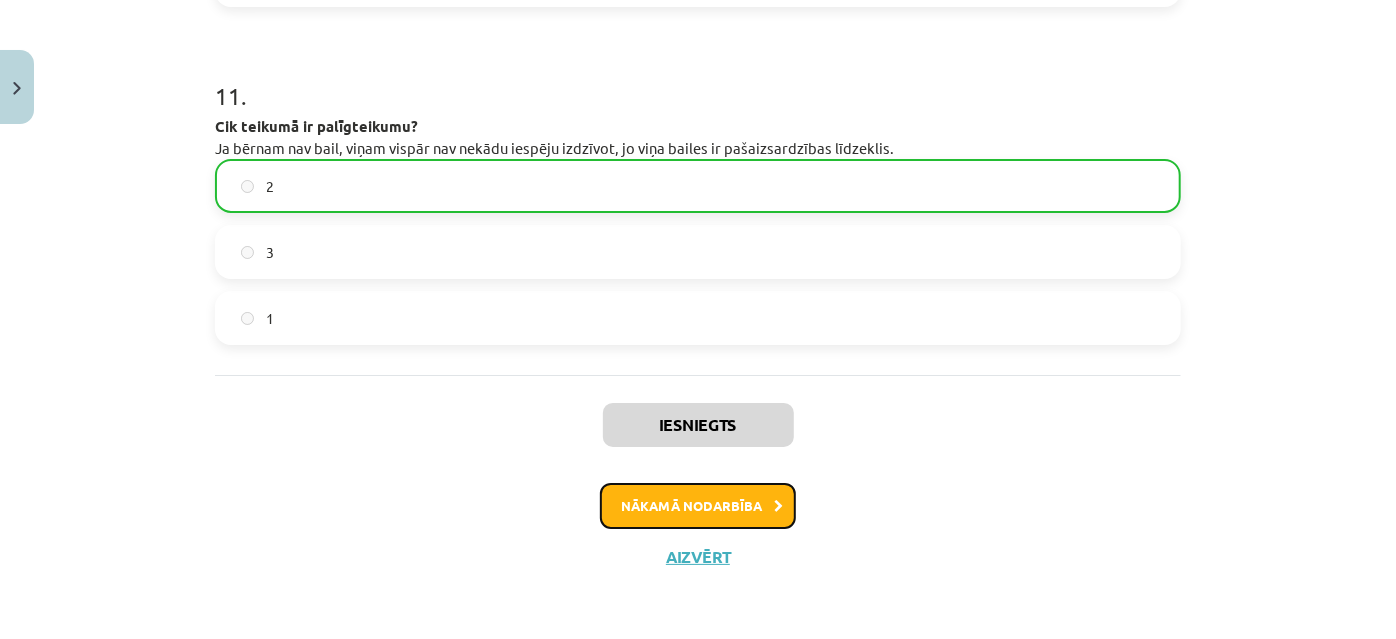 click on "Nākamā nodarbība" 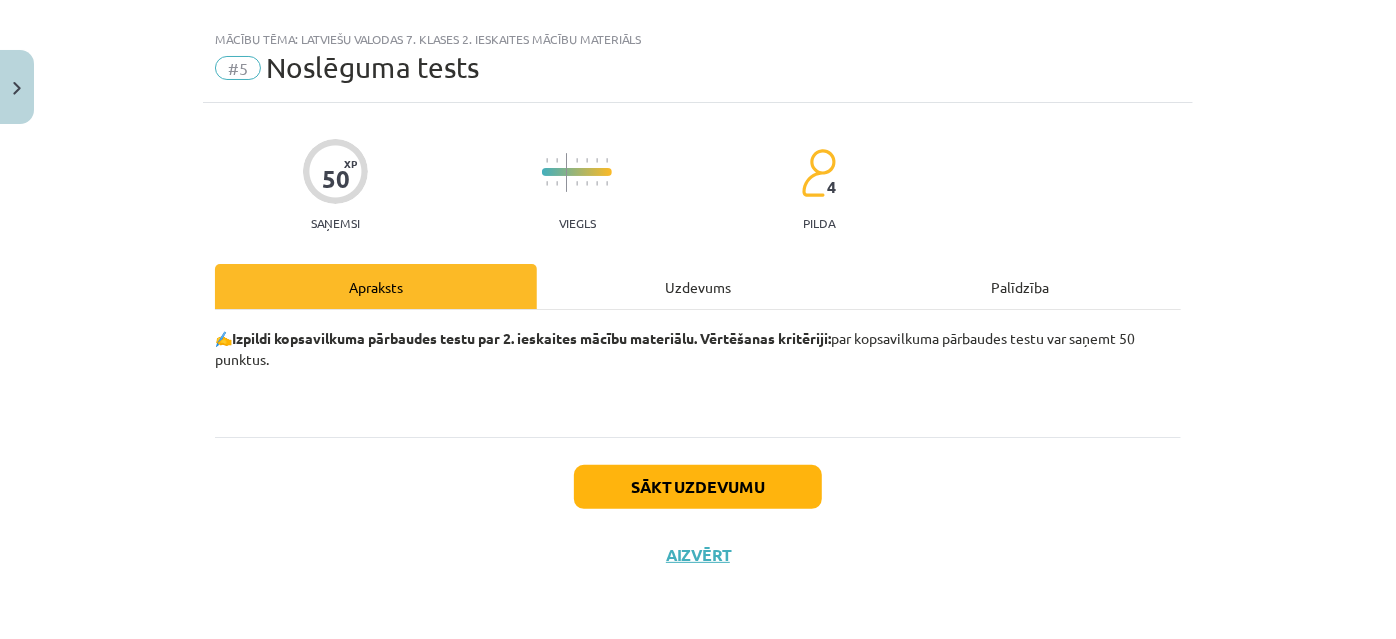 scroll, scrollTop: 29, scrollLeft: 0, axis: vertical 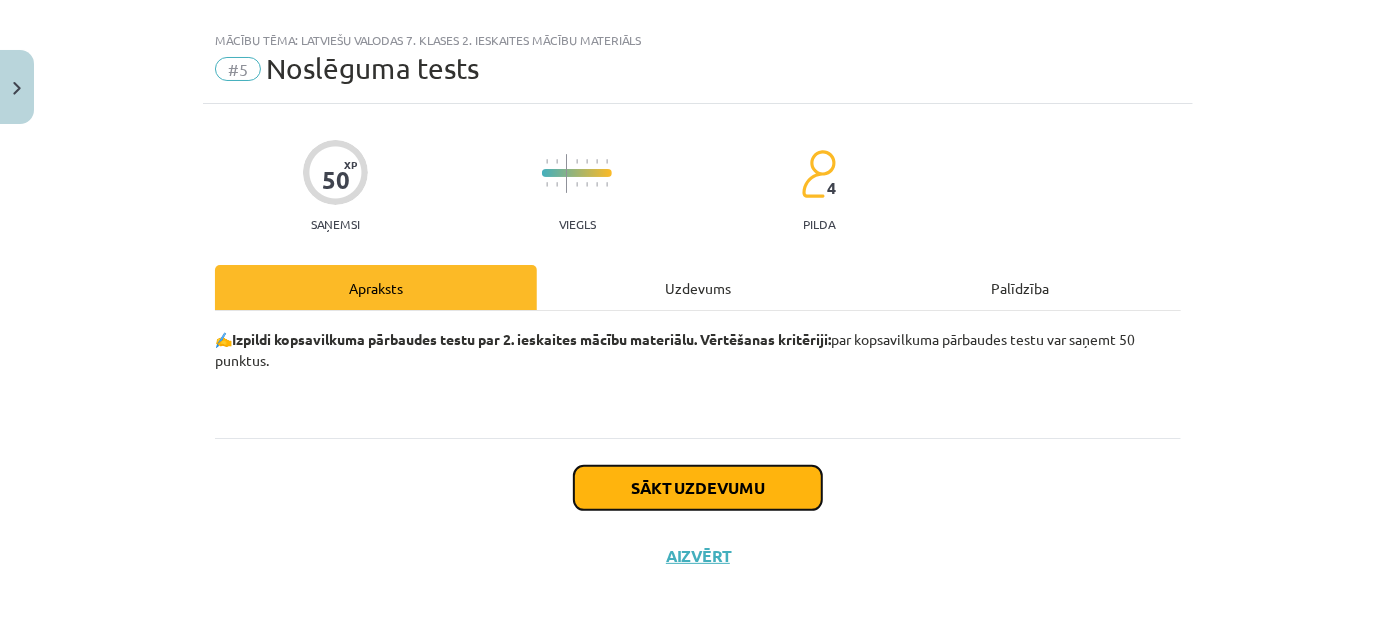 click on "Sākt uzdevumu" 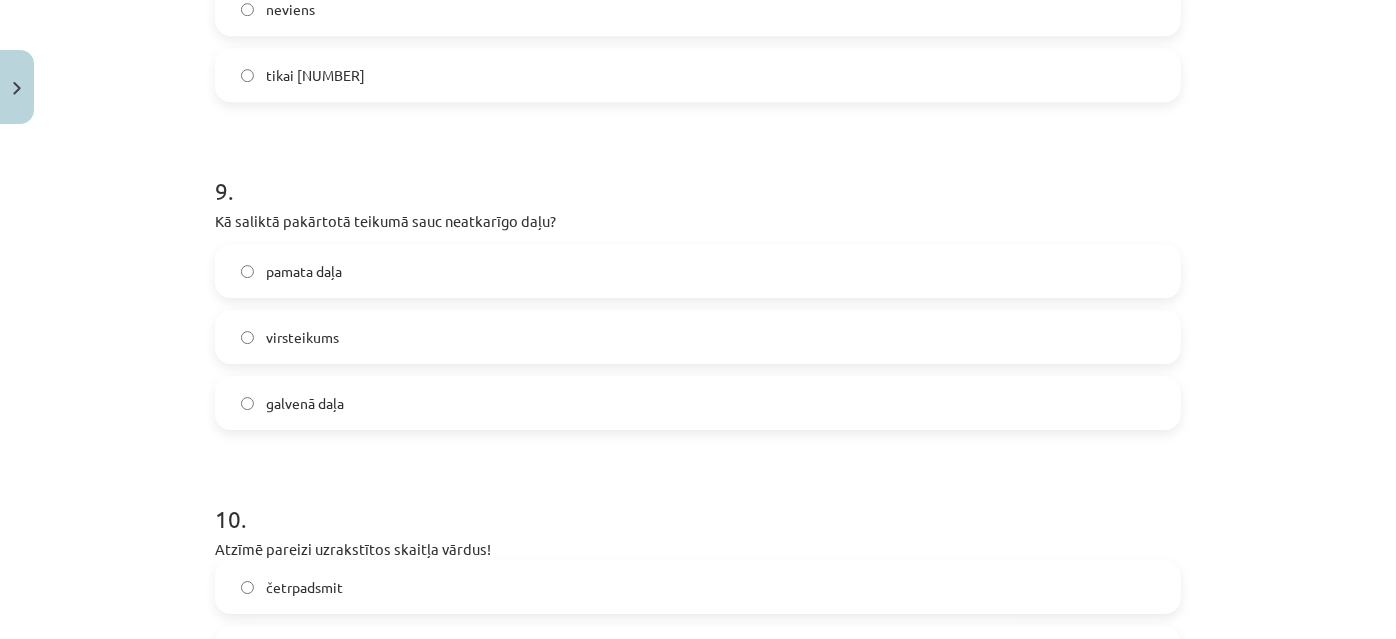 scroll, scrollTop: 2924, scrollLeft: 0, axis: vertical 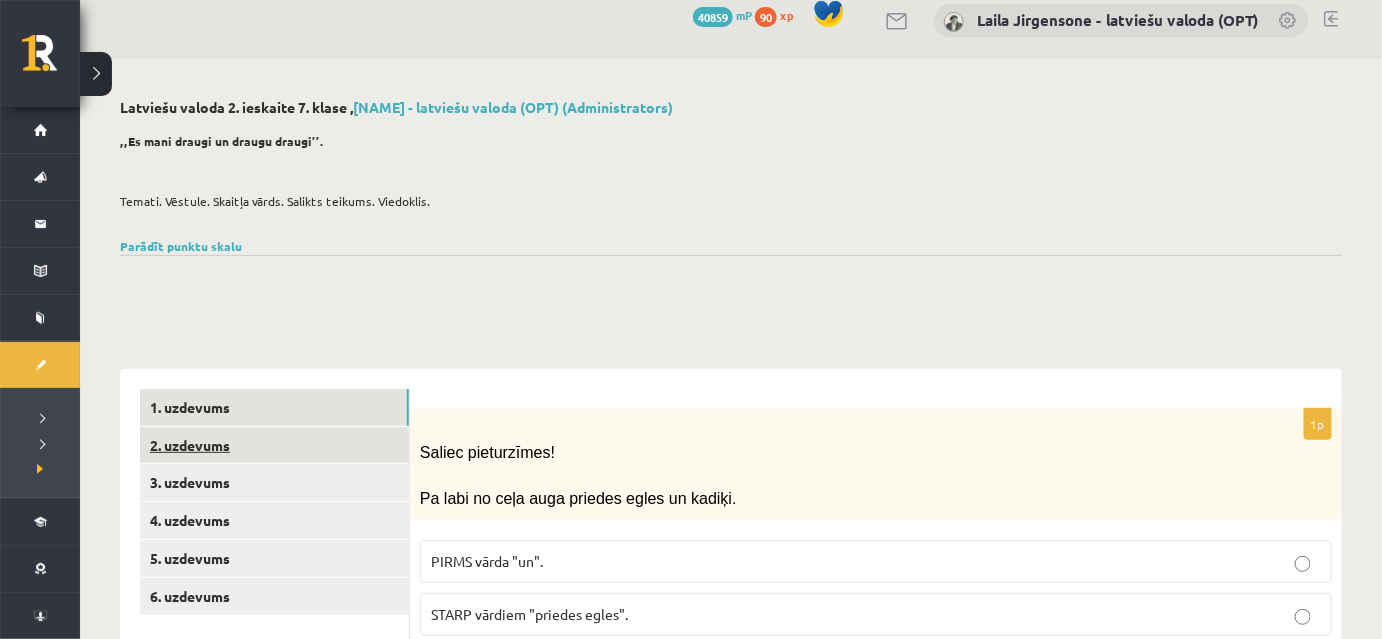 click on "2. uzdevums" at bounding box center (274, 445) 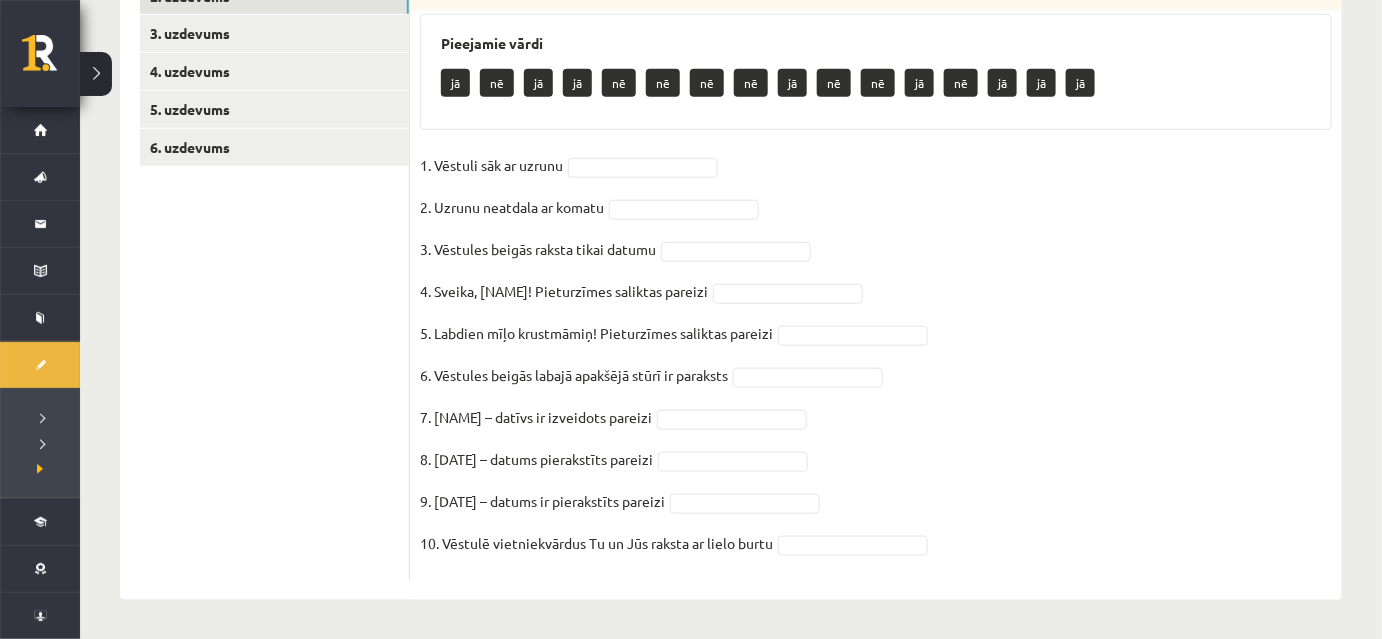 scroll, scrollTop: 13, scrollLeft: 0, axis: vertical 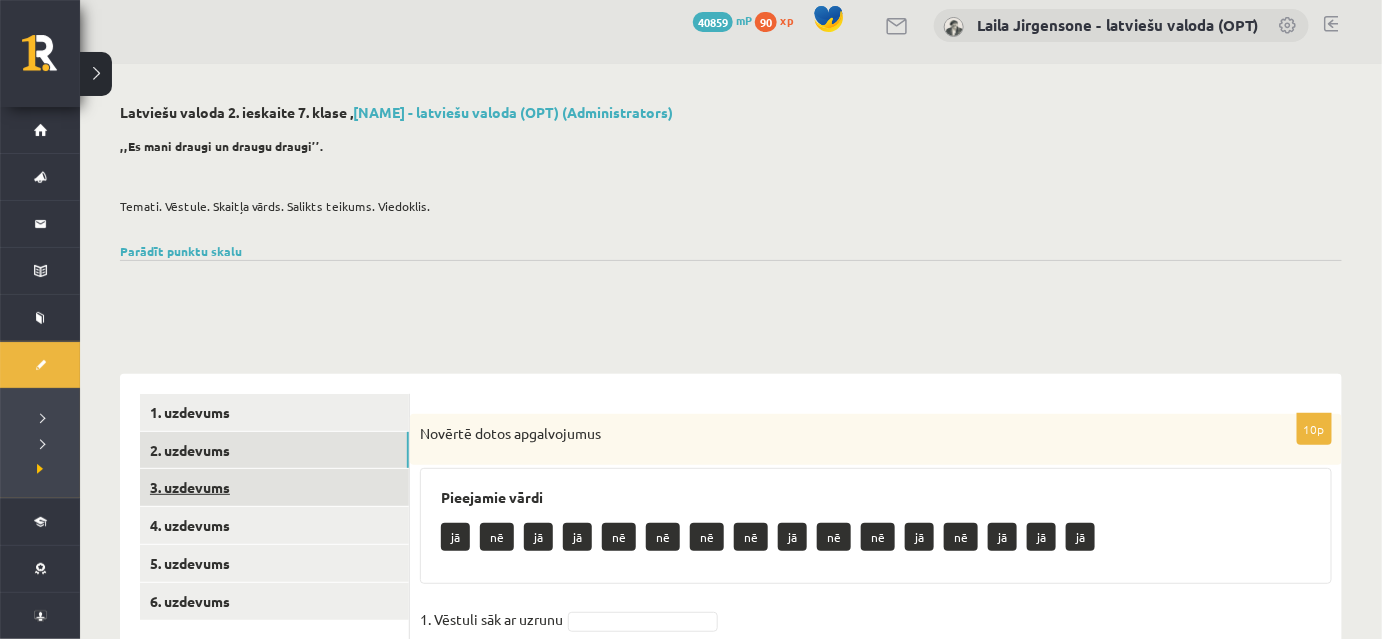 click on "3. uzdevums" at bounding box center [274, 487] 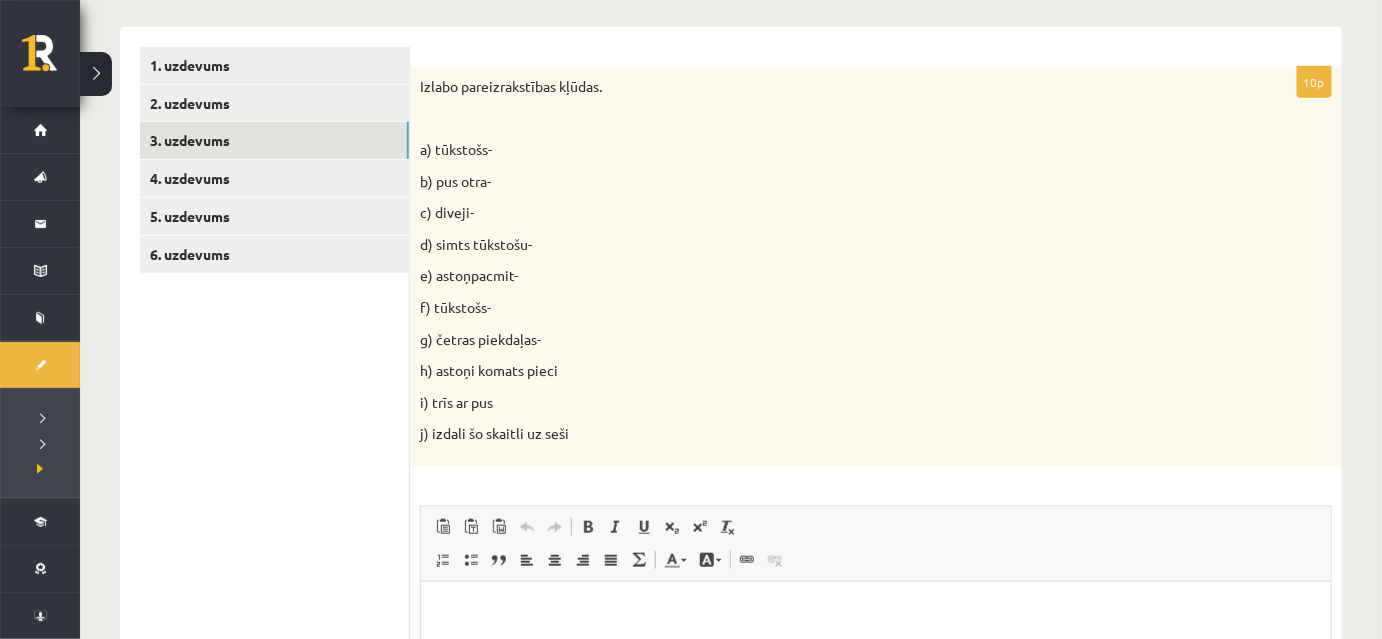 scroll, scrollTop: 194, scrollLeft: 0, axis: vertical 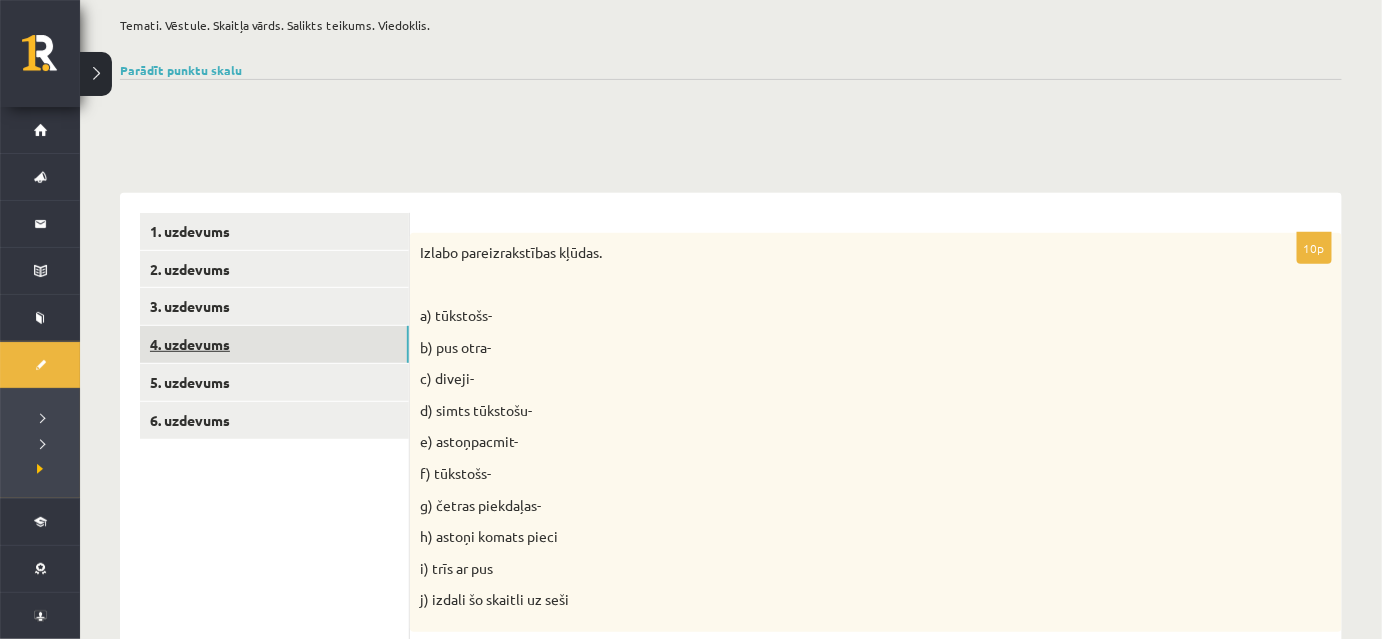 click on "4. uzdevums" at bounding box center [274, 344] 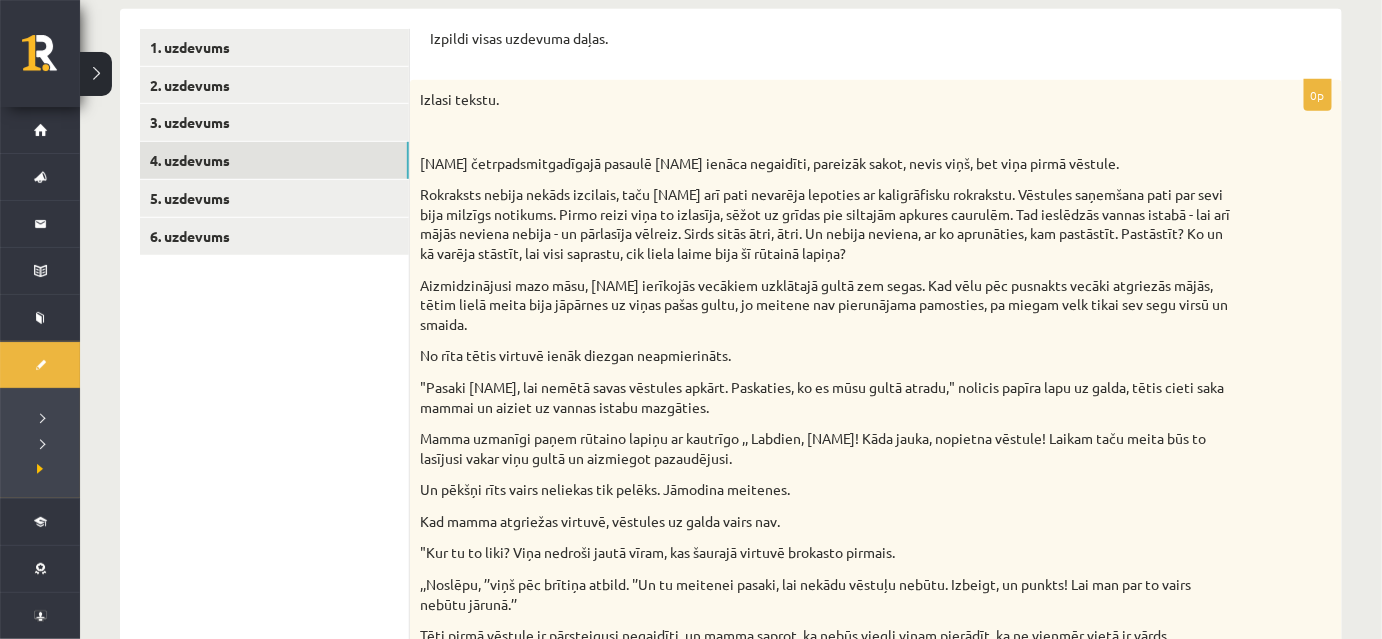 scroll, scrollTop: 133, scrollLeft: 0, axis: vertical 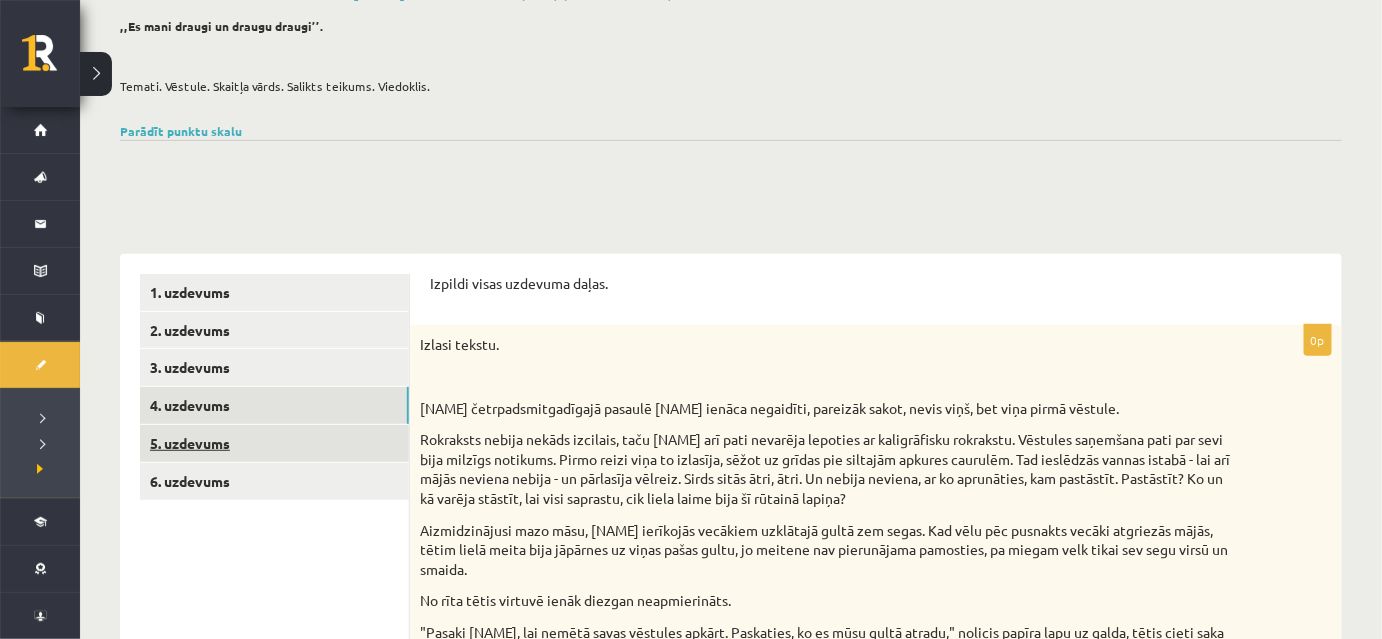 click on "5. uzdevums" at bounding box center [274, 443] 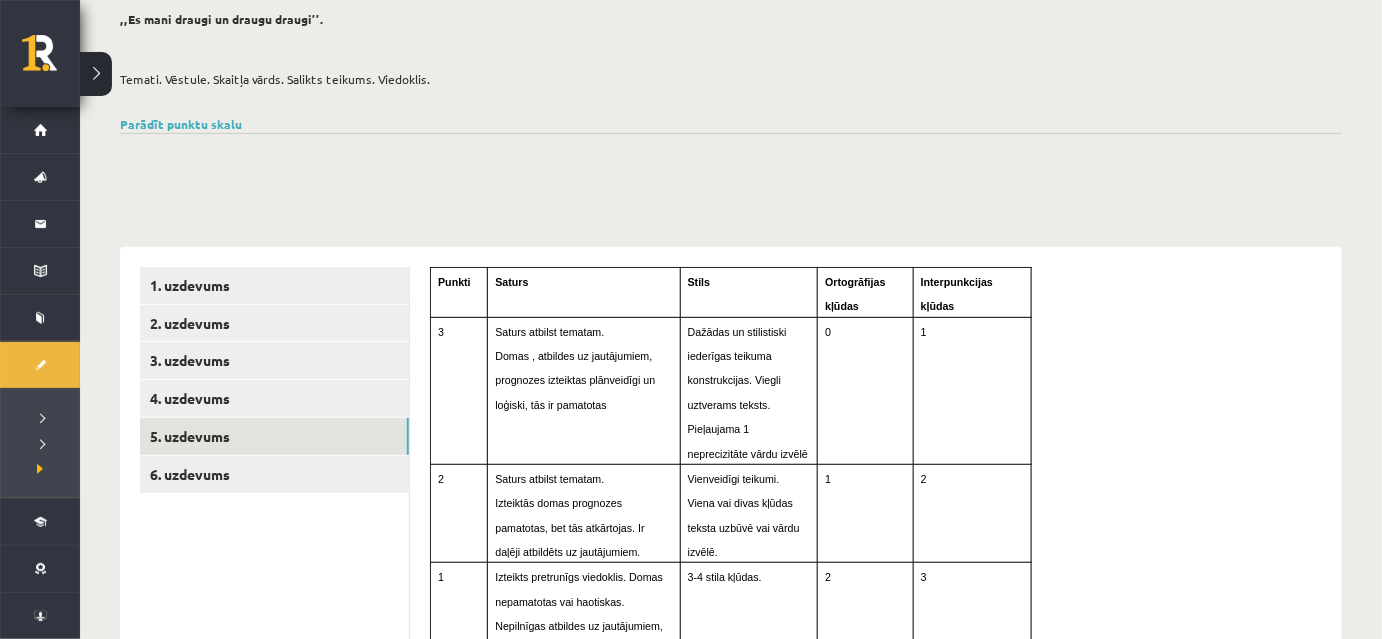 scroll, scrollTop: 89, scrollLeft: 0, axis: vertical 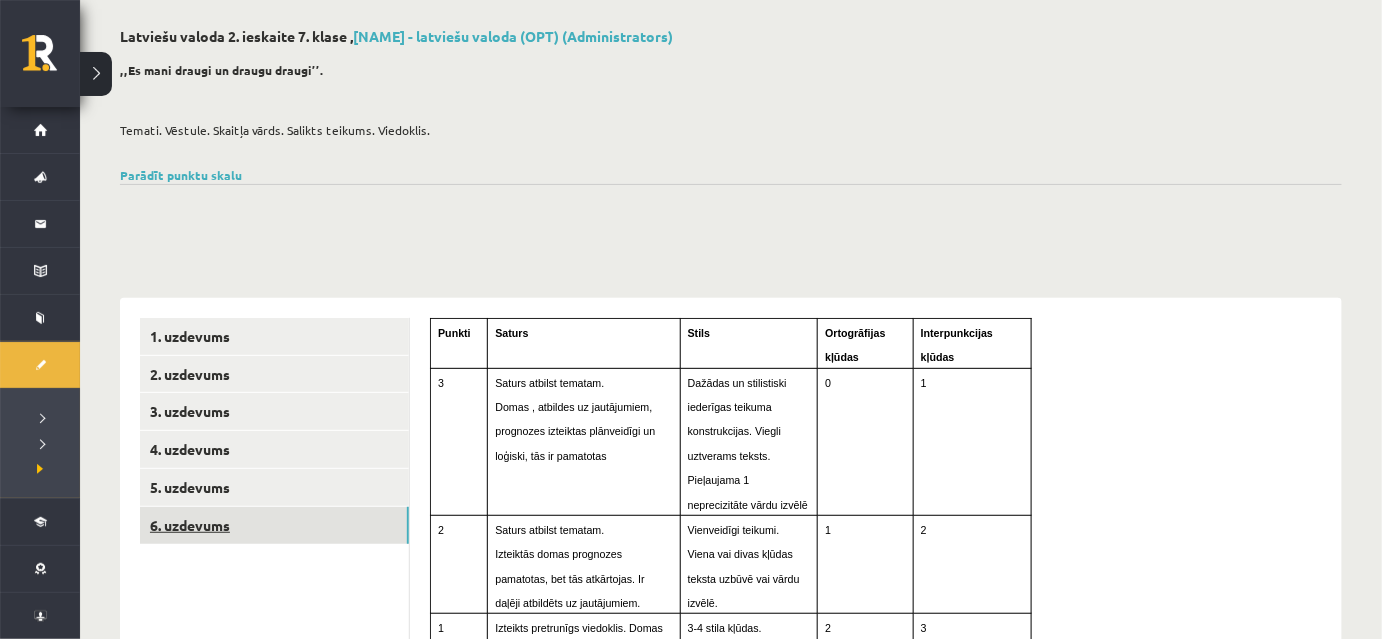 click on "6. uzdevums" at bounding box center (274, 525) 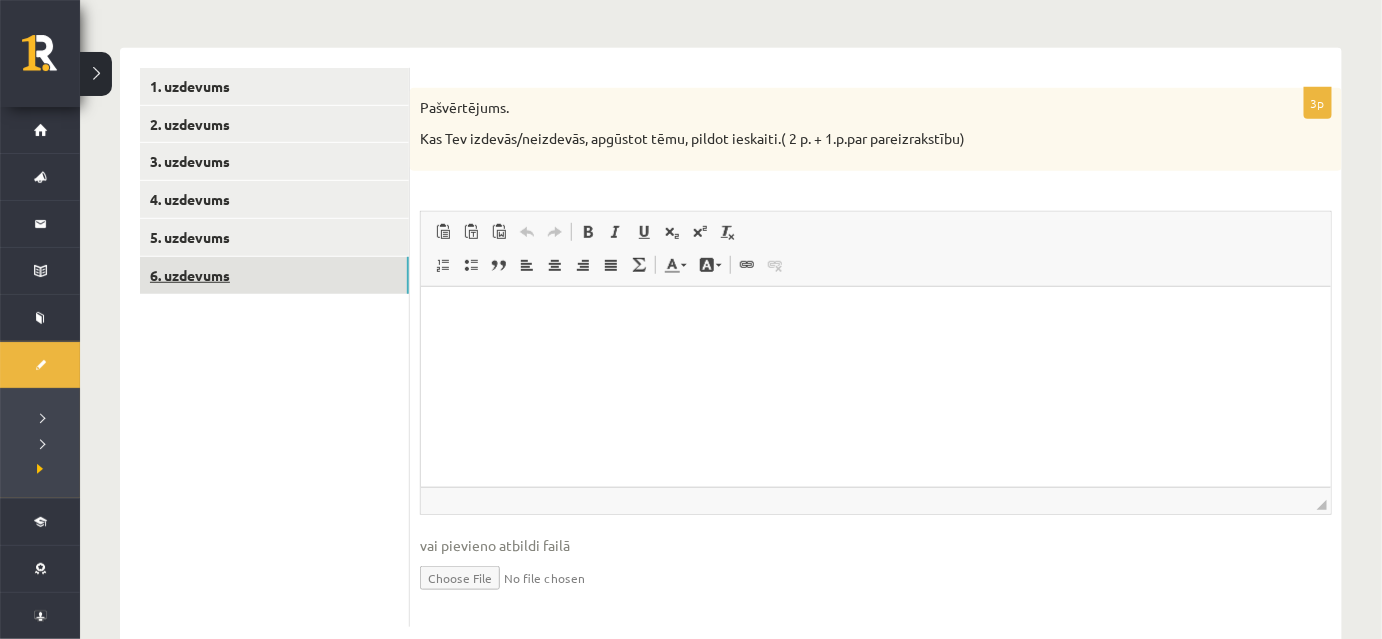 scroll, scrollTop: 386, scrollLeft: 0, axis: vertical 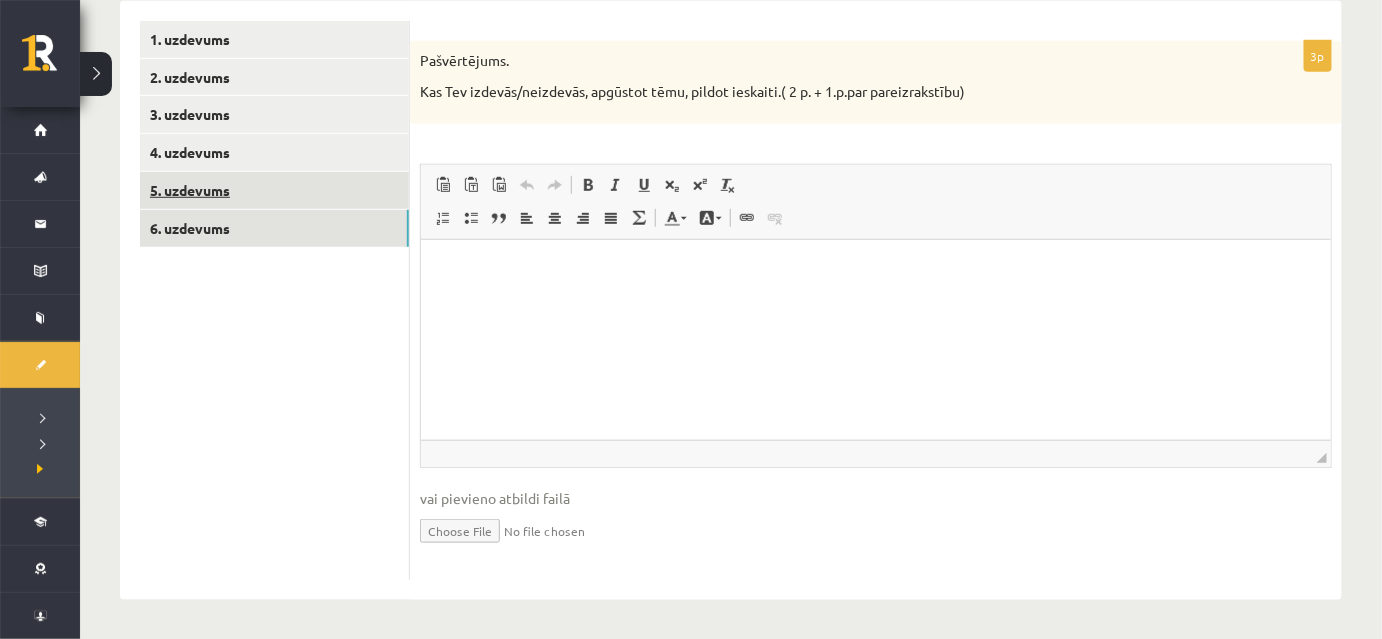 click on "5. uzdevums" at bounding box center [274, 190] 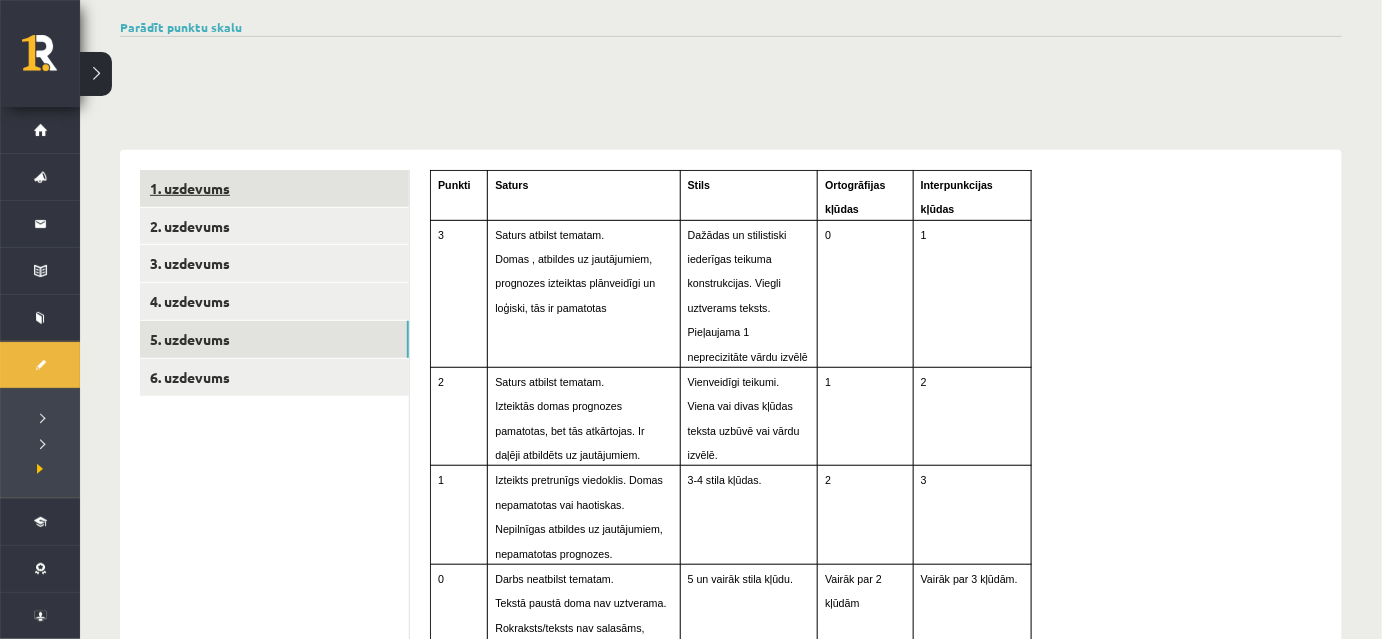 scroll, scrollTop: 386, scrollLeft: 0, axis: vertical 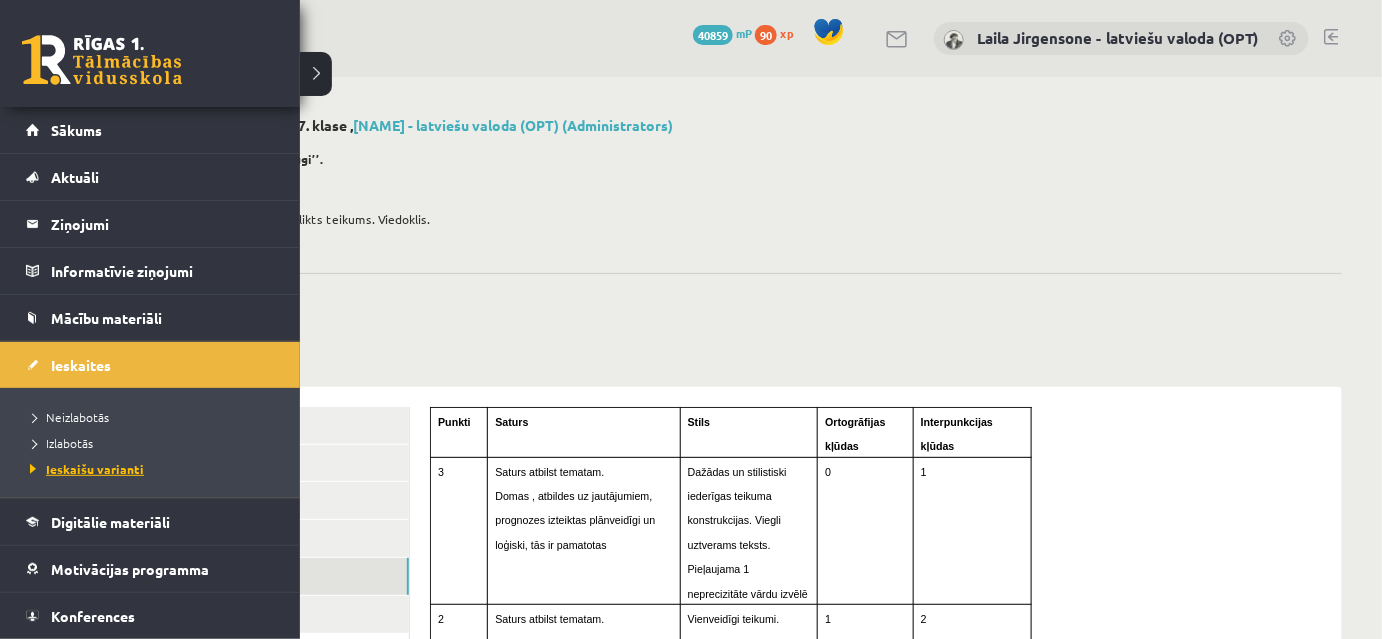 click on "Ieskaišu varianti" at bounding box center (84, 469) 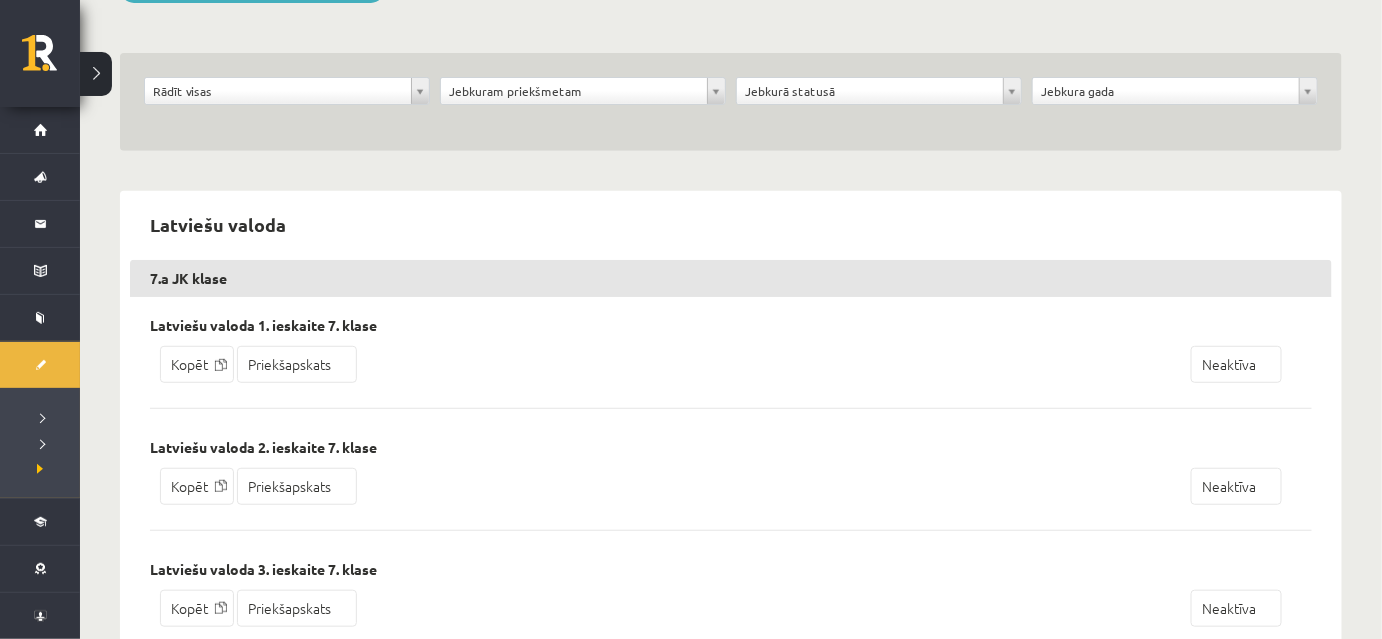 scroll, scrollTop: 90, scrollLeft: 0, axis: vertical 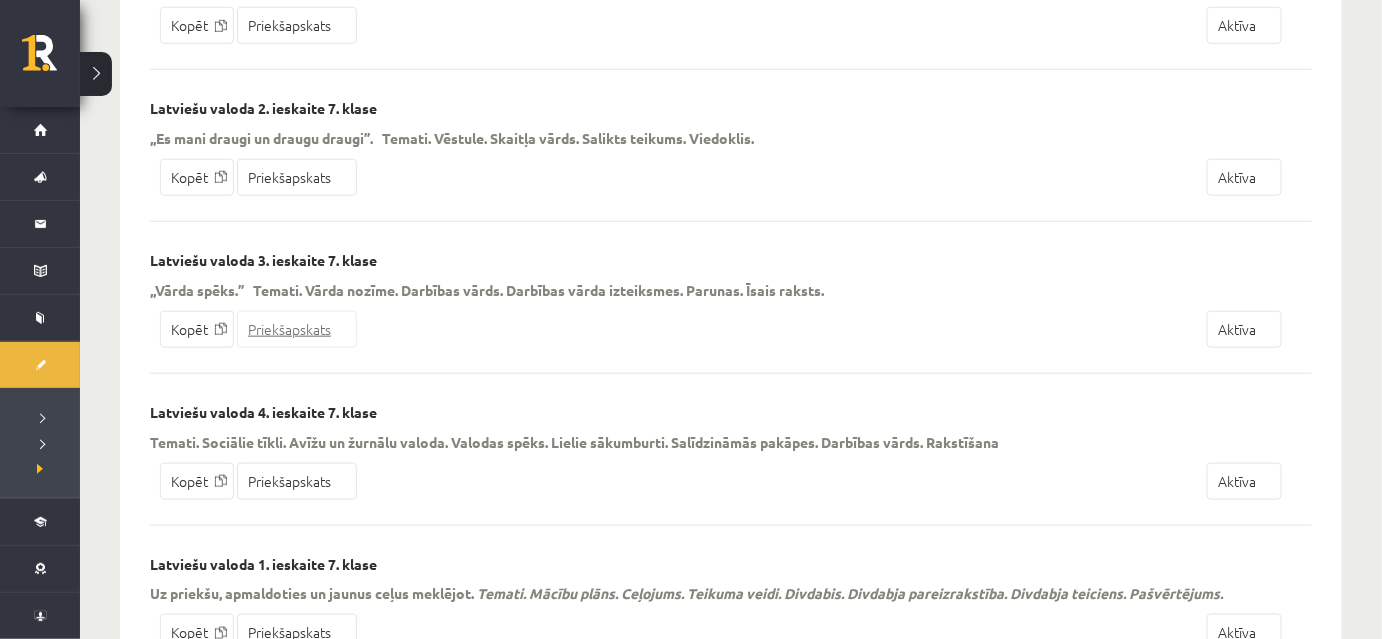 click on "Priekšapskats" at bounding box center [297, 329] 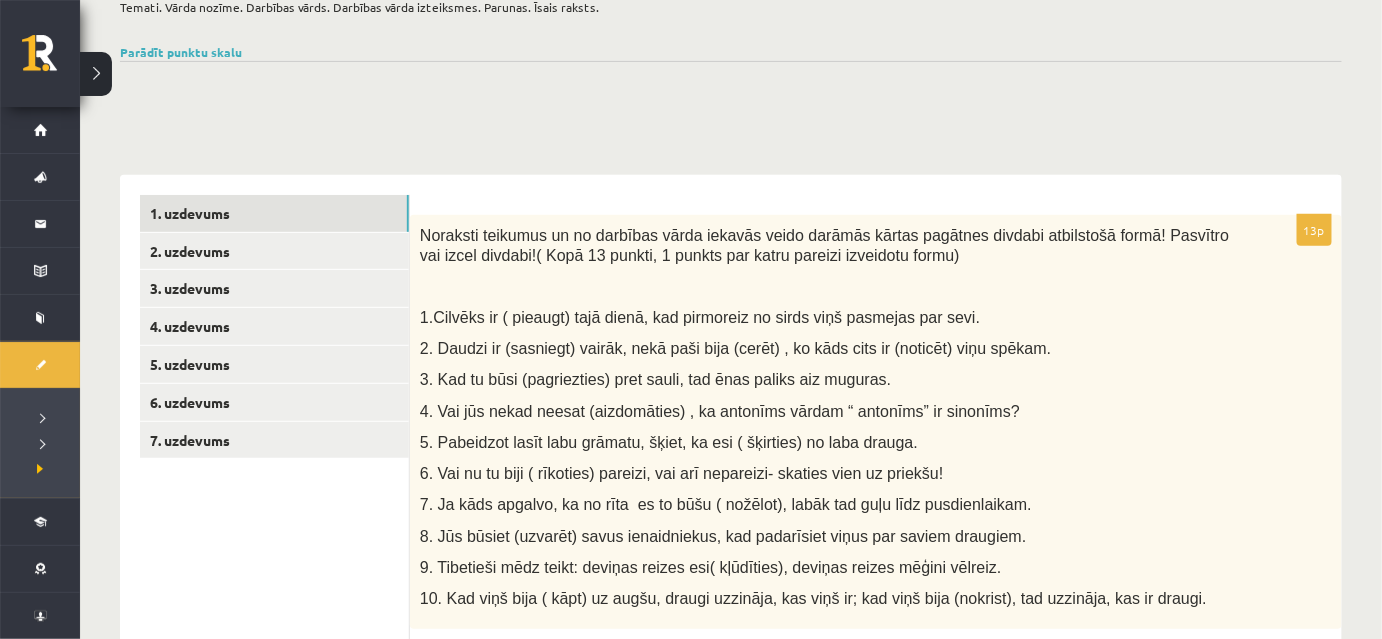 scroll, scrollTop: 181, scrollLeft: 0, axis: vertical 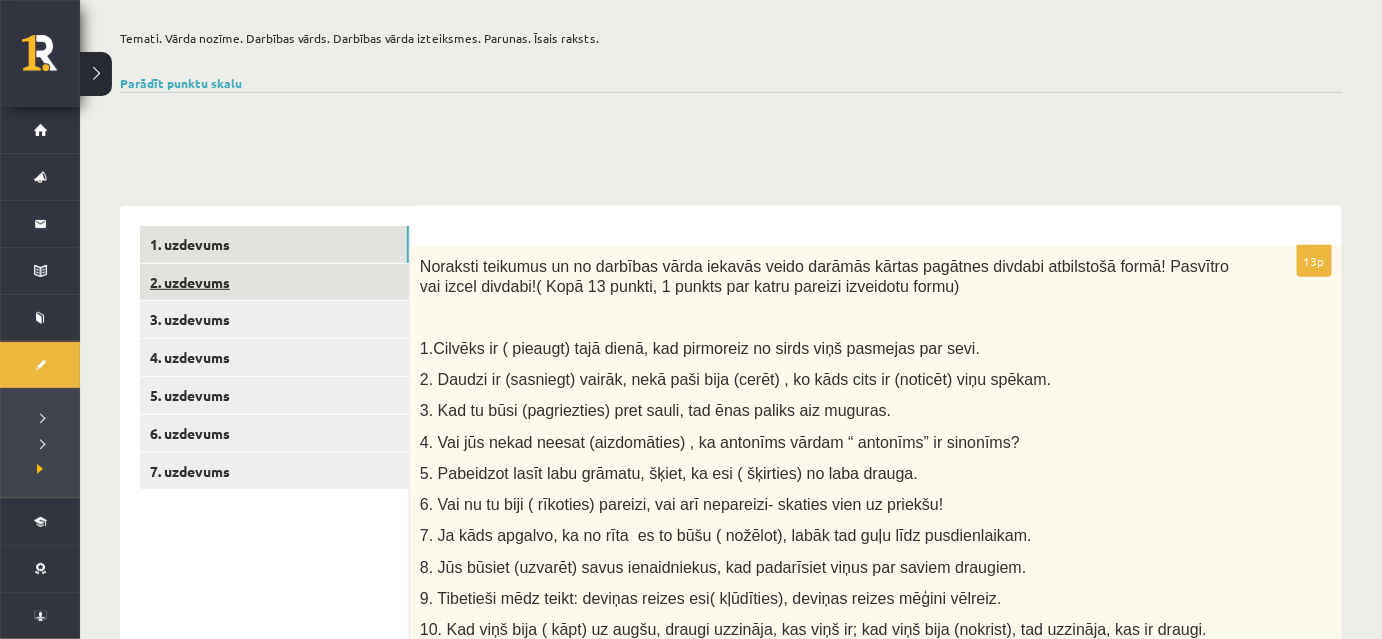 click on "2. uzdevums" at bounding box center (274, 282) 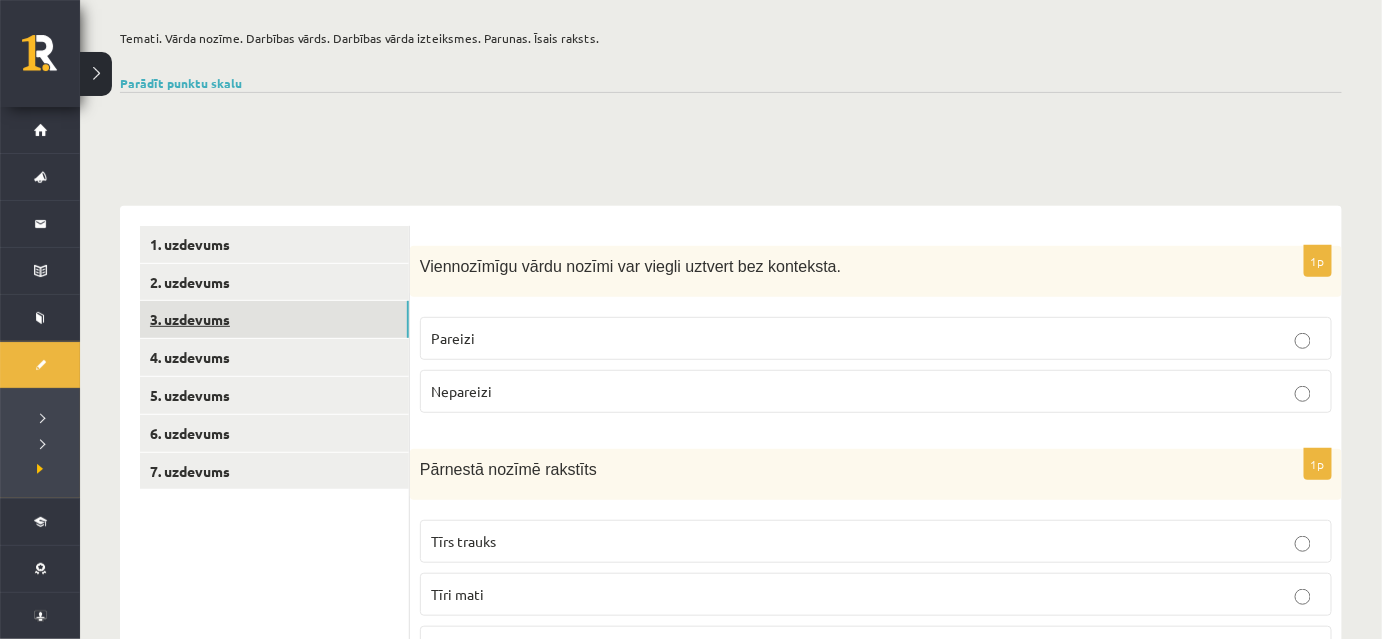click on "3. uzdevums" at bounding box center [274, 319] 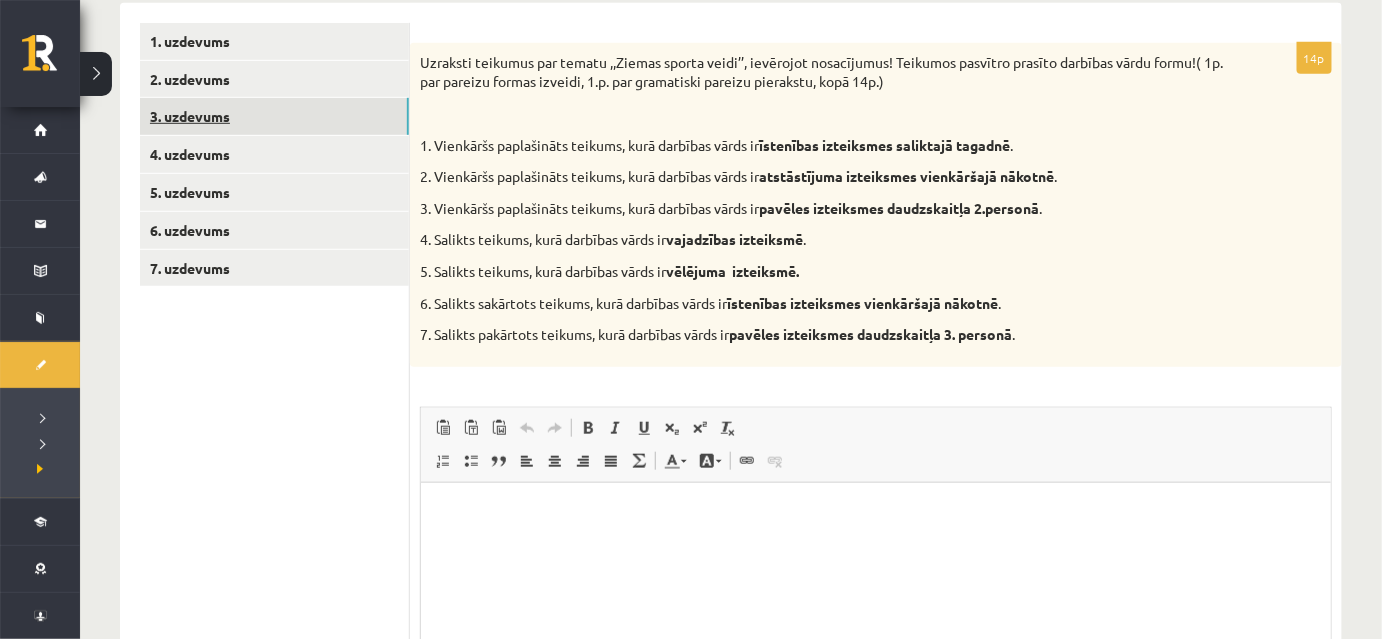 scroll, scrollTop: 354, scrollLeft: 0, axis: vertical 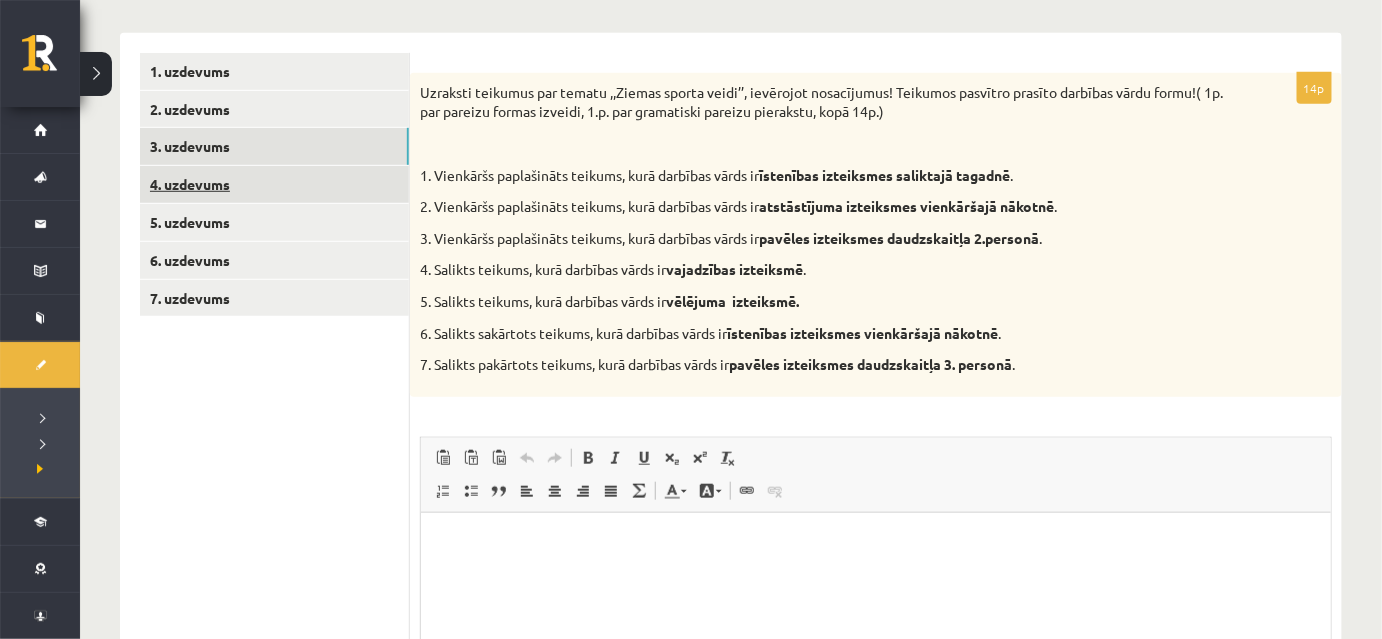 click on "4. uzdevums" at bounding box center (274, 184) 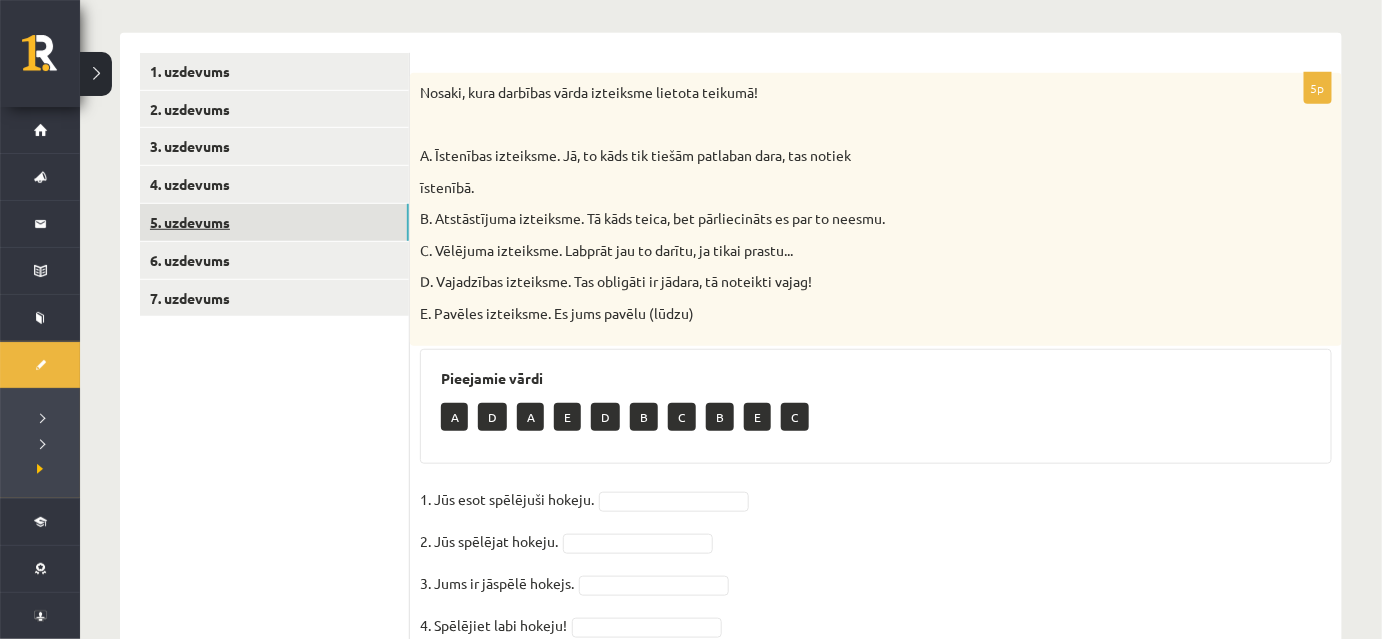 click on "5. uzdevums" at bounding box center [274, 222] 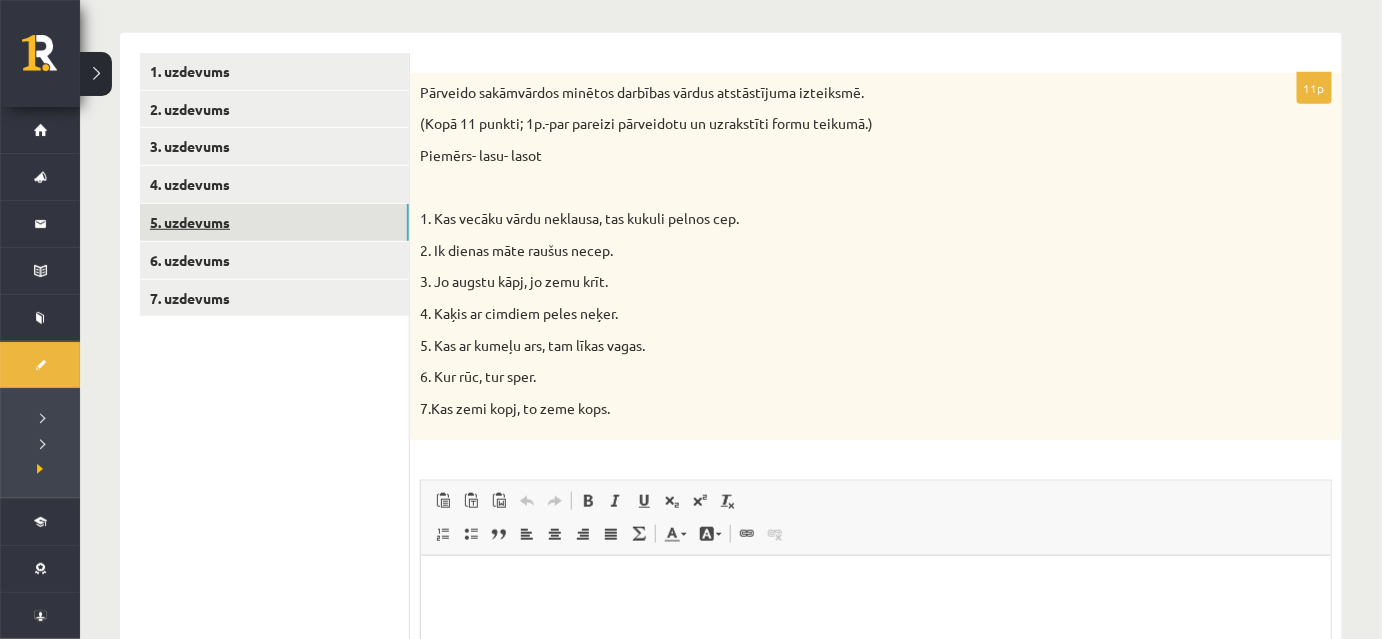 scroll, scrollTop: 0, scrollLeft: 0, axis: both 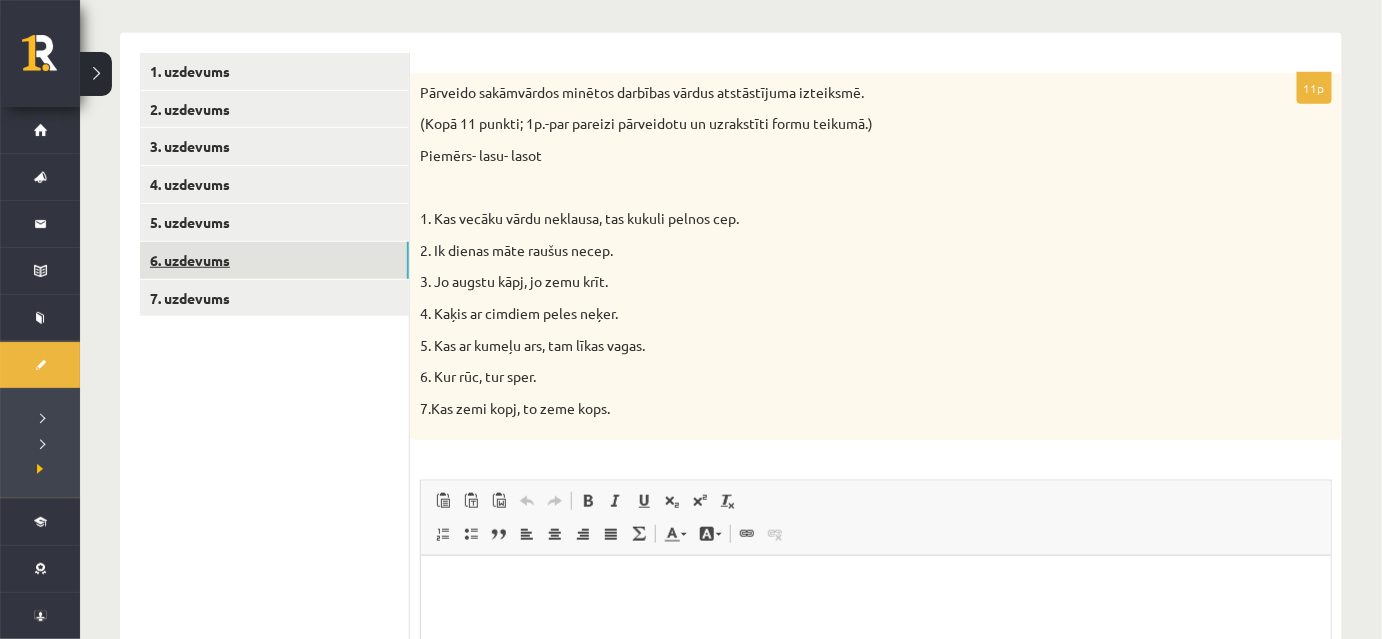 click on "6. uzdevums" at bounding box center (274, 260) 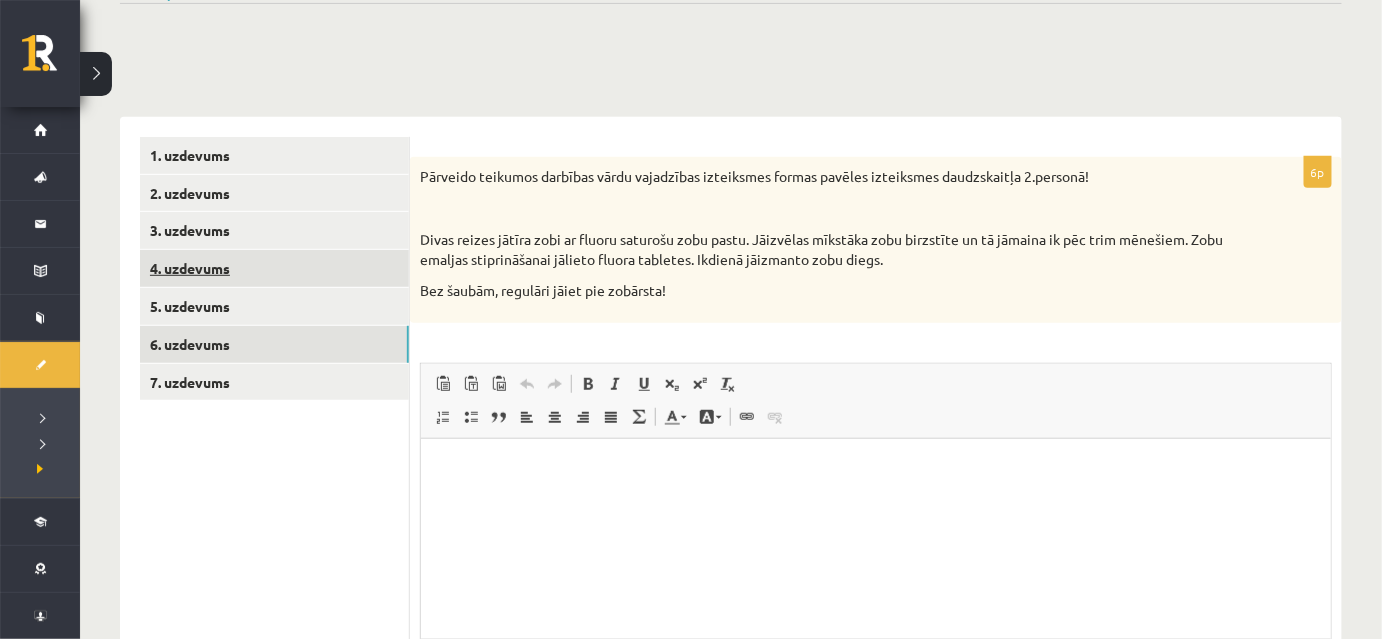 scroll, scrollTop: 0, scrollLeft: 0, axis: both 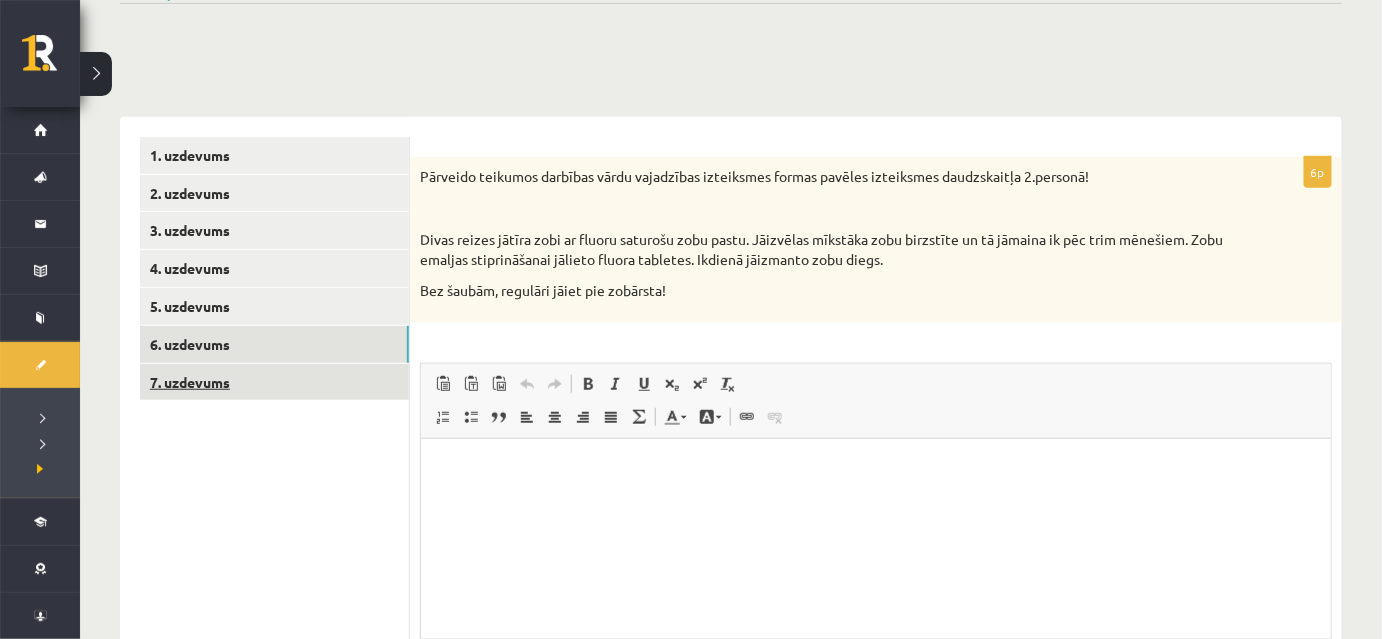 click on "7. uzdevums" at bounding box center (274, 382) 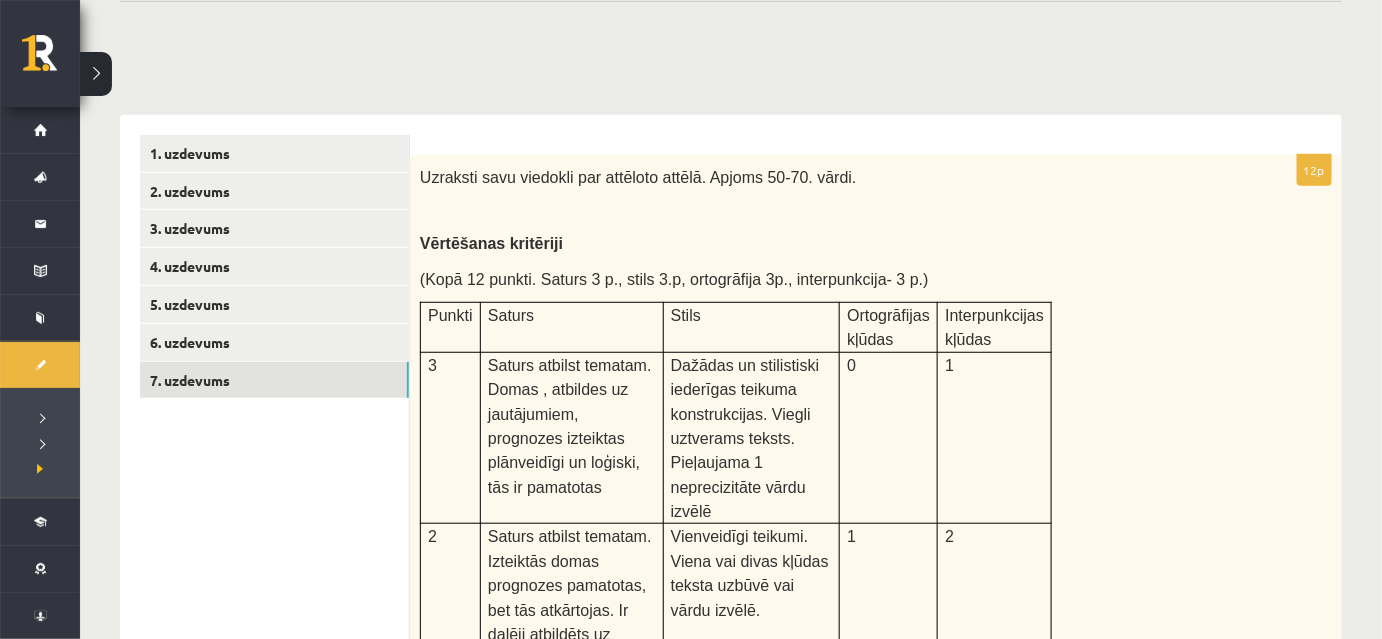 scroll, scrollTop: 270, scrollLeft: 0, axis: vertical 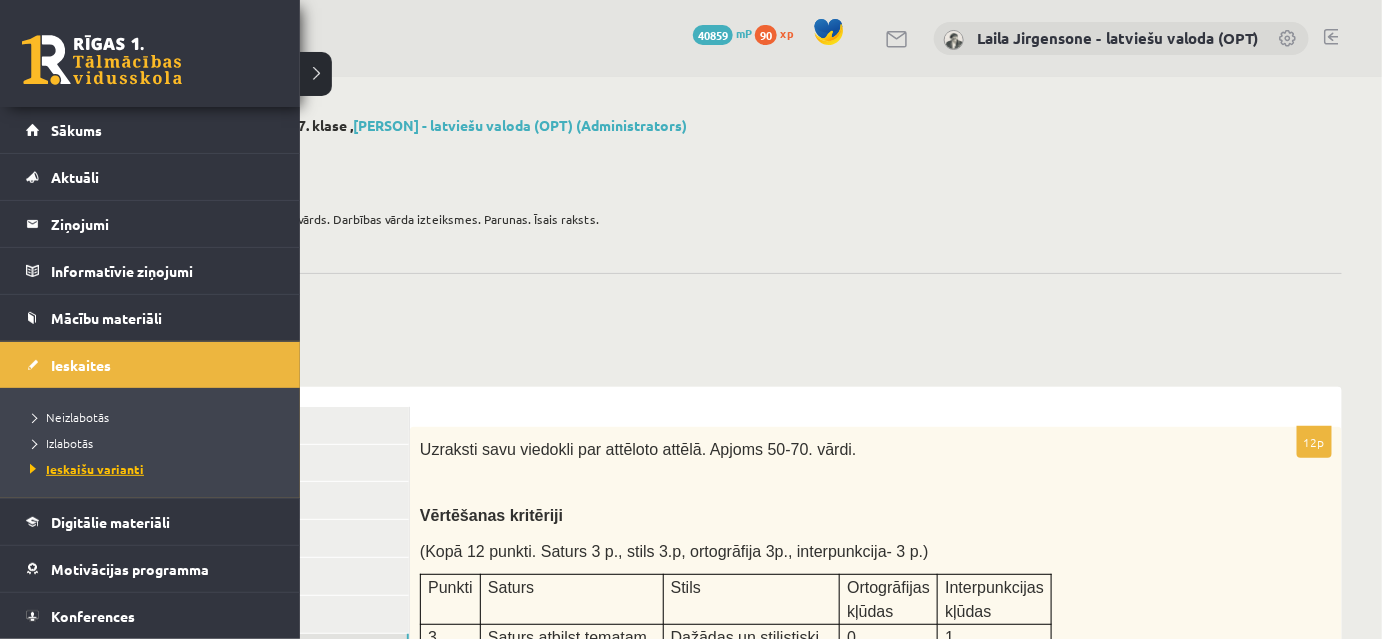 click on "Ieskaišu varianti" at bounding box center (84, 469) 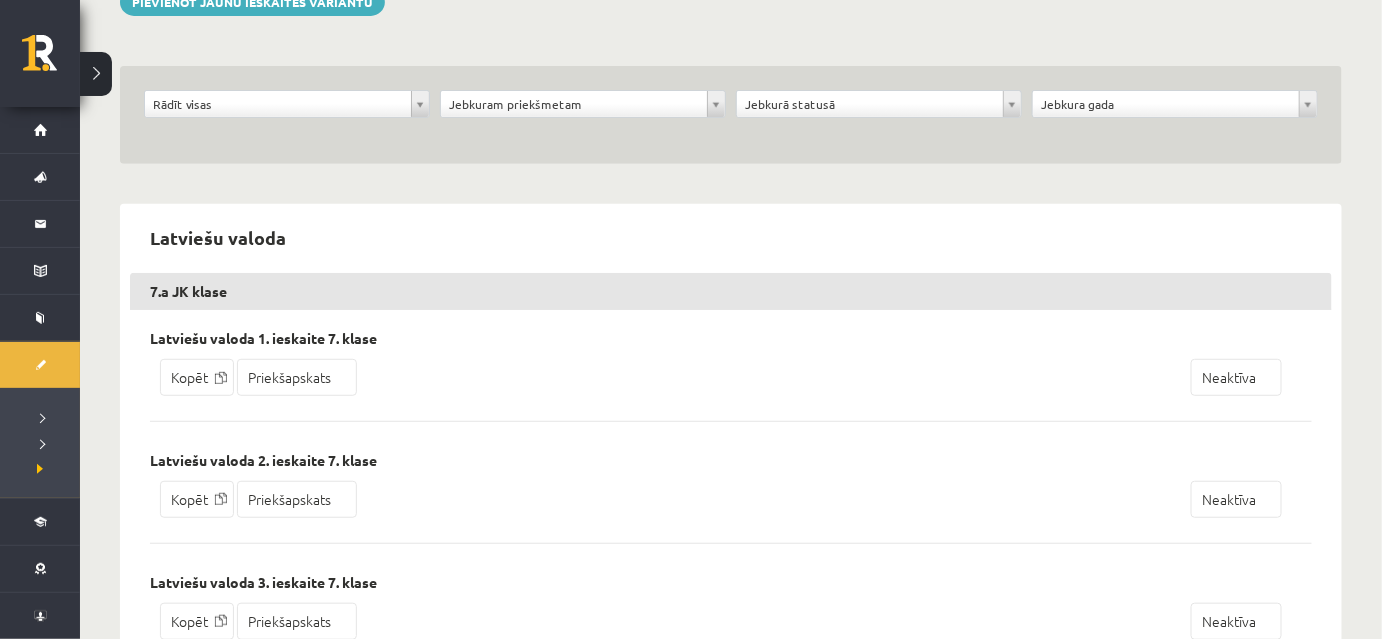 scroll, scrollTop: 90, scrollLeft: 0, axis: vertical 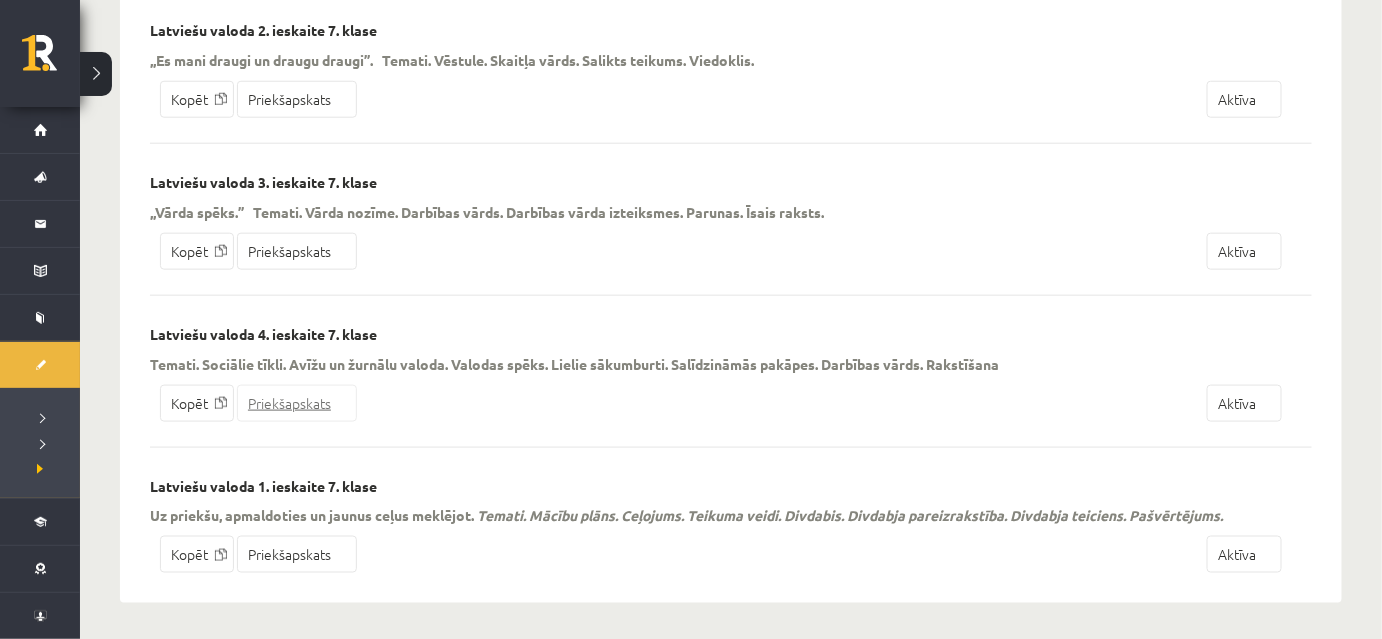 click on "Priekšapskats" at bounding box center [297, 403] 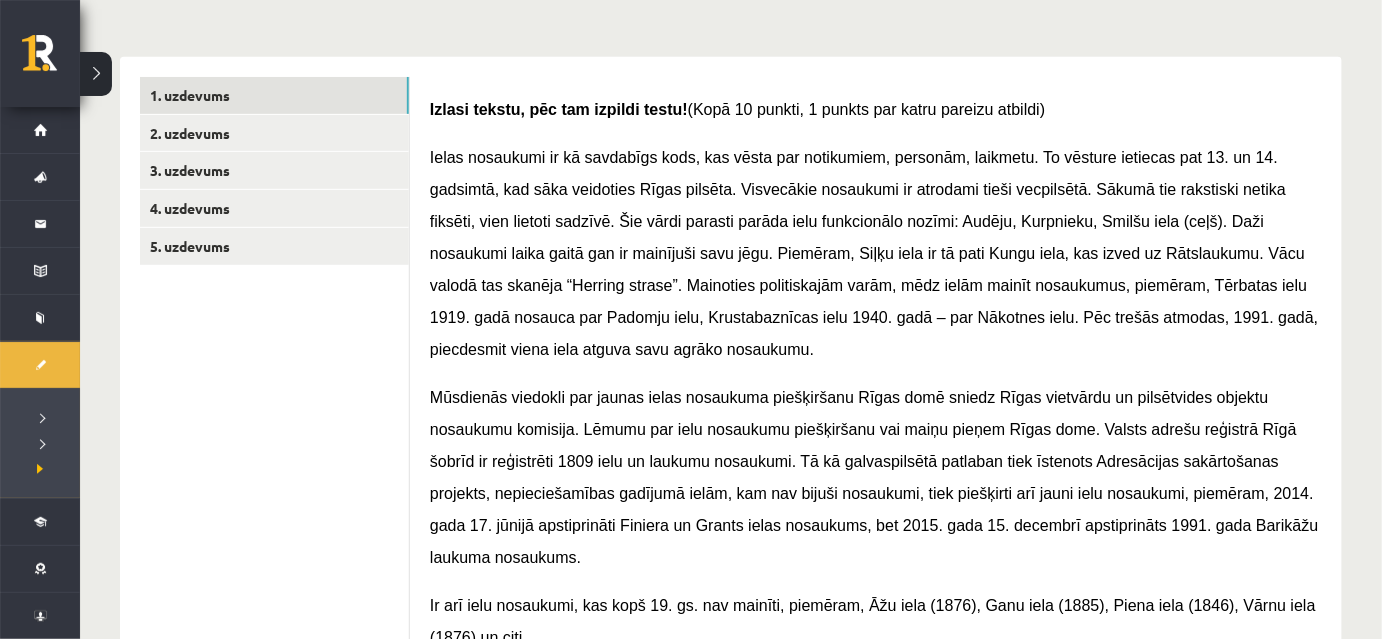 scroll, scrollTop: 181, scrollLeft: 0, axis: vertical 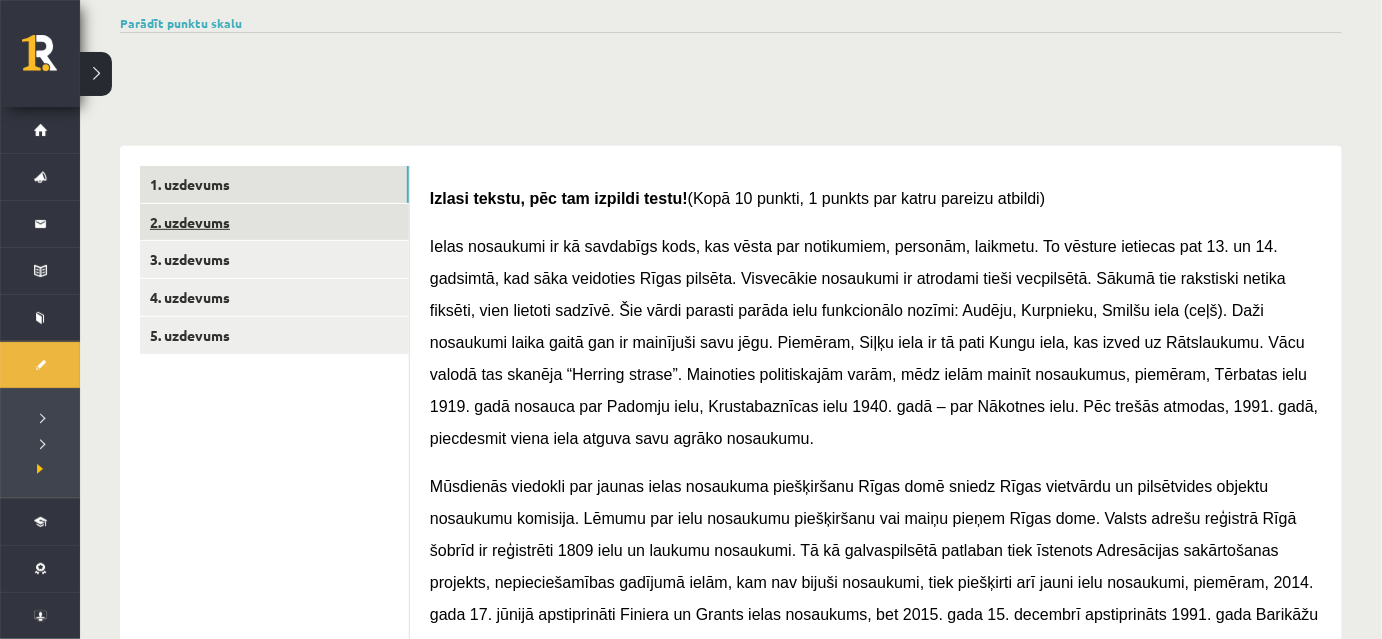 click on "2. uzdevums" at bounding box center [274, 222] 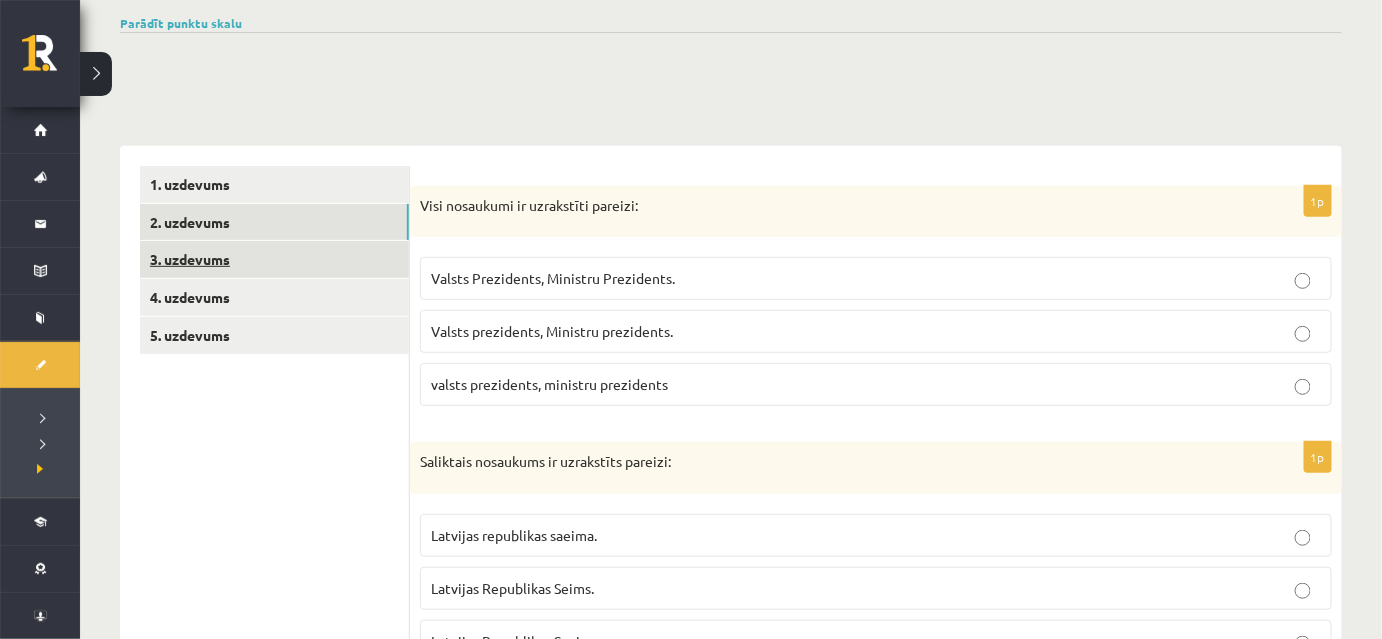 click on "3. uzdevums" at bounding box center (274, 259) 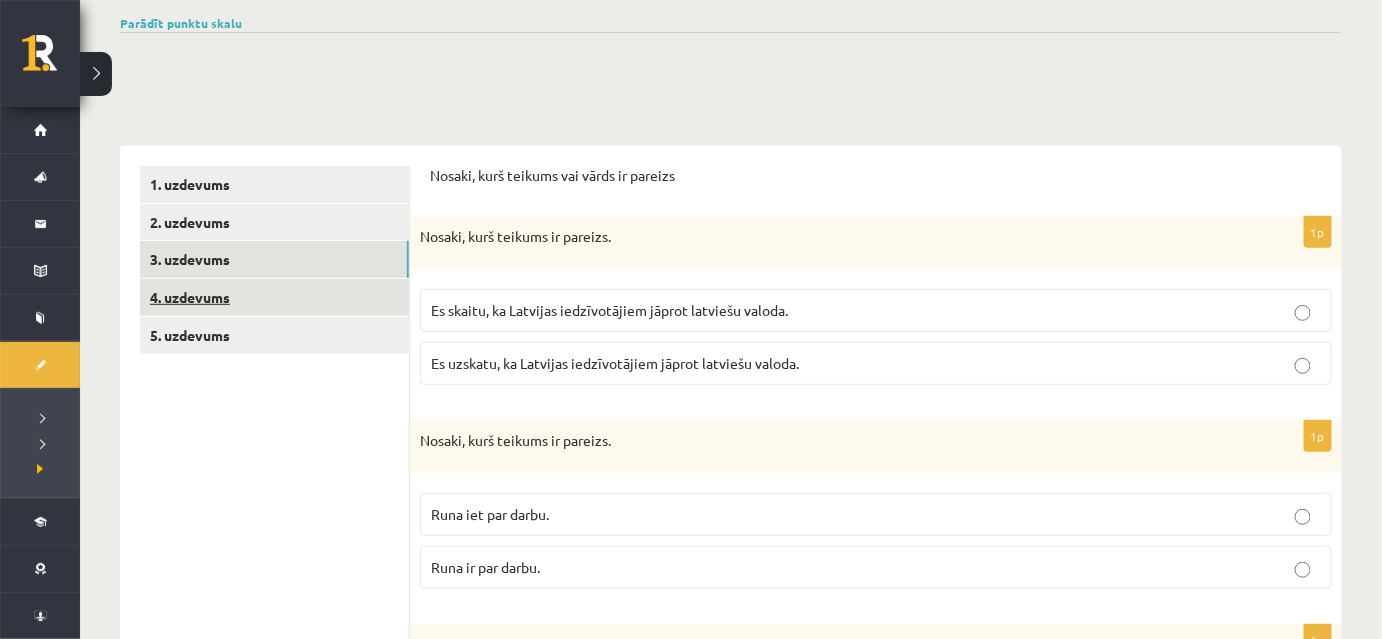 click on "4. uzdevums" at bounding box center (274, 297) 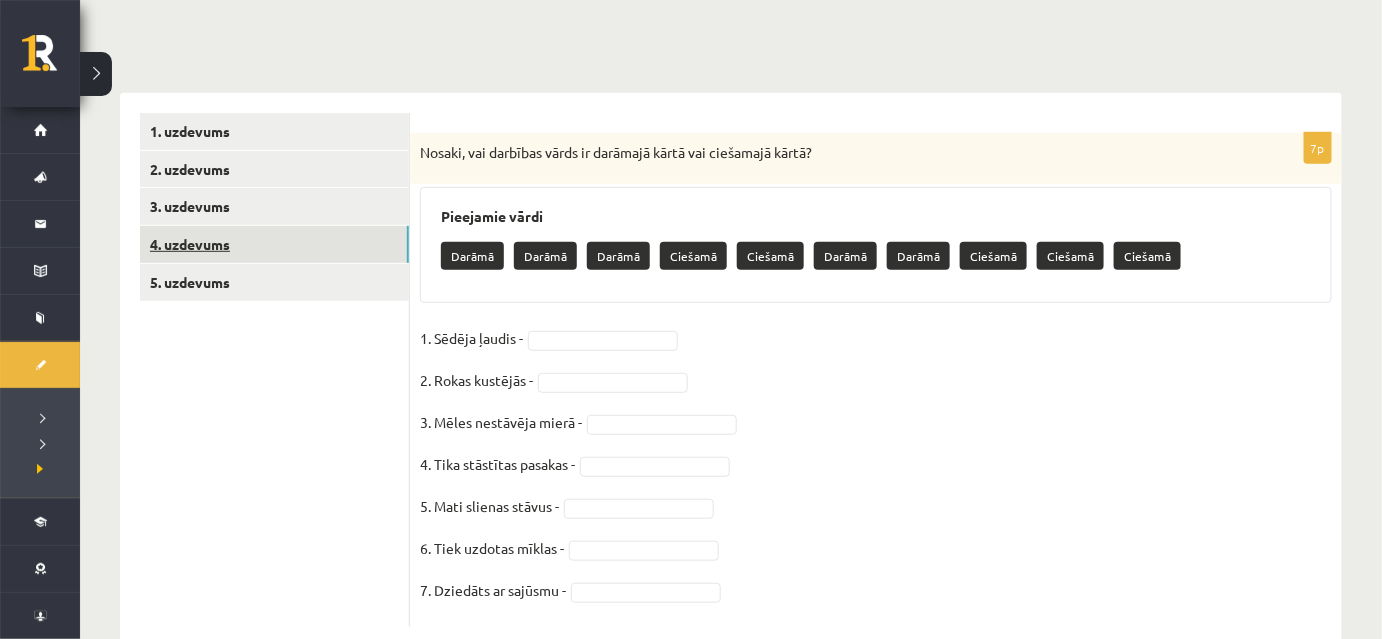 scroll, scrollTop: 281, scrollLeft: 0, axis: vertical 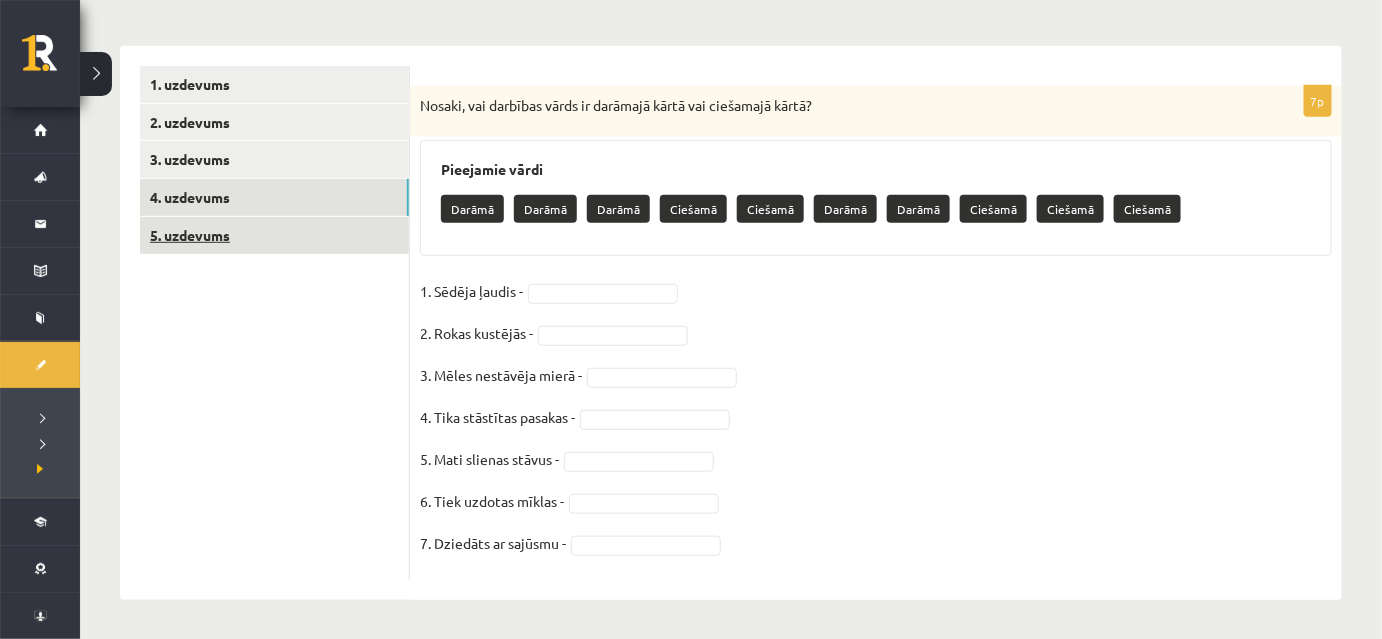 click on "5. uzdevums" at bounding box center (274, 235) 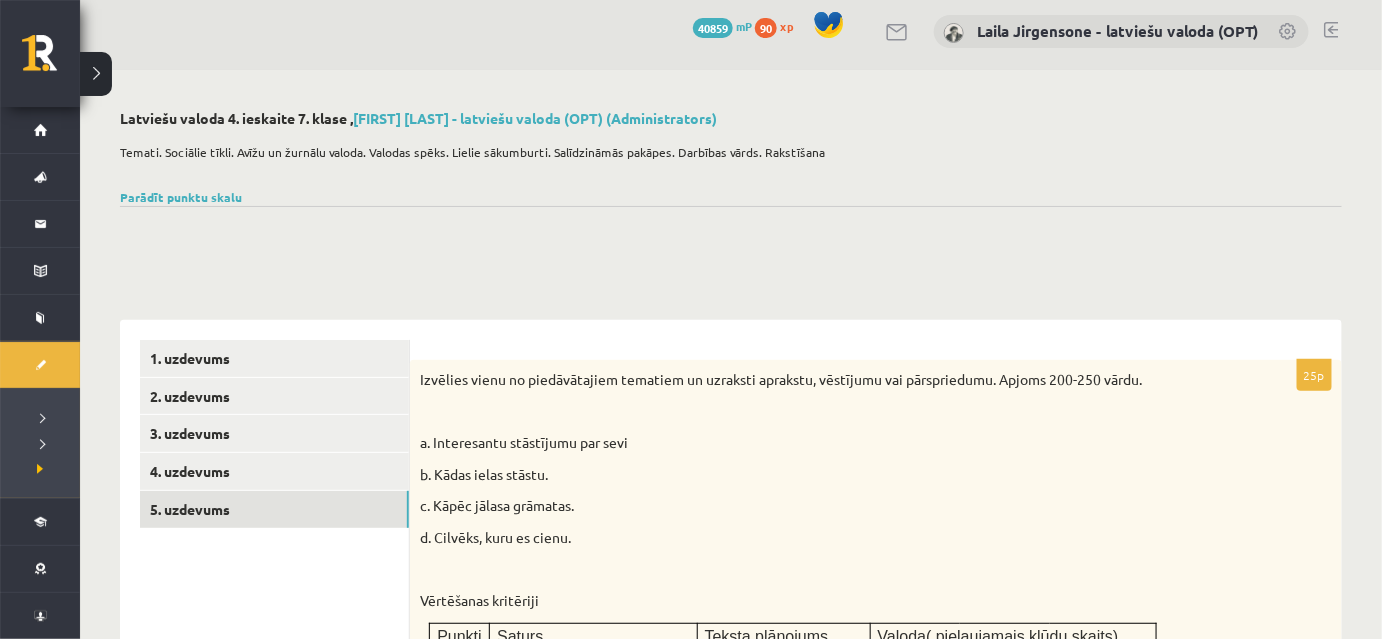 scroll, scrollTop: 0, scrollLeft: 0, axis: both 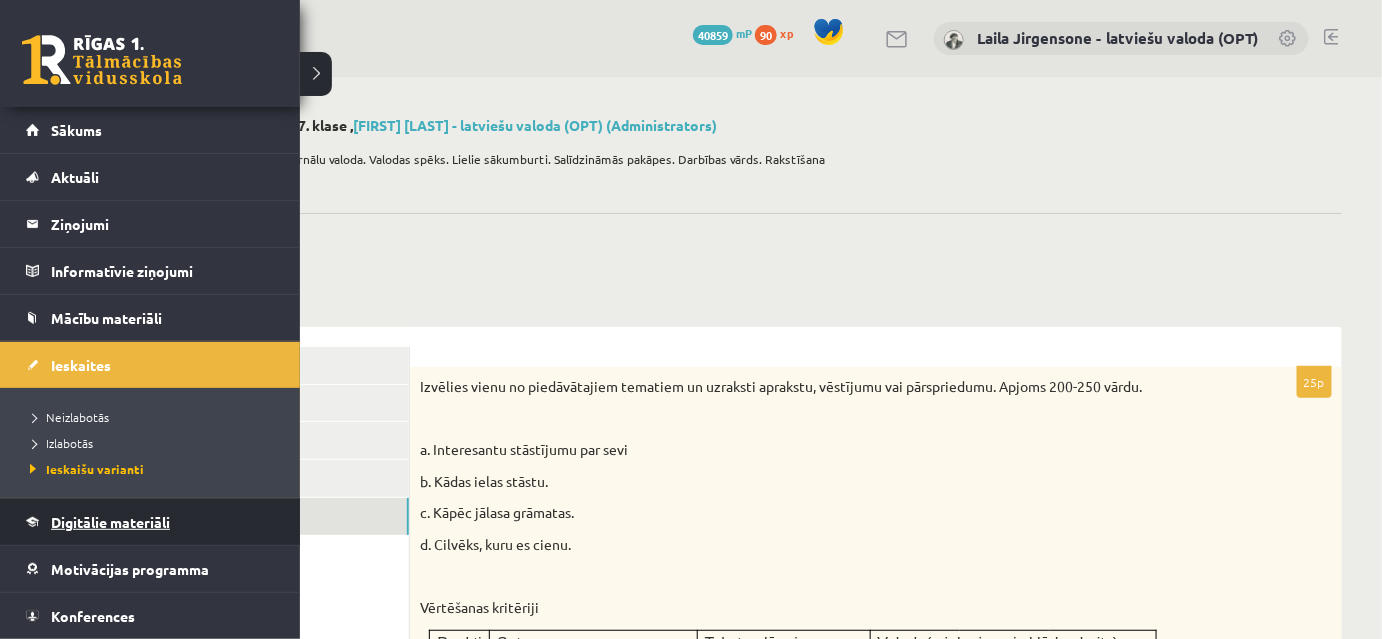 click on "Digitālie materiāli" at bounding box center [110, 522] 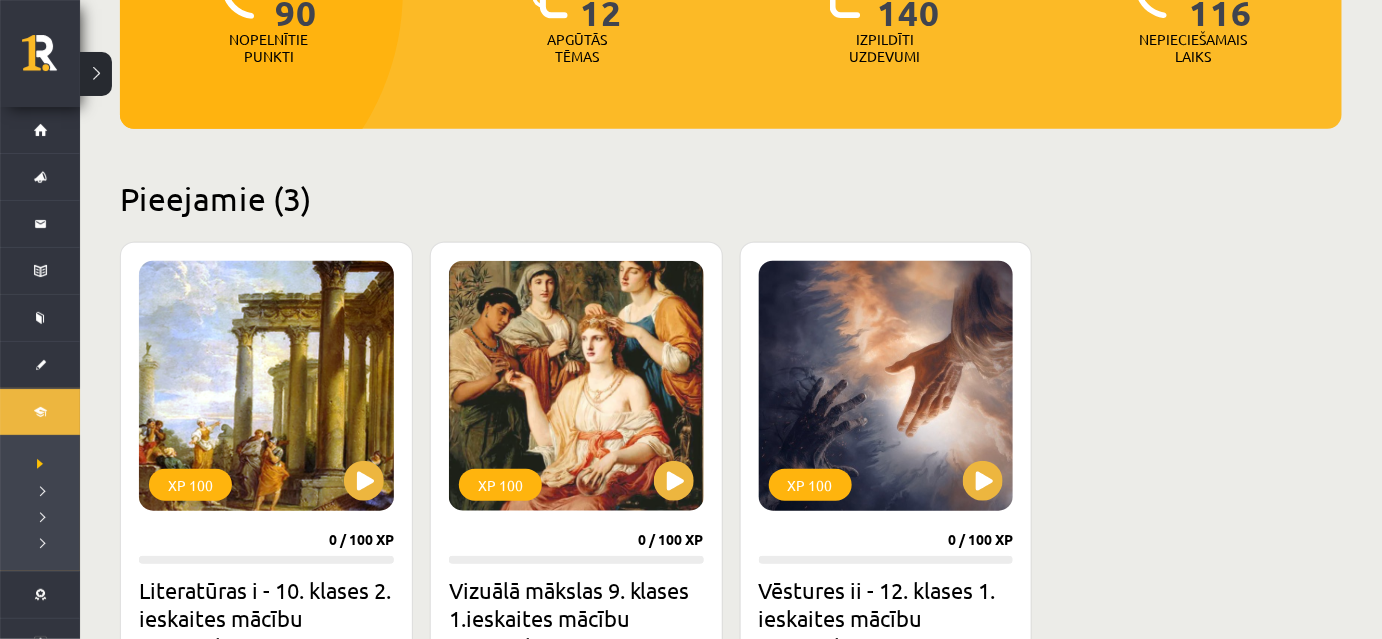 scroll, scrollTop: 272, scrollLeft: 0, axis: vertical 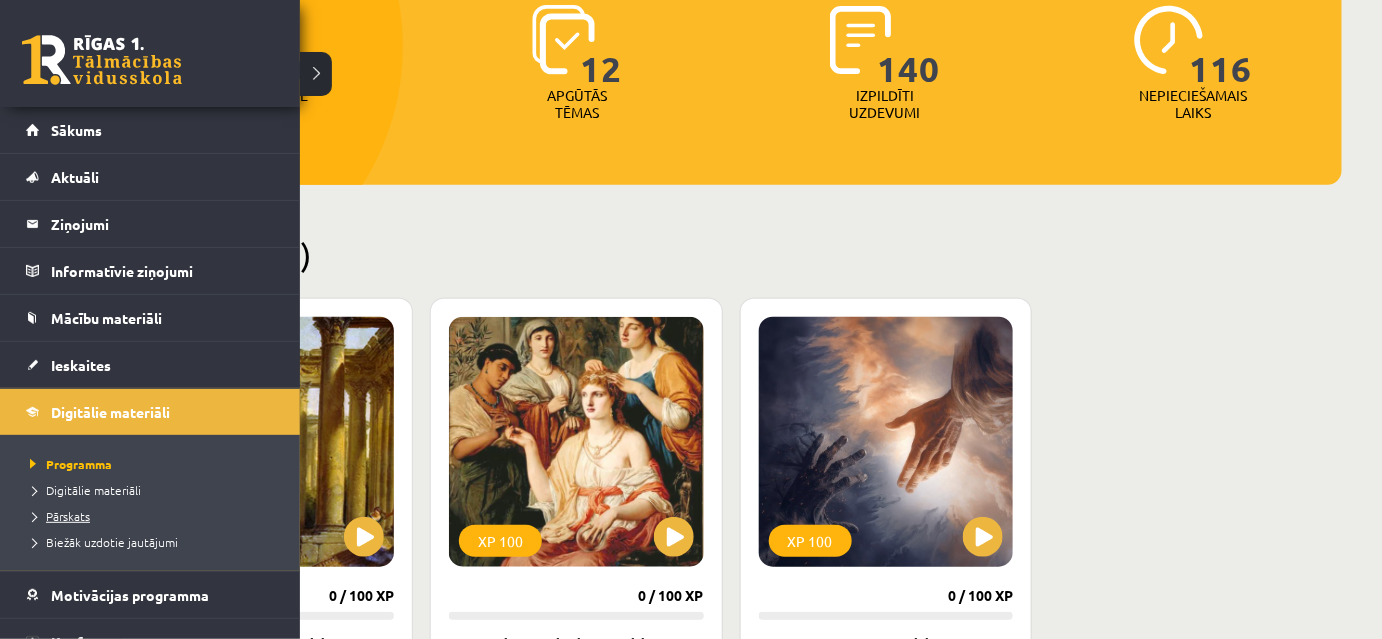 click on "Pārskats" at bounding box center [57, 516] 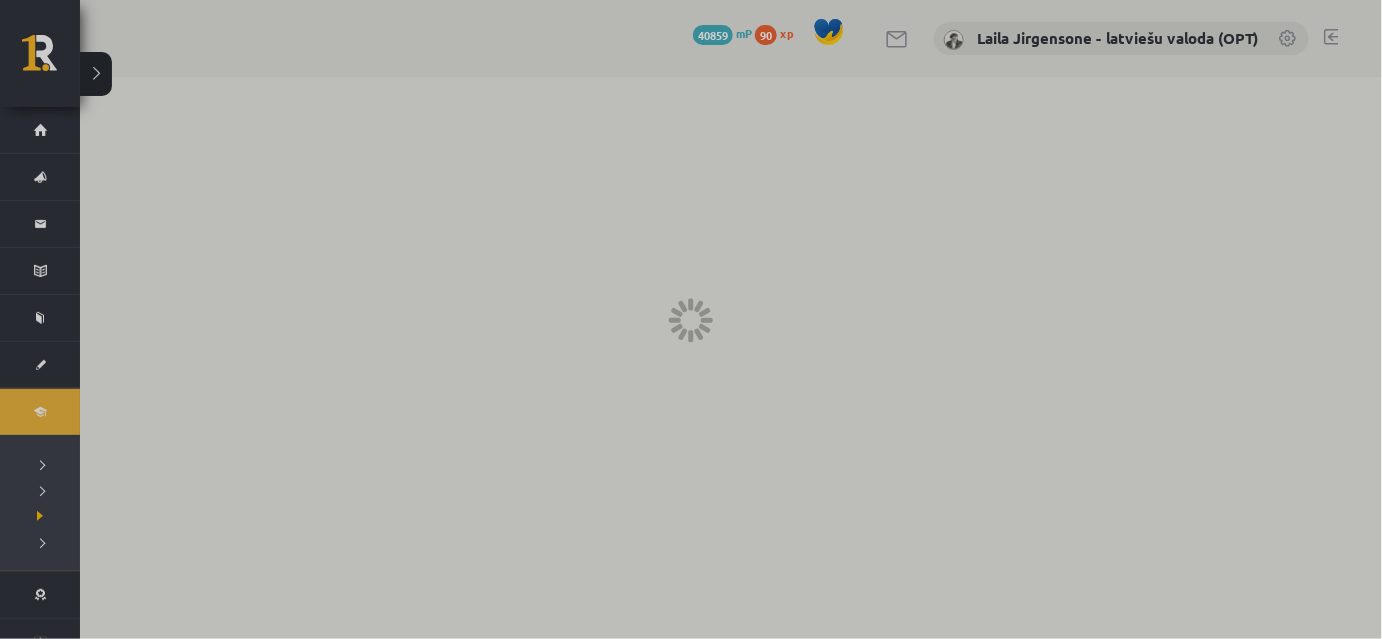 scroll, scrollTop: 0, scrollLeft: 0, axis: both 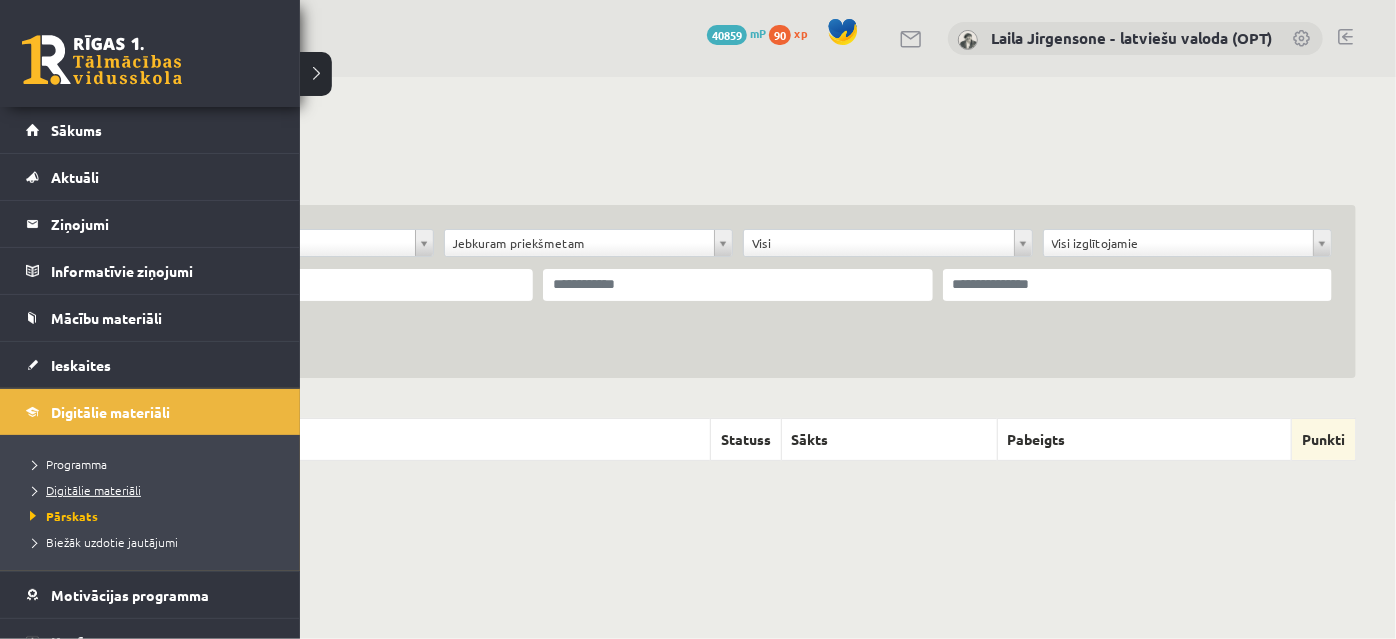 click on "Digitālie materiāli" at bounding box center [83, 490] 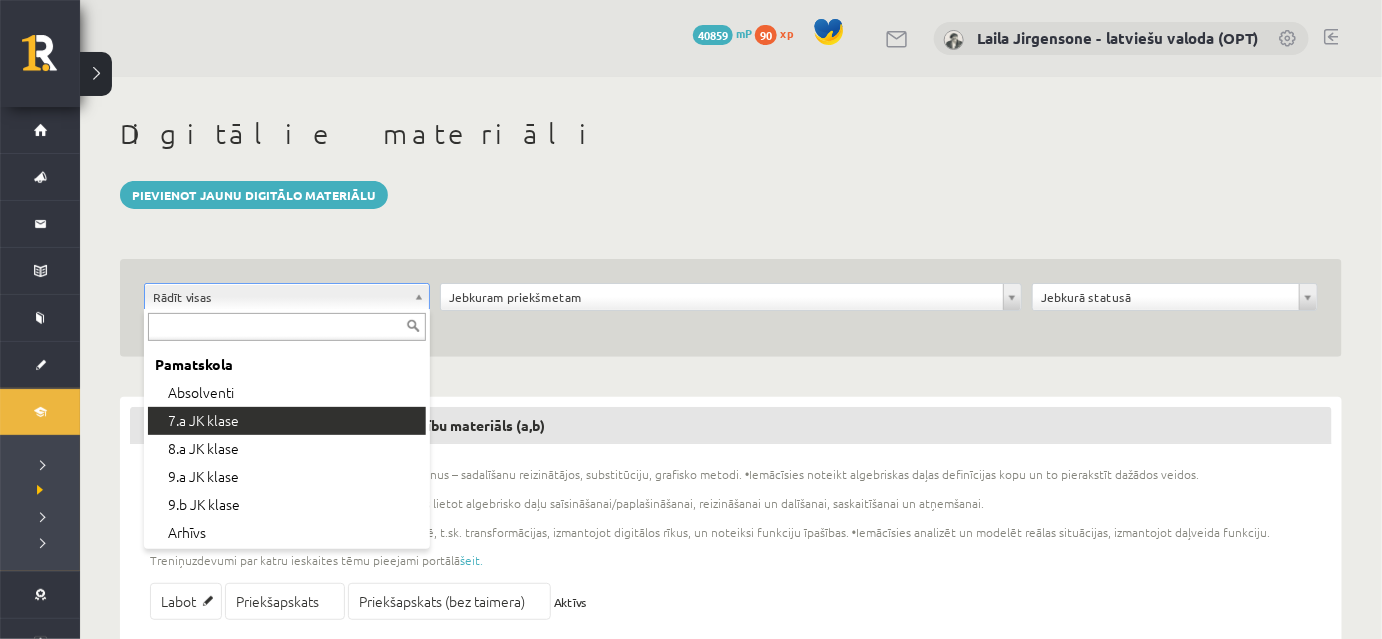 scroll, scrollTop: 90, scrollLeft: 0, axis: vertical 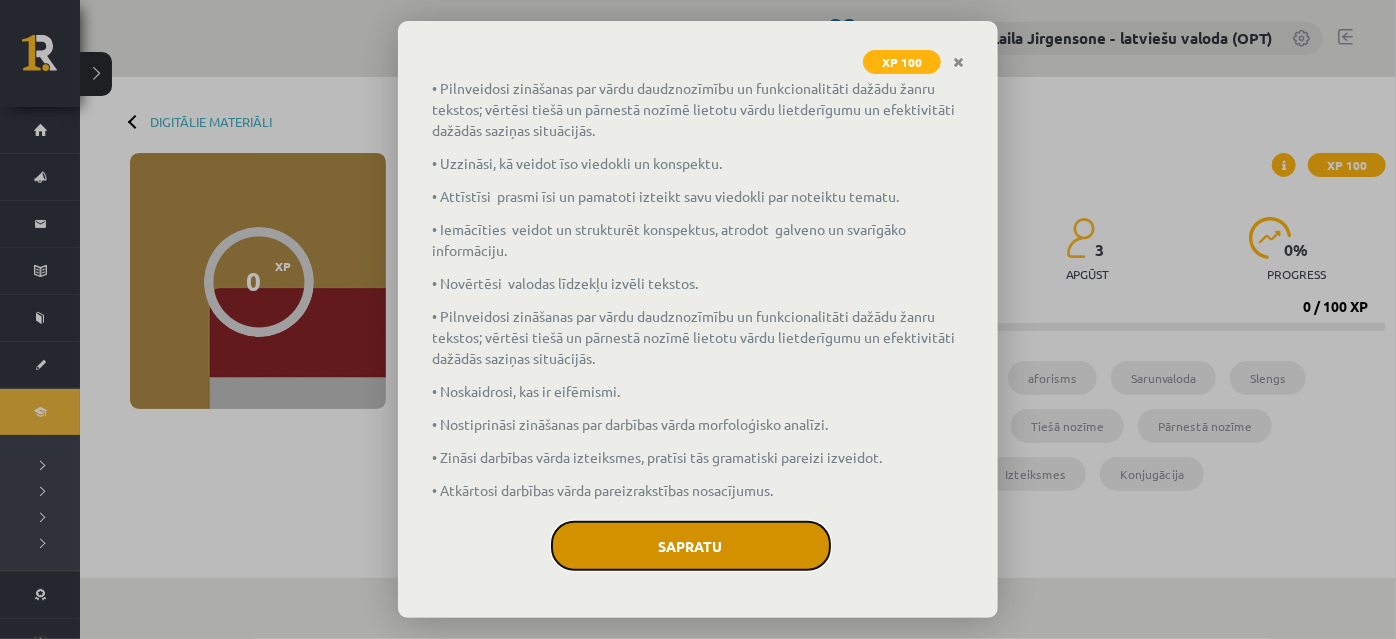 click on "Sapratu" 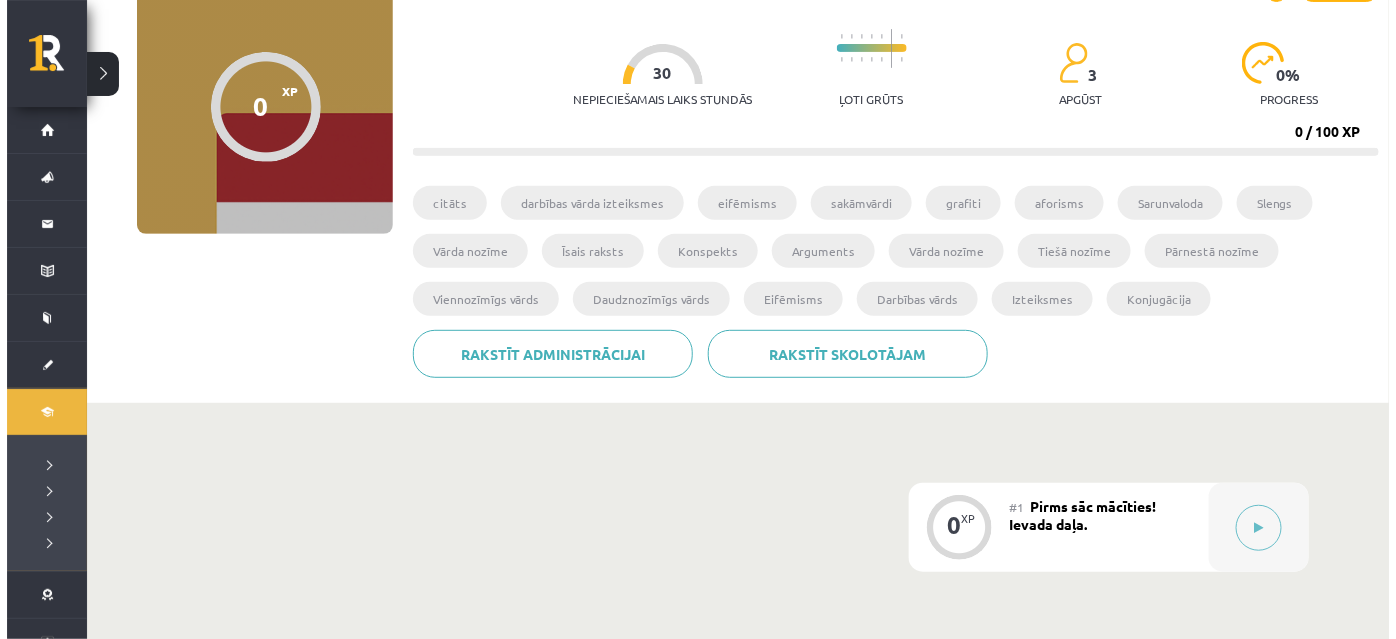 scroll, scrollTop: 363, scrollLeft: 0, axis: vertical 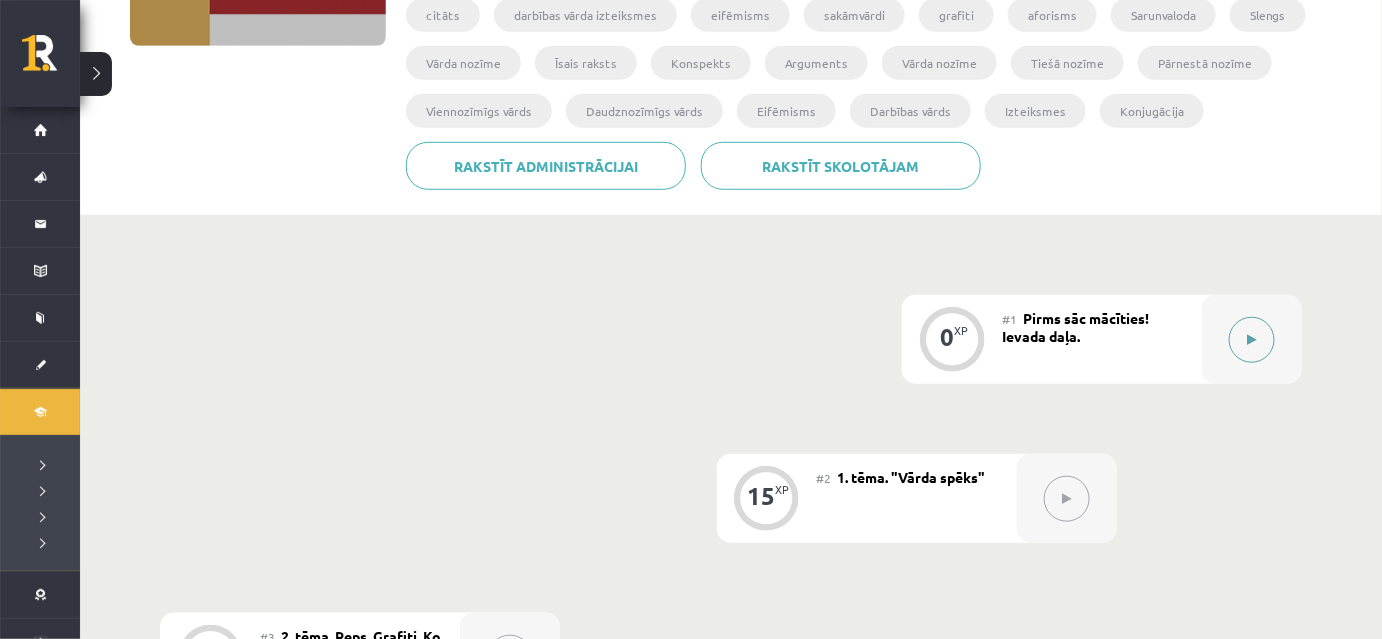 click 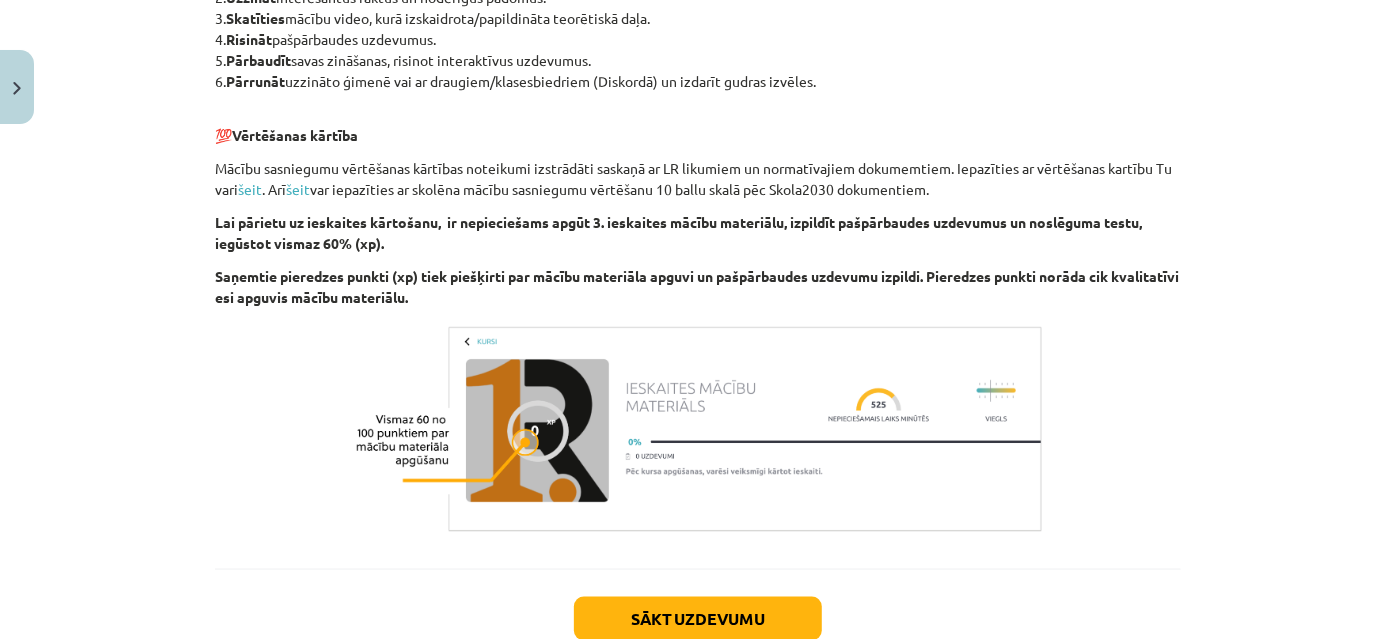 scroll, scrollTop: 1310, scrollLeft: 0, axis: vertical 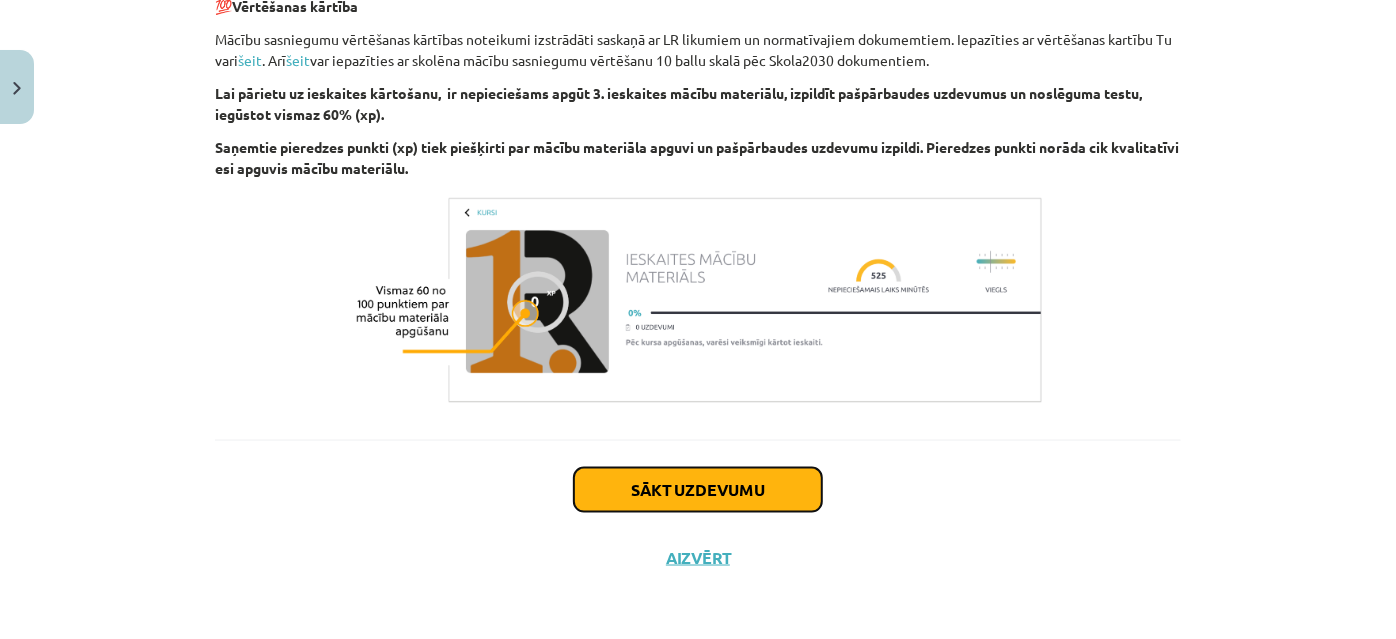 click on "Sākt uzdevumu" 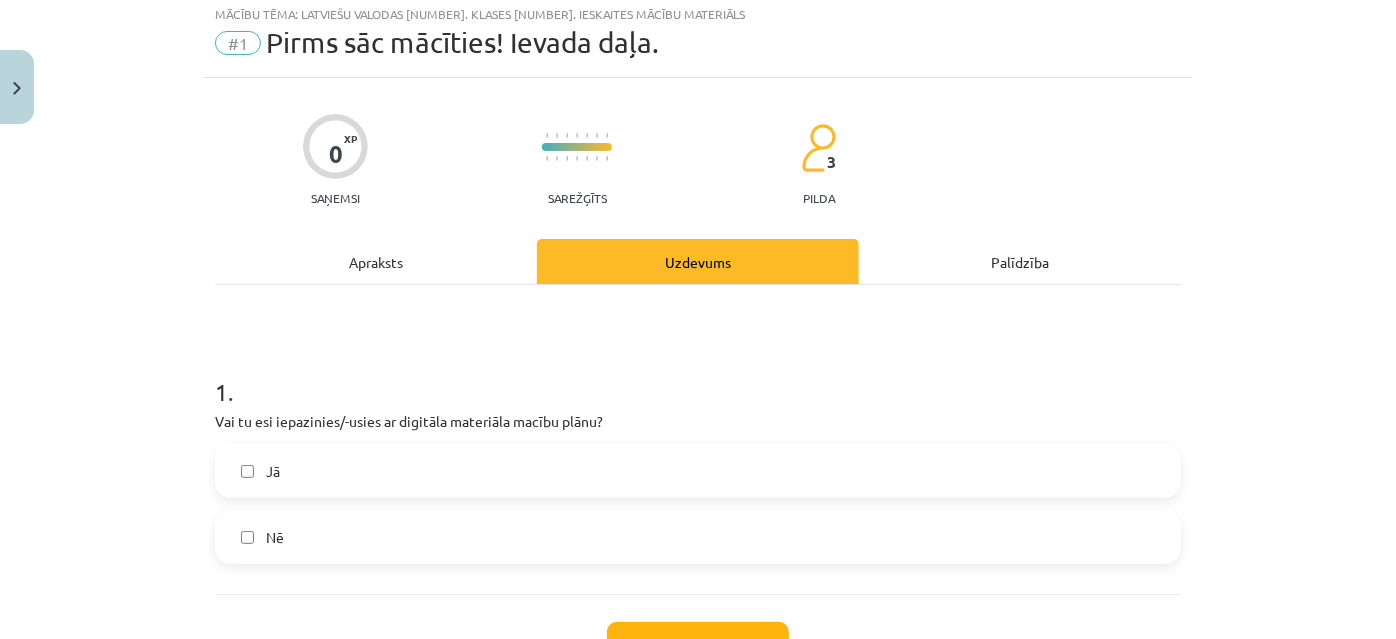 scroll, scrollTop: 50, scrollLeft: 0, axis: vertical 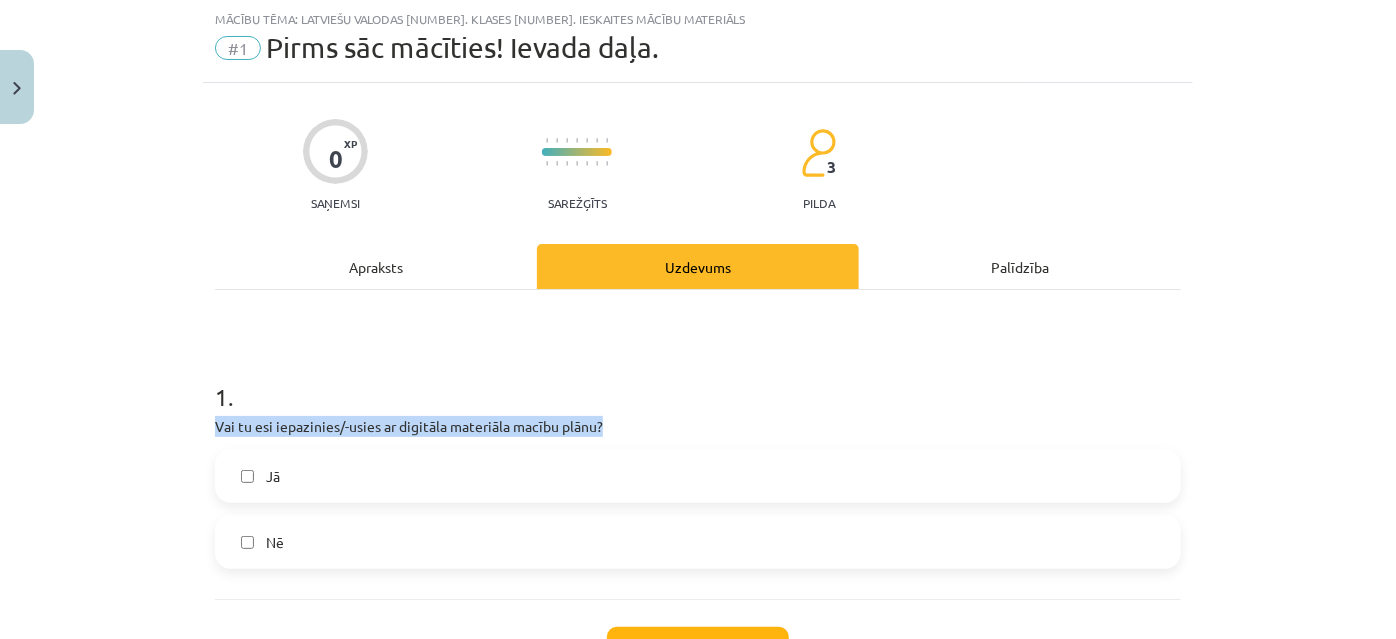 drag, startPoint x: 198, startPoint y: 425, endPoint x: 597, endPoint y: 423, distance: 399.005 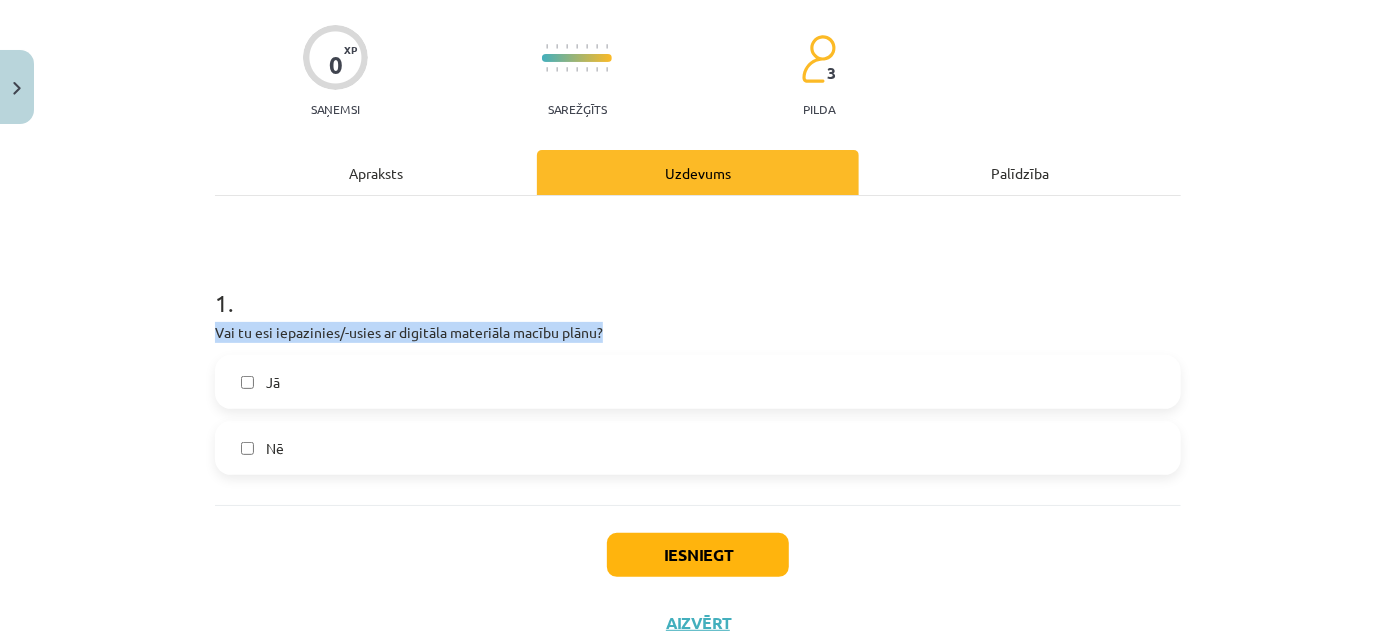scroll, scrollTop: 210, scrollLeft: 0, axis: vertical 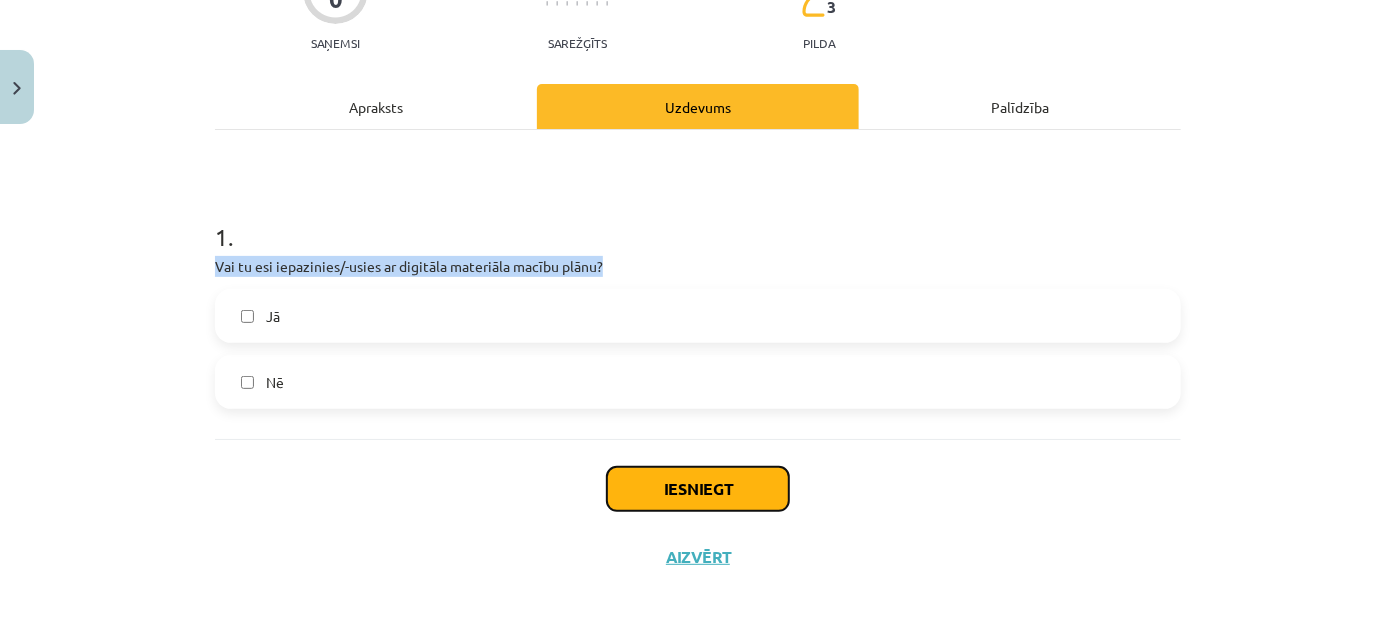 click on "Iesniegt" 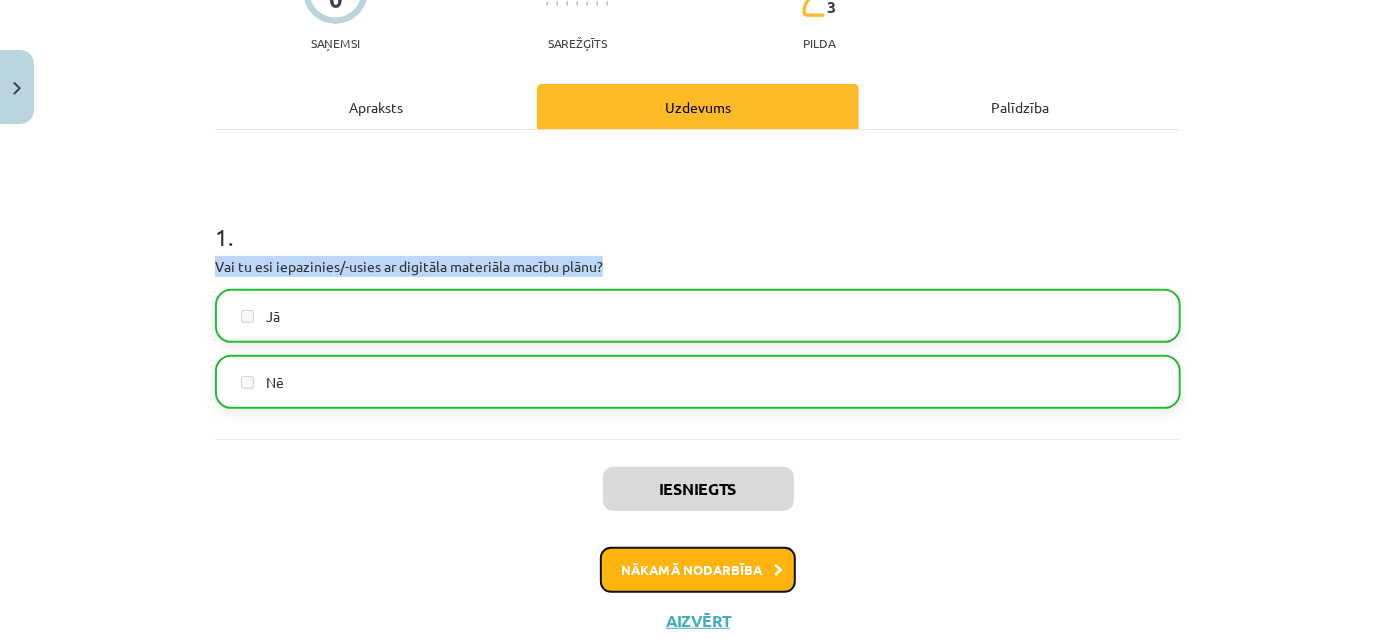 click on "Nākamā nodarbība" 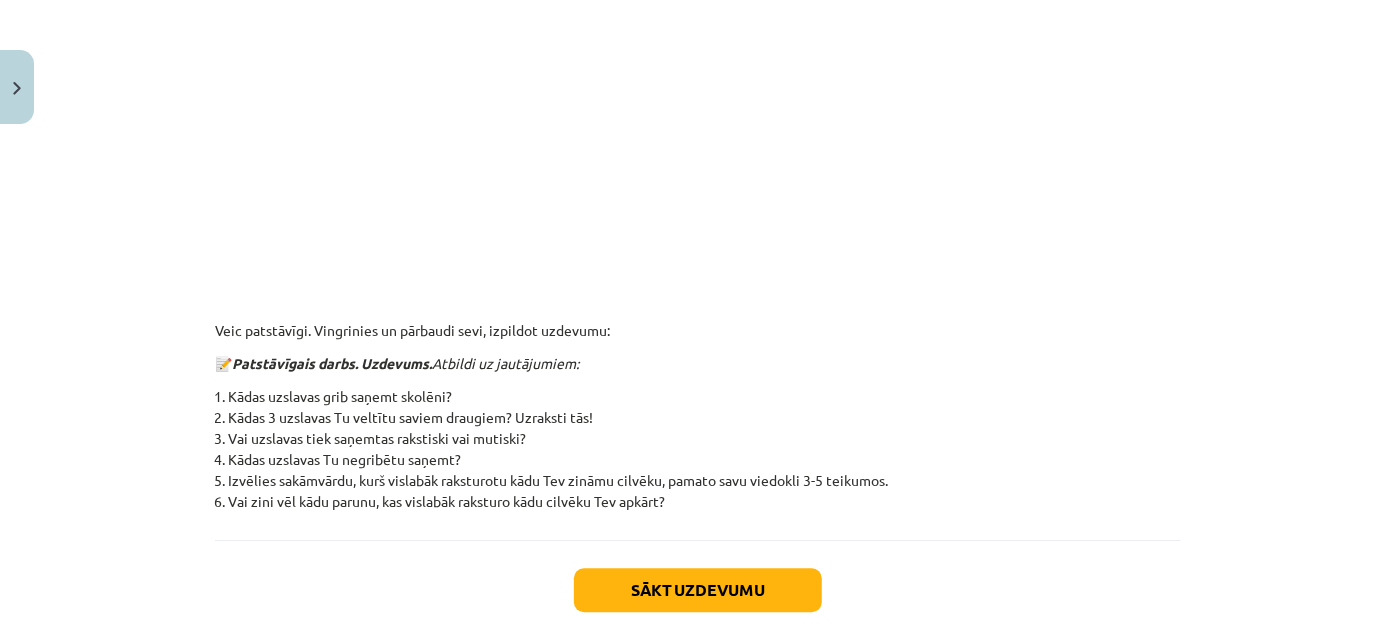 scroll, scrollTop: 2363, scrollLeft: 0, axis: vertical 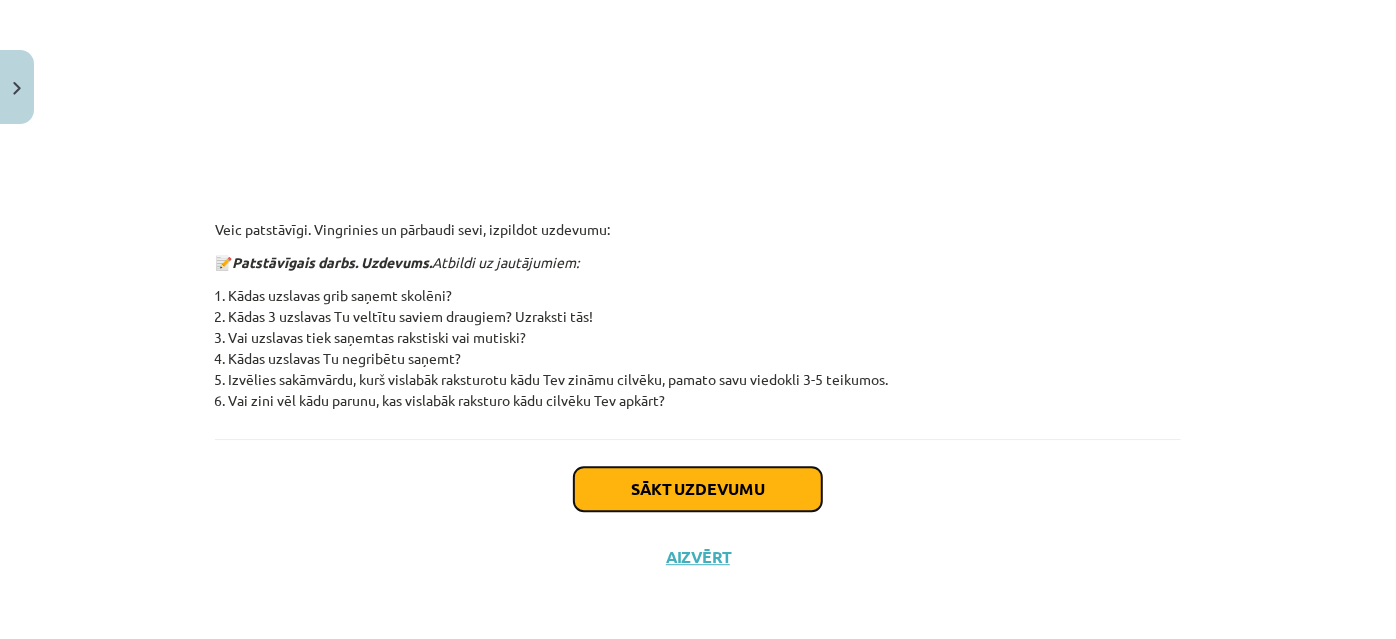 click on "Sākt uzdevumu" 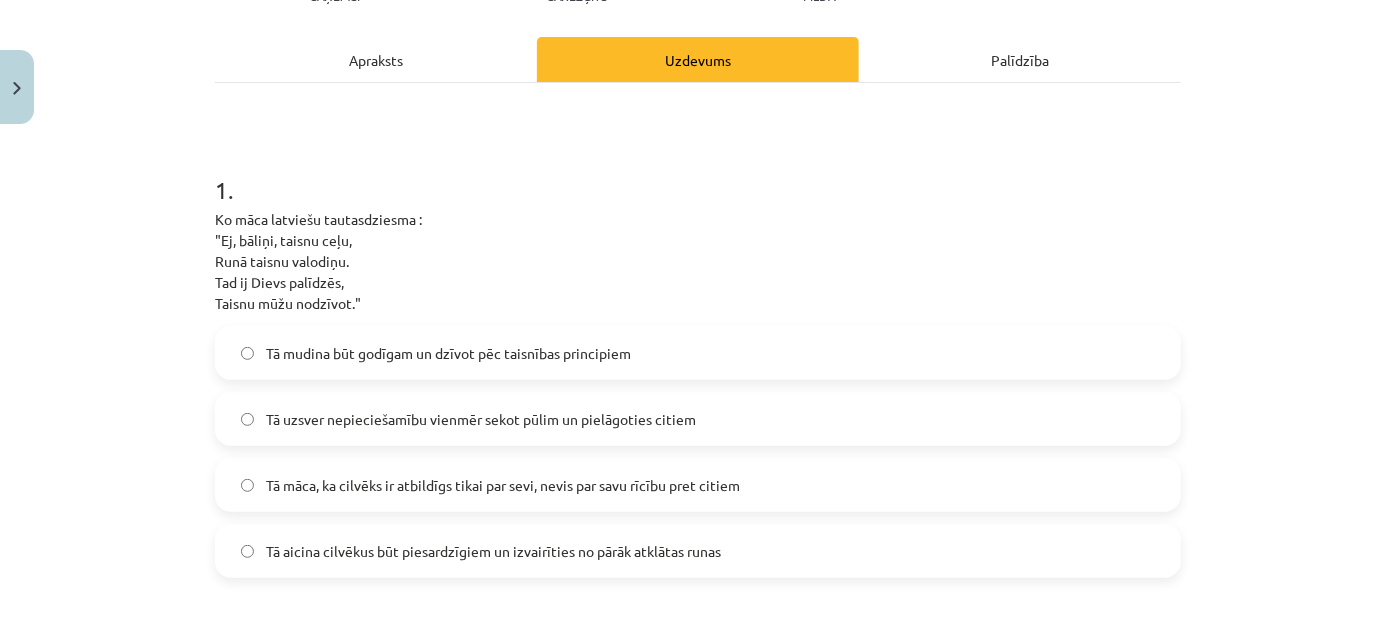 scroll, scrollTop: 322, scrollLeft: 0, axis: vertical 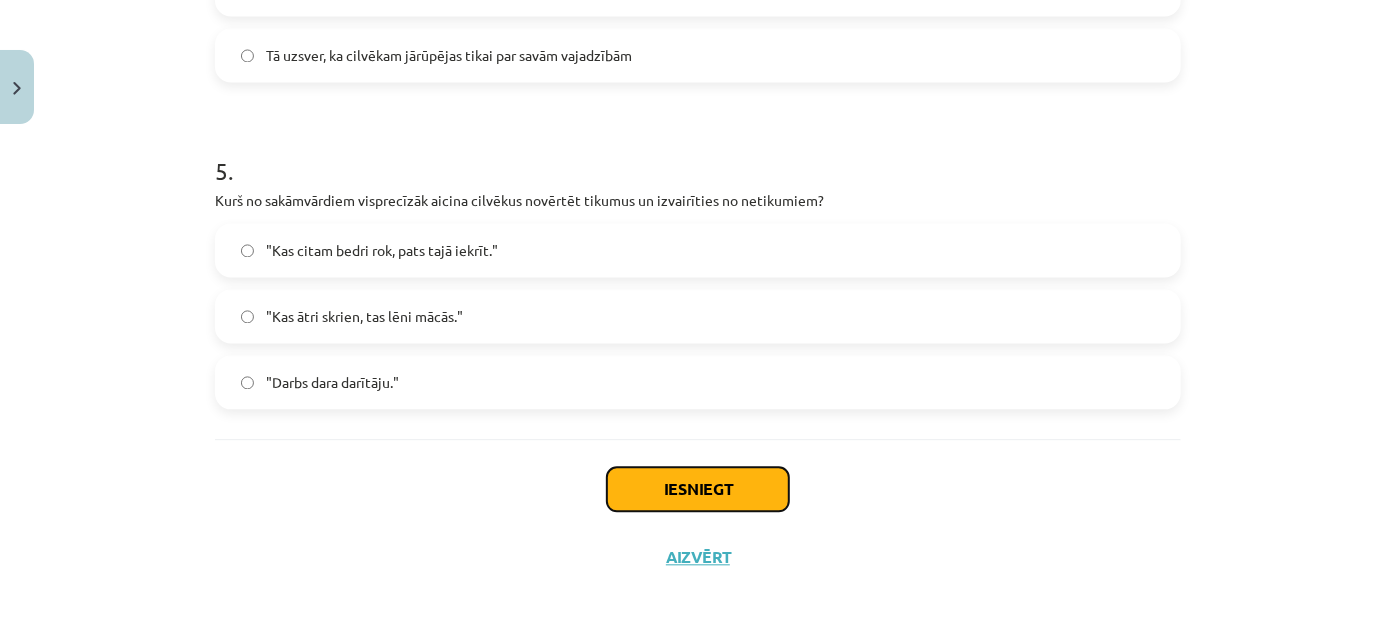 click on "Iesniegt" 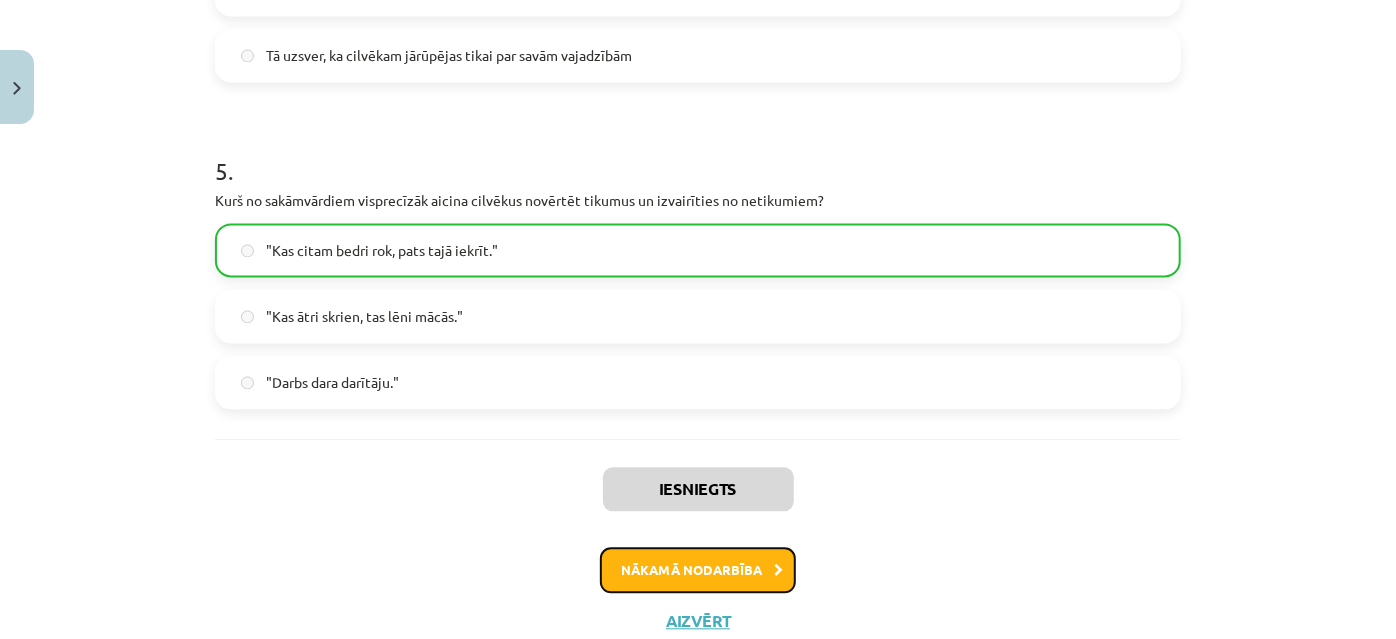 click on "Nākamā nodarbība" 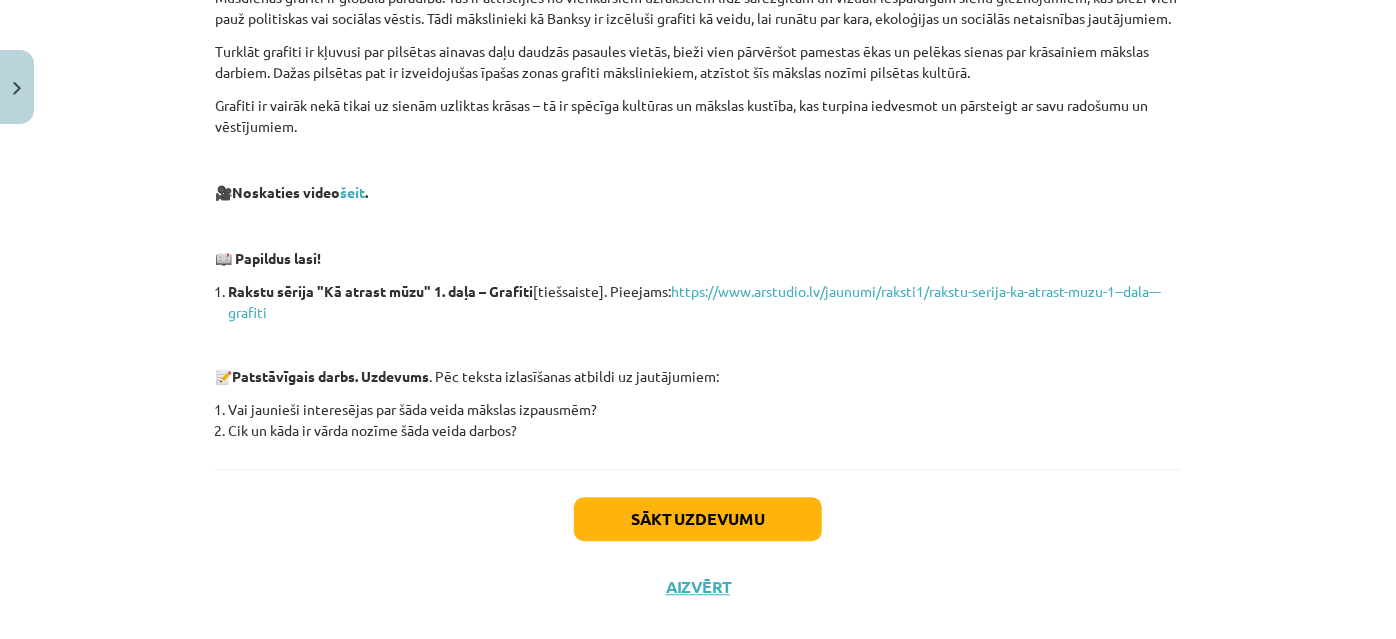 scroll, scrollTop: 2198, scrollLeft: 0, axis: vertical 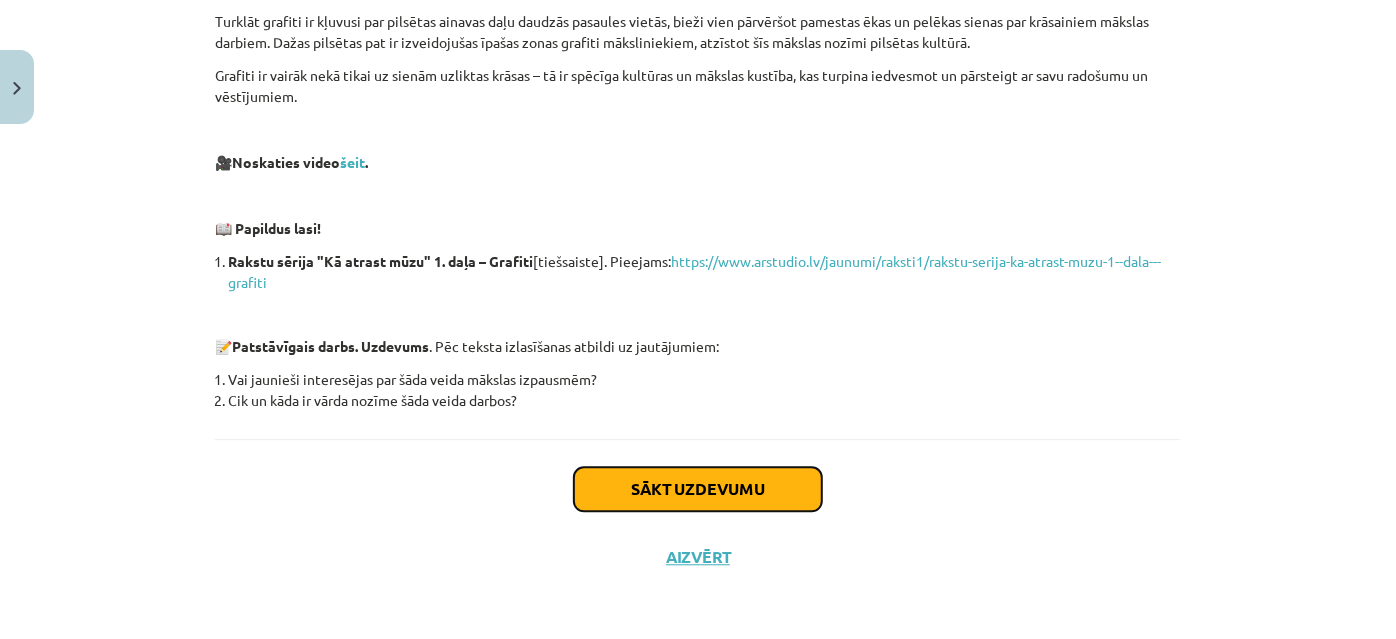 click on "Sākt uzdevumu" 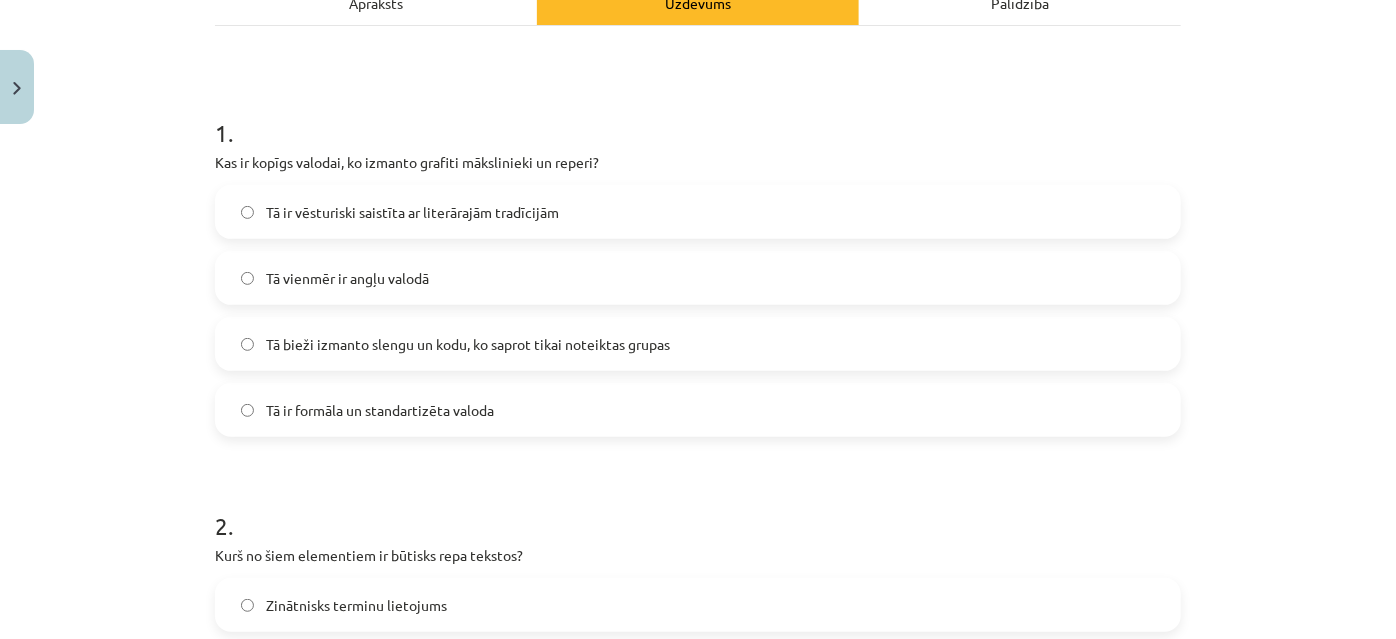 scroll, scrollTop: 322, scrollLeft: 0, axis: vertical 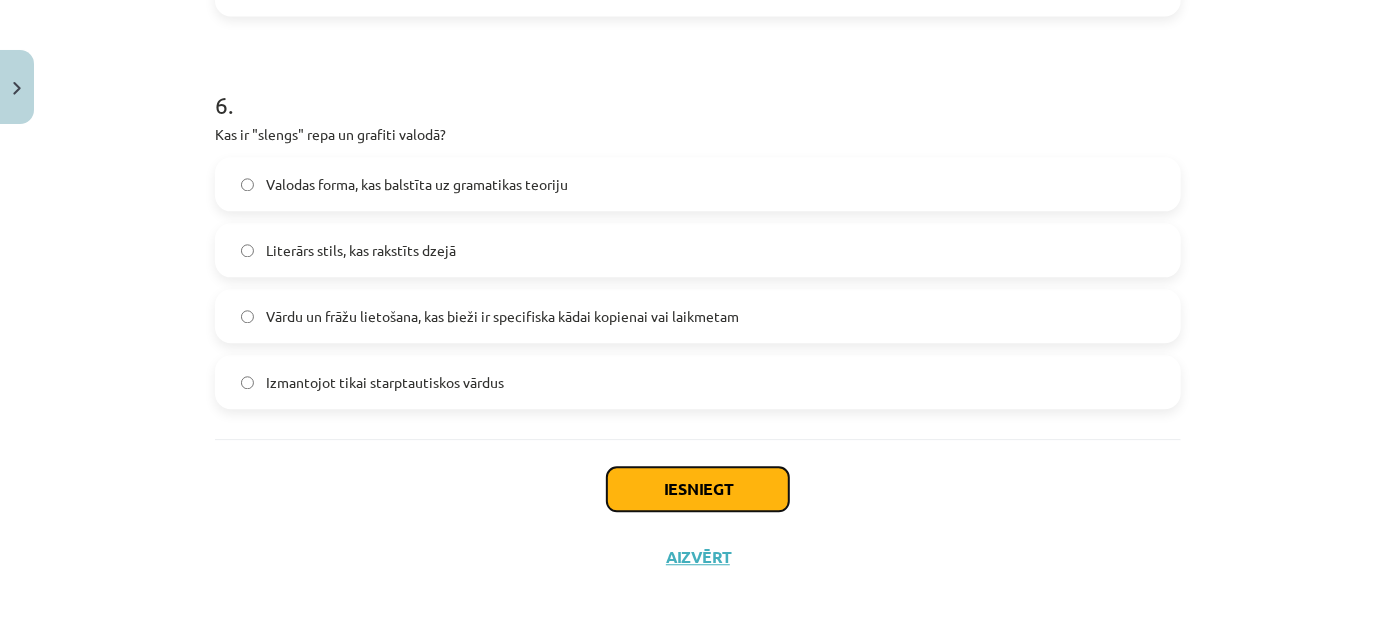 click on "Iesniegt" 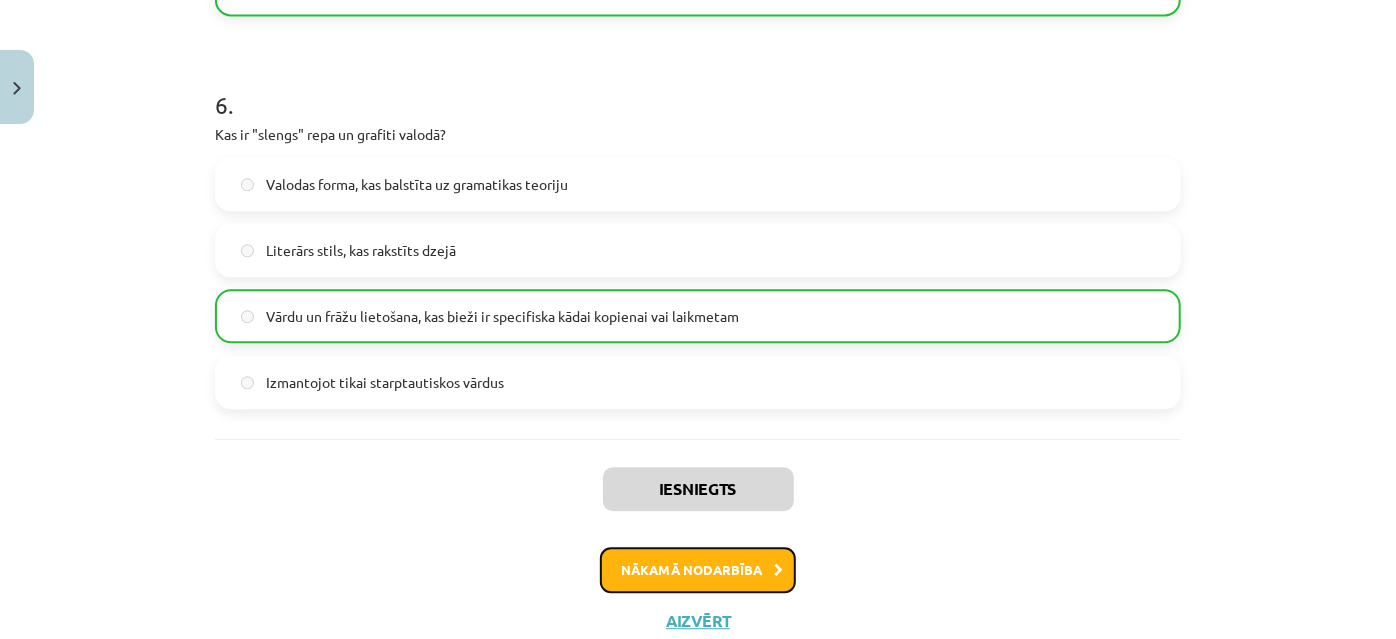 click on "Nākamā nodarbība" 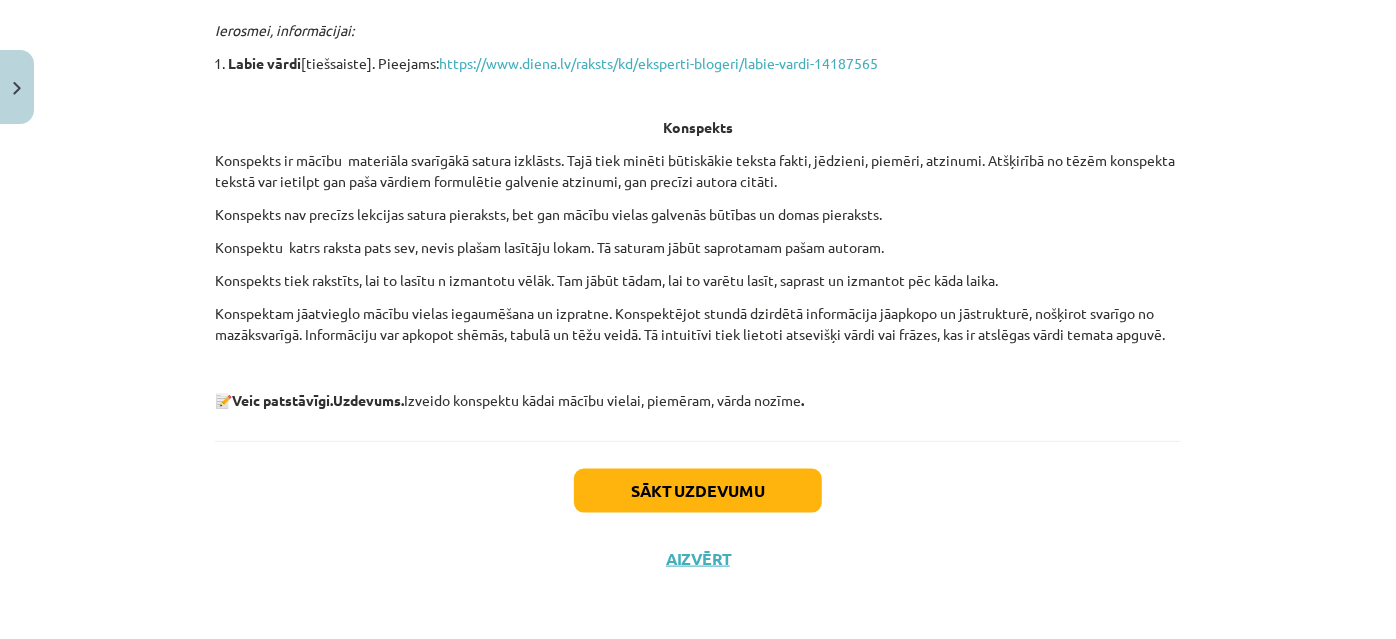scroll, scrollTop: 977, scrollLeft: 0, axis: vertical 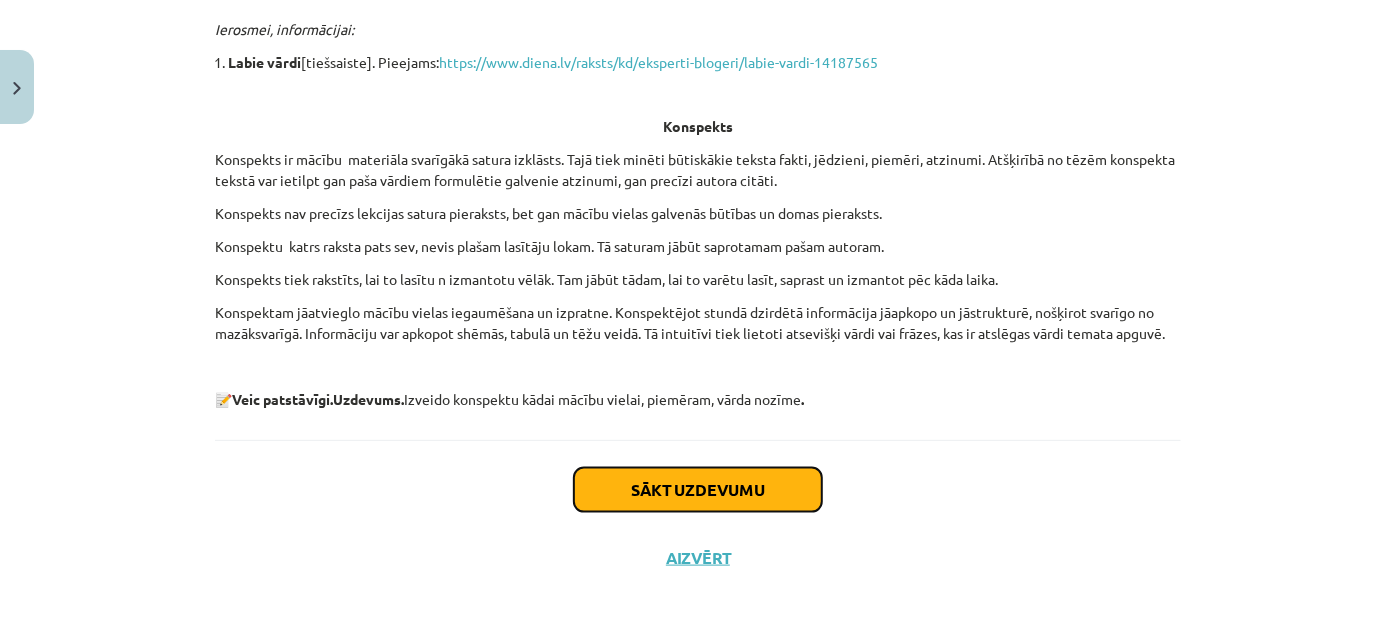click on "Sākt uzdevumu" 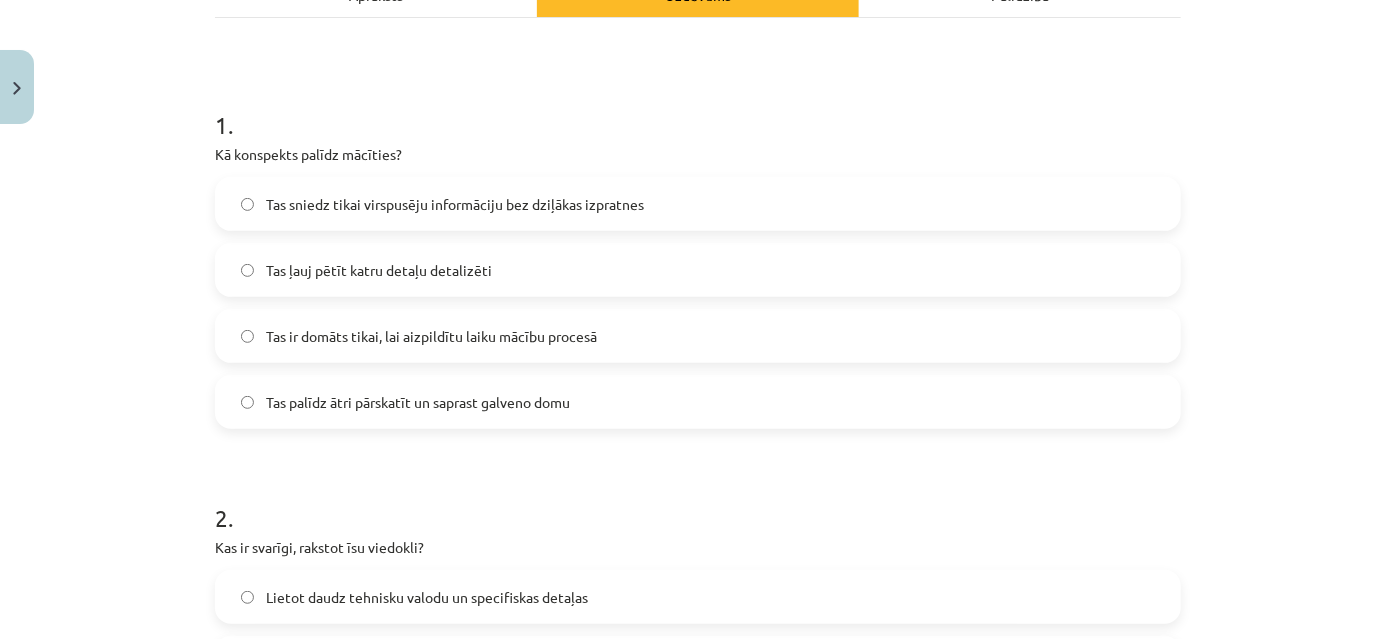 scroll, scrollTop: 322, scrollLeft: 0, axis: vertical 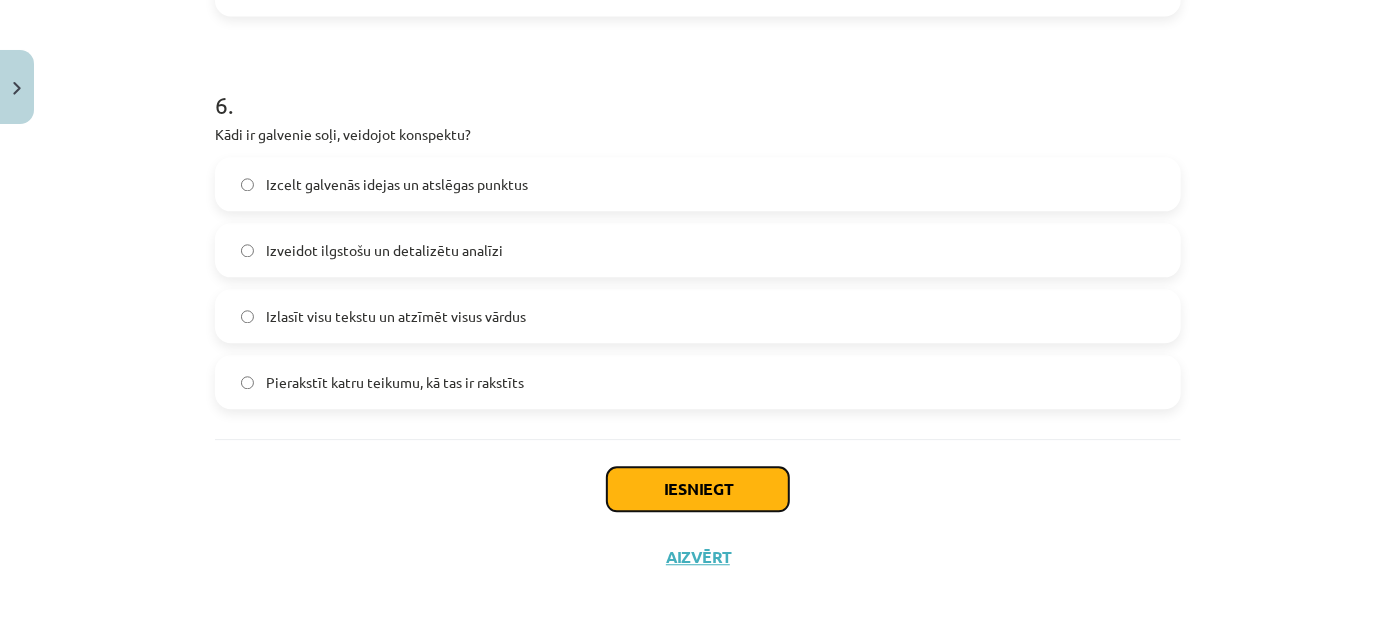 click on "Iesniegt" 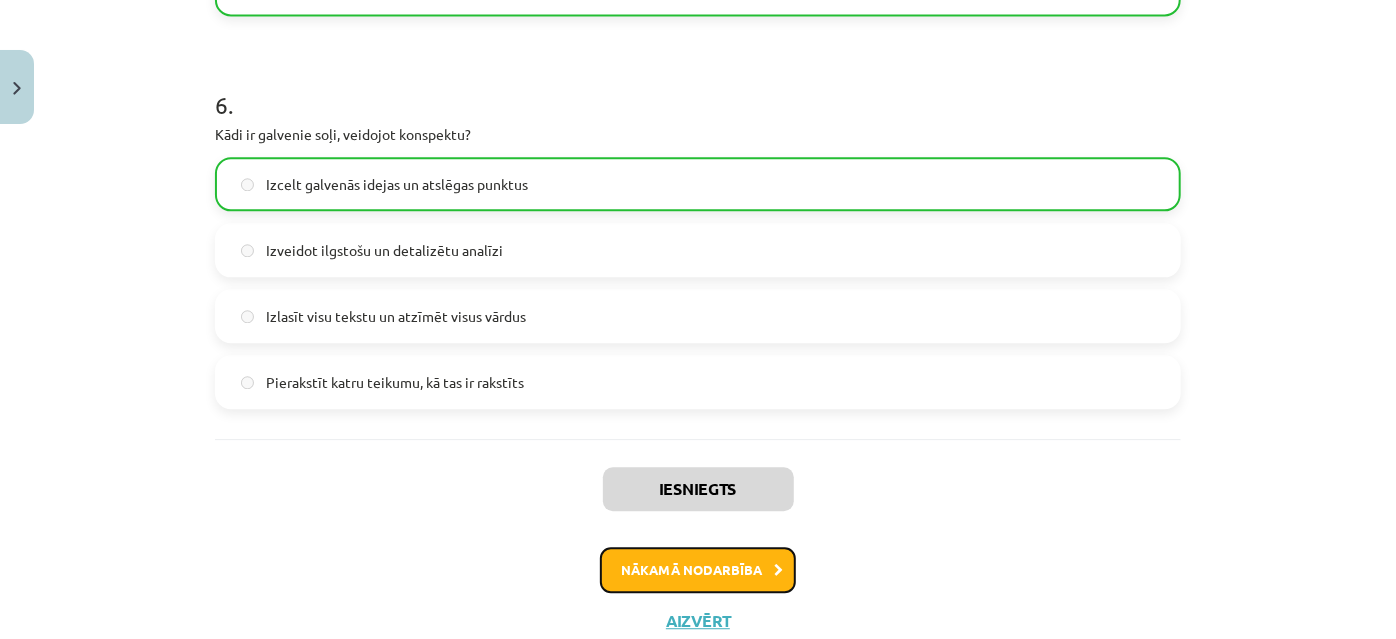 click on "Nākamā nodarbība" 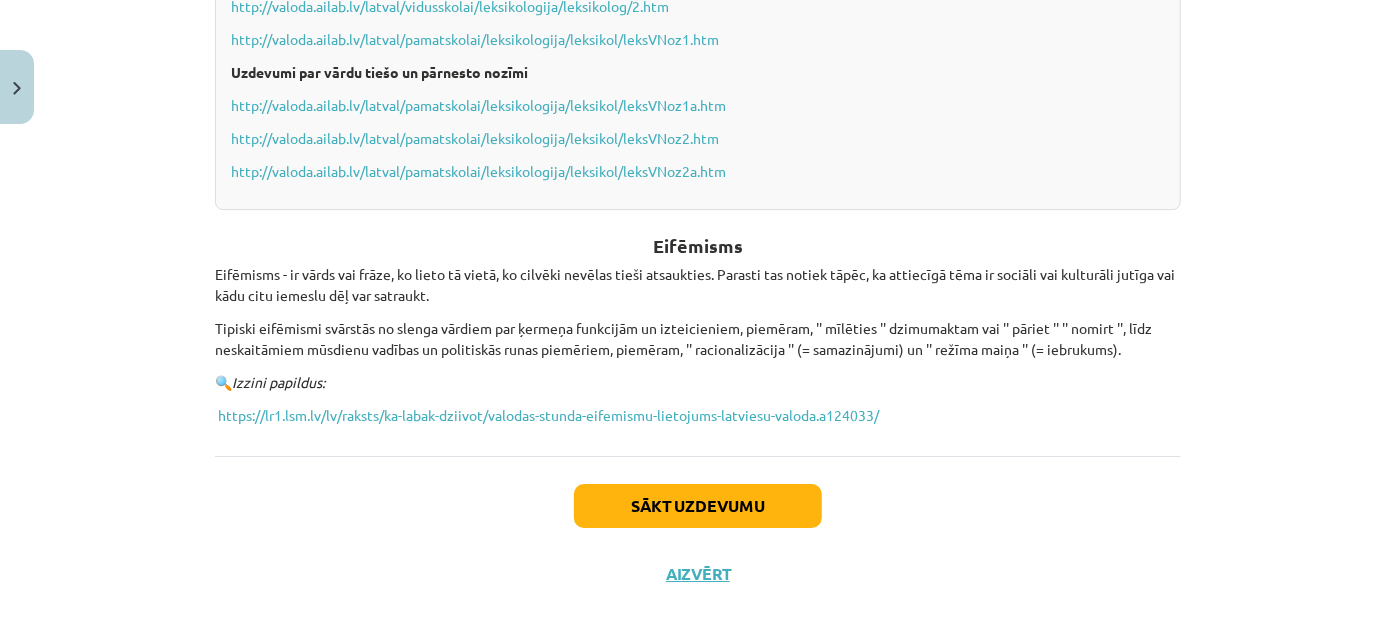 scroll, scrollTop: 3184, scrollLeft: 0, axis: vertical 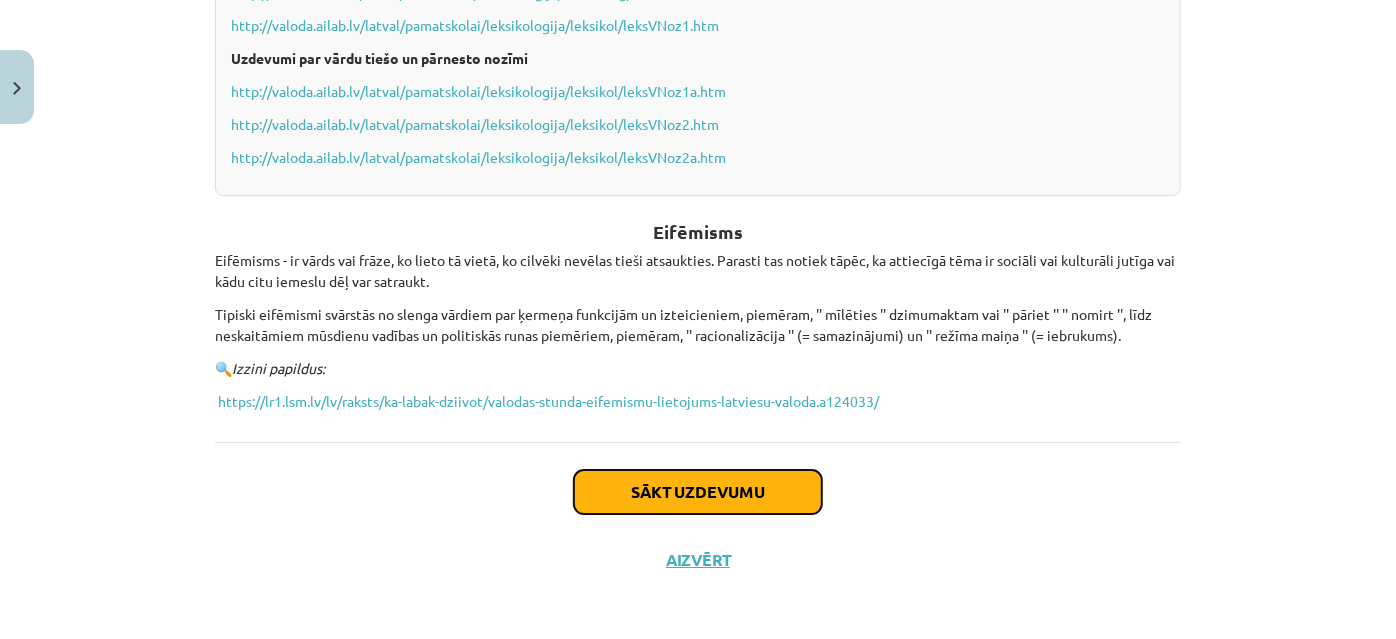 click on "Sākt uzdevumu" 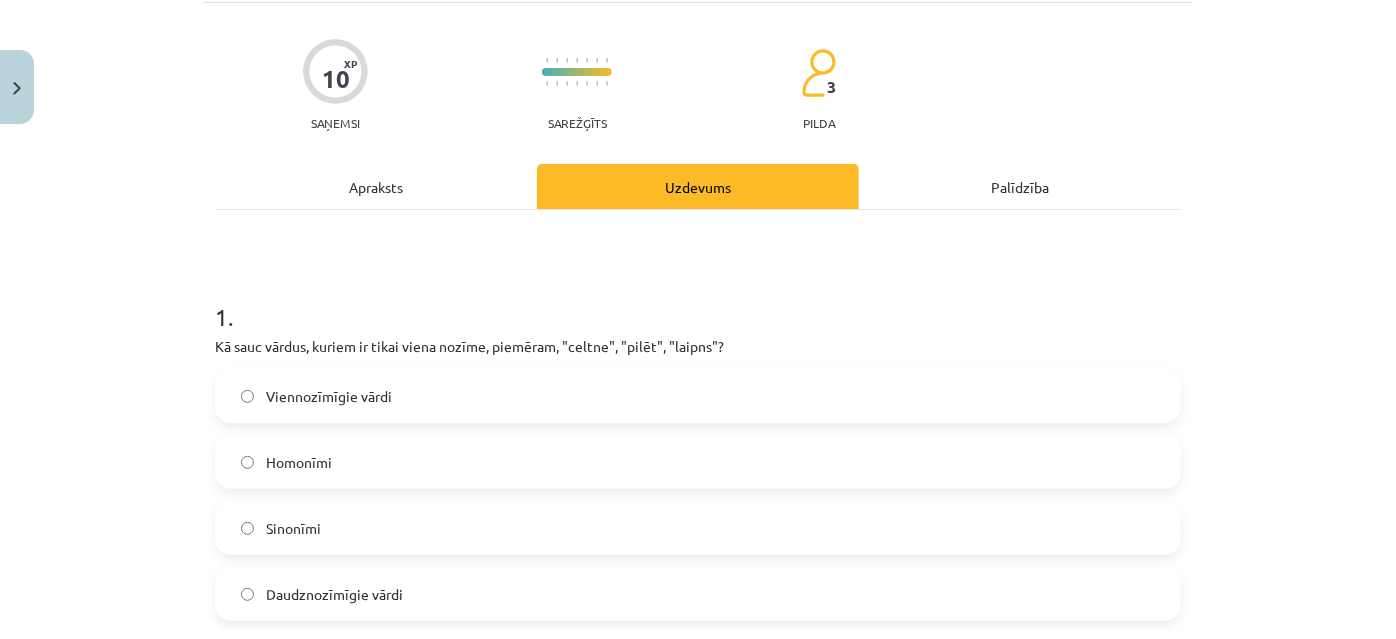 scroll, scrollTop: 141, scrollLeft: 0, axis: vertical 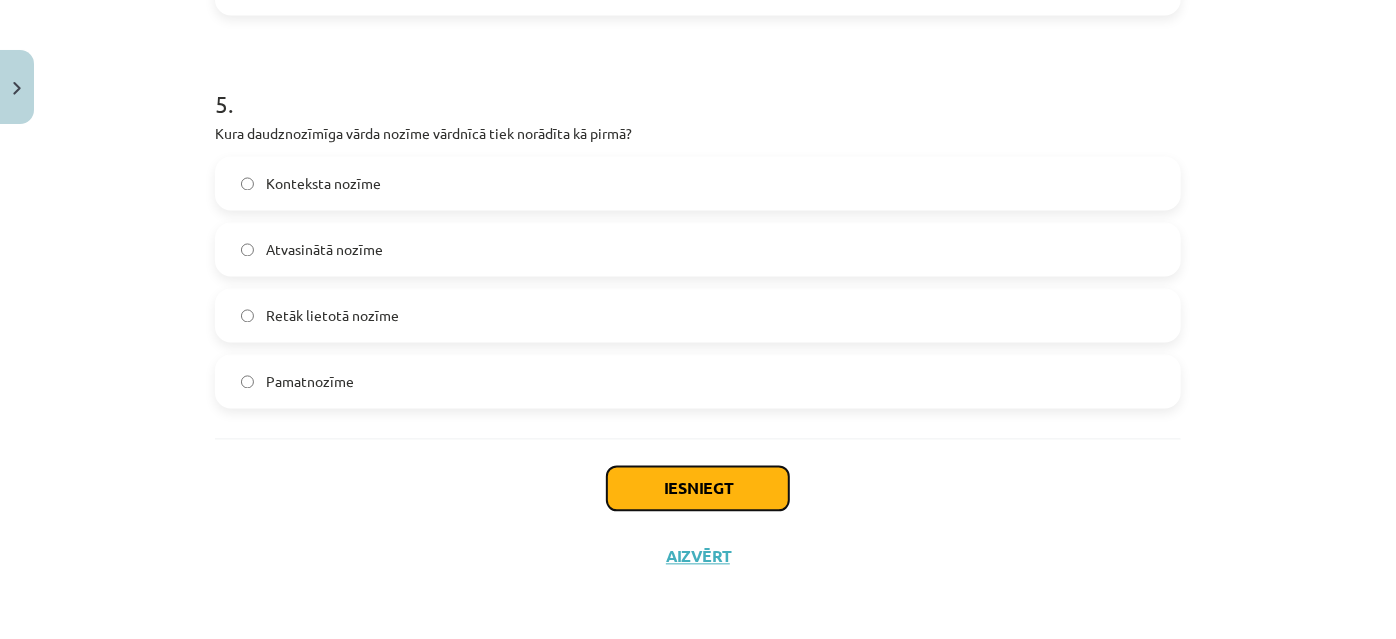 click on "Iesniegt" 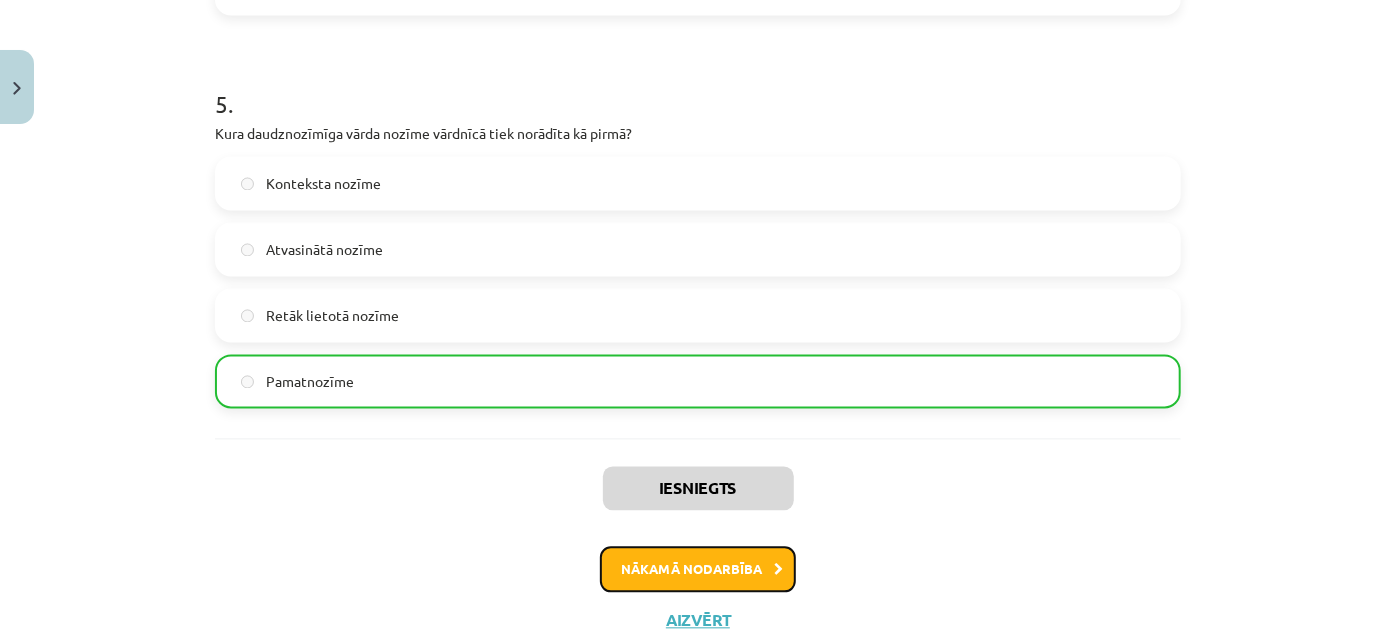 click on "Nākamā nodarbība" 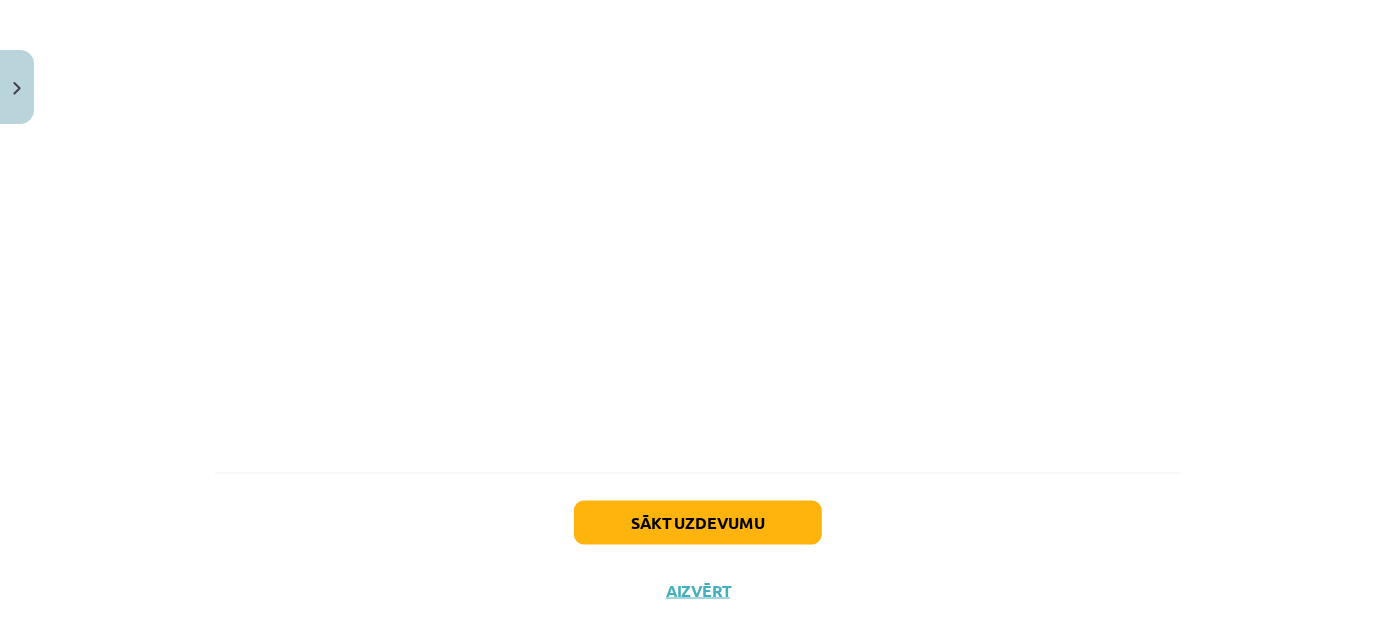 scroll, scrollTop: 16734, scrollLeft: 0, axis: vertical 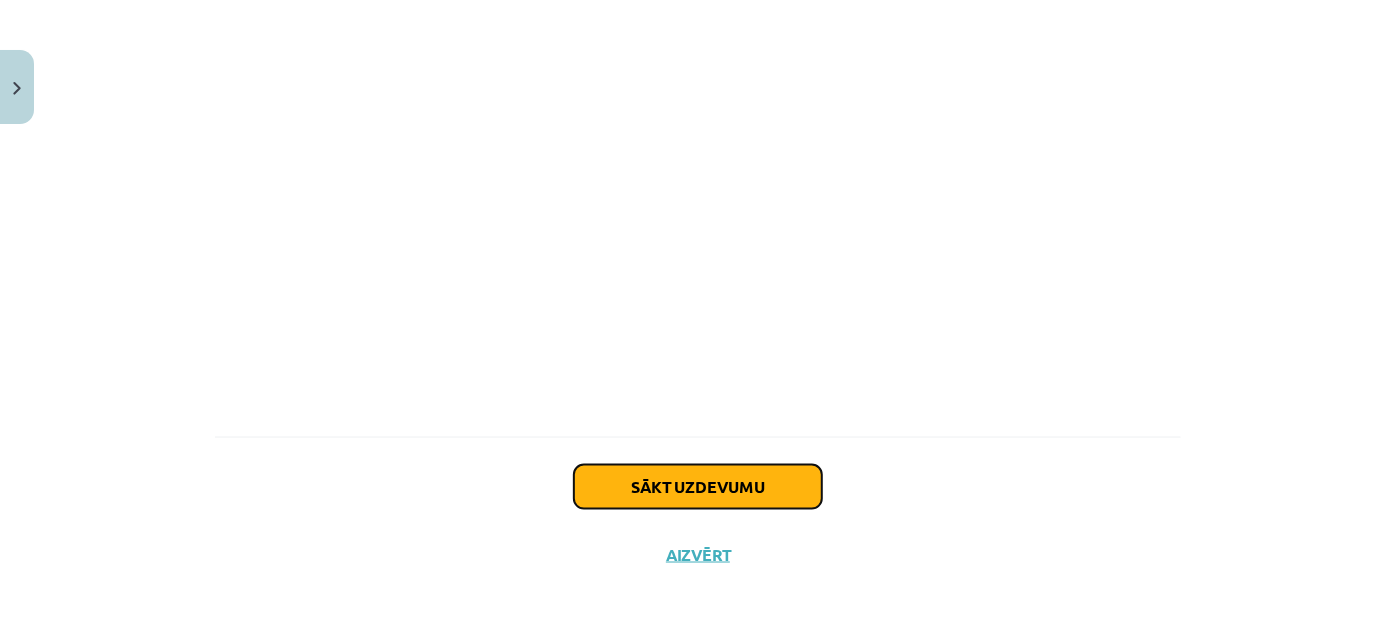 click on "Sākt uzdevumu" 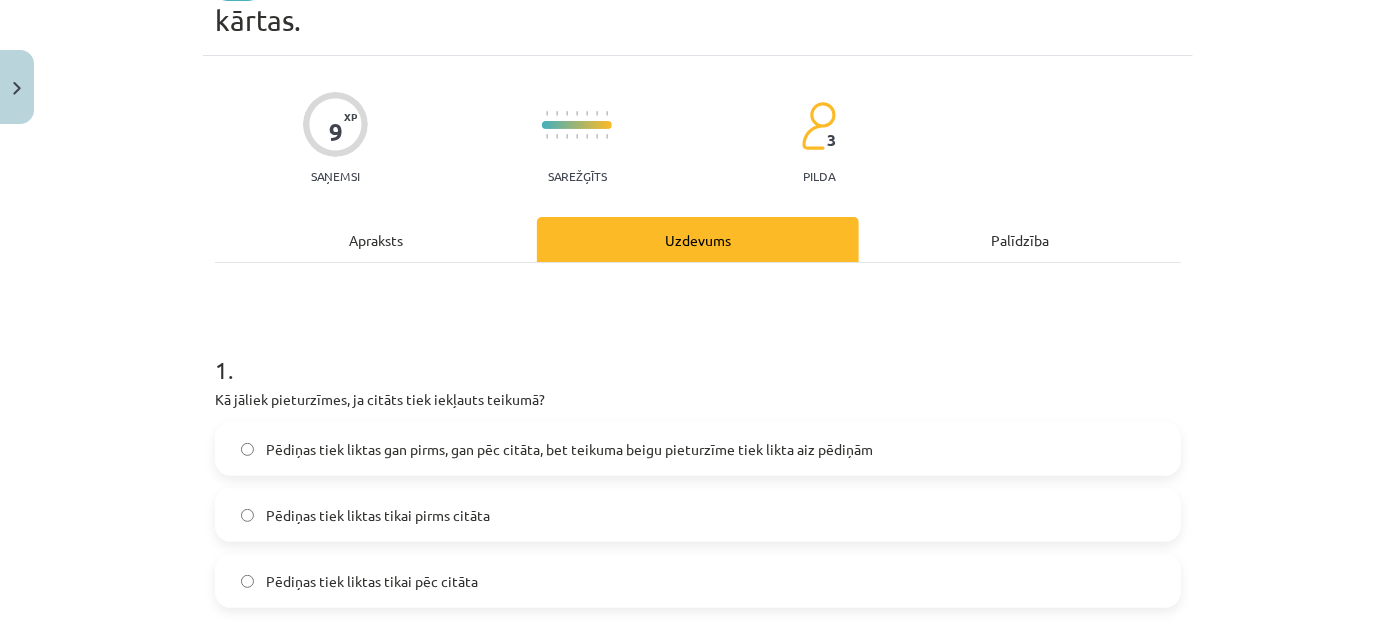 scroll, scrollTop: 141, scrollLeft: 0, axis: vertical 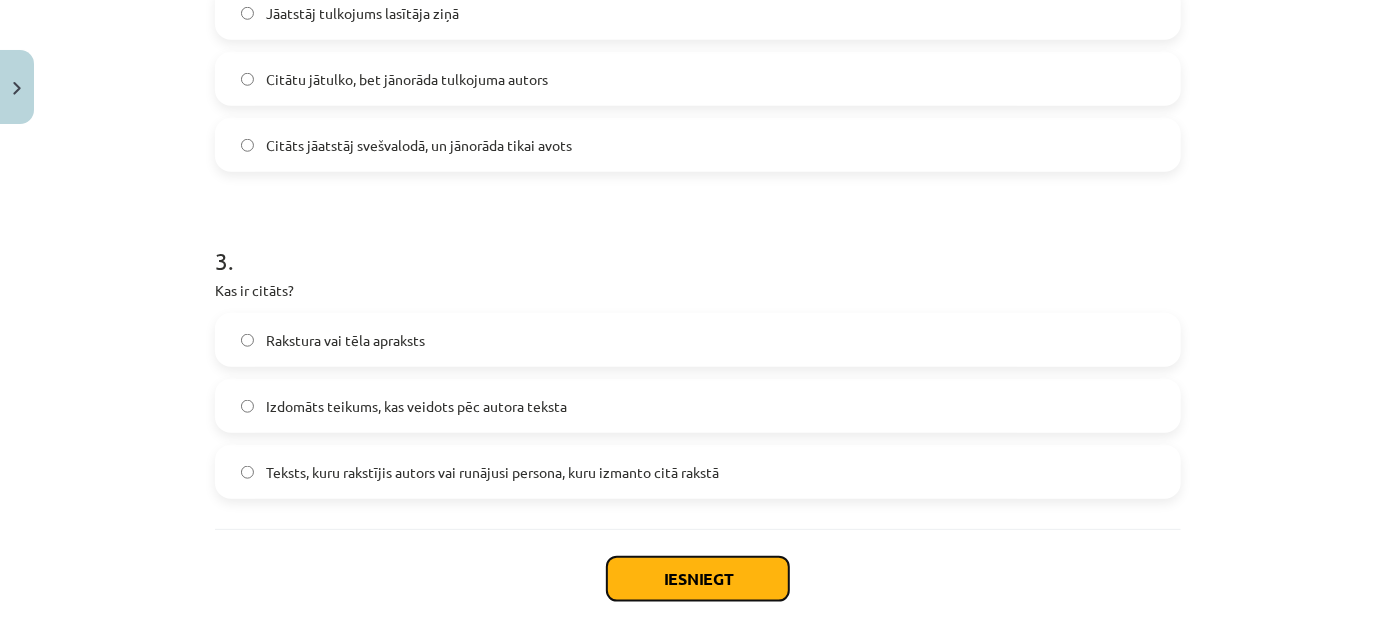 click on "Iesniegt" 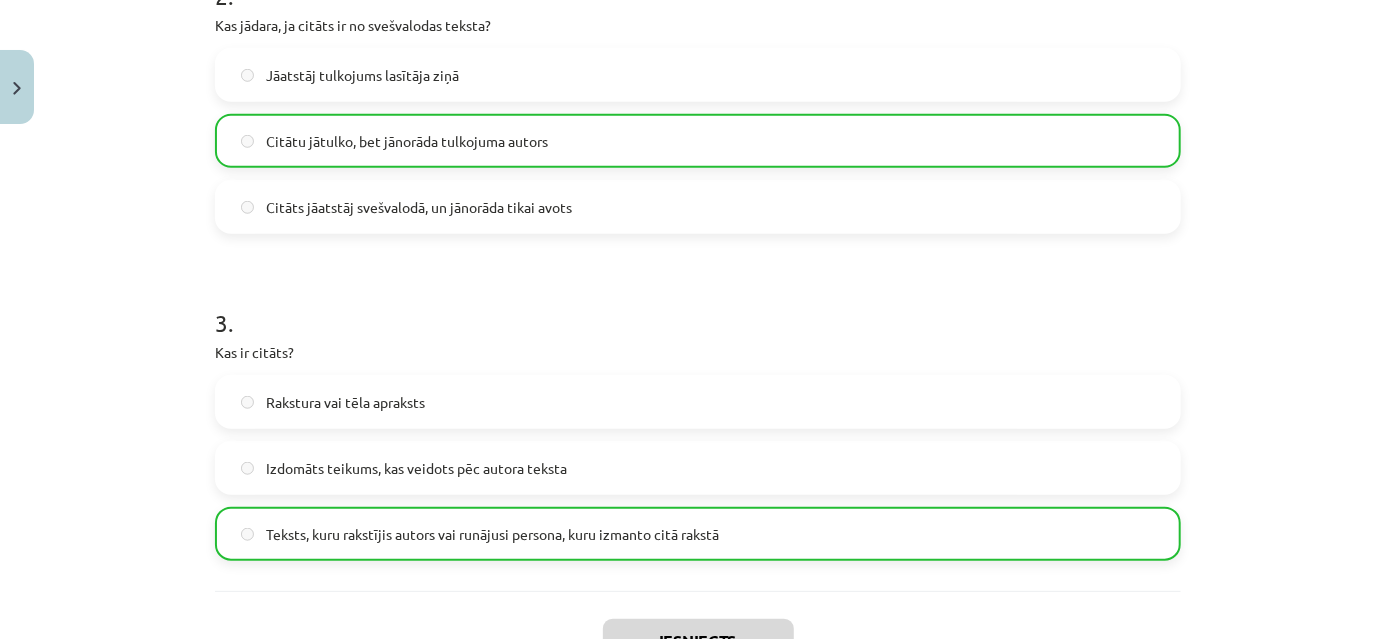 scroll, scrollTop: 1026, scrollLeft: 0, axis: vertical 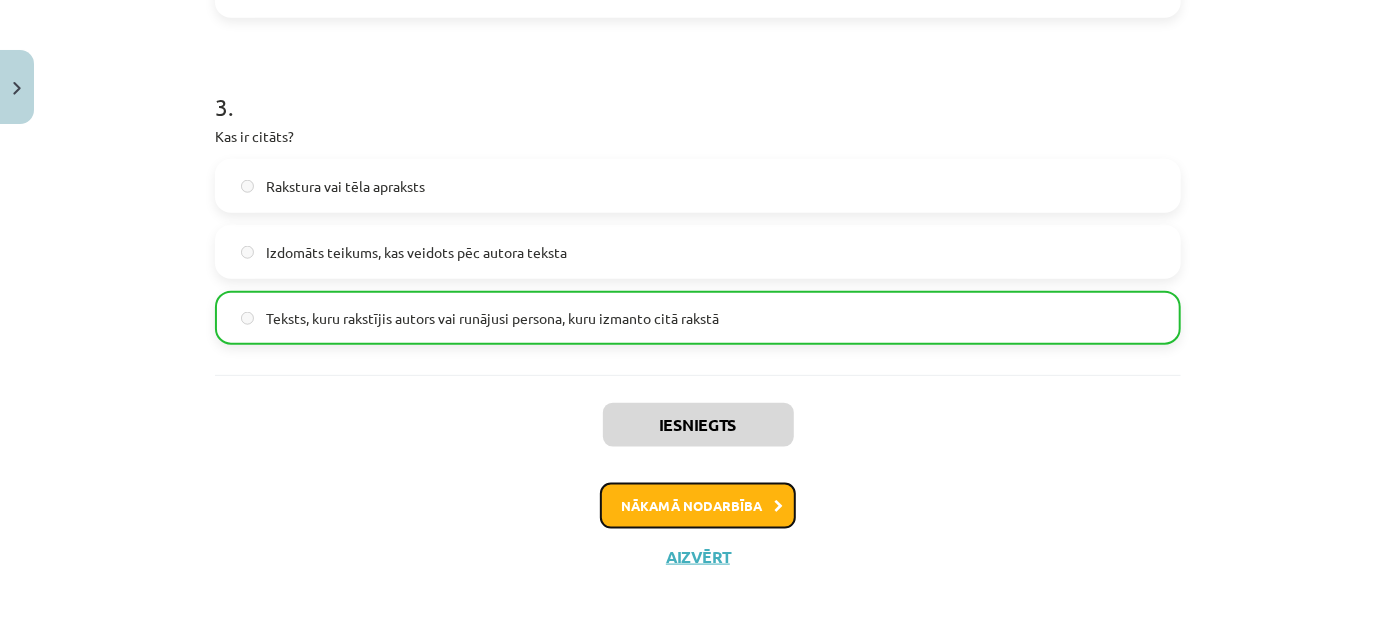 click on "Nākamā nodarbība" 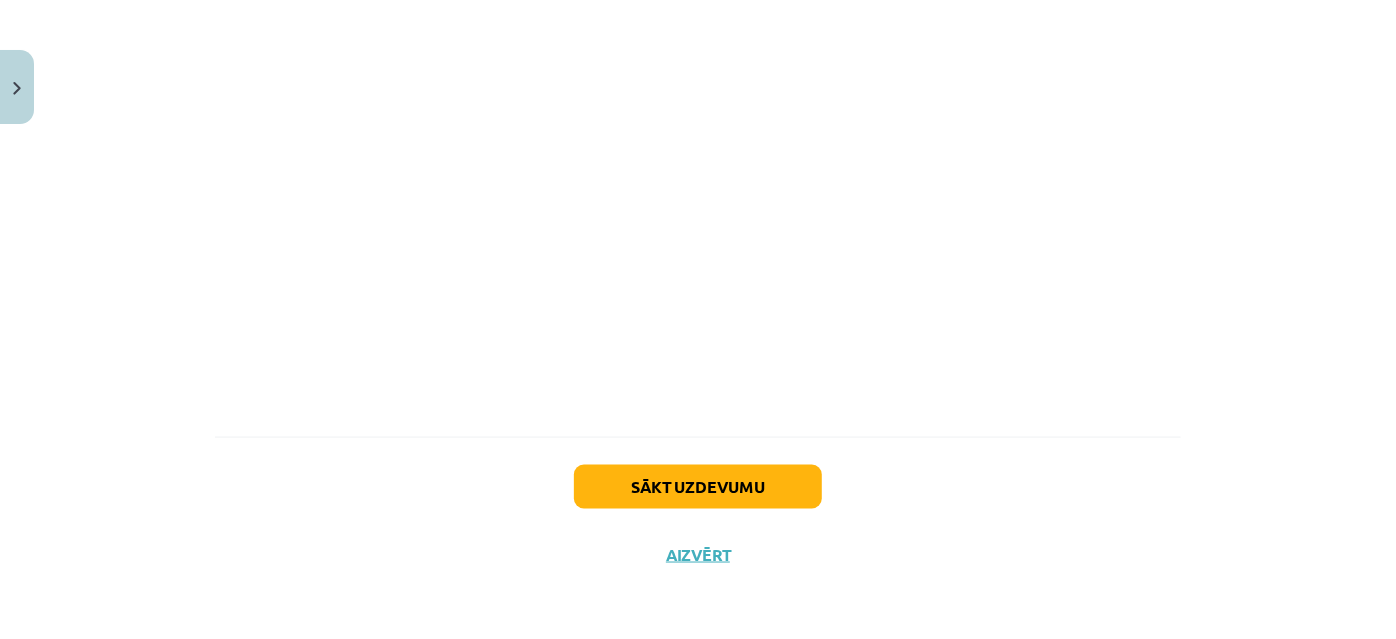 scroll, scrollTop: 958, scrollLeft: 0, axis: vertical 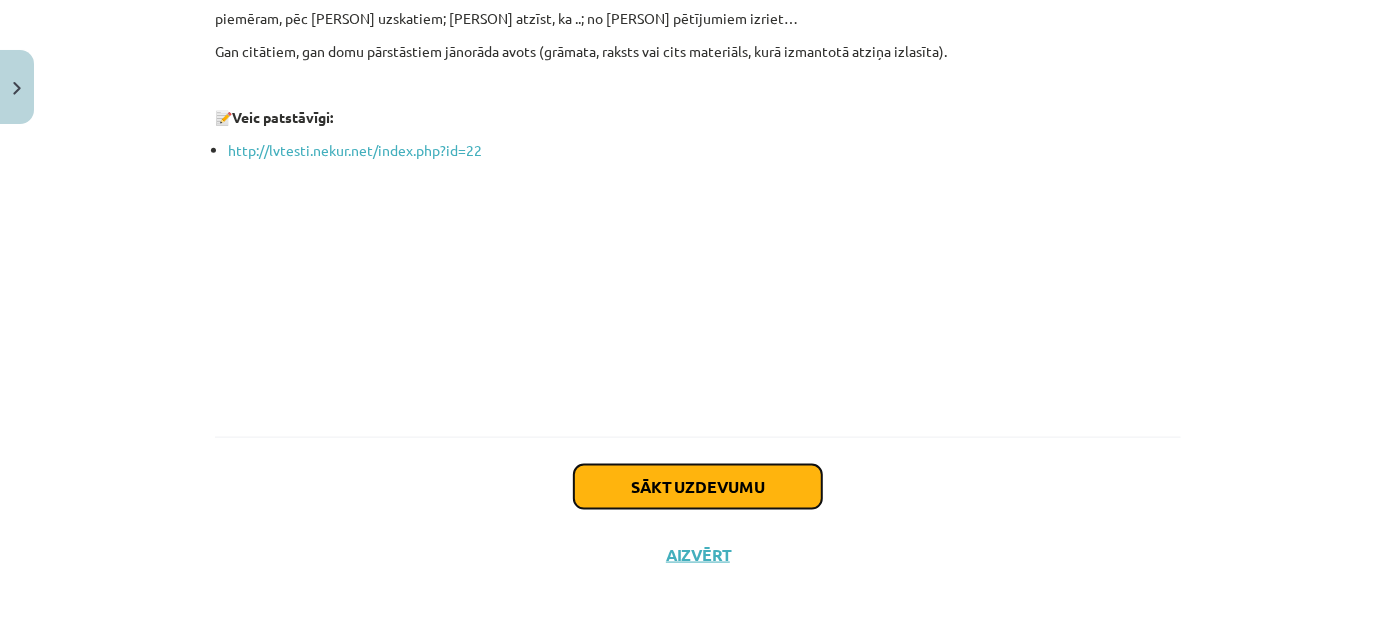 click on "Sākt uzdevumu" 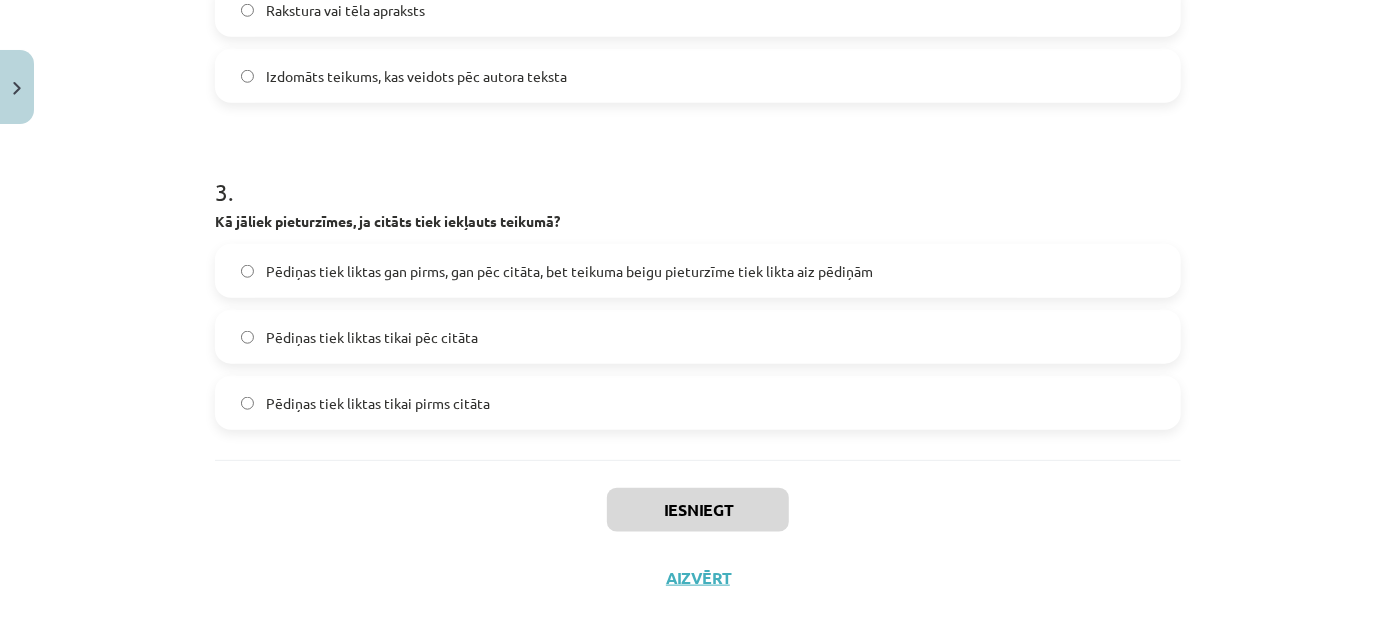 scroll, scrollTop: 930, scrollLeft: 0, axis: vertical 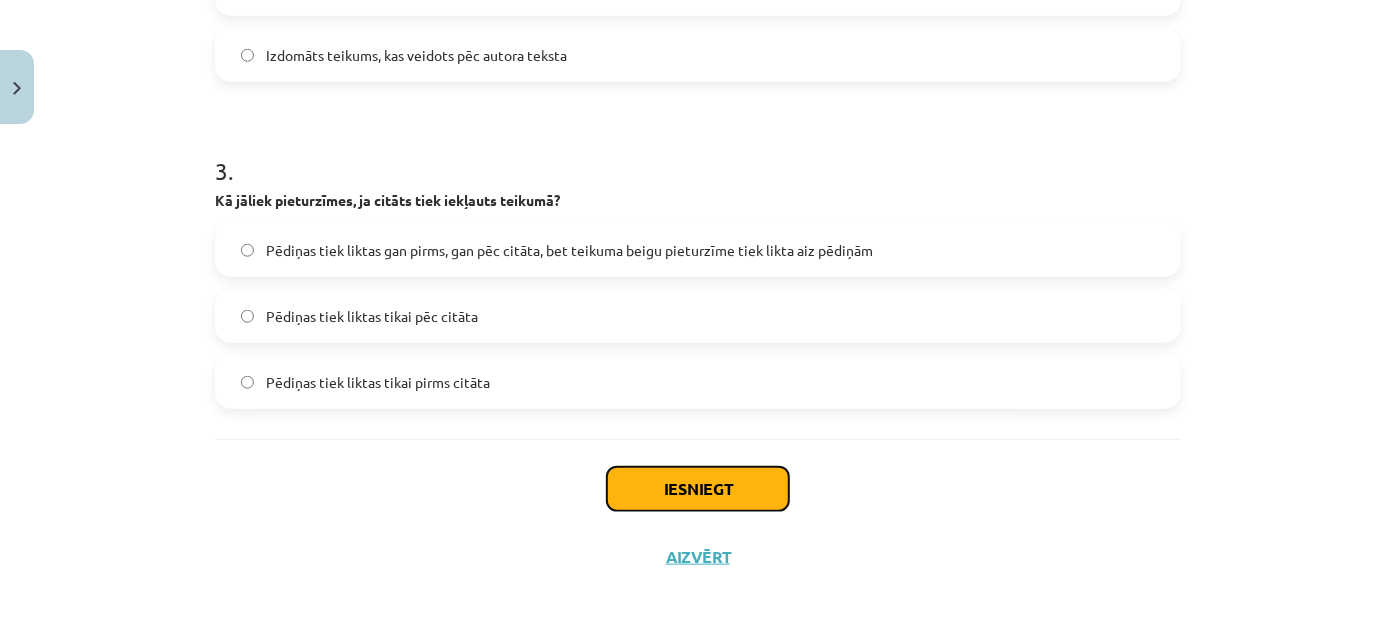 click on "Iesniegt" 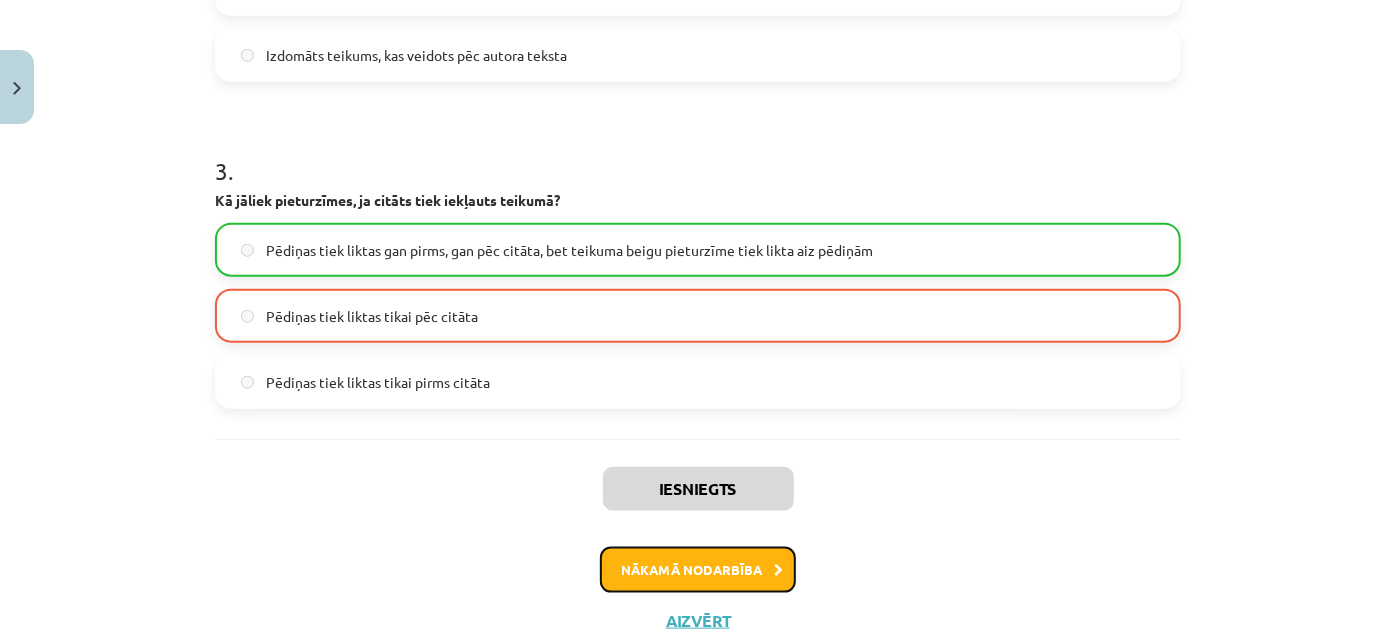 click on "Nākamā nodarbība" 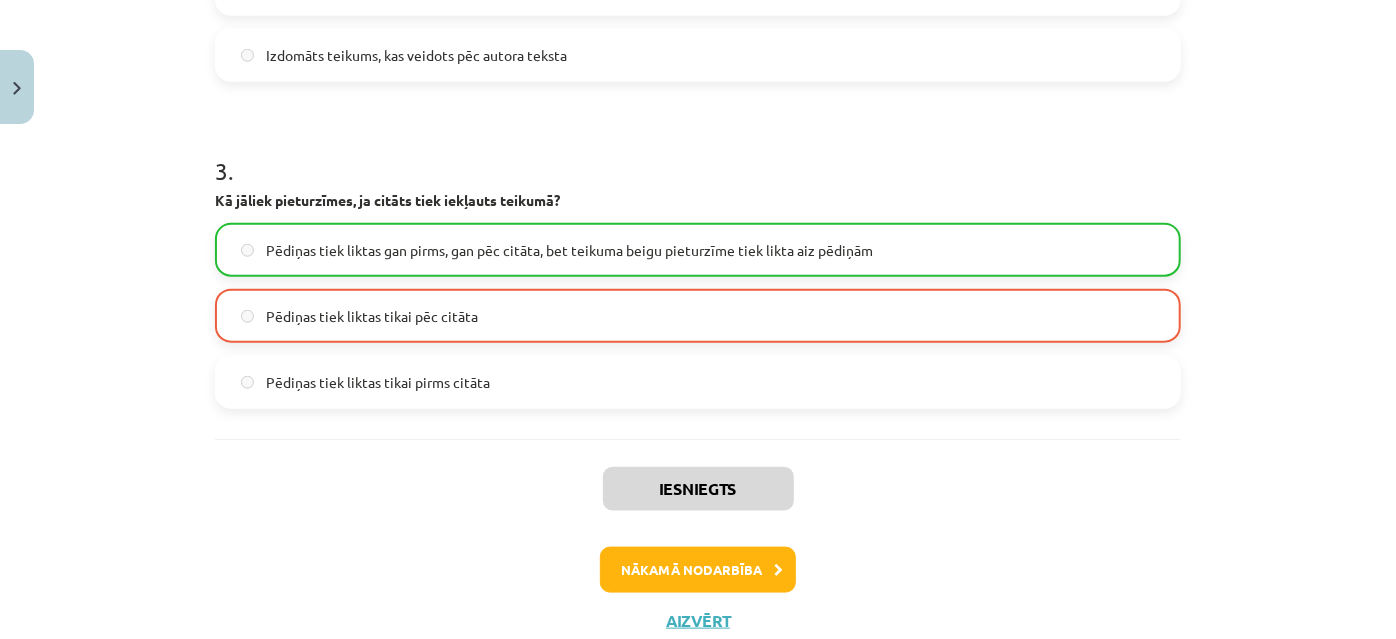scroll, scrollTop: 0, scrollLeft: 0, axis: both 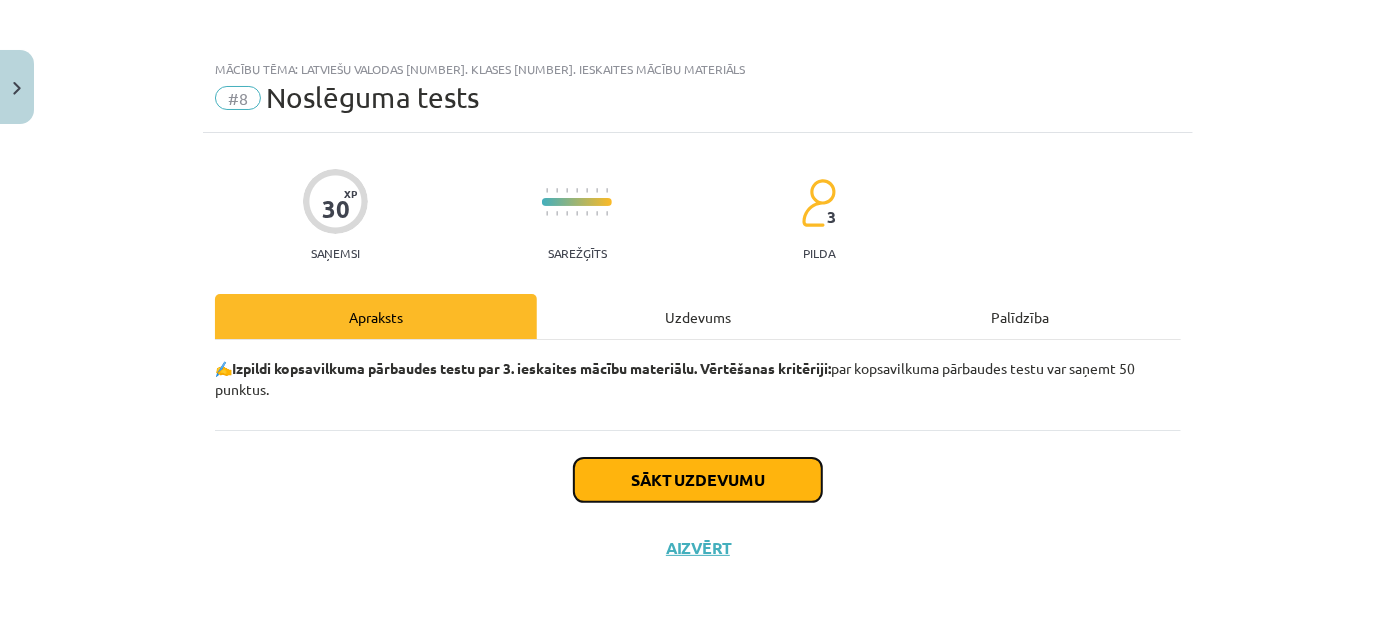 click on "Sākt uzdevumu" 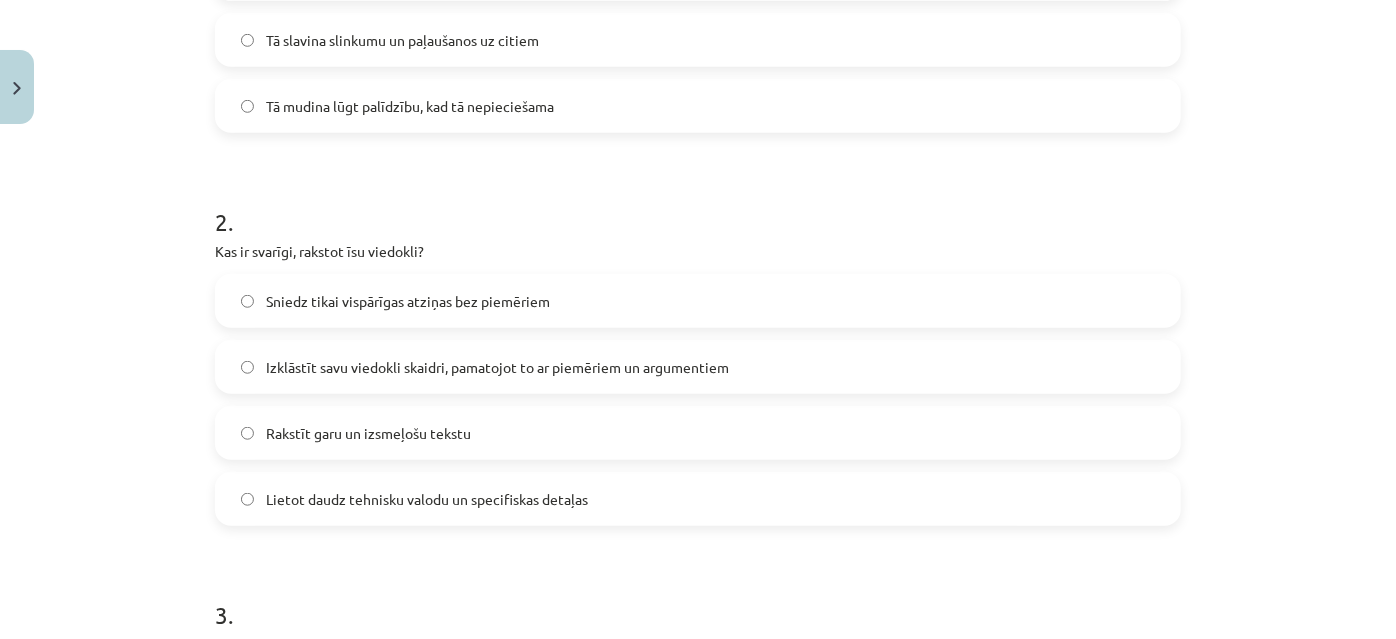 scroll, scrollTop: 909, scrollLeft: 0, axis: vertical 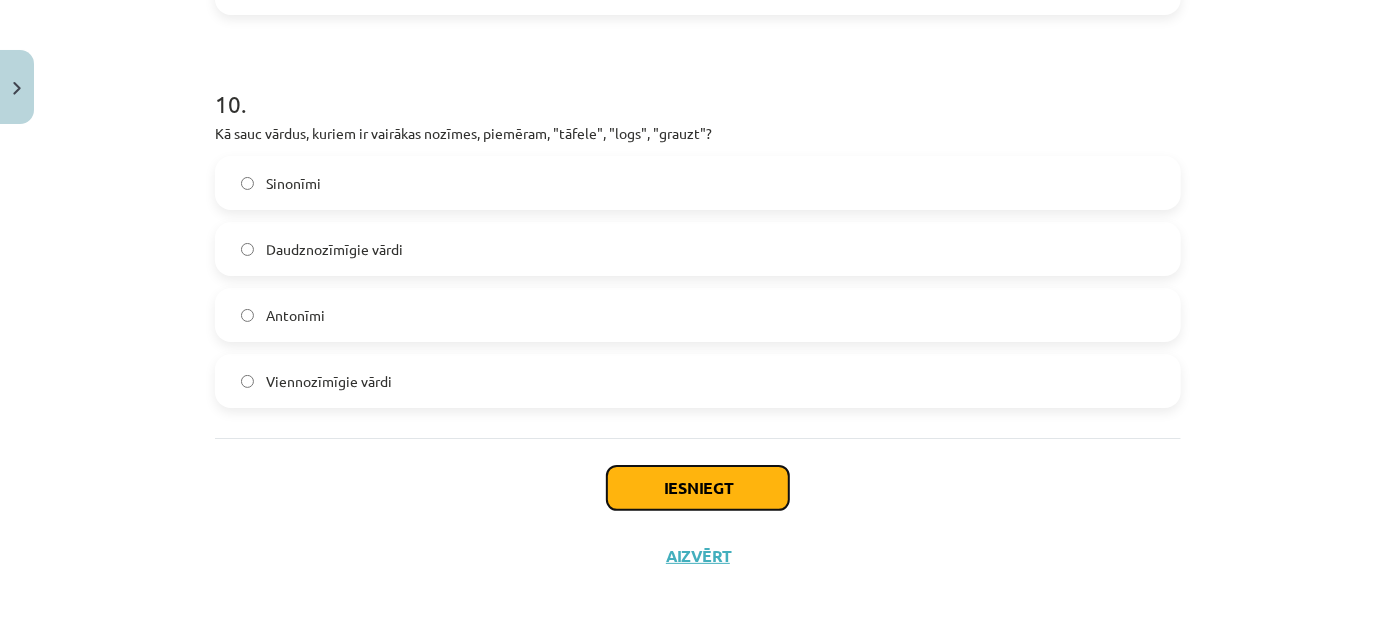 click on "Iesniegt" 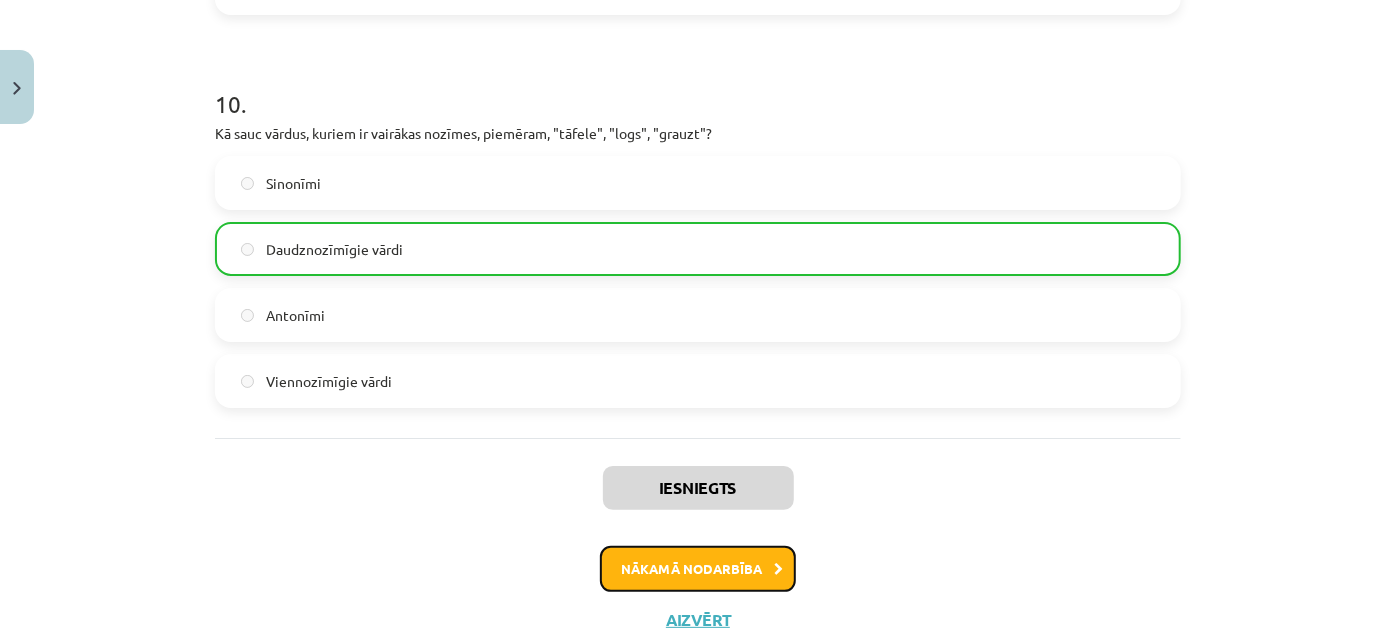 click on "Nākamā nodarbība" 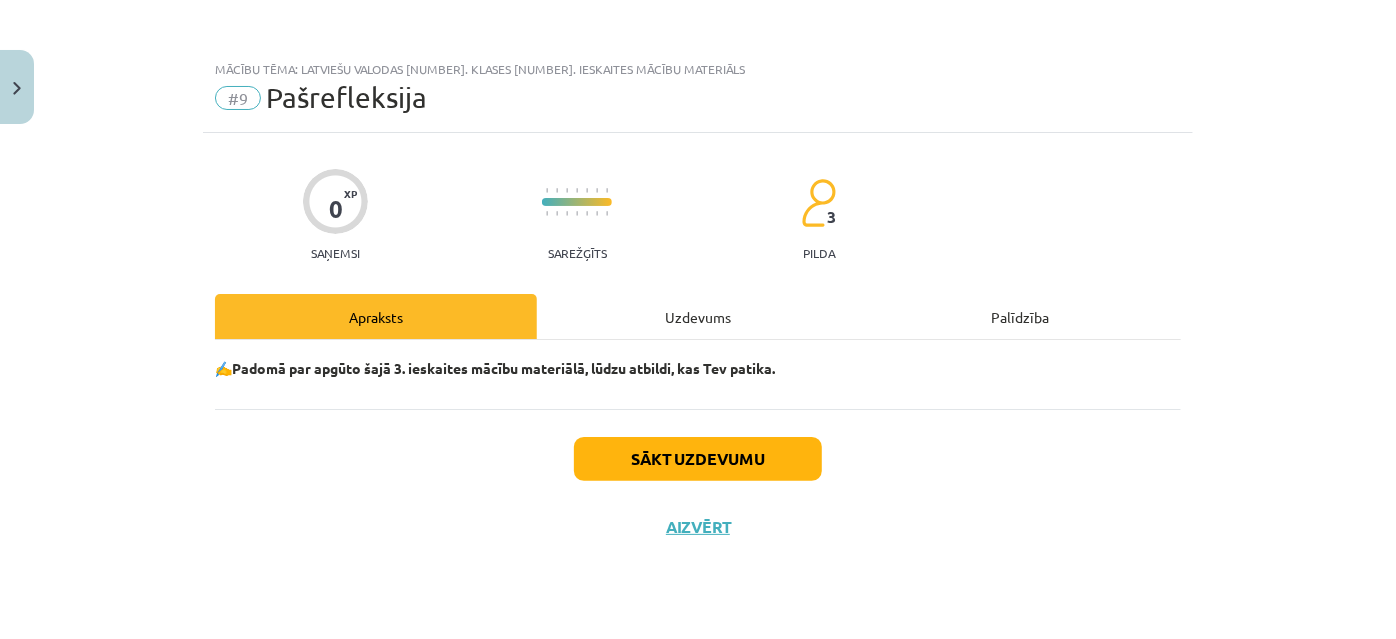 scroll, scrollTop: 0, scrollLeft: 0, axis: both 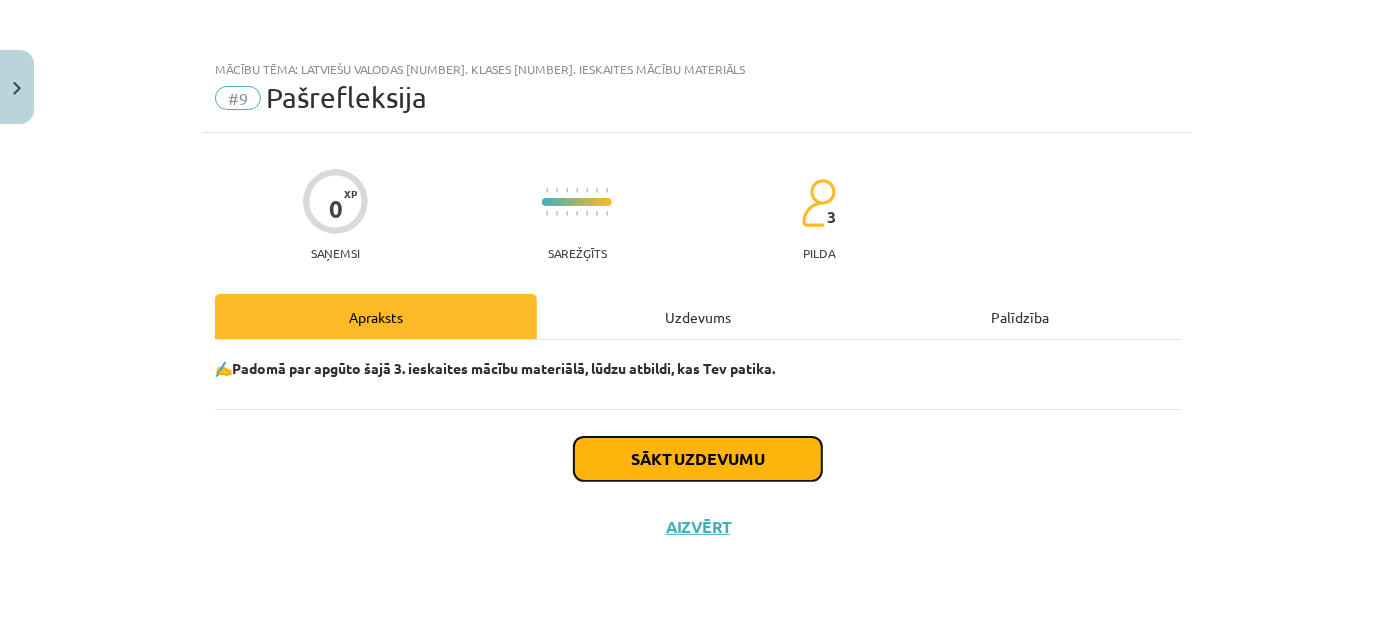 click on "Sākt uzdevumu" 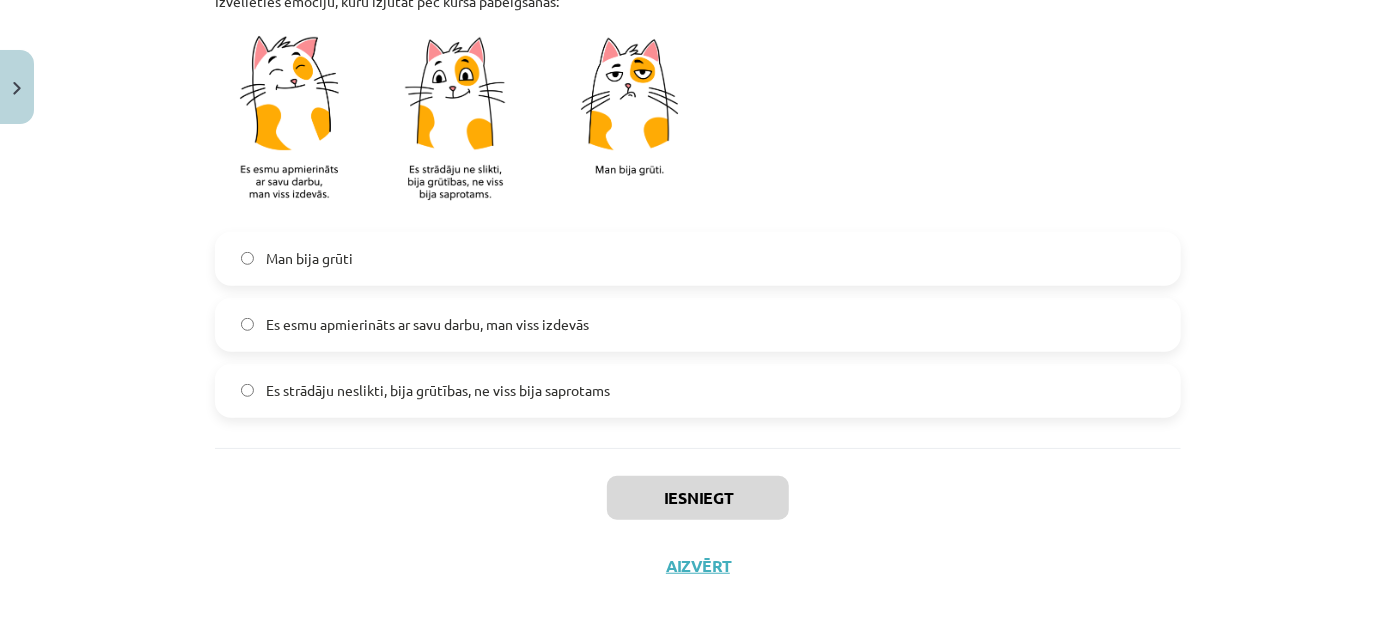 scroll, scrollTop: 484, scrollLeft: 0, axis: vertical 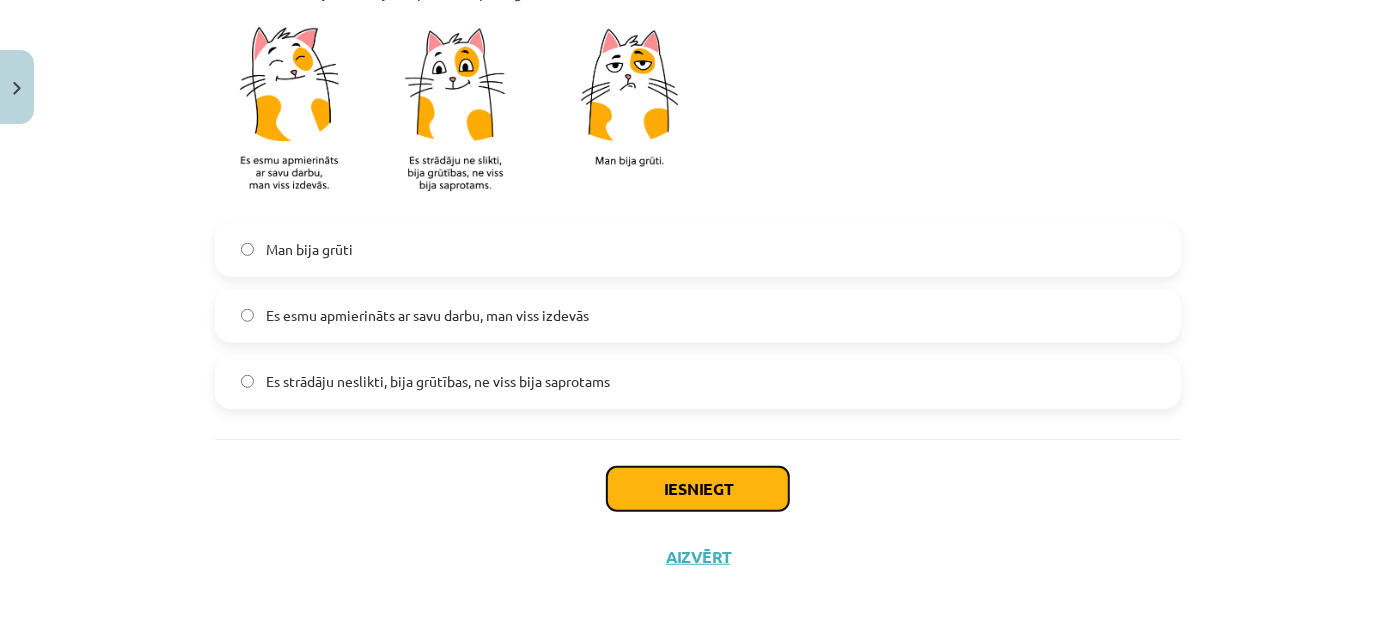 click on "Iesniegt" 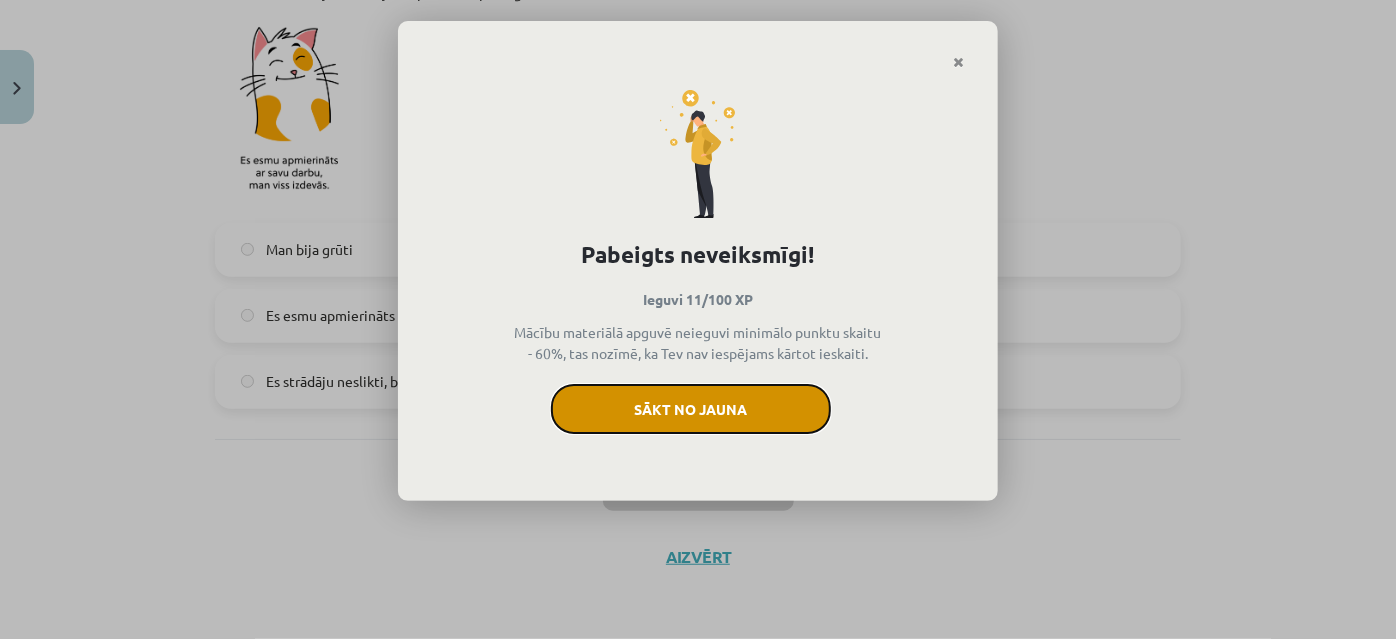 click on "Sākt no jauna" 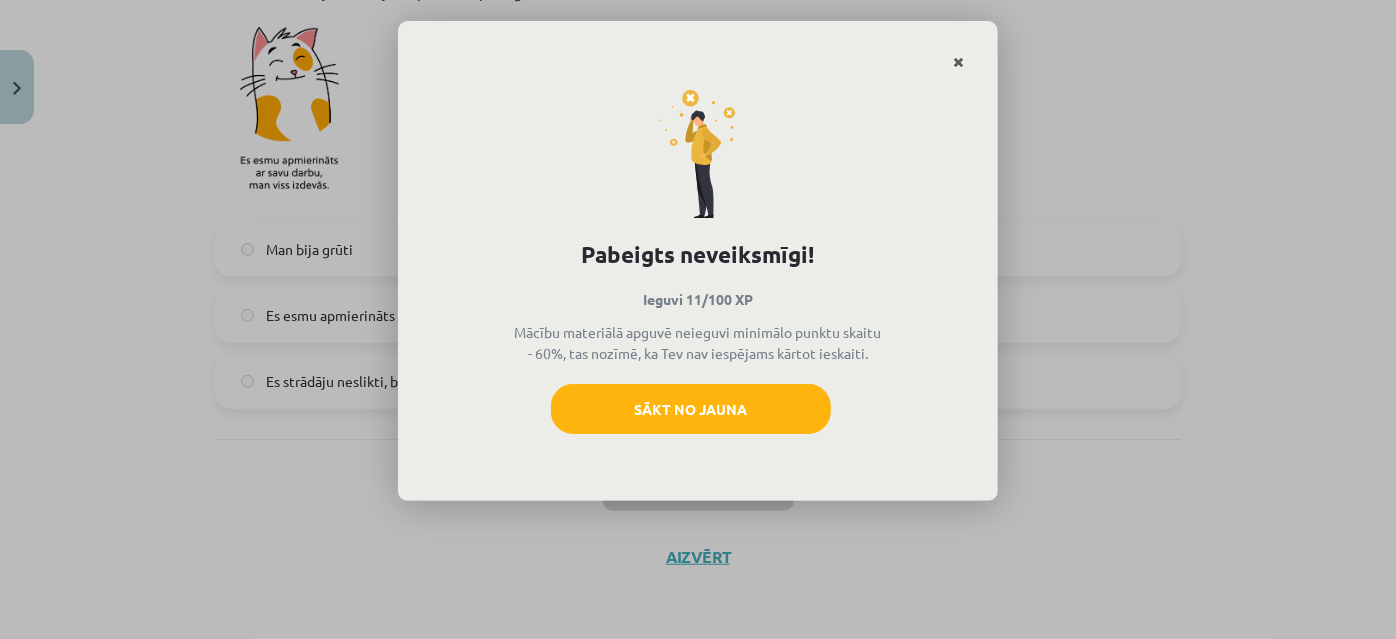 click 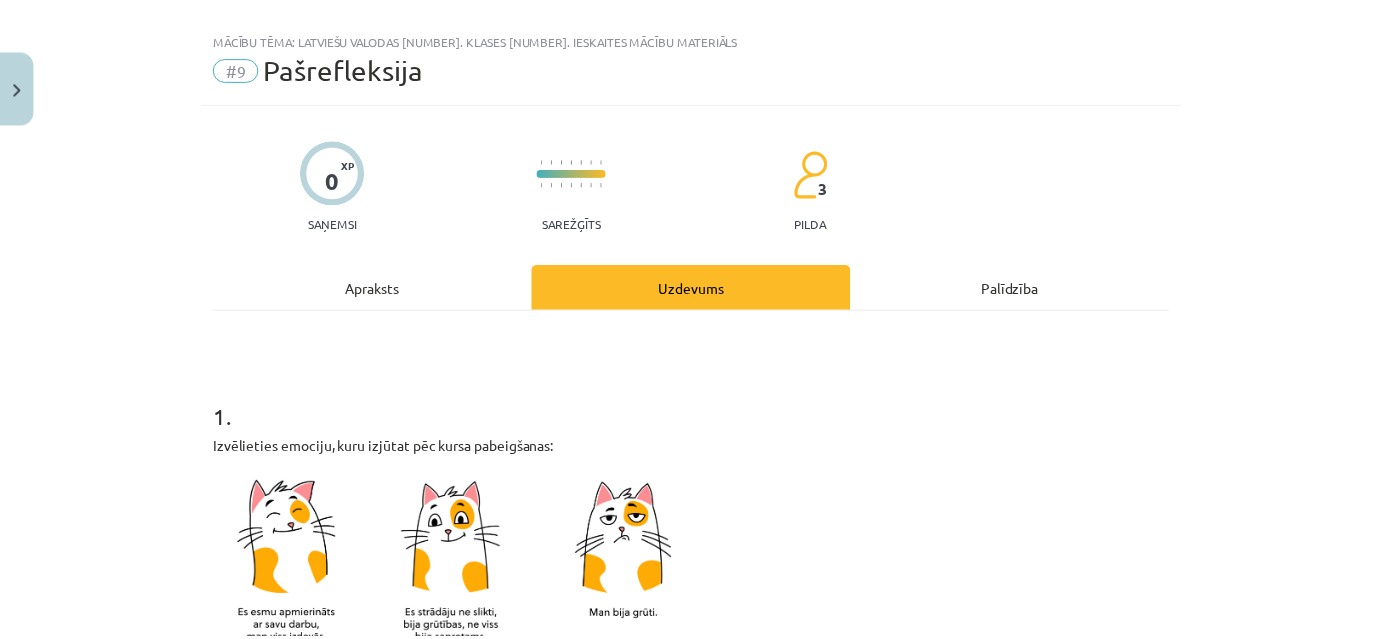 scroll, scrollTop: 0, scrollLeft: 0, axis: both 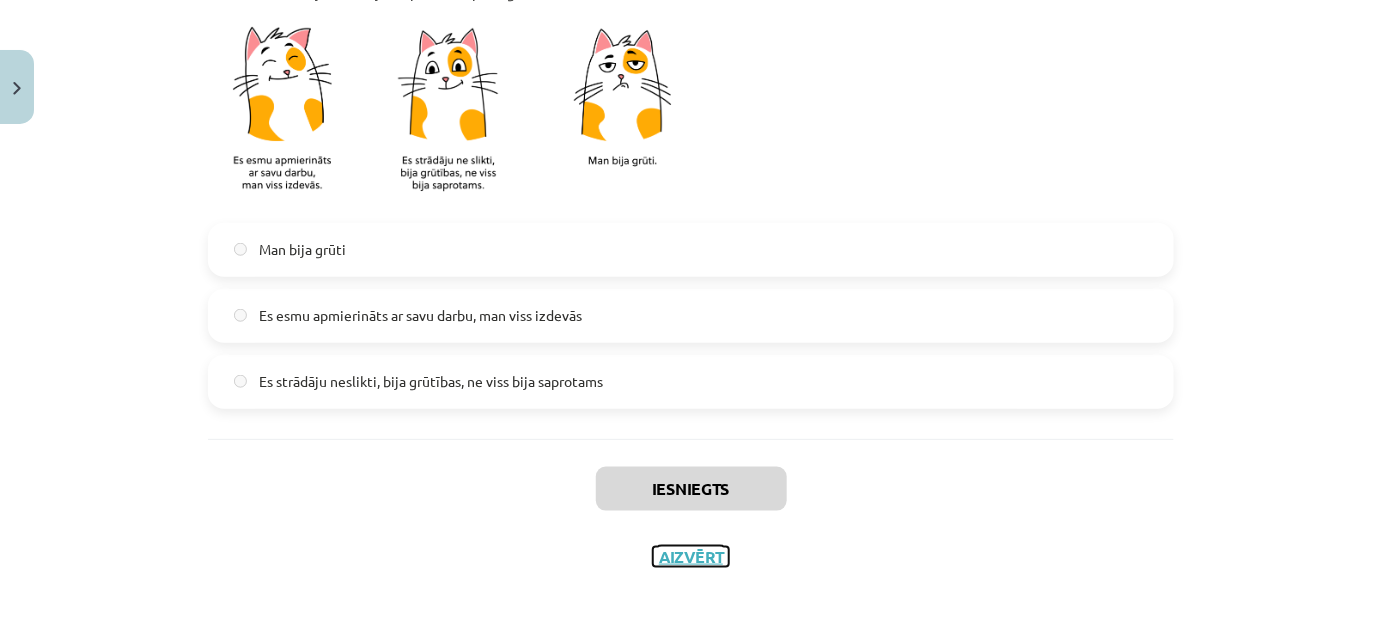click on "Aizvērt" 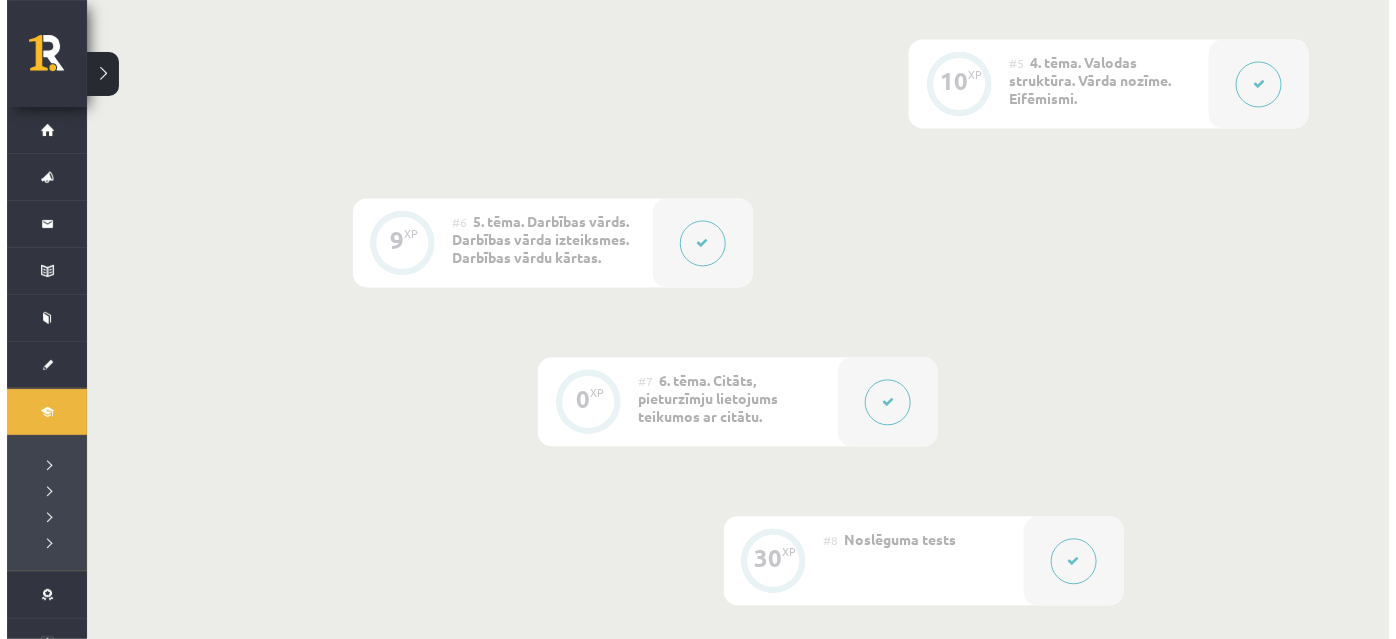 scroll, scrollTop: 1272, scrollLeft: 0, axis: vertical 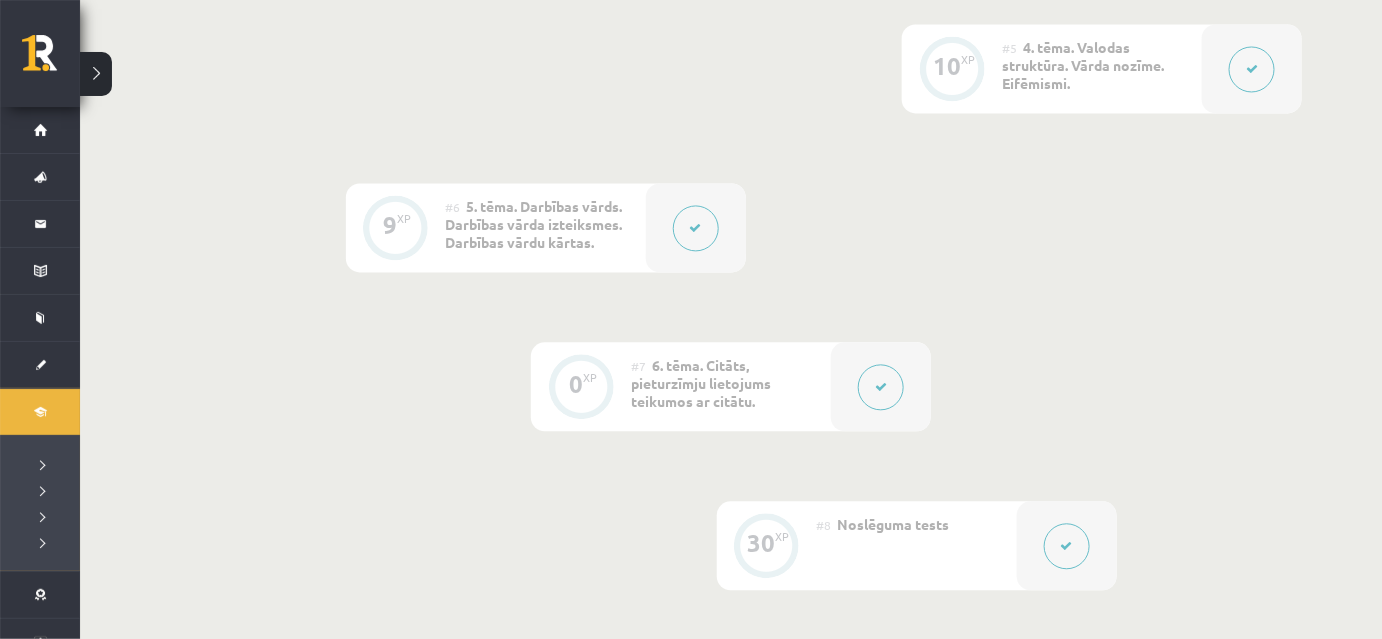 click 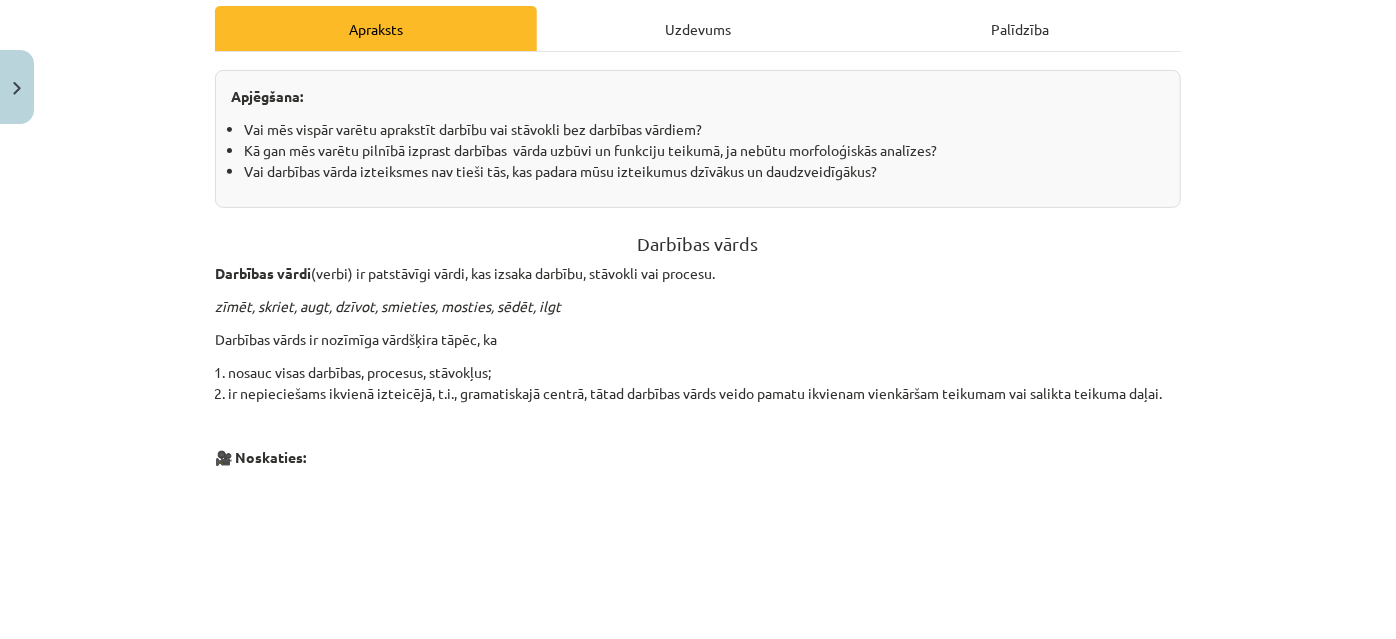 scroll, scrollTop: 374, scrollLeft: 0, axis: vertical 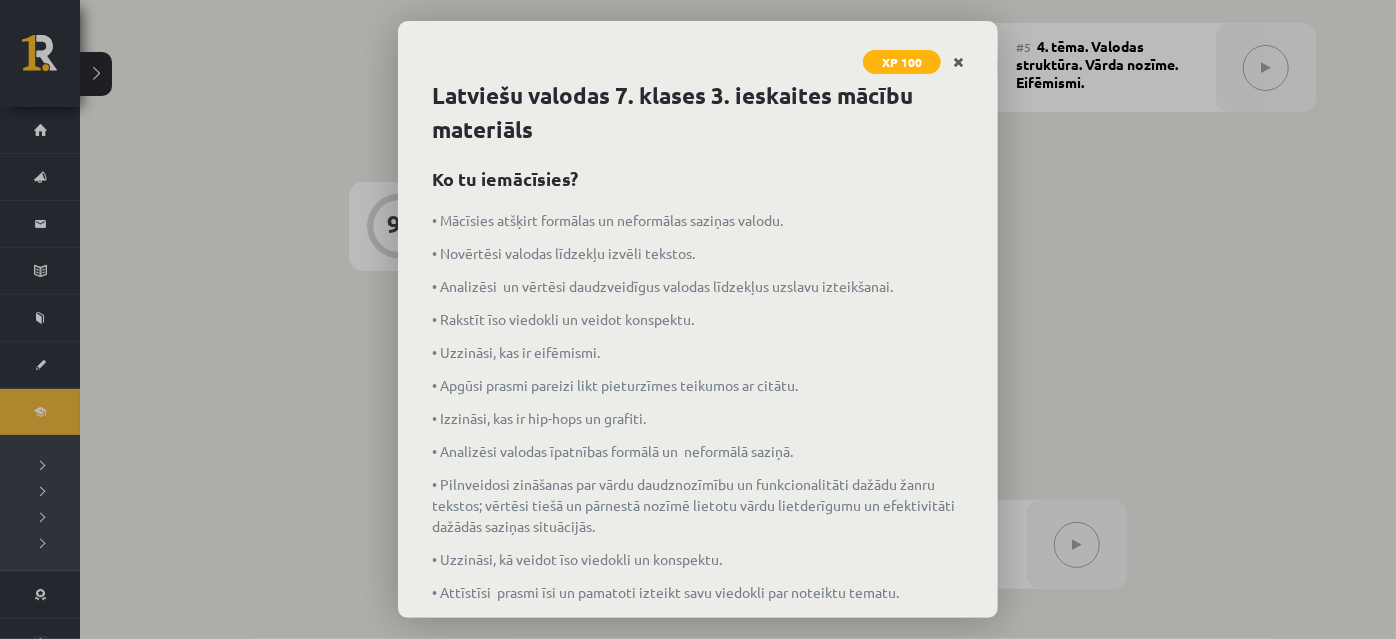 click 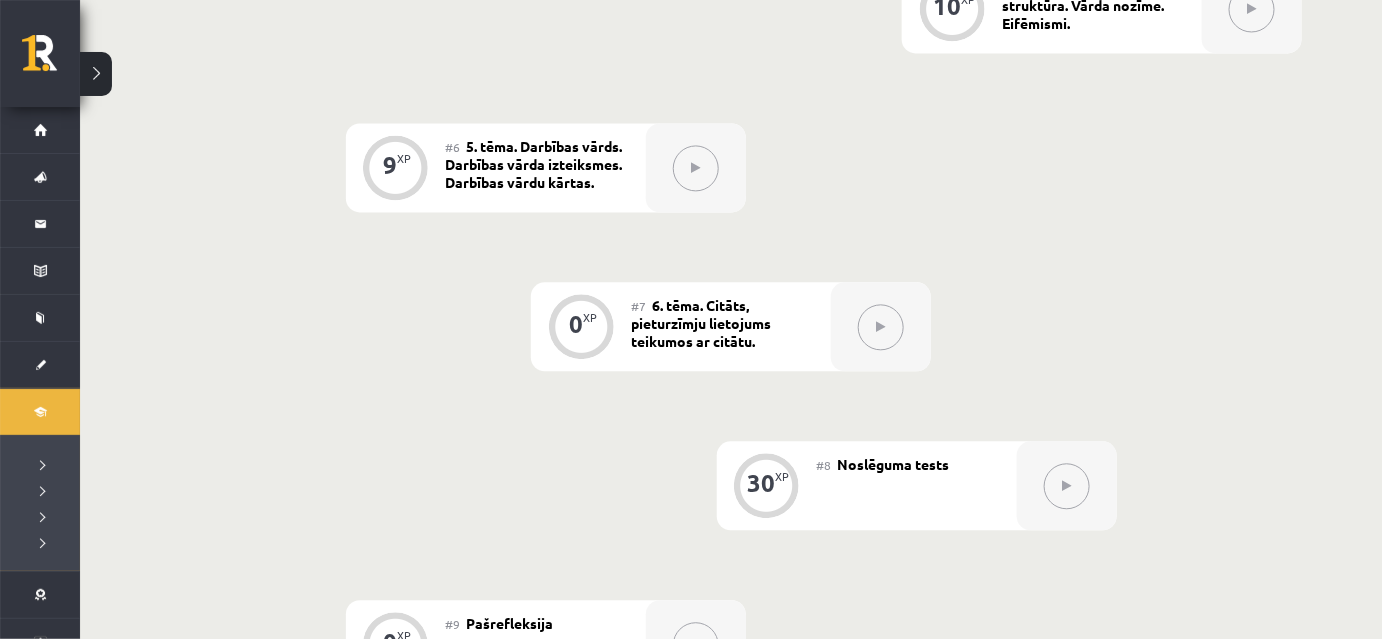 scroll, scrollTop: 1362, scrollLeft: 0, axis: vertical 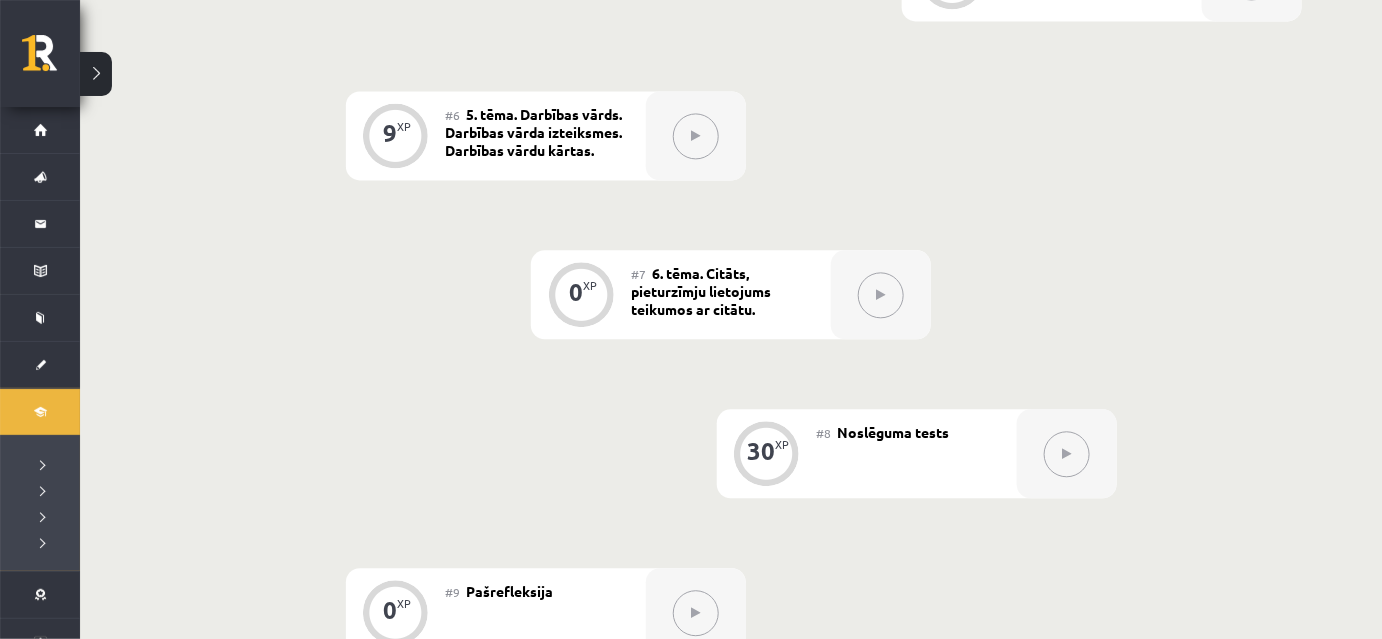 click on "9 XP" 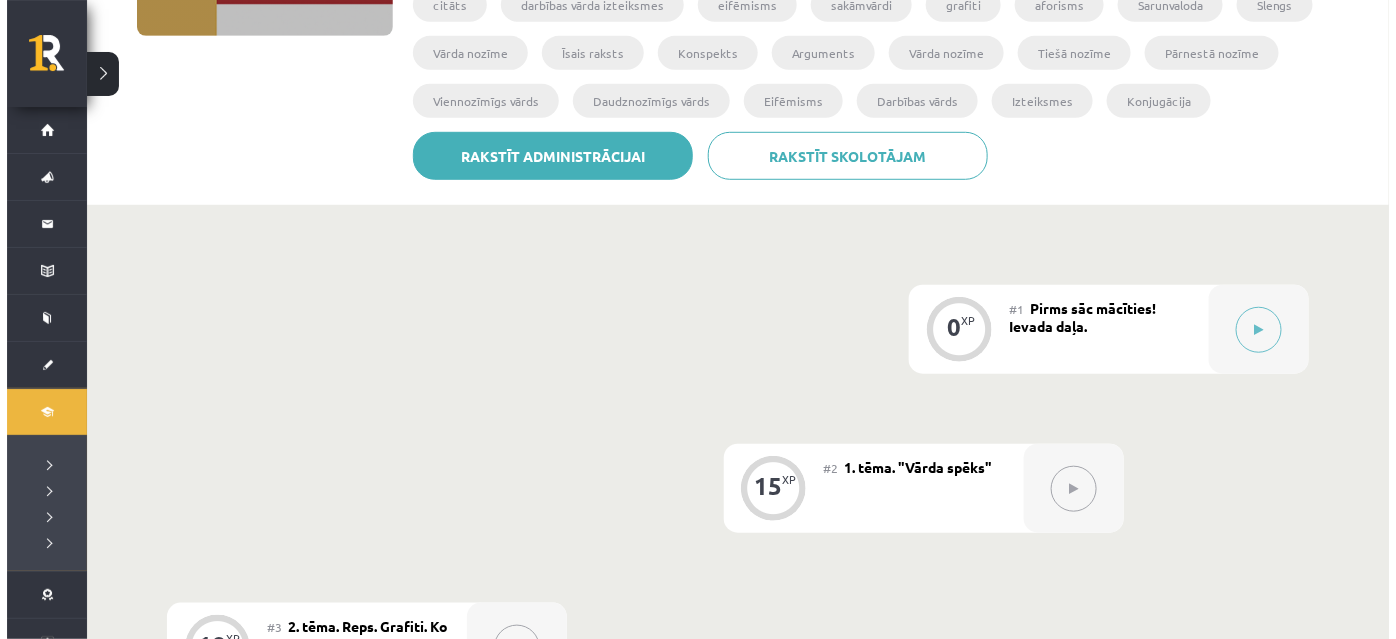 scroll, scrollTop: 362, scrollLeft: 0, axis: vertical 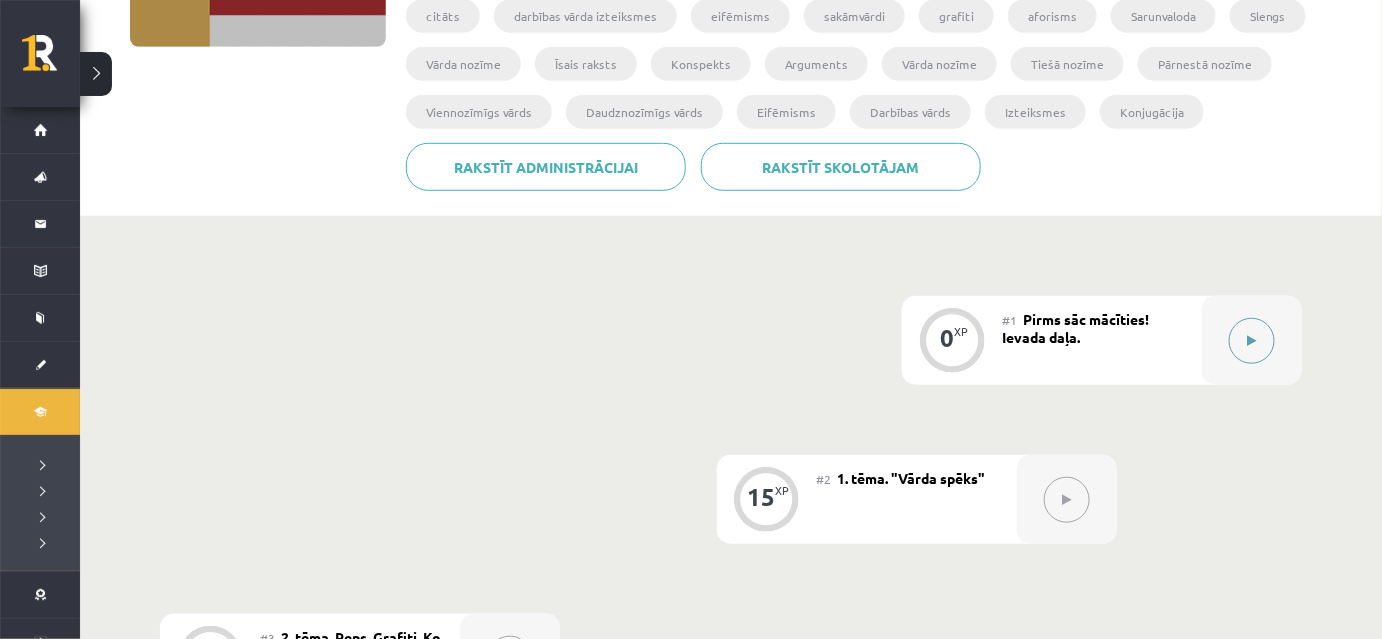 click 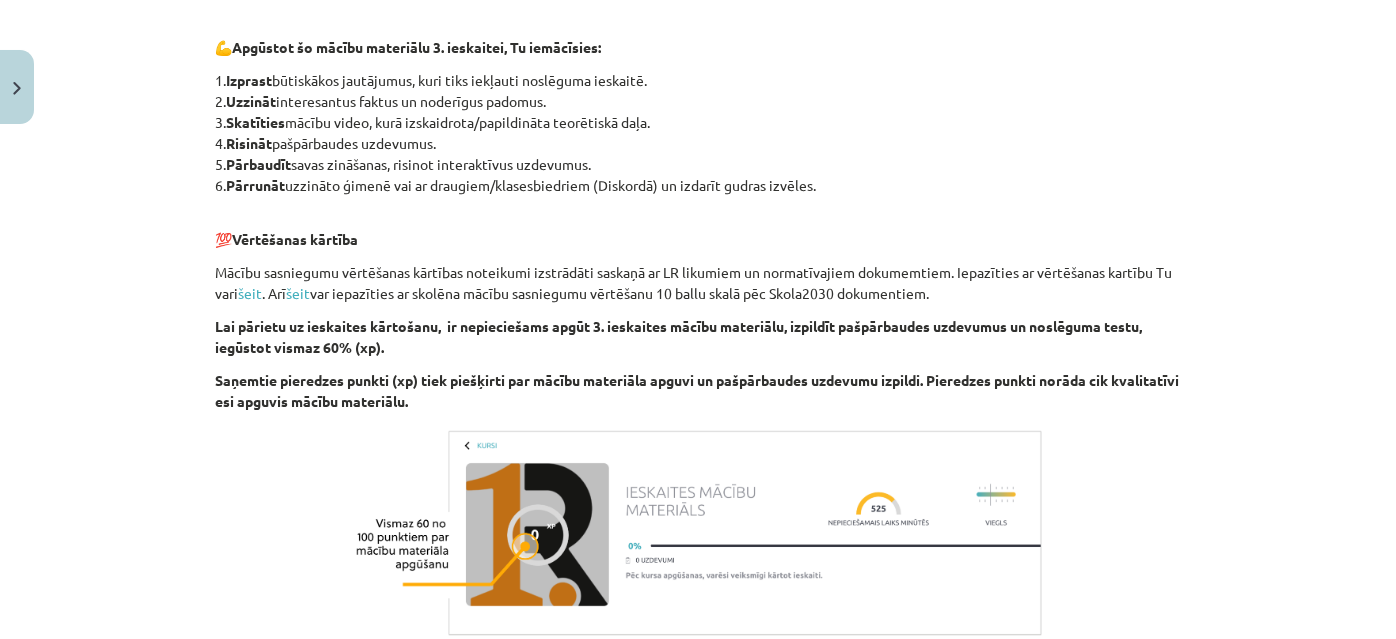 scroll, scrollTop: 1310, scrollLeft: 0, axis: vertical 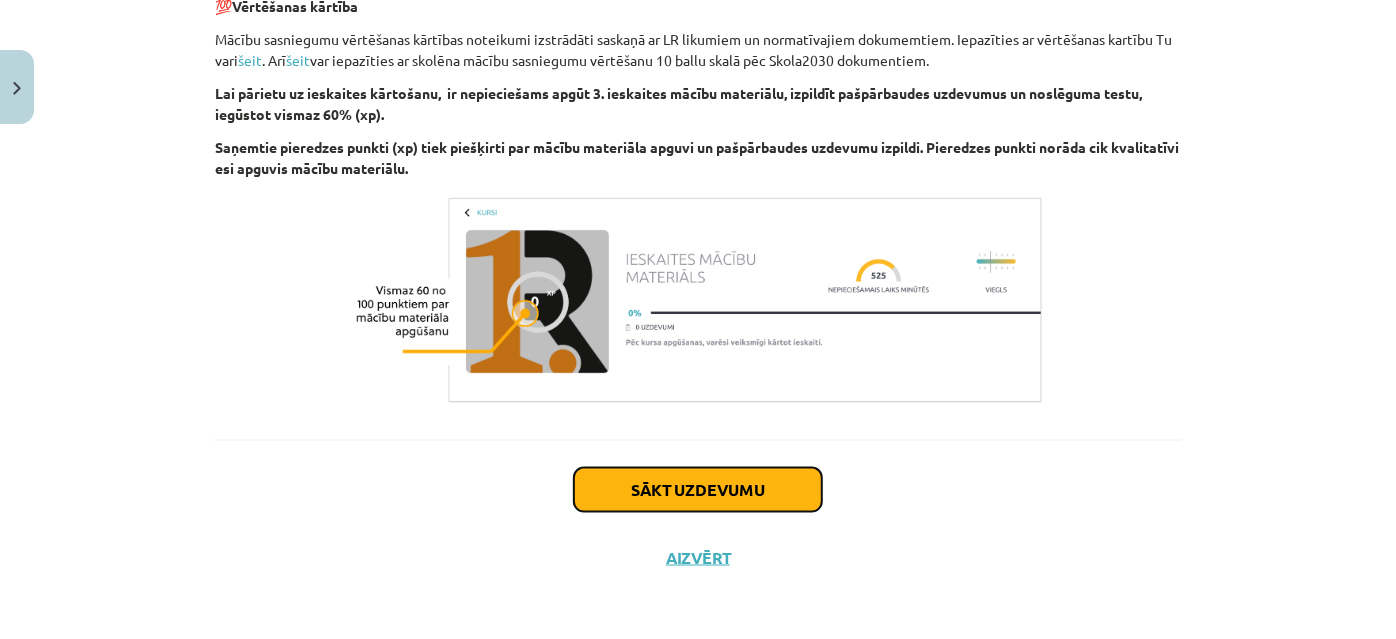 click on "Sākt uzdevumu" 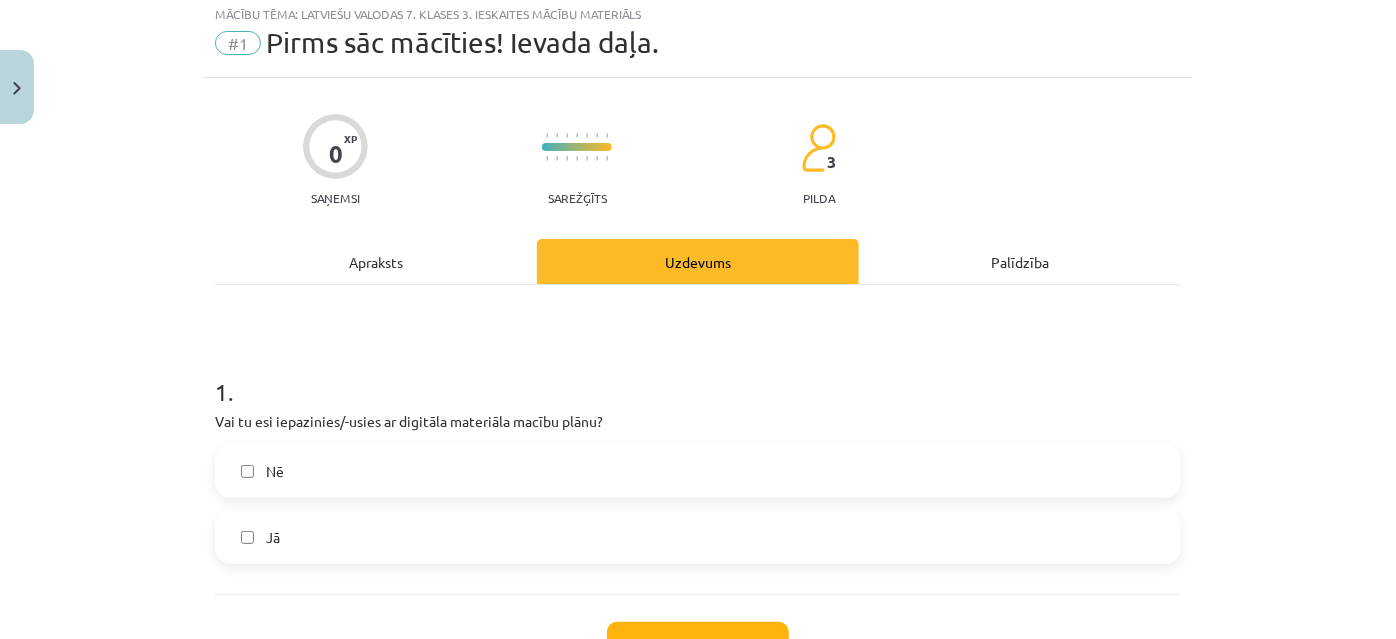 scroll, scrollTop: 50, scrollLeft: 0, axis: vertical 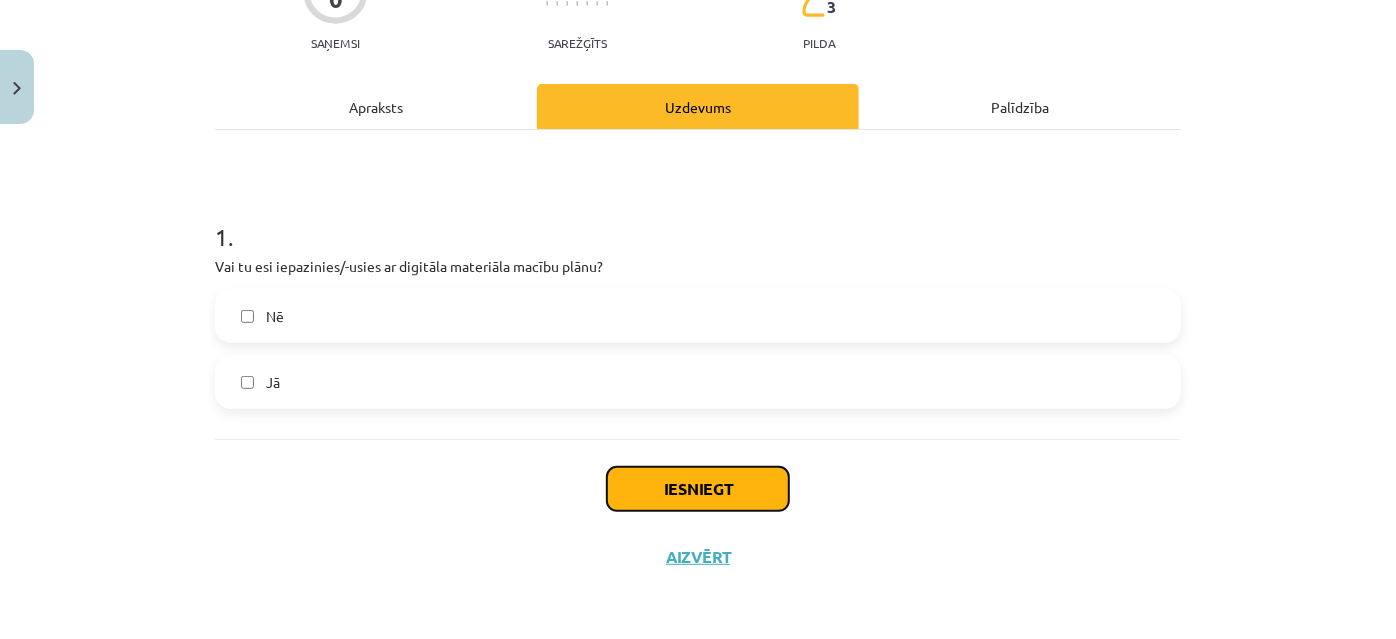 click on "Iesniegt" 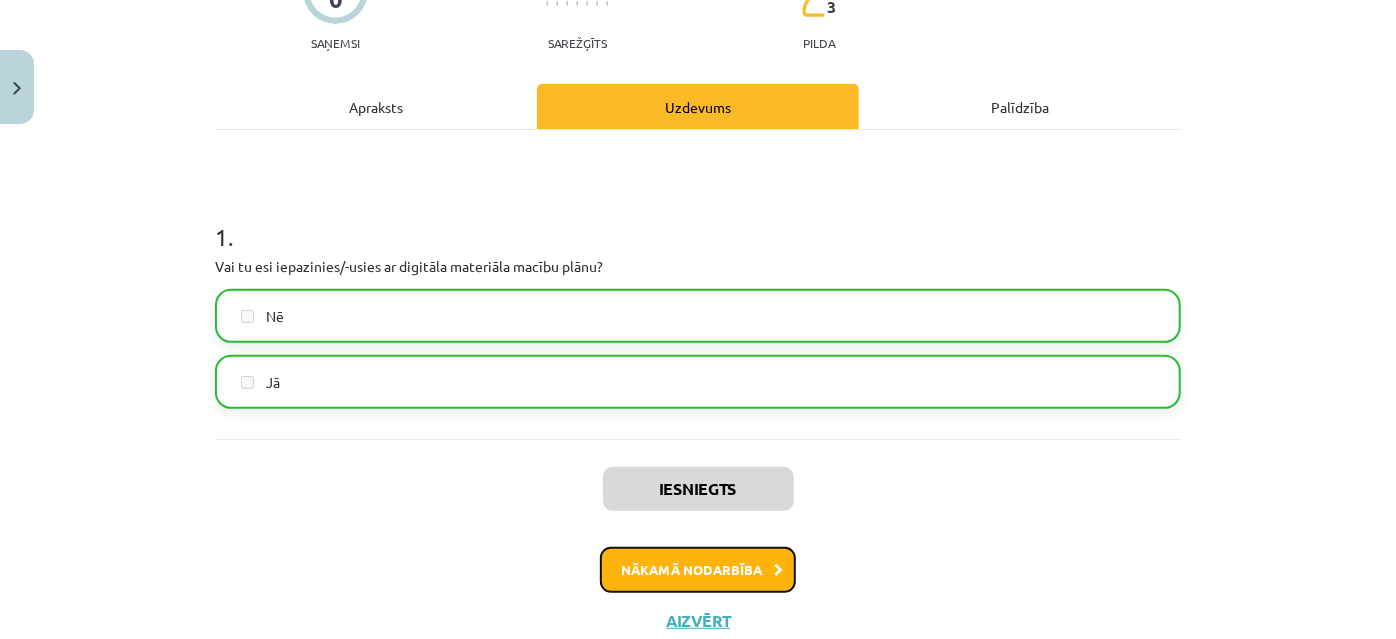 click on "Nākamā nodarbība" 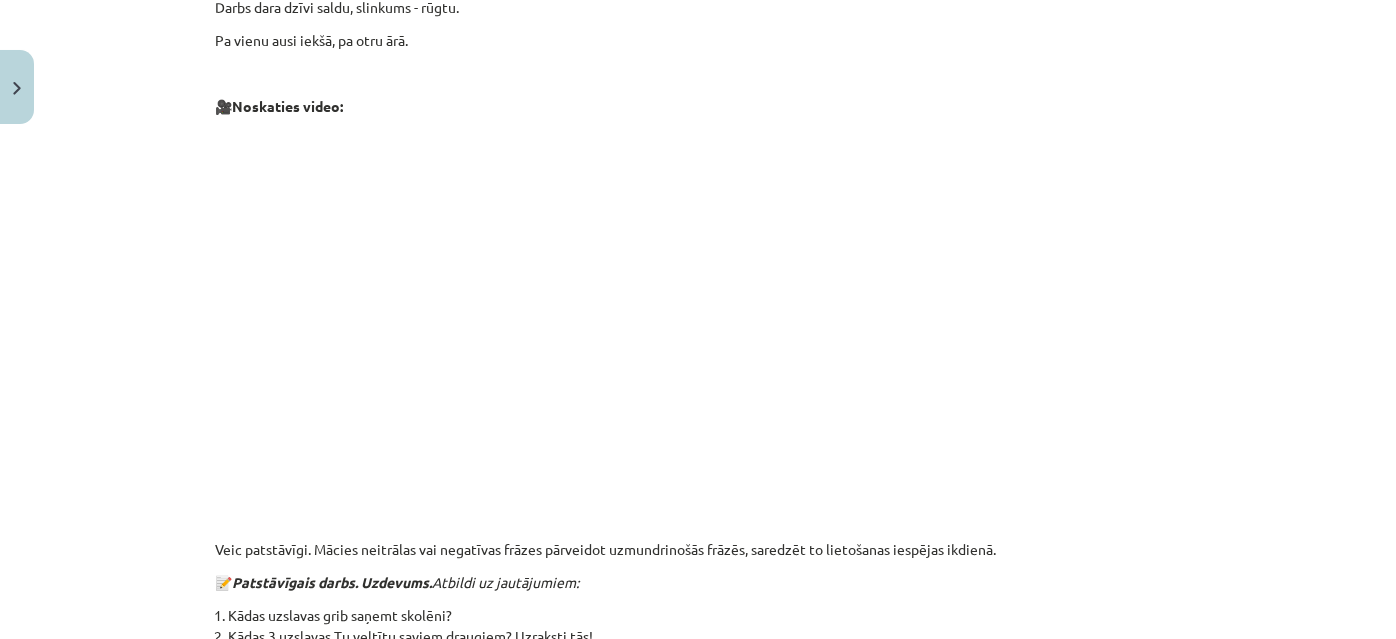 scroll, scrollTop: 2461, scrollLeft: 0, axis: vertical 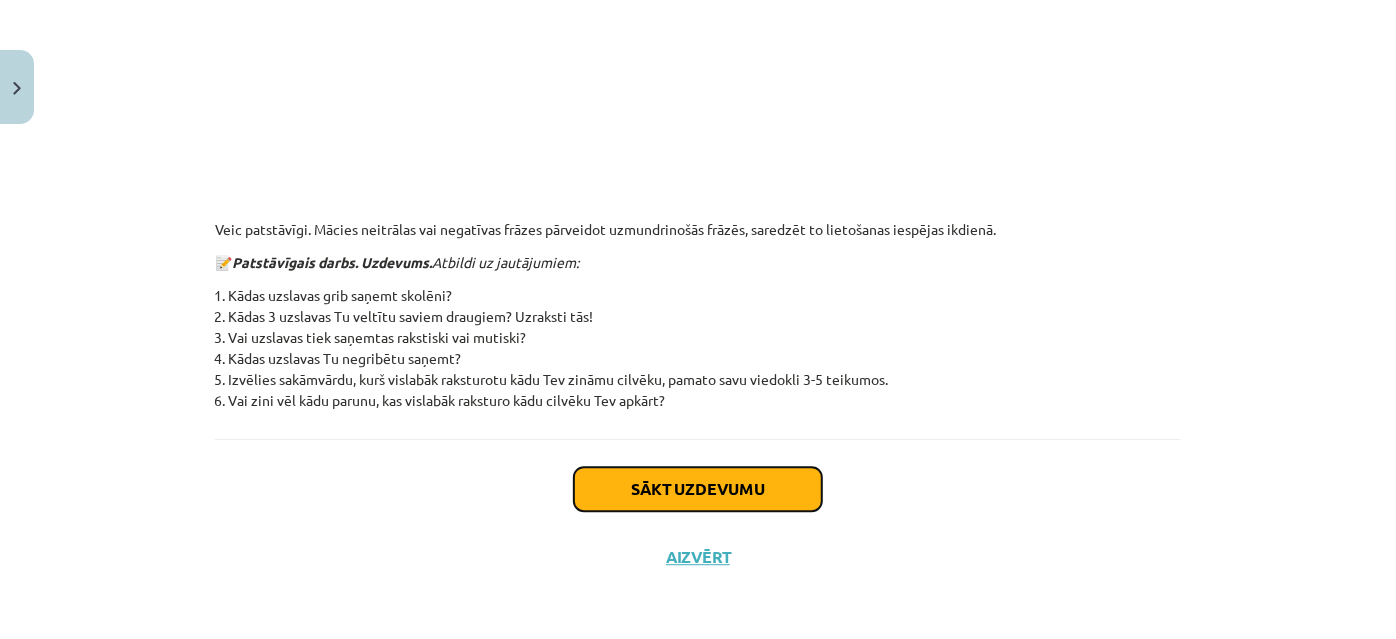 click on "Sākt uzdevumu" 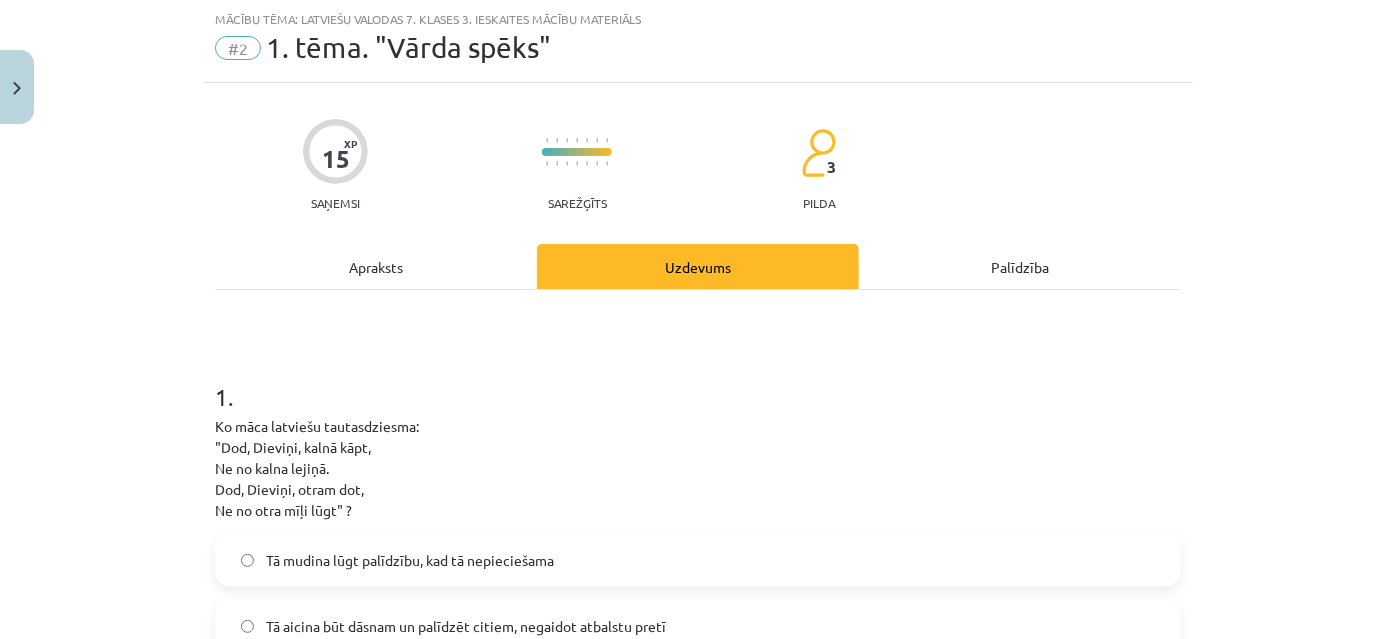 scroll, scrollTop: 595, scrollLeft: 0, axis: vertical 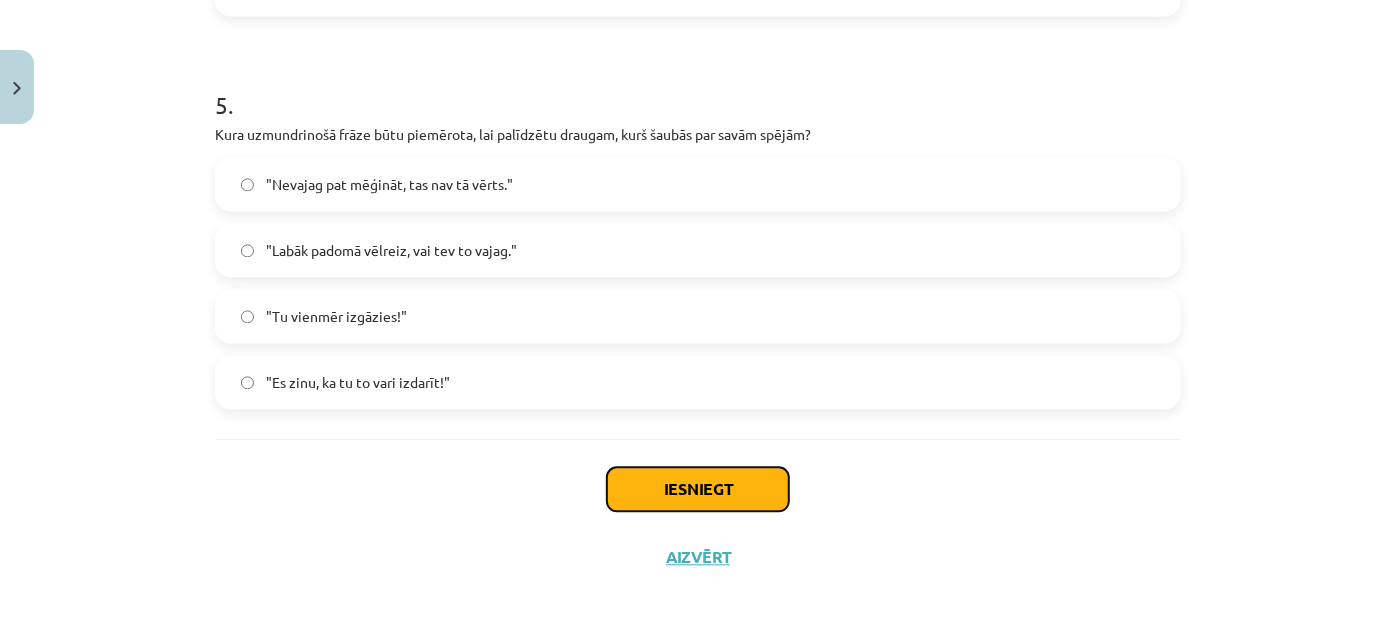 click on "Iesniegt" 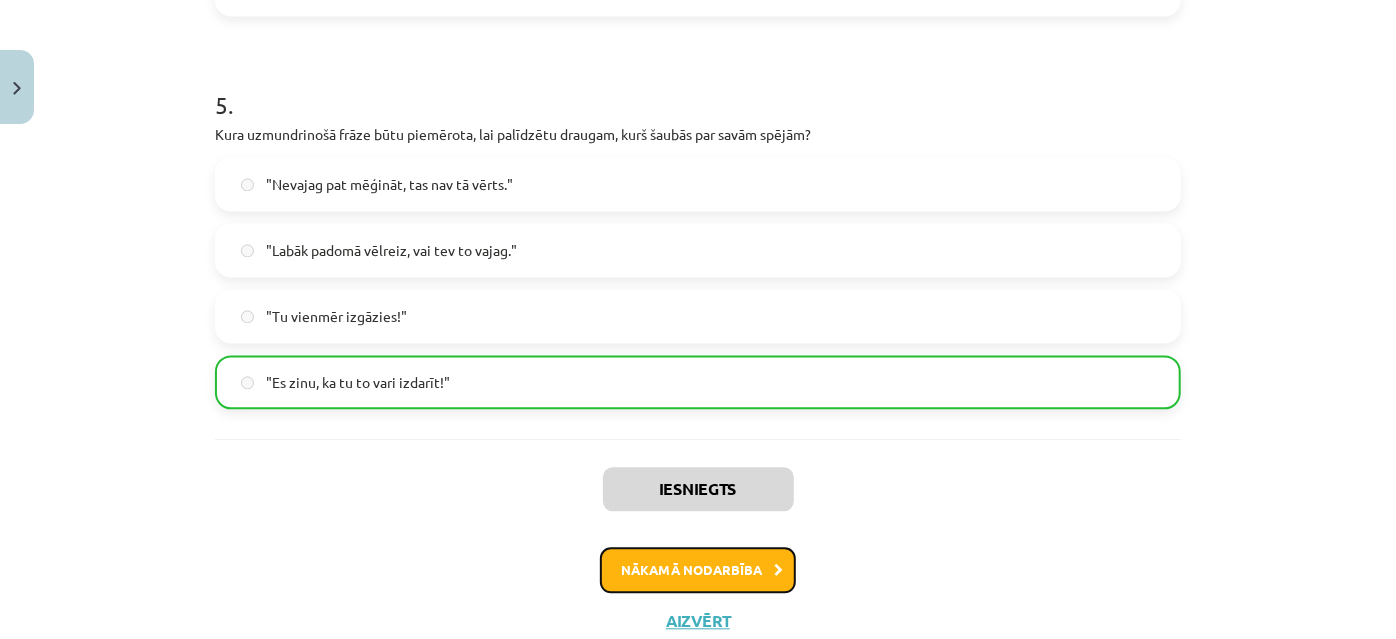 click on "Nākamā nodarbība" 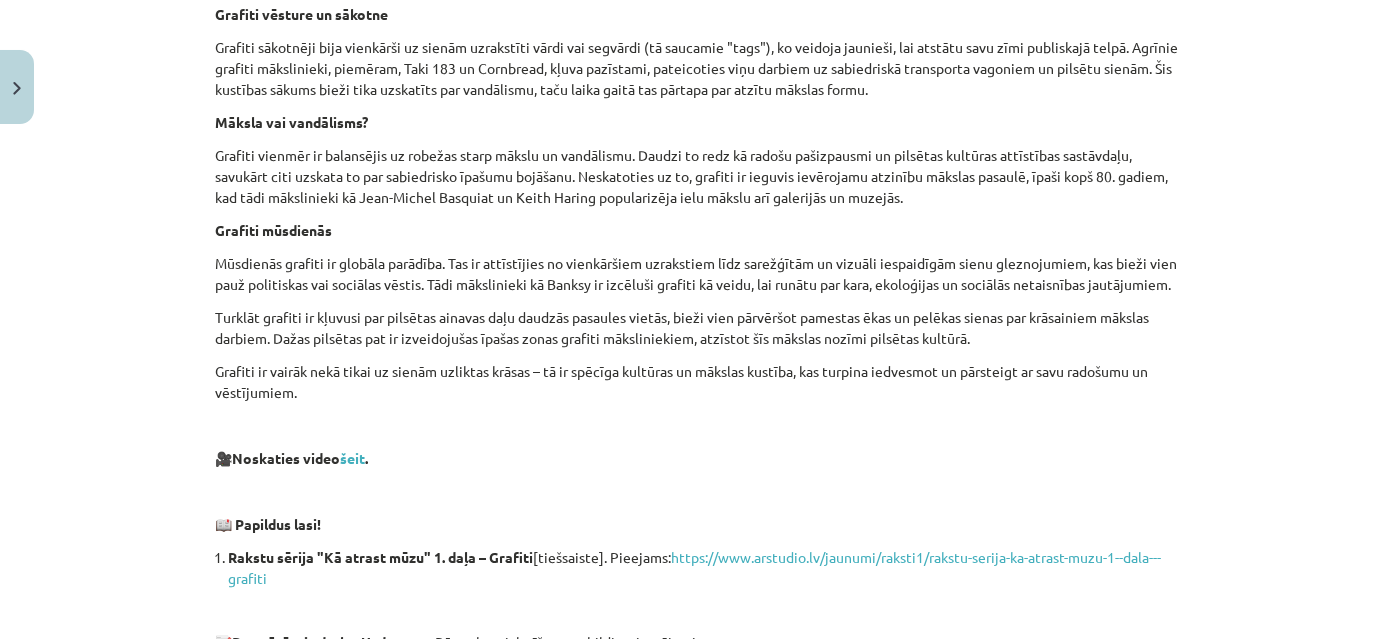 scroll, scrollTop: 2198, scrollLeft: 0, axis: vertical 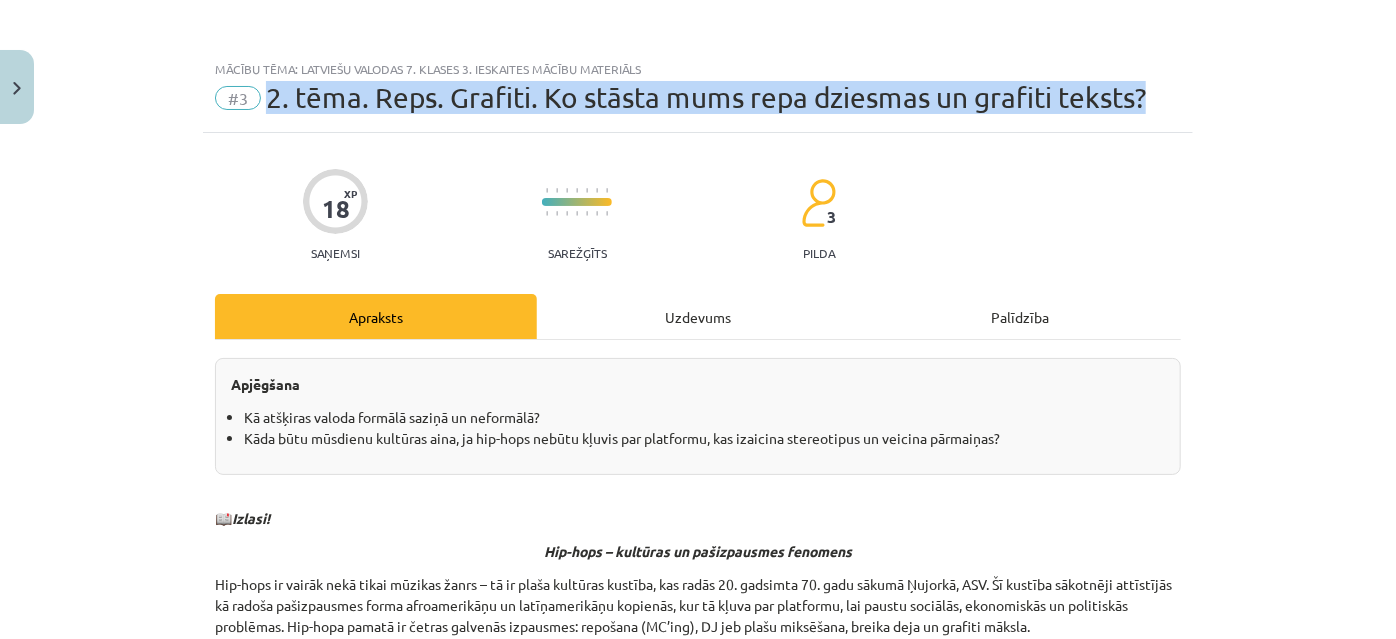 drag, startPoint x: 260, startPoint y: 92, endPoint x: 1023, endPoint y: 103, distance: 763.0793 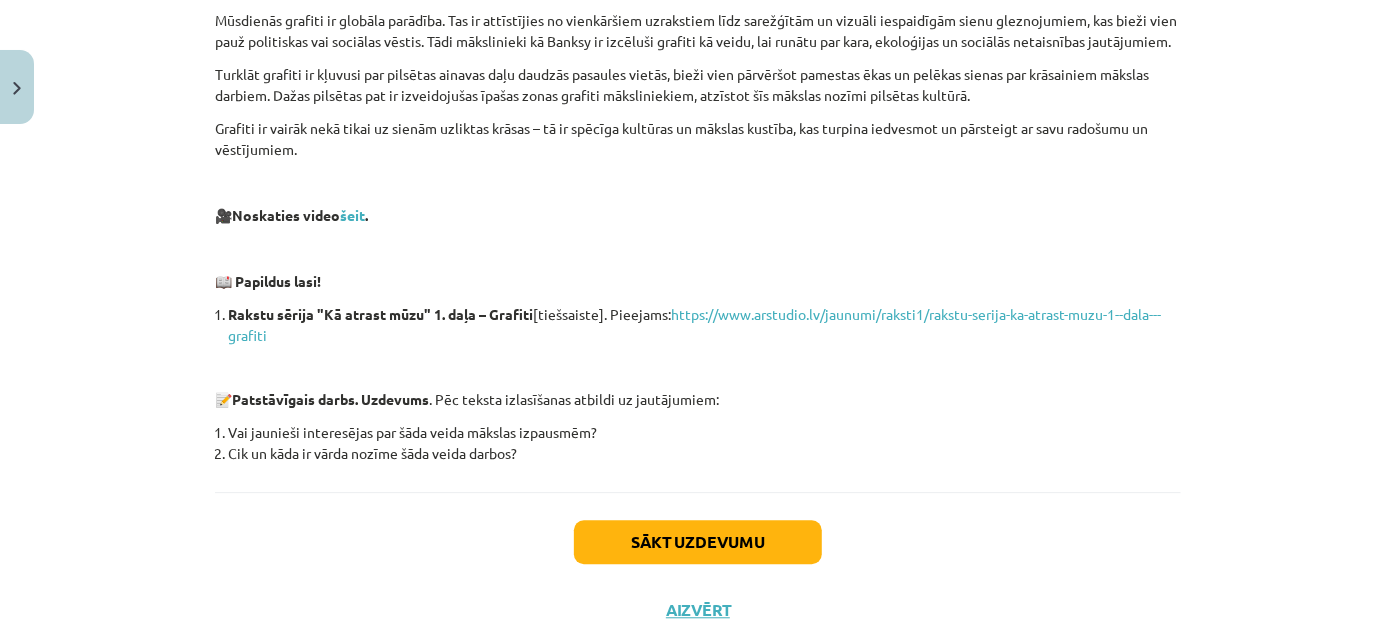 scroll, scrollTop: 2198, scrollLeft: 0, axis: vertical 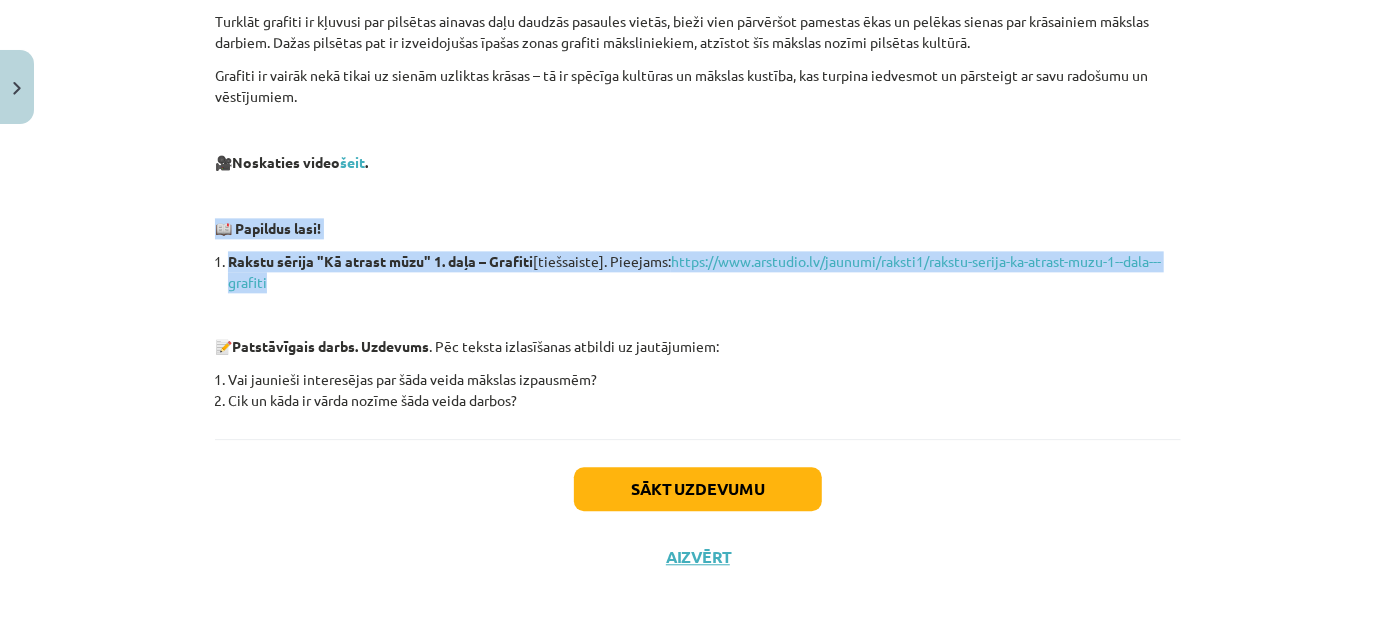 drag, startPoint x: 205, startPoint y: 218, endPoint x: 382, endPoint y: 279, distance: 187.21645 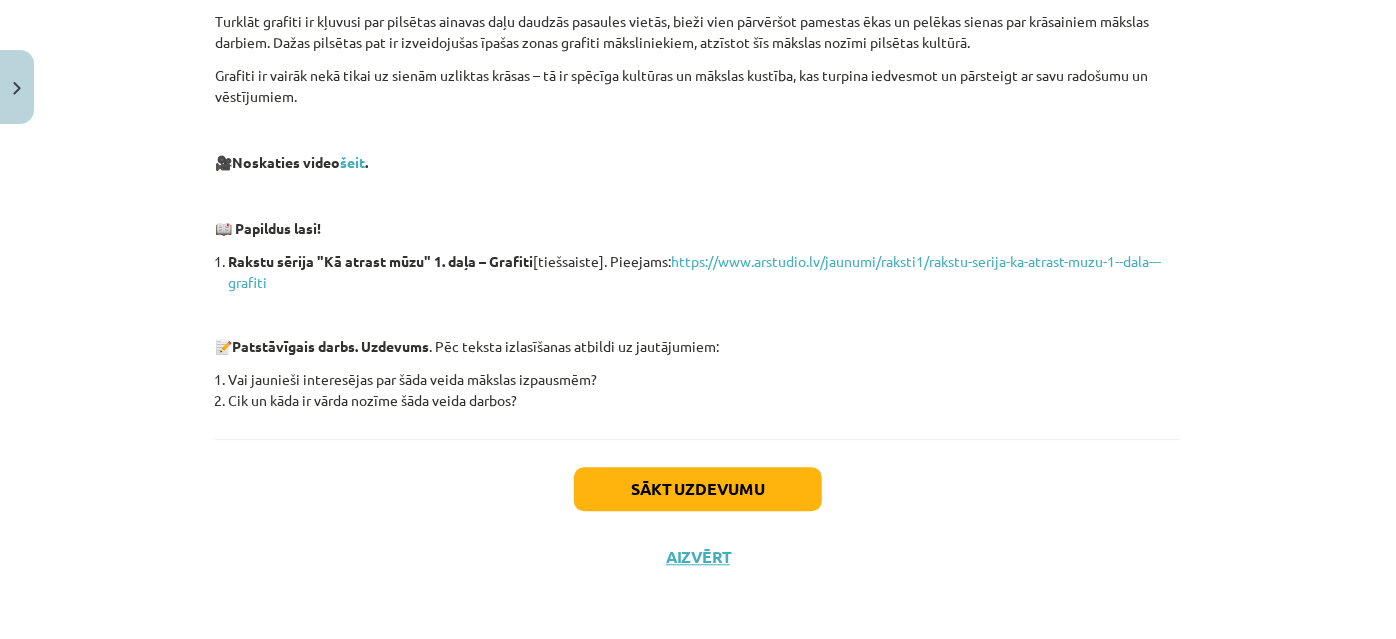click 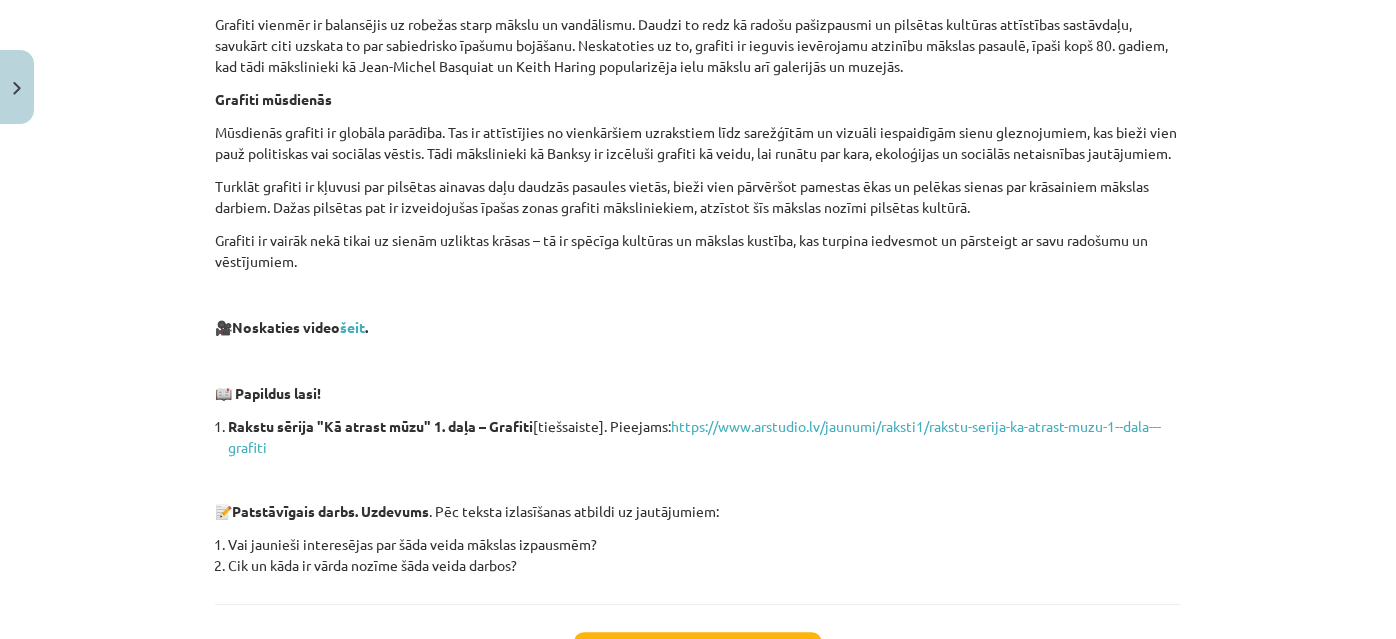 scroll, scrollTop: 2016, scrollLeft: 0, axis: vertical 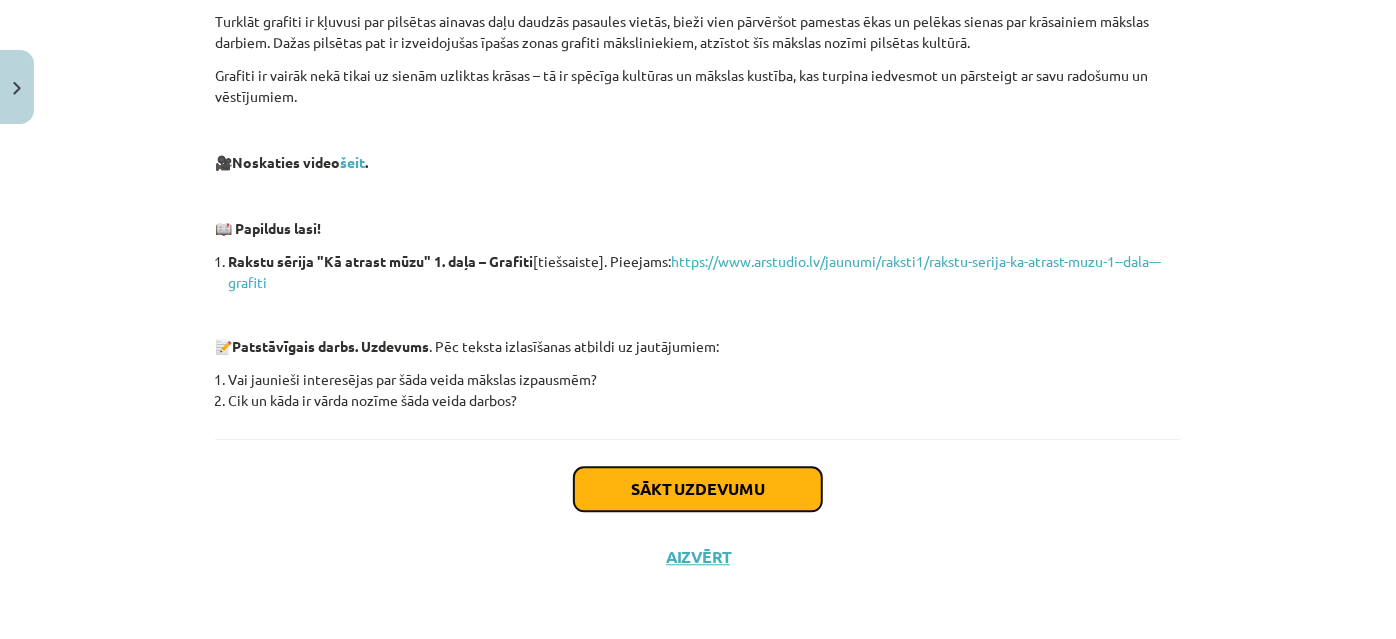 click on "Sākt uzdevumu" 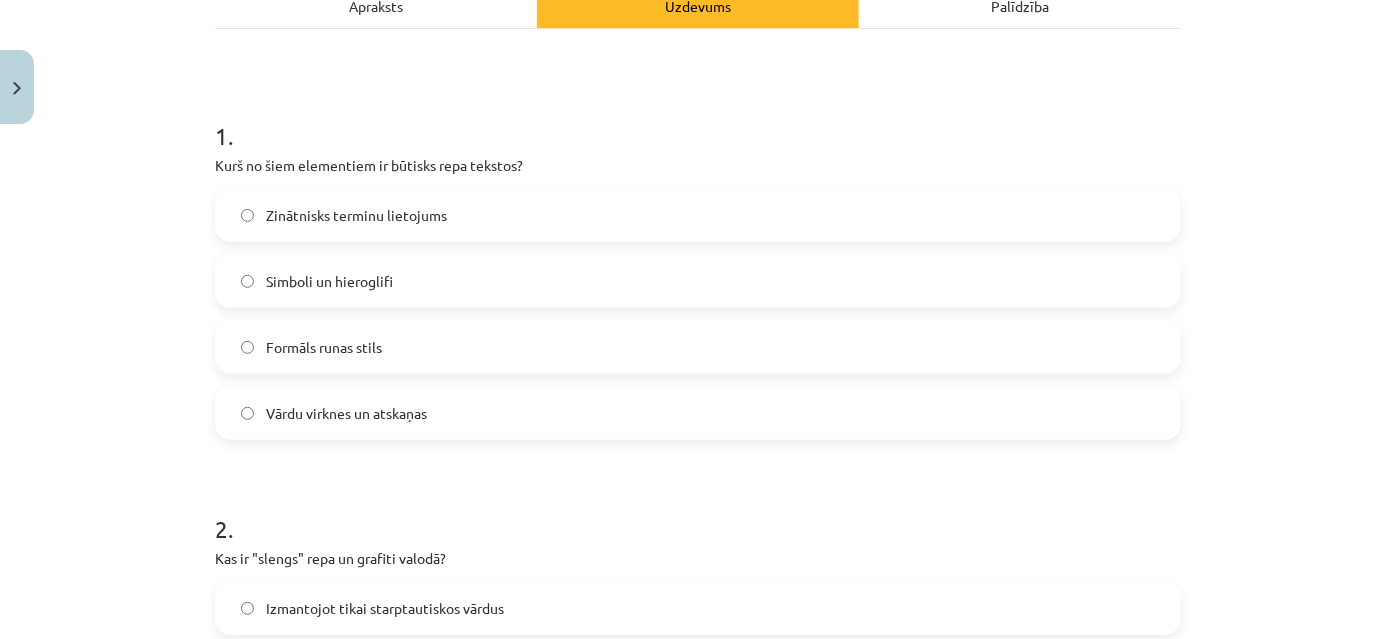 scroll, scrollTop: 322, scrollLeft: 0, axis: vertical 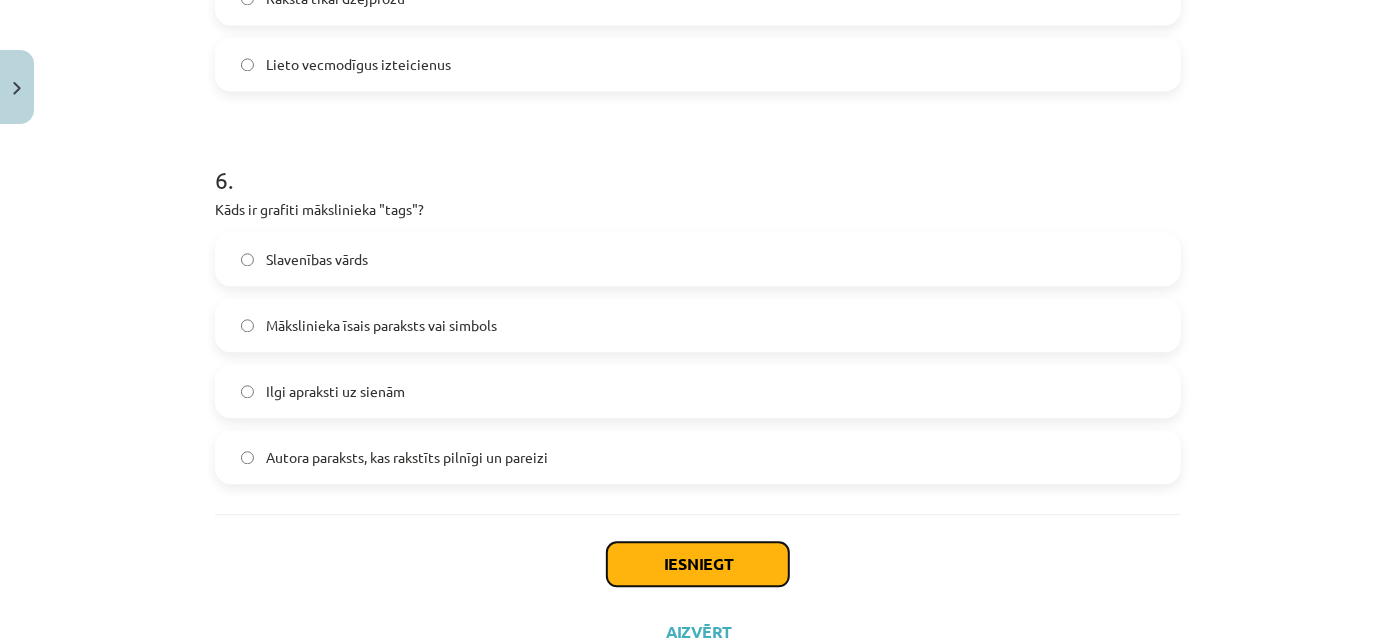 click on "Iesniegt" 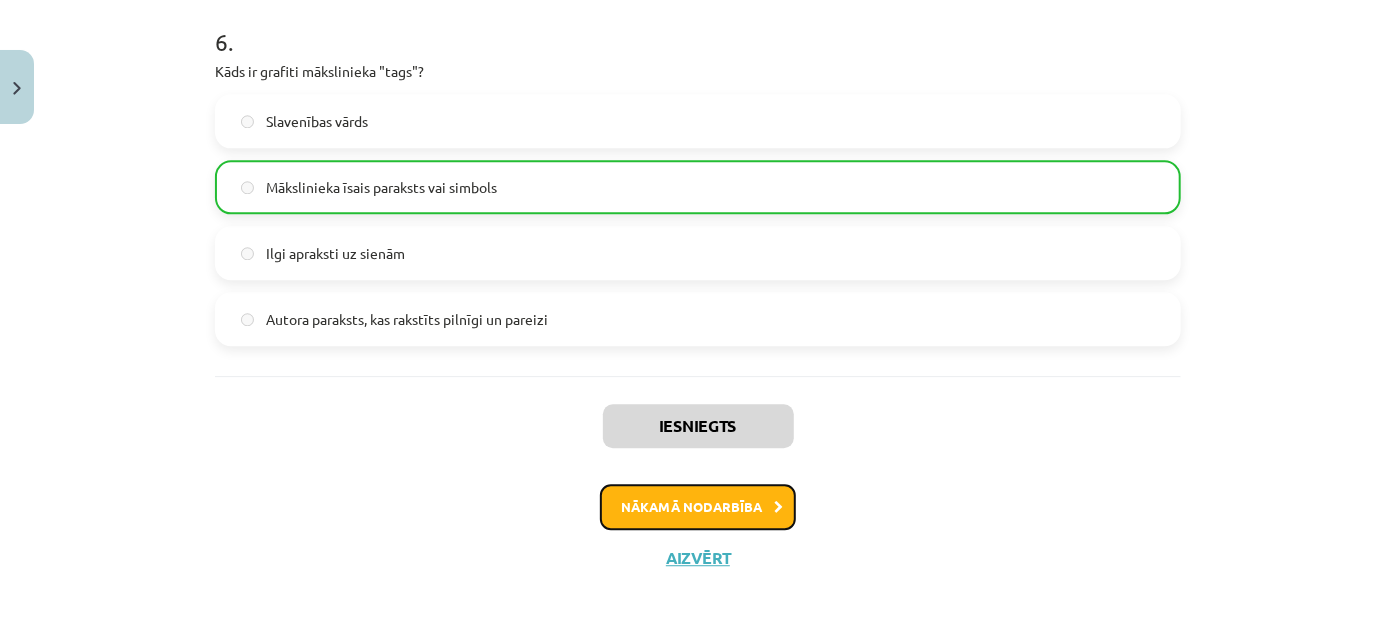 click on "Nākamā nodarbība" 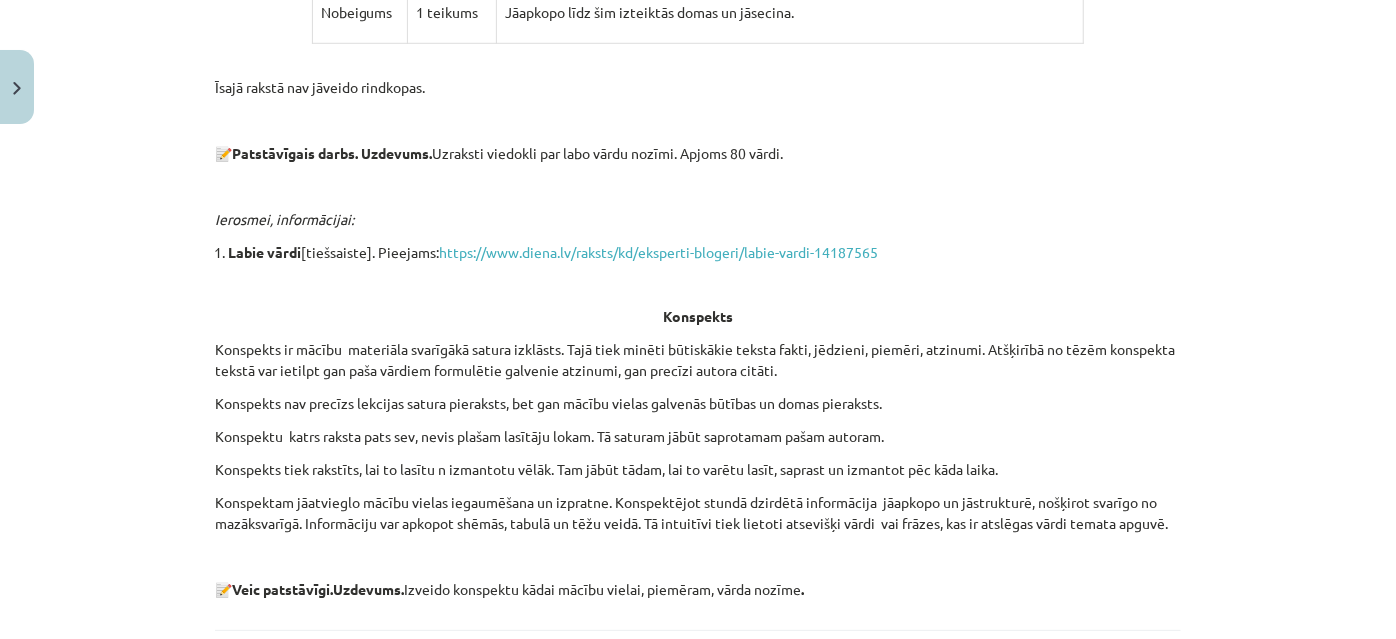scroll, scrollTop: 868, scrollLeft: 0, axis: vertical 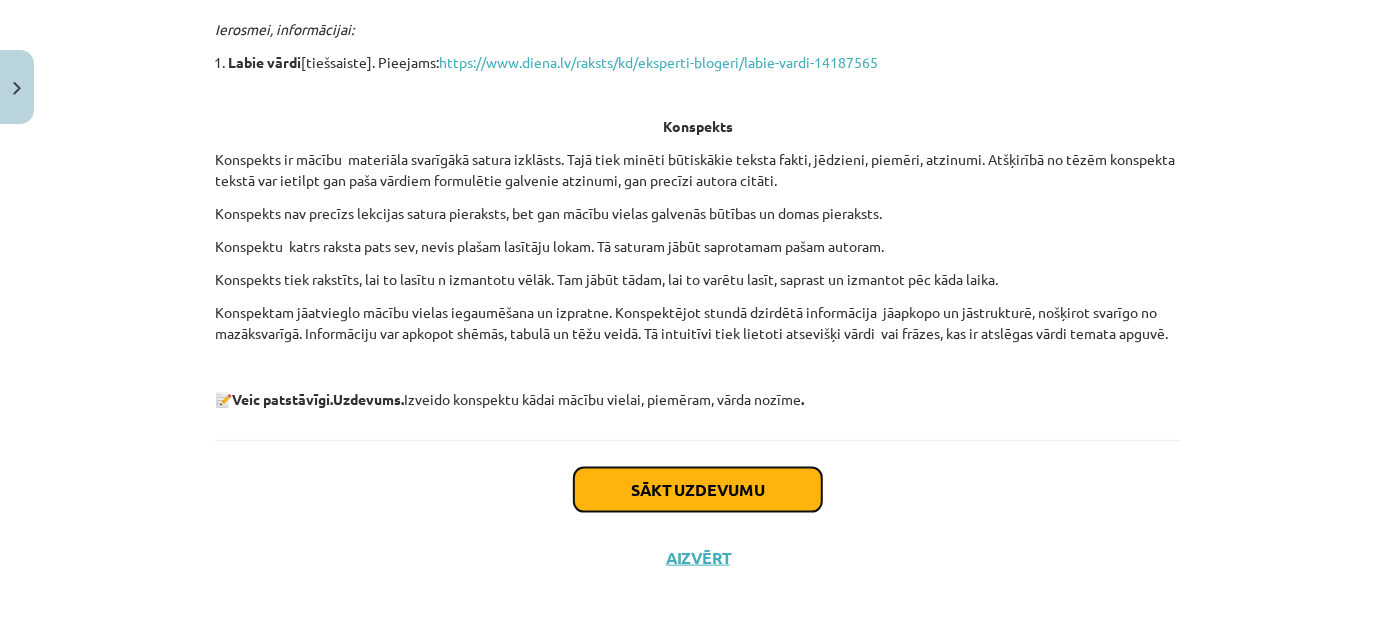 click on "Sākt uzdevumu" 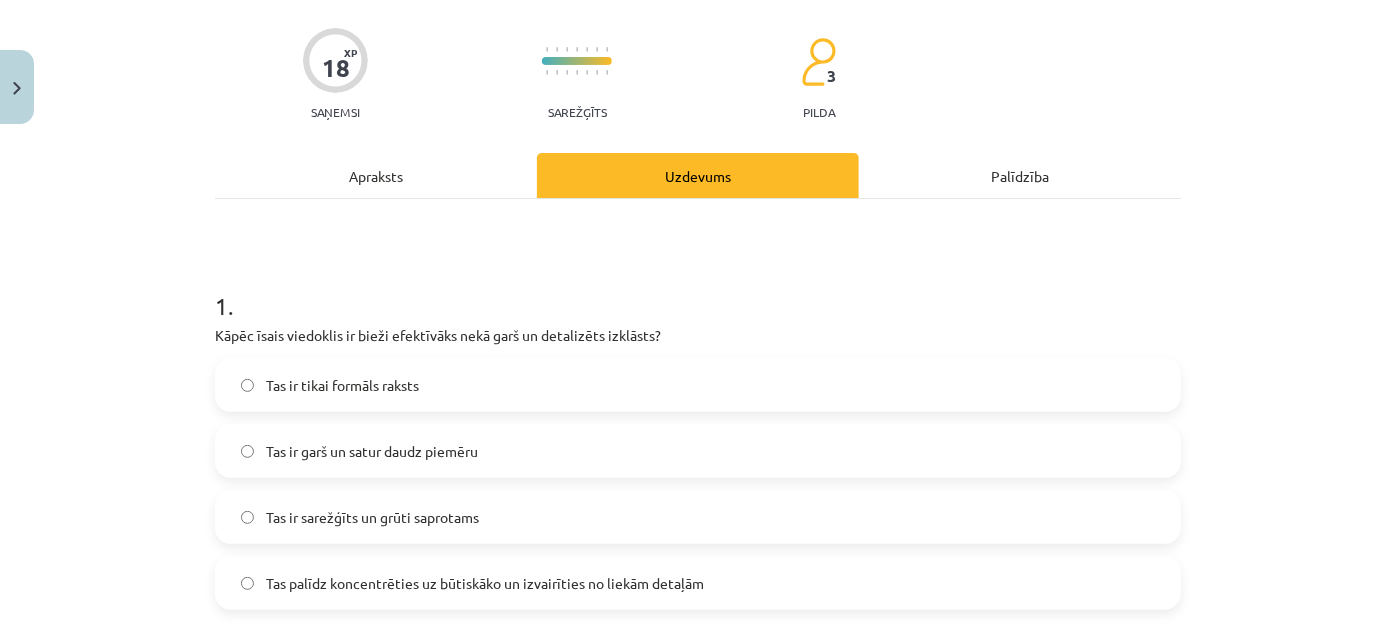 scroll, scrollTop: 232, scrollLeft: 0, axis: vertical 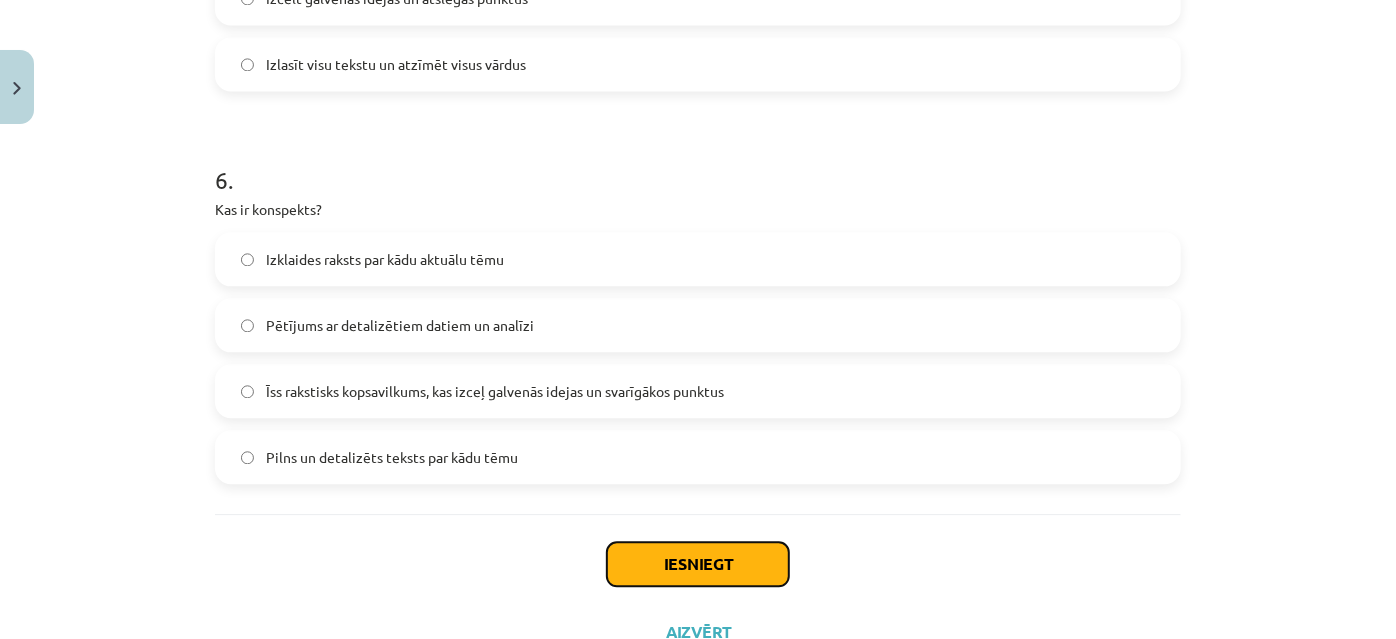 click on "Iesniegt" 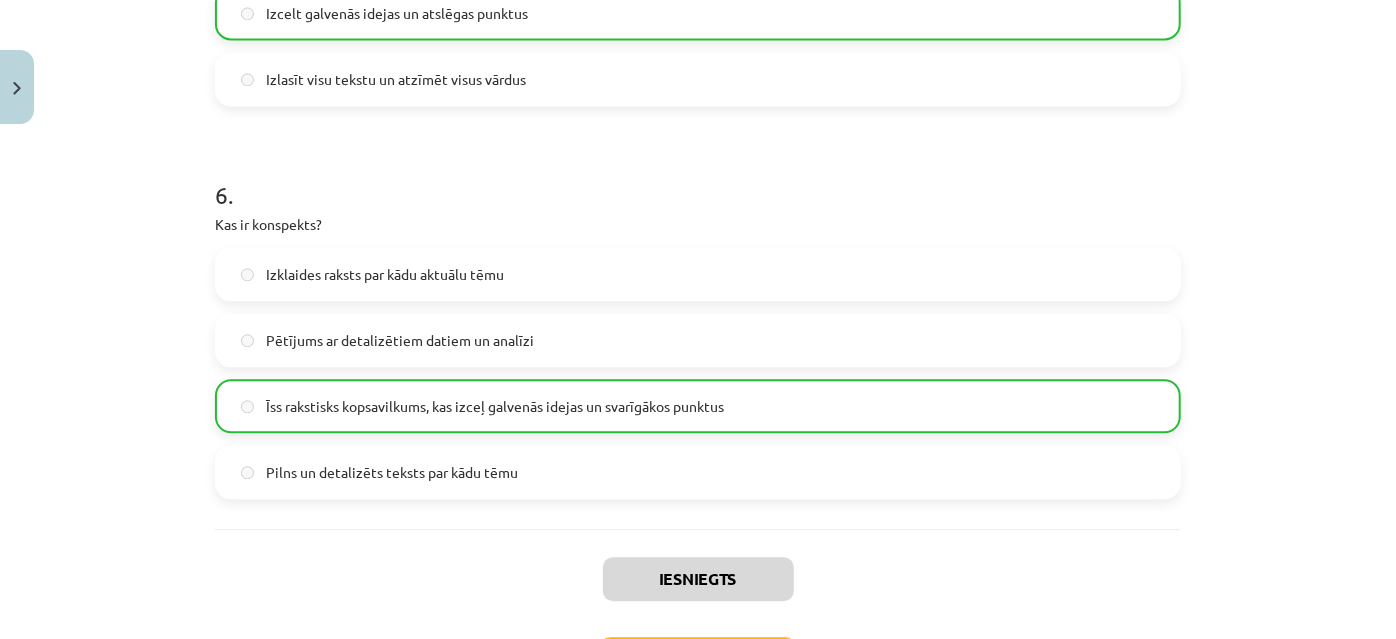 scroll, scrollTop: 2370, scrollLeft: 0, axis: vertical 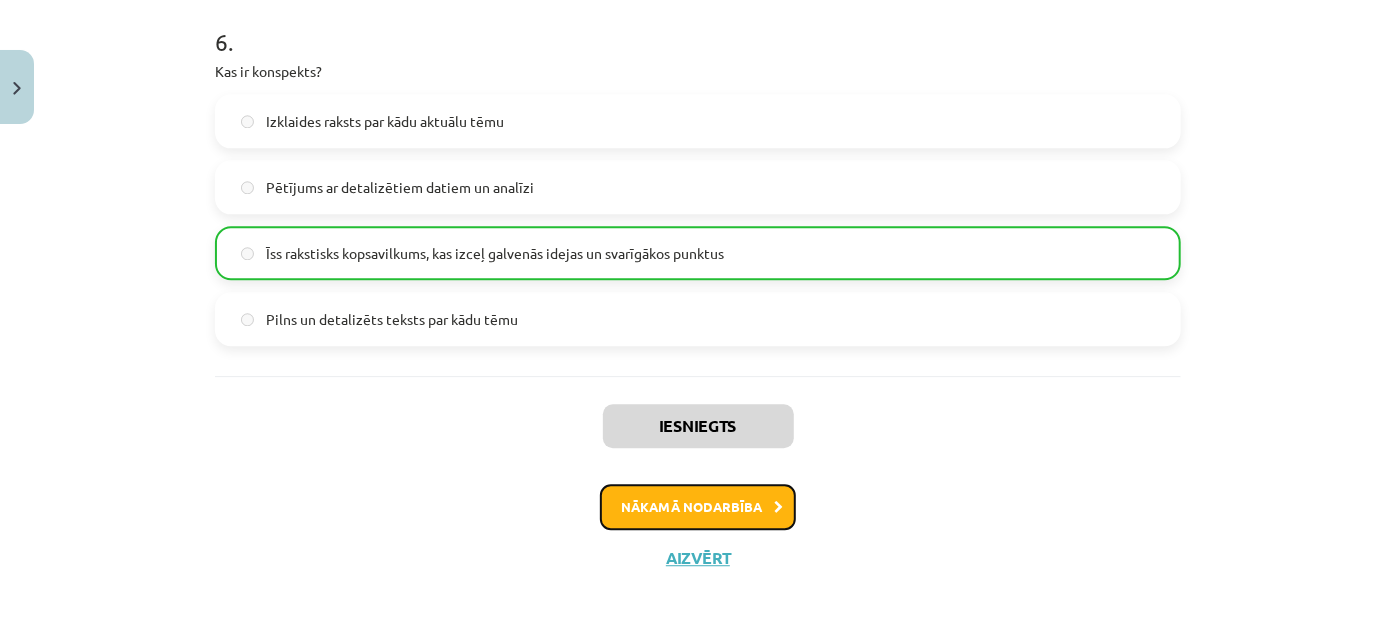 click on "Nākamā nodarbība" 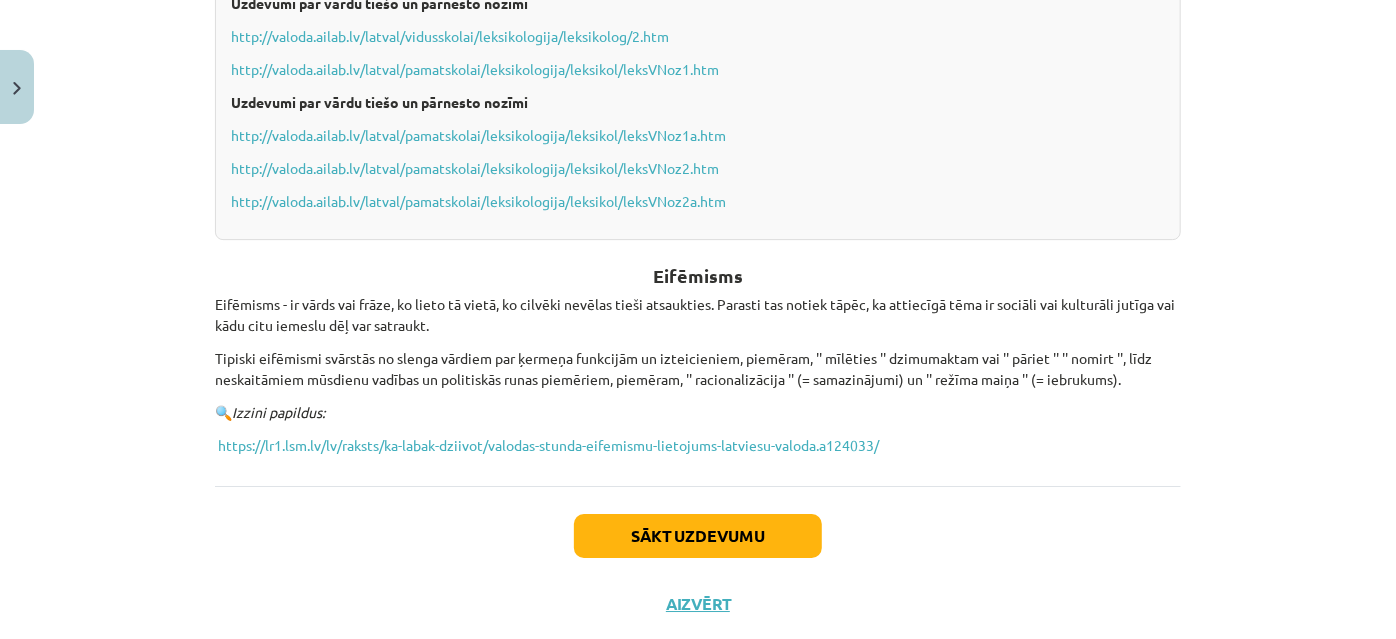 scroll, scrollTop: 3141, scrollLeft: 0, axis: vertical 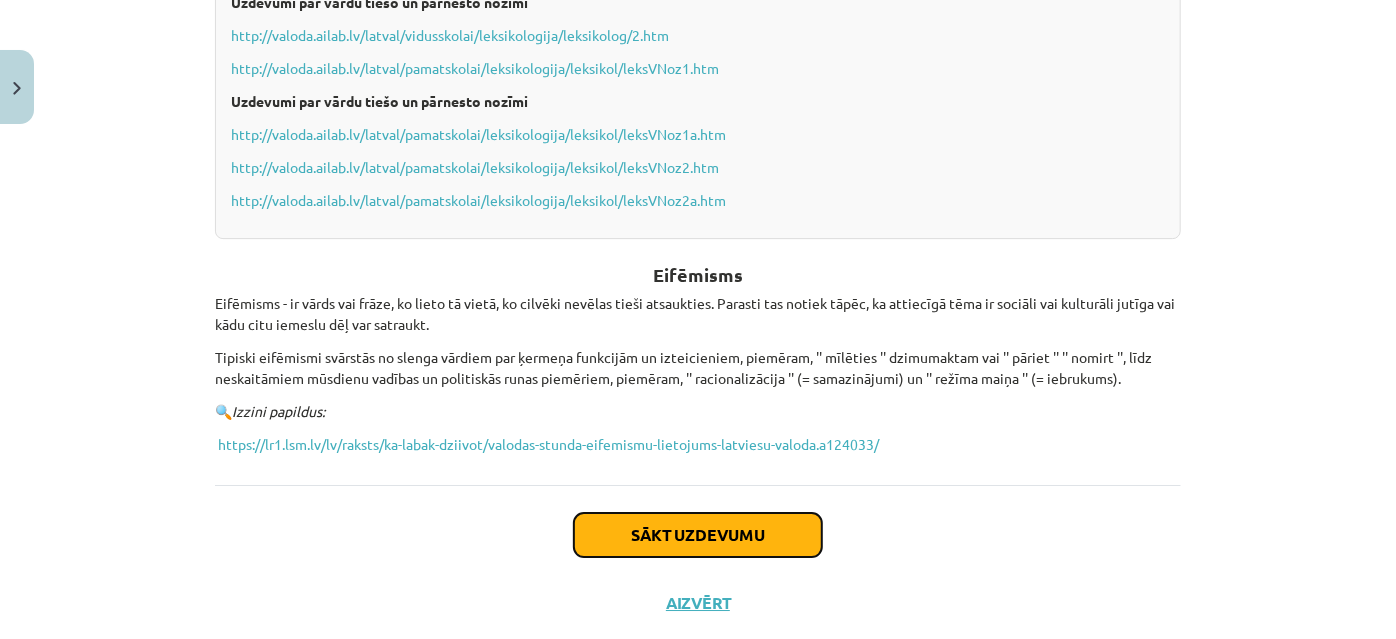 click on "Sākt uzdevumu" 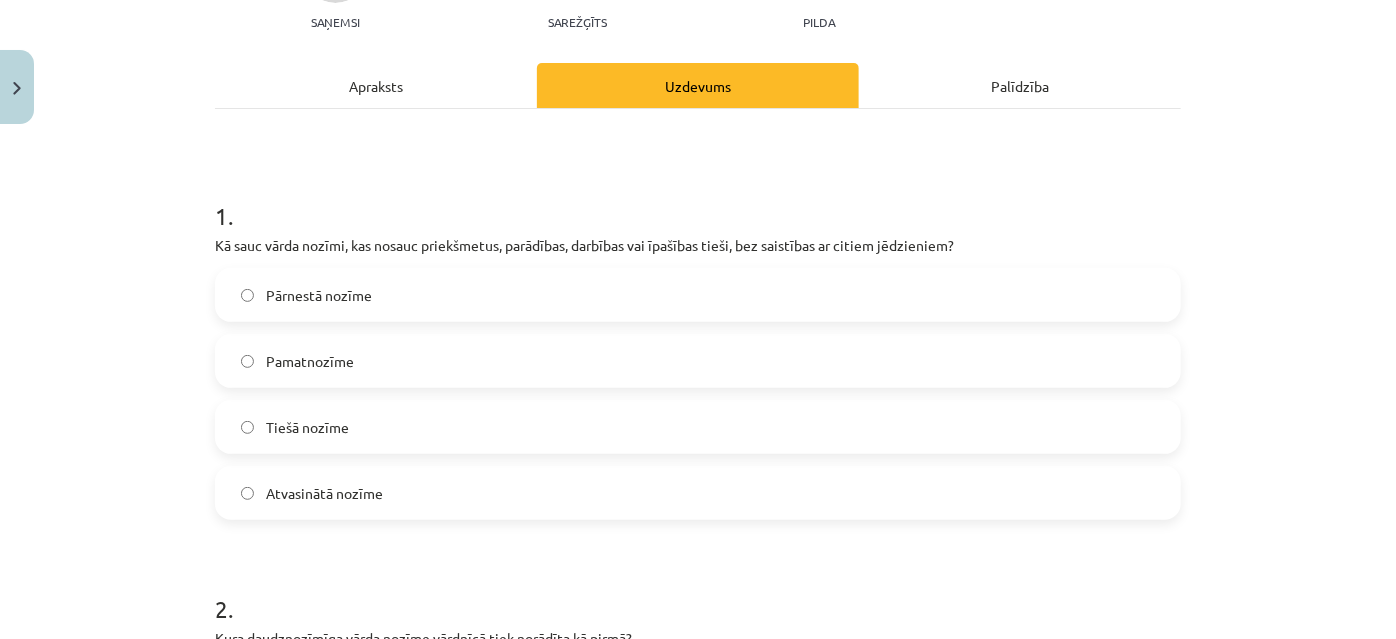 scroll, scrollTop: 232, scrollLeft: 0, axis: vertical 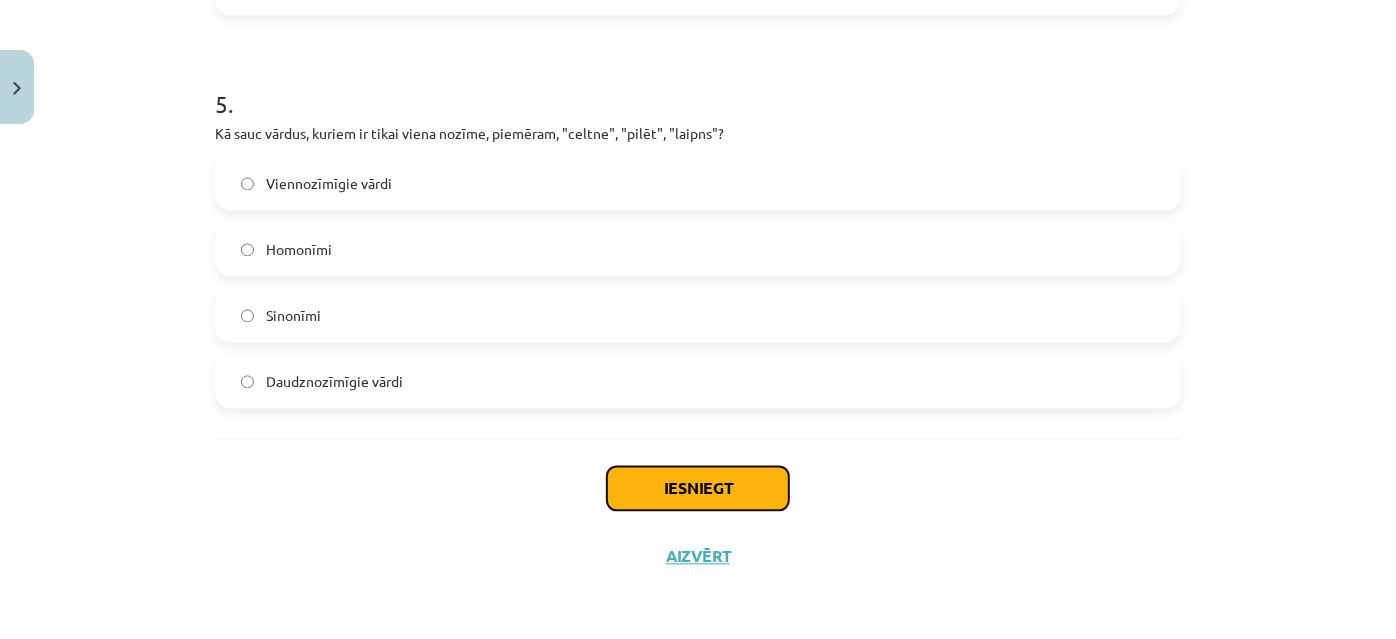 click on "Iesniegt" 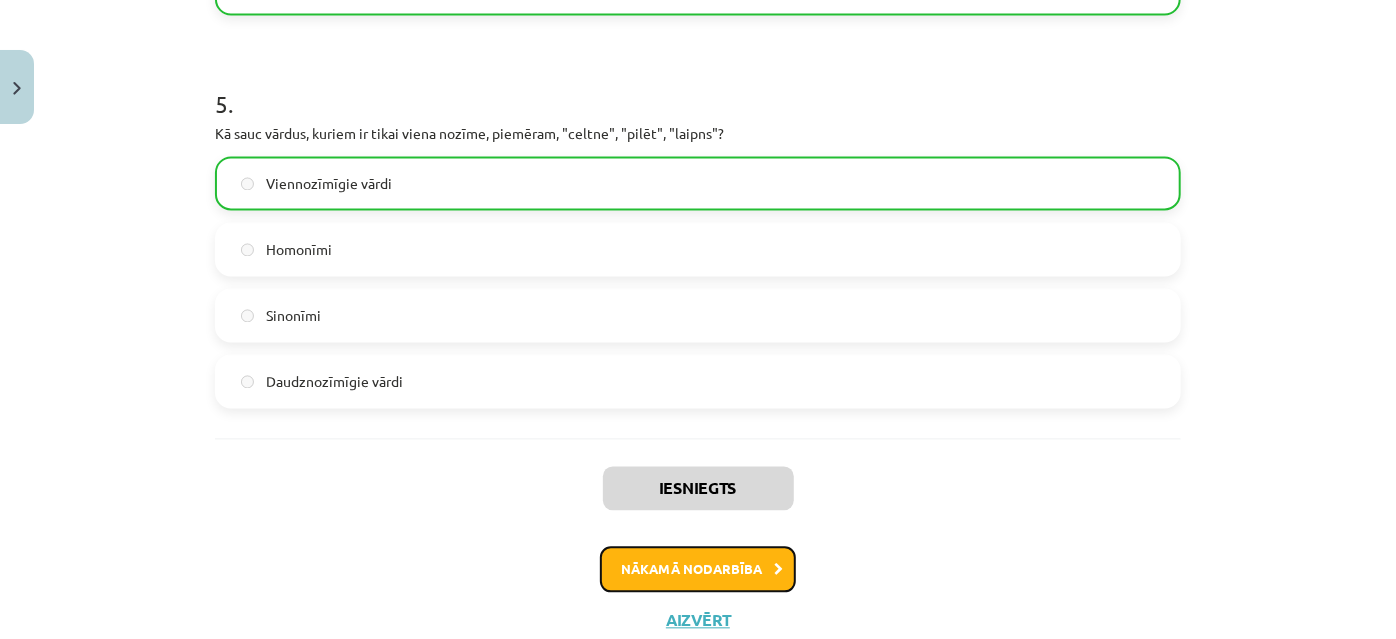 click on "Nākamā nodarbība" 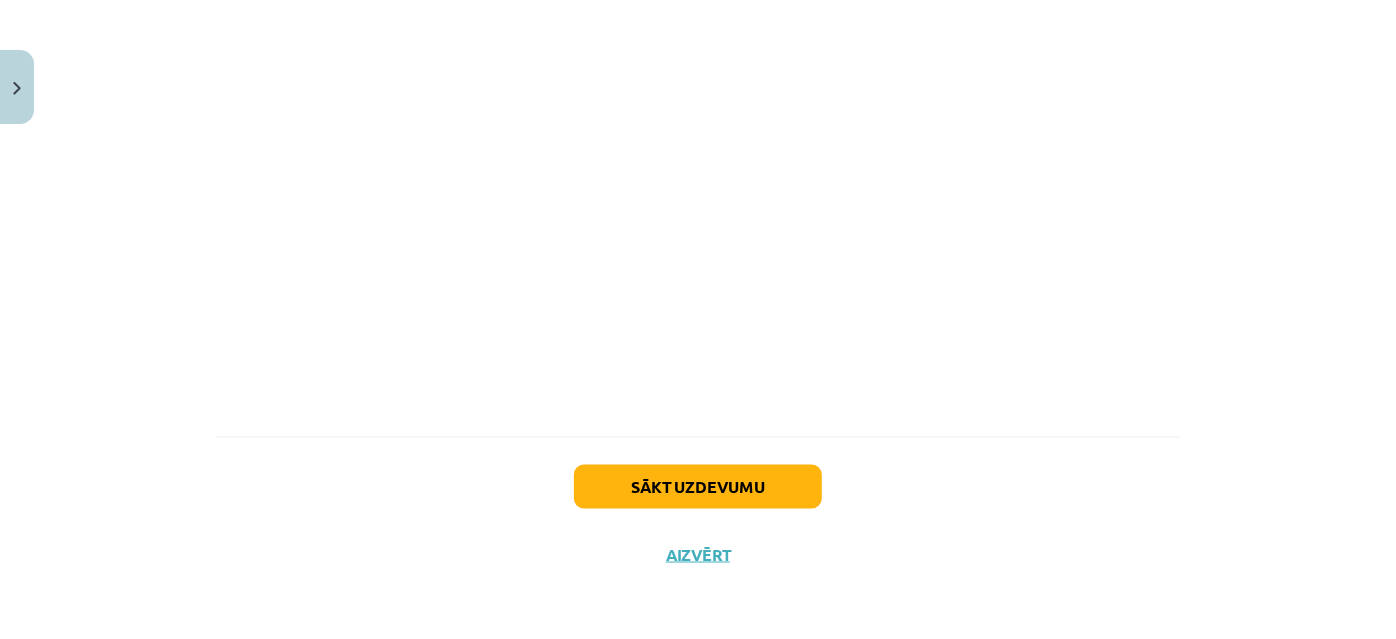 scroll, scrollTop: 16734, scrollLeft: 0, axis: vertical 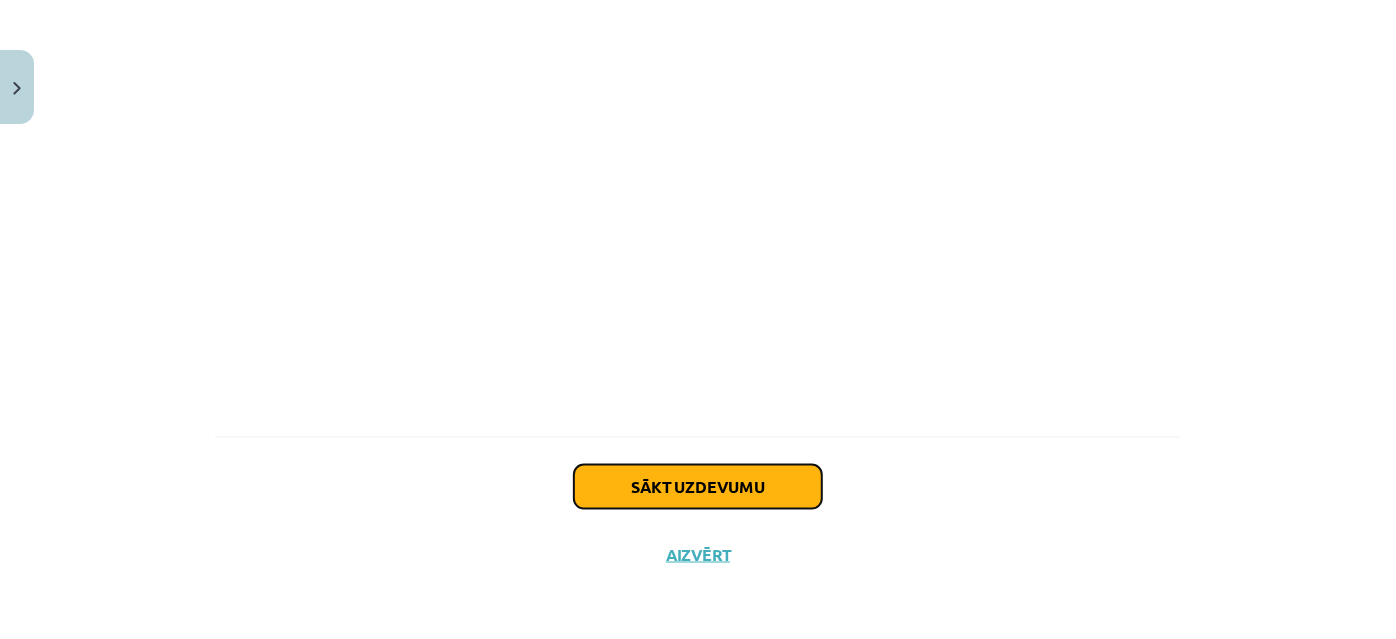 click on "Sākt uzdevumu" 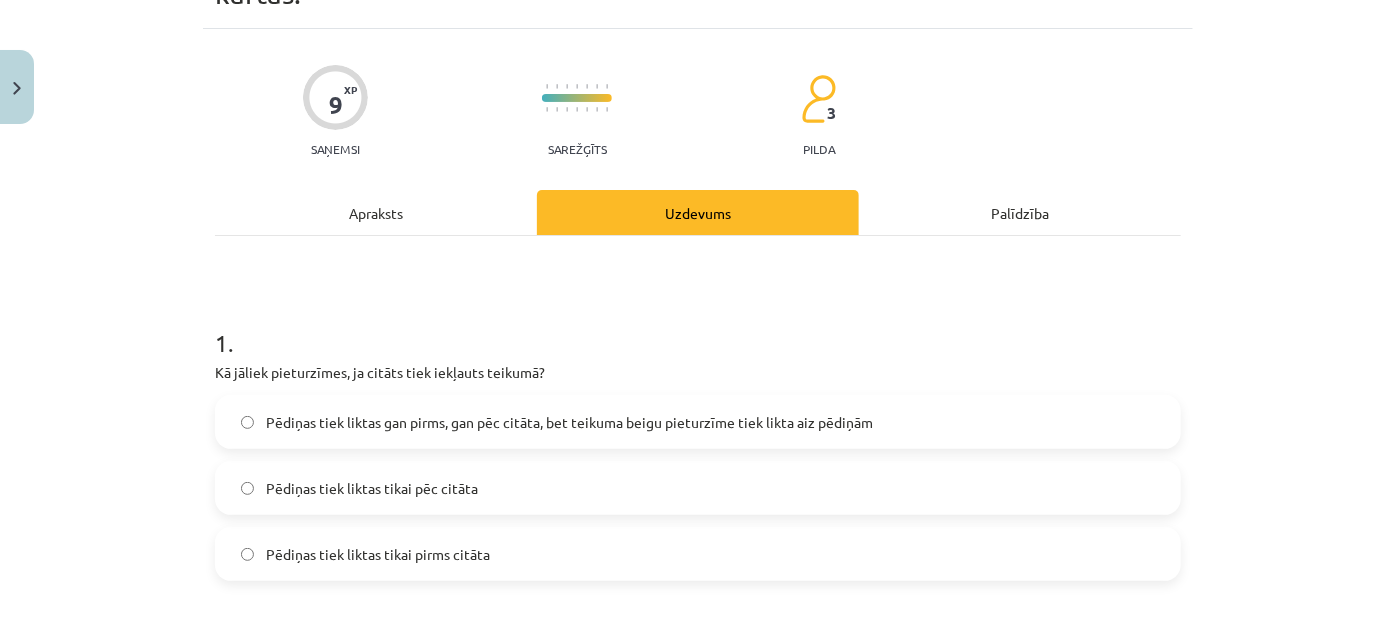 scroll, scrollTop: 0, scrollLeft: 0, axis: both 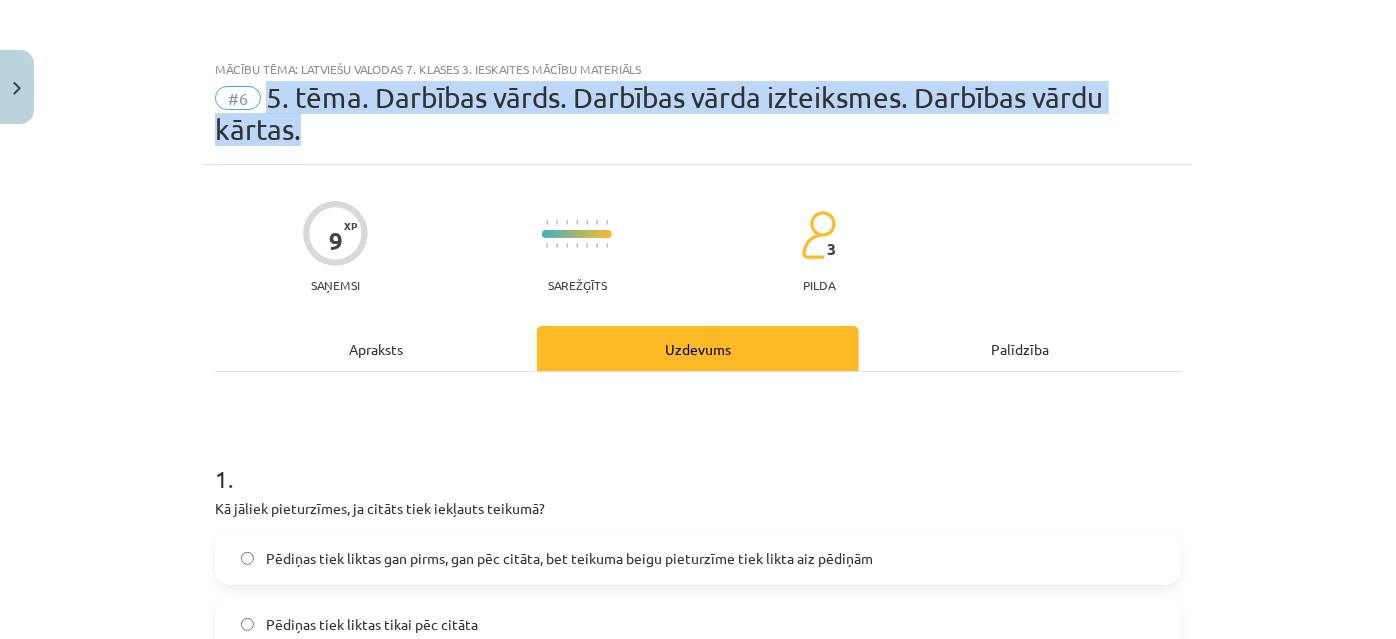 drag, startPoint x: 261, startPoint y: 88, endPoint x: 343, endPoint y: 127, distance: 90.80198 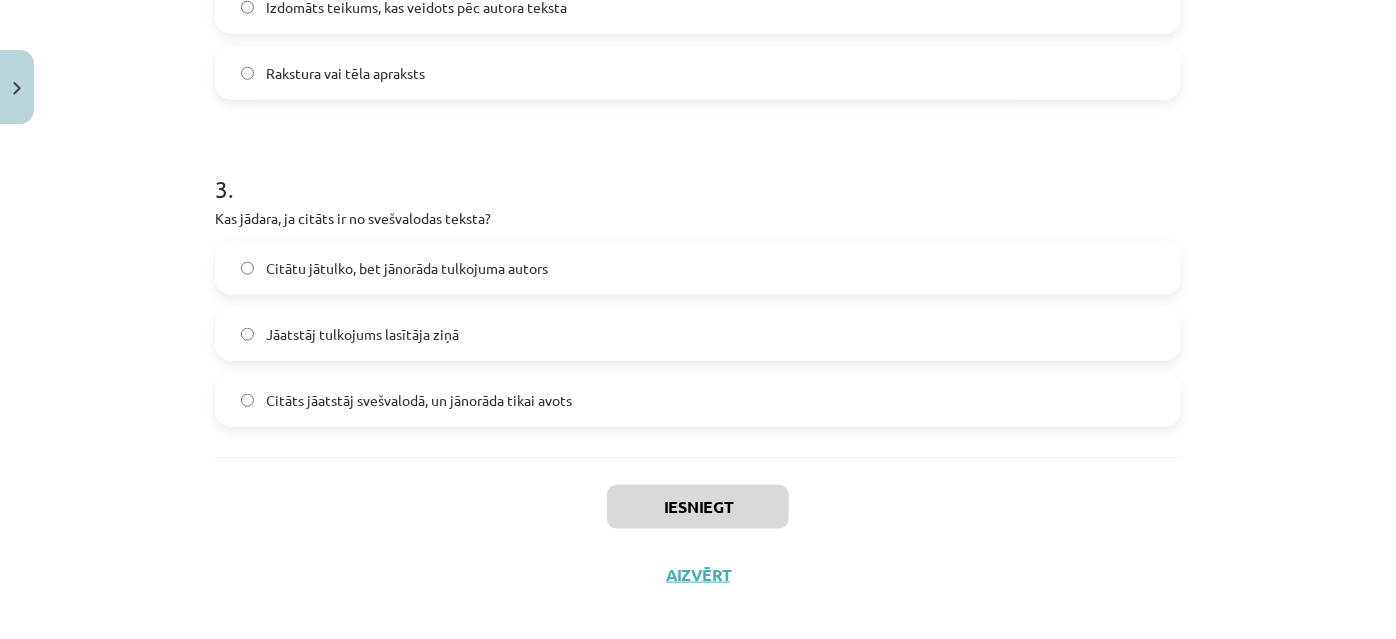 scroll, scrollTop: 962, scrollLeft: 0, axis: vertical 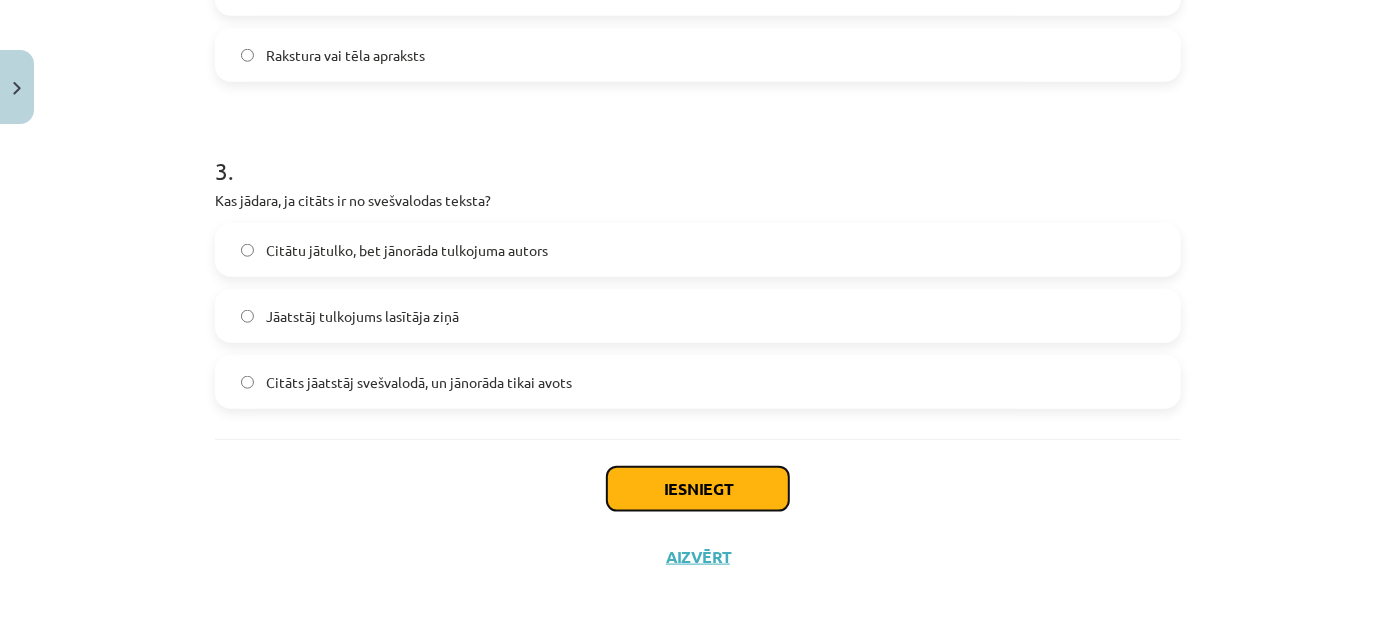 click on "Iesniegt" 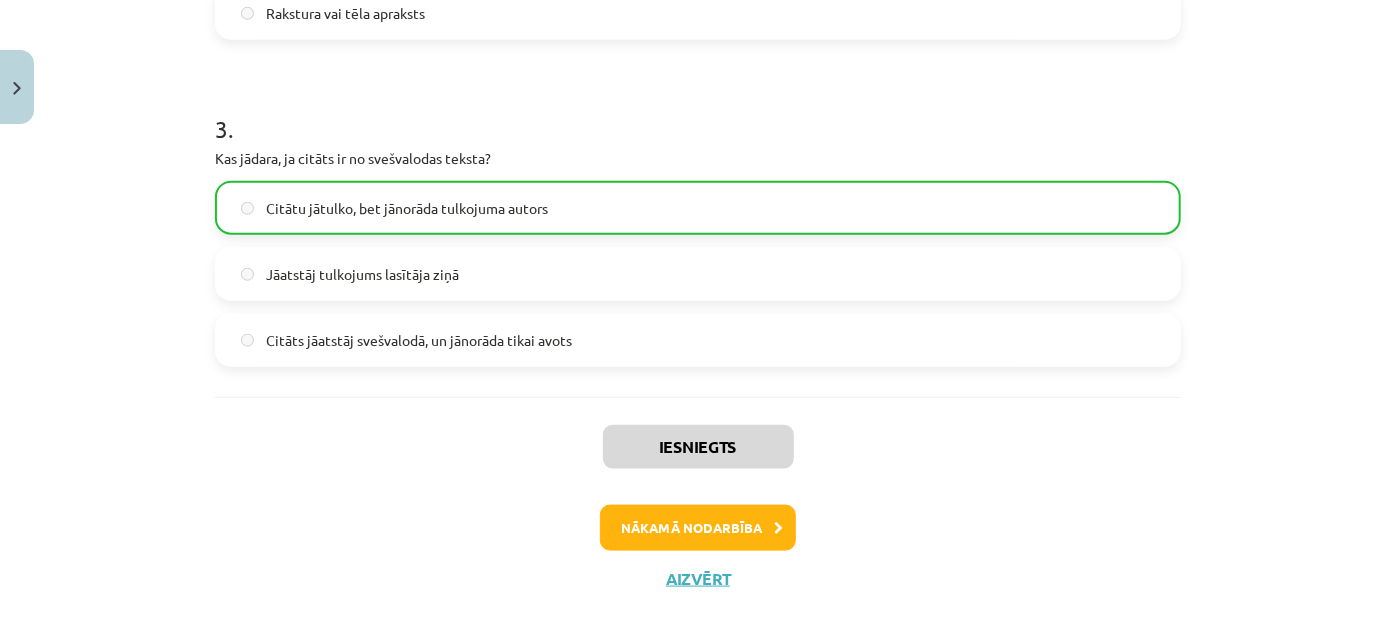 scroll, scrollTop: 1026, scrollLeft: 0, axis: vertical 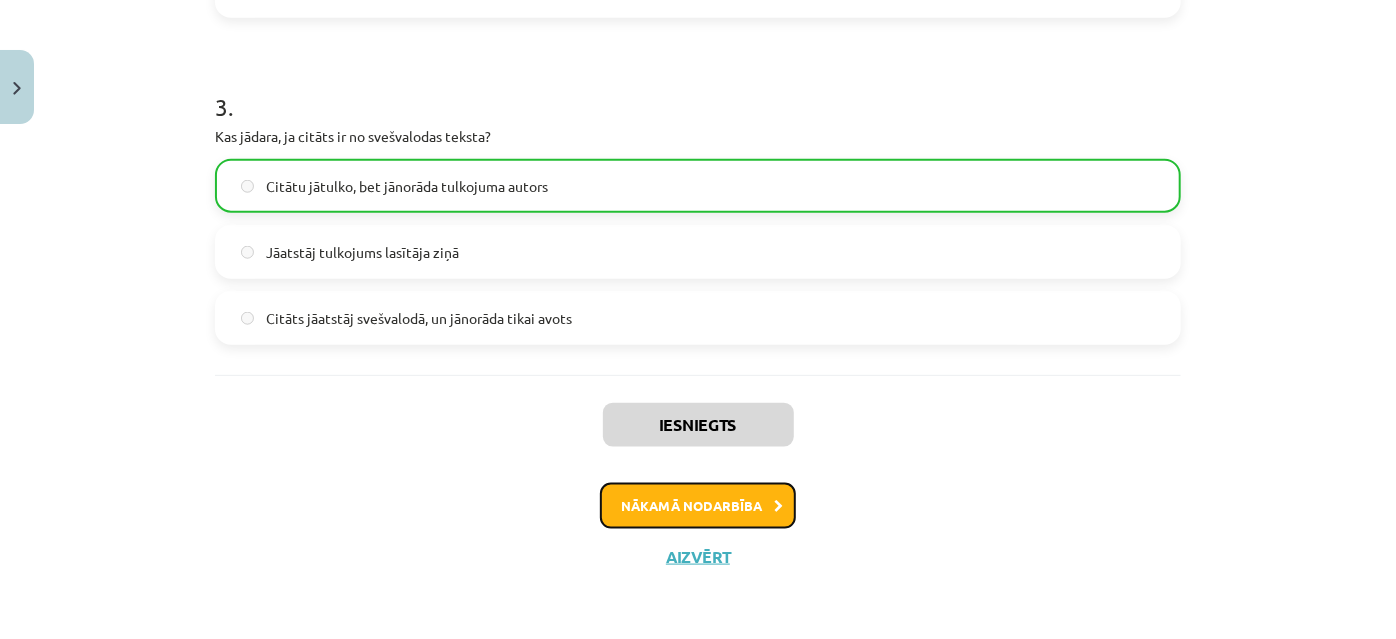 click on "Nākamā nodarbība" 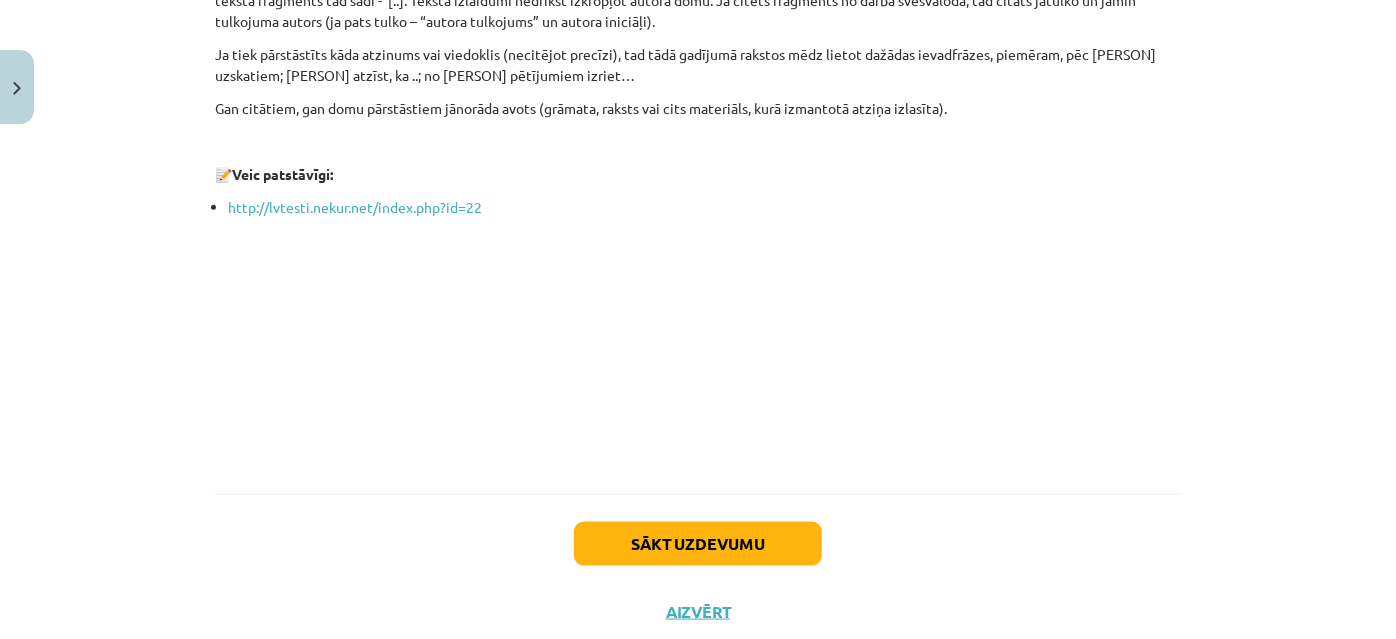 scroll, scrollTop: 1106, scrollLeft: 0, axis: vertical 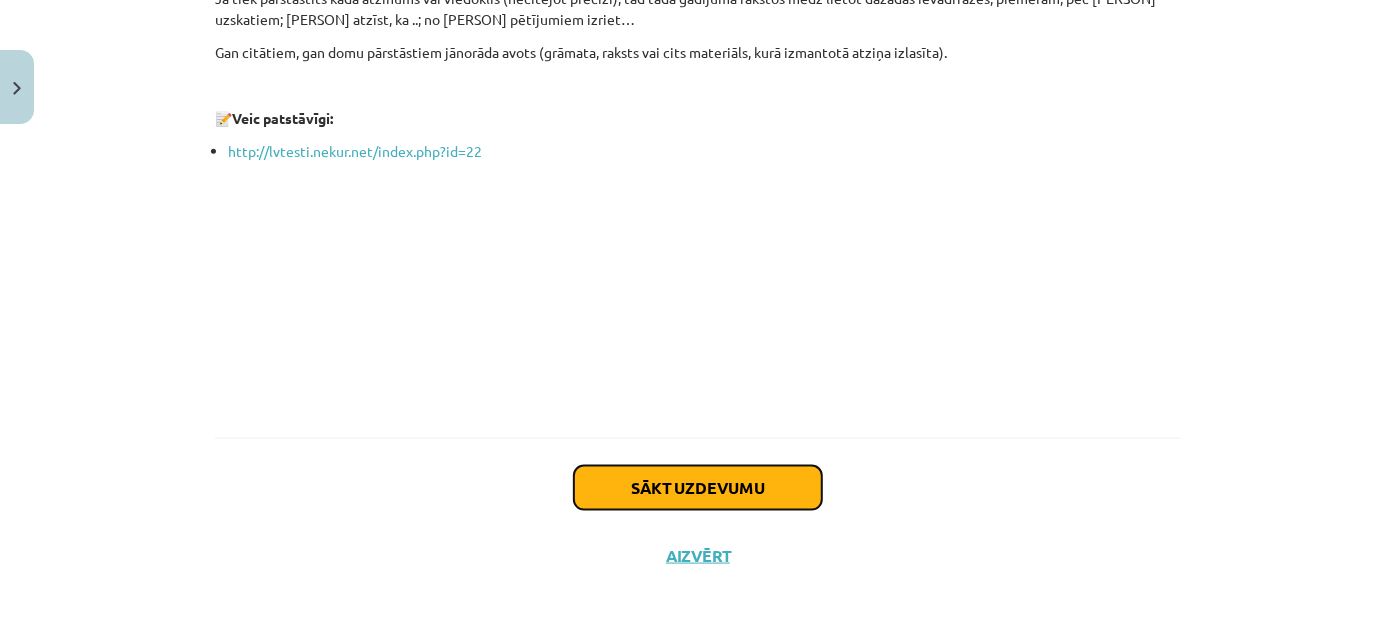click on "Sākt uzdevumu" 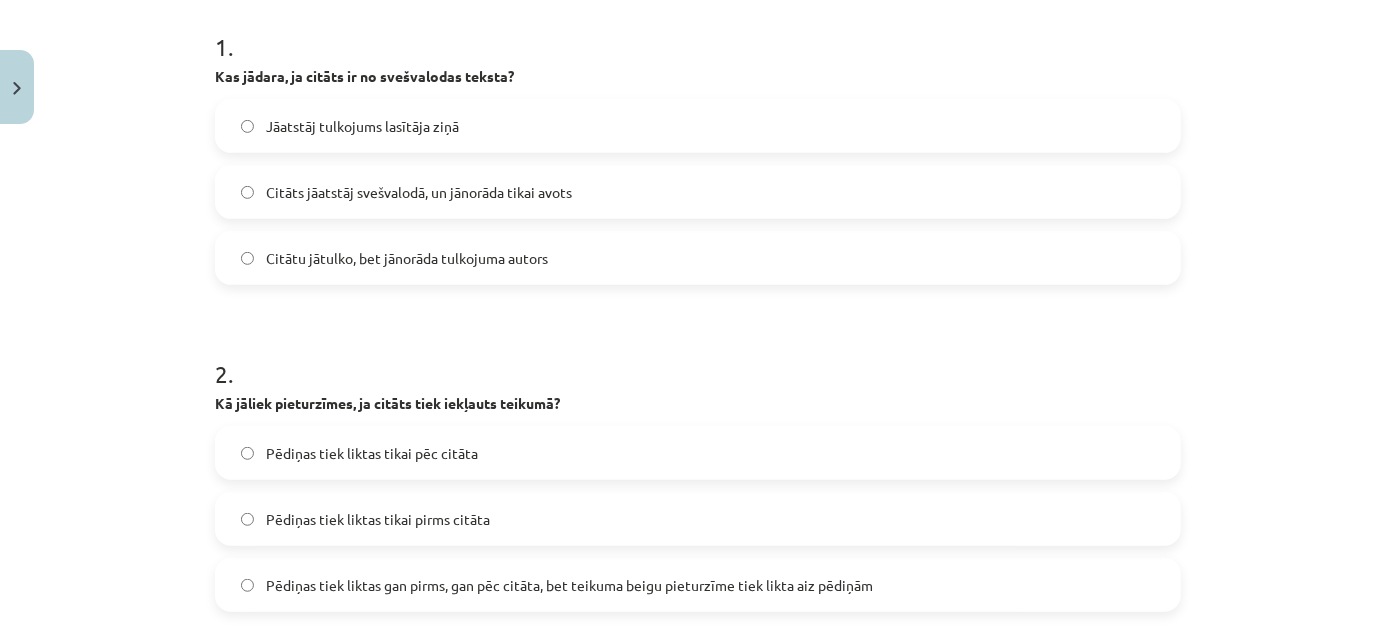 scroll, scrollTop: 413, scrollLeft: 0, axis: vertical 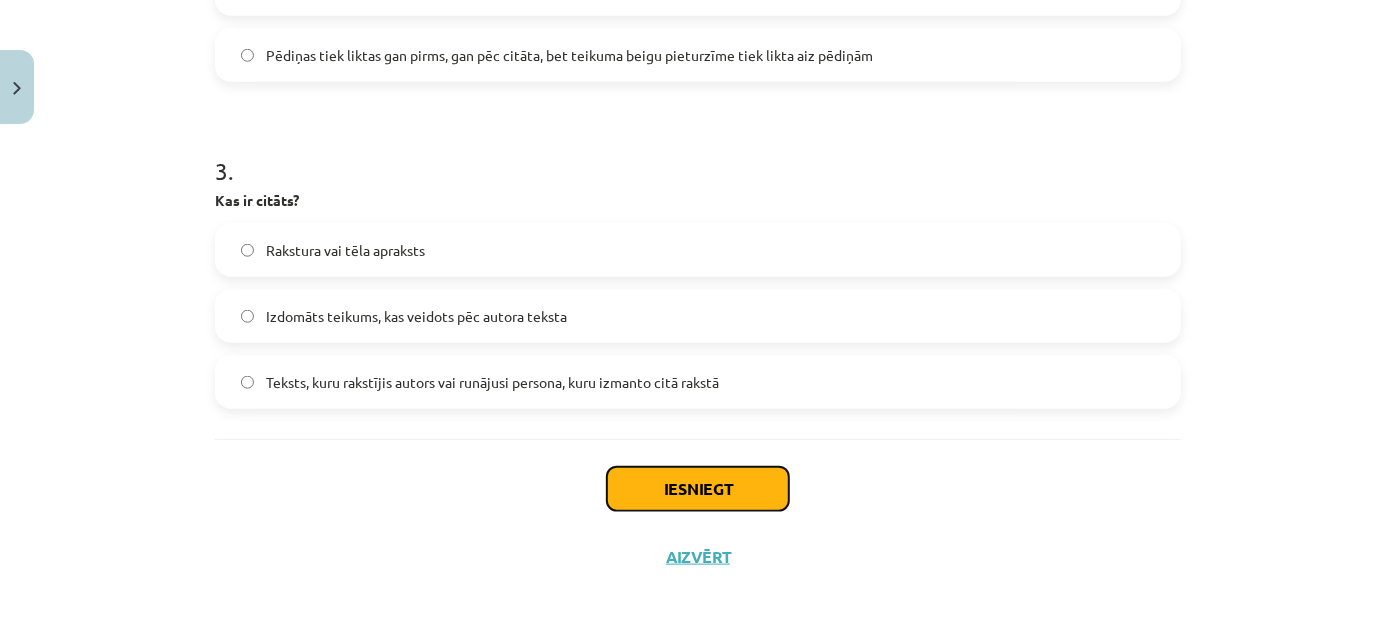click on "Iesniegt" 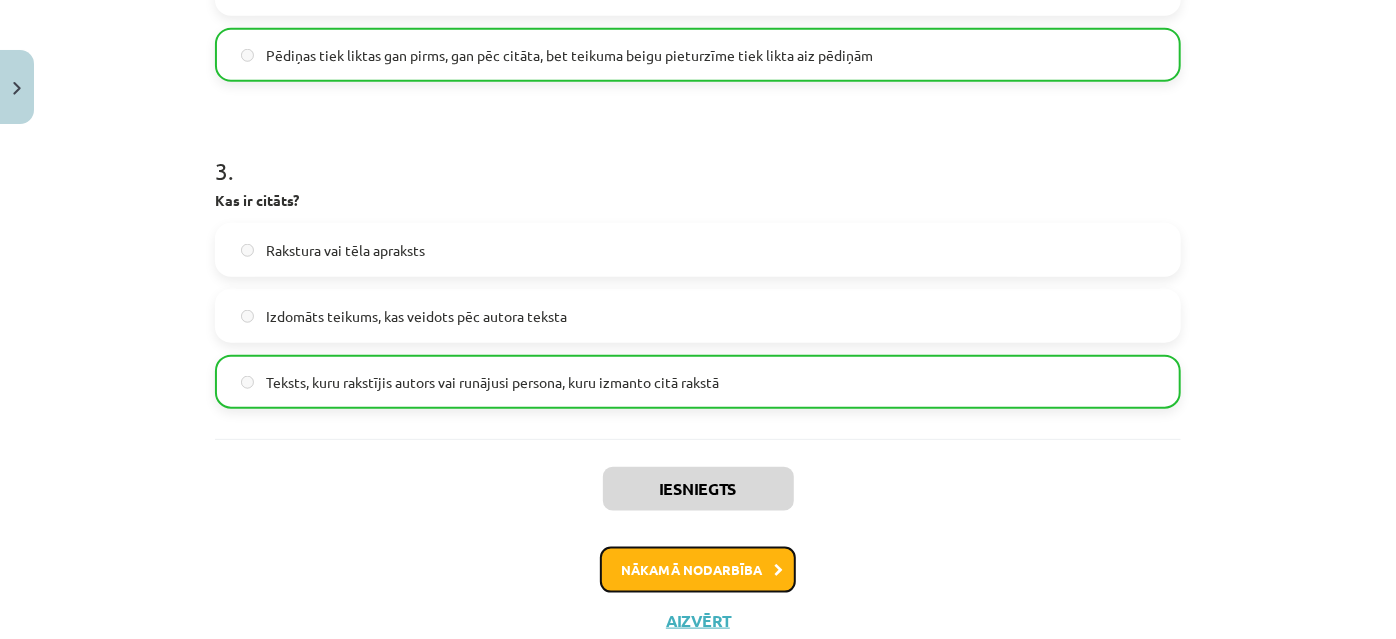 click on "Nākamā nodarbība" 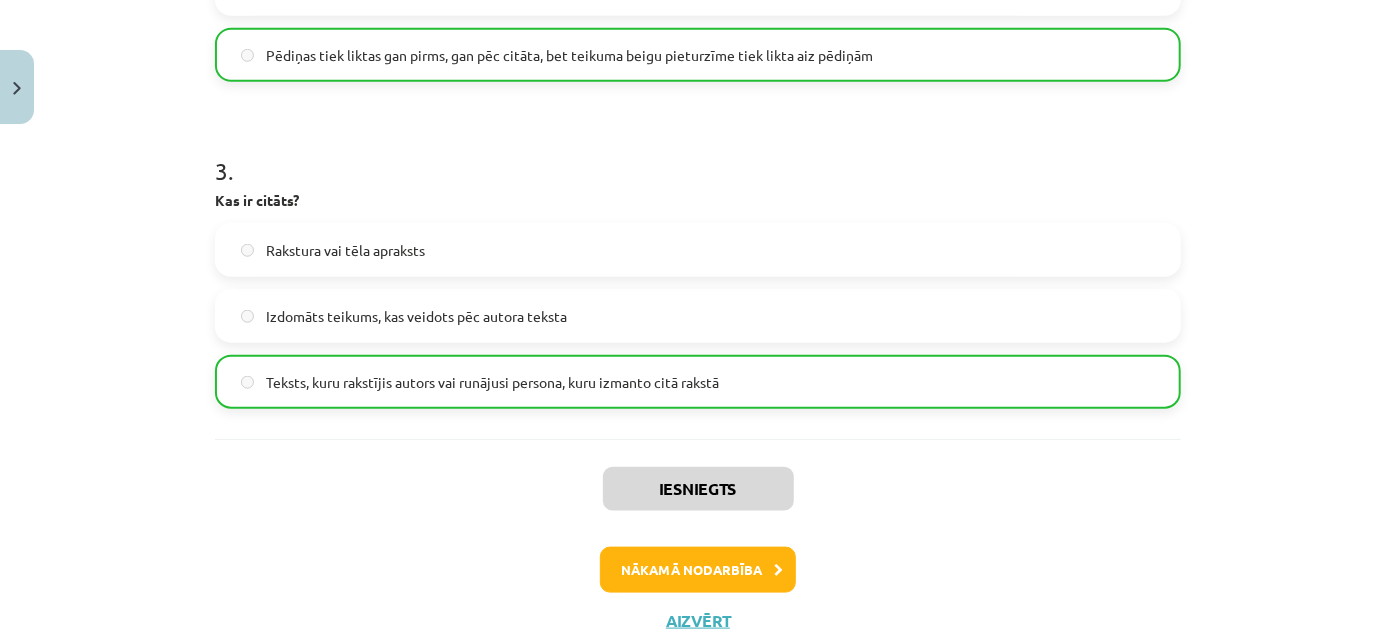 scroll, scrollTop: 0, scrollLeft: 0, axis: both 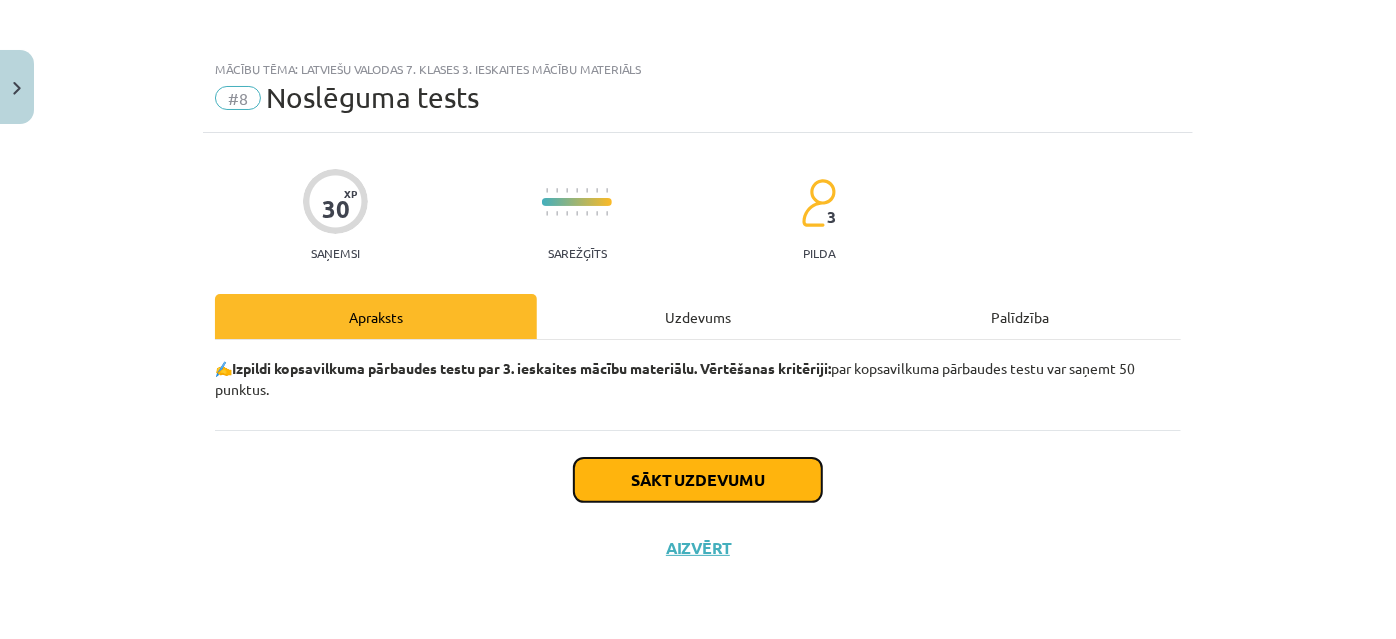 click on "Sākt uzdevumu" 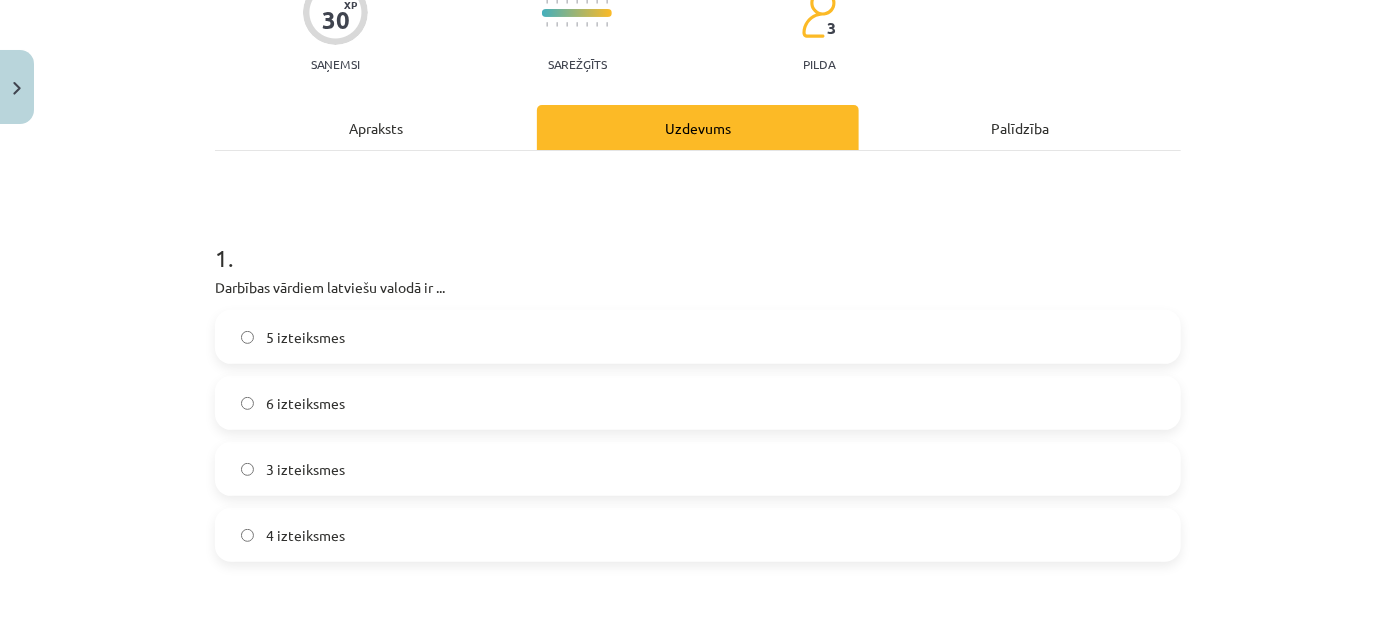 scroll, scrollTop: 454, scrollLeft: 0, axis: vertical 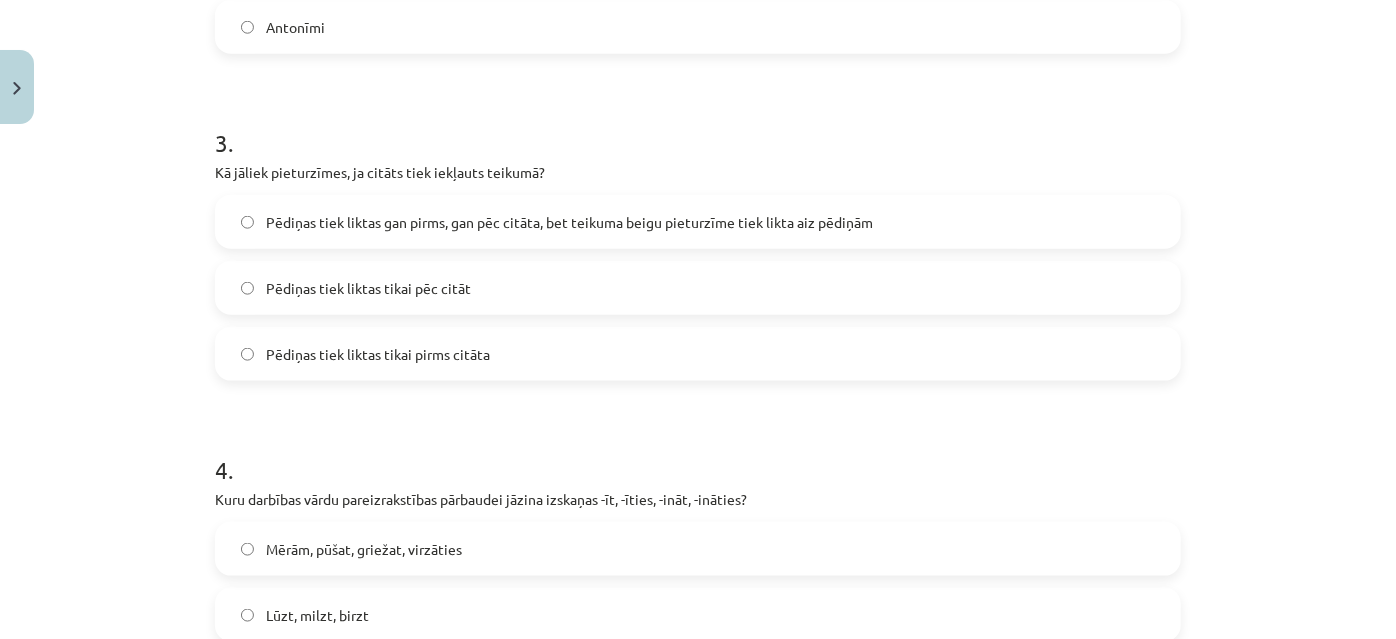 click on "Pēdiņas tiek liktas gan pirms, gan pēc citāta, bet teikuma beigu pieturzīme tiek likta aiz pēdiņām" 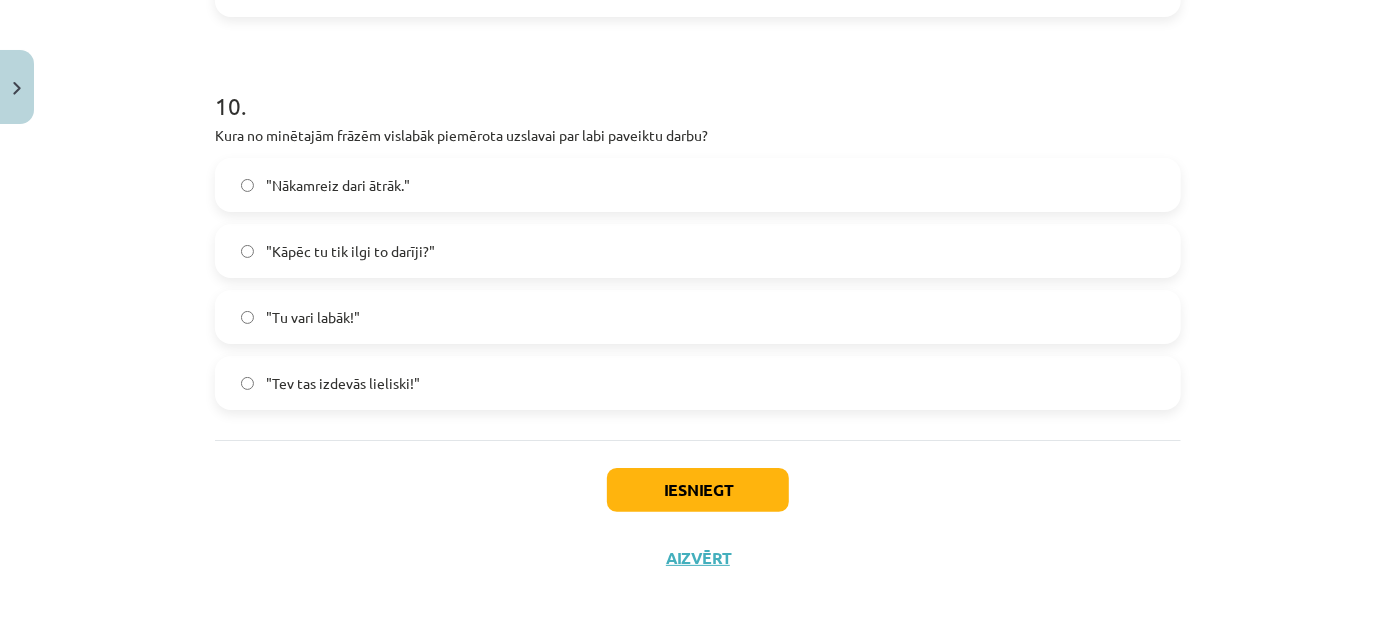 scroll, scrollTop: 3832, scrollLeft: 0, axis: vertical 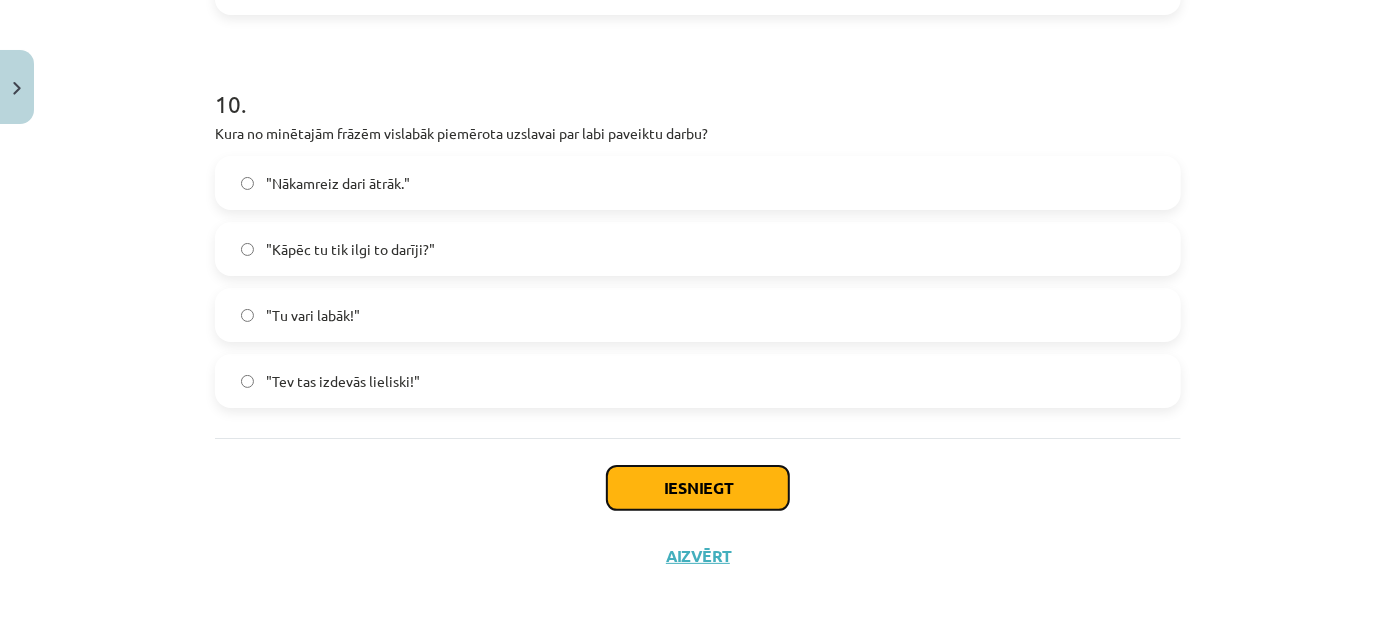 click on "Iesniegt" 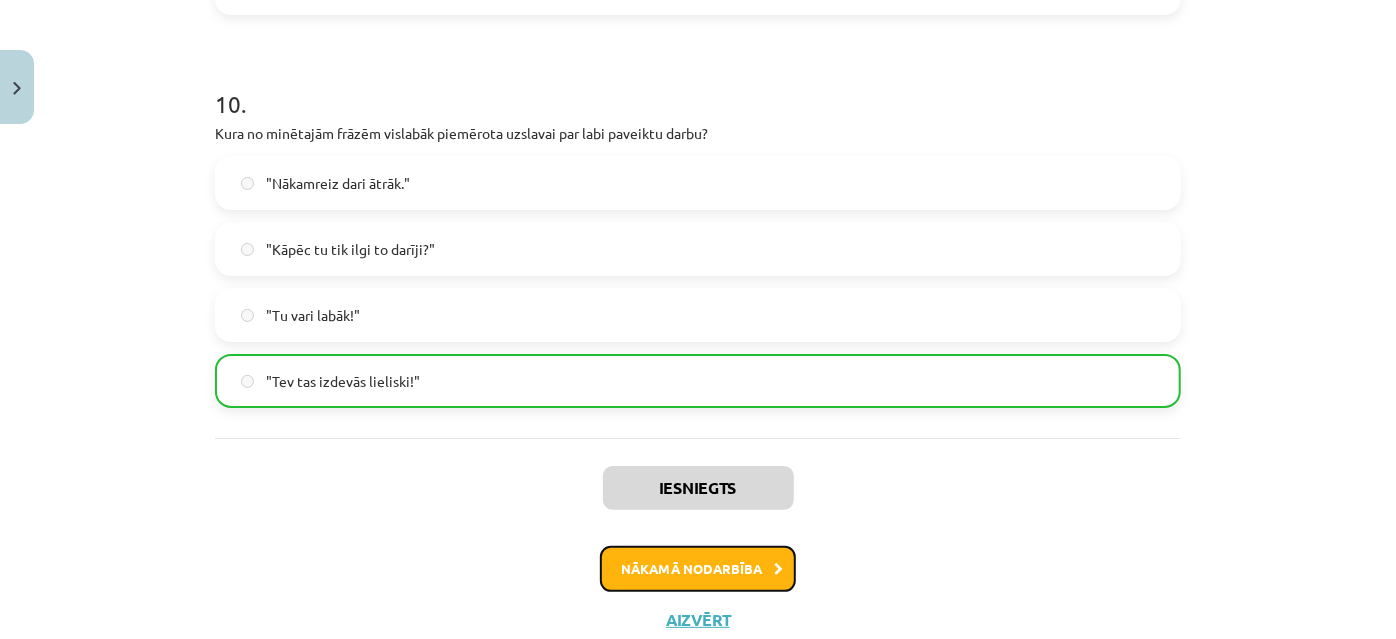 click on "Nākamā nodarbība" 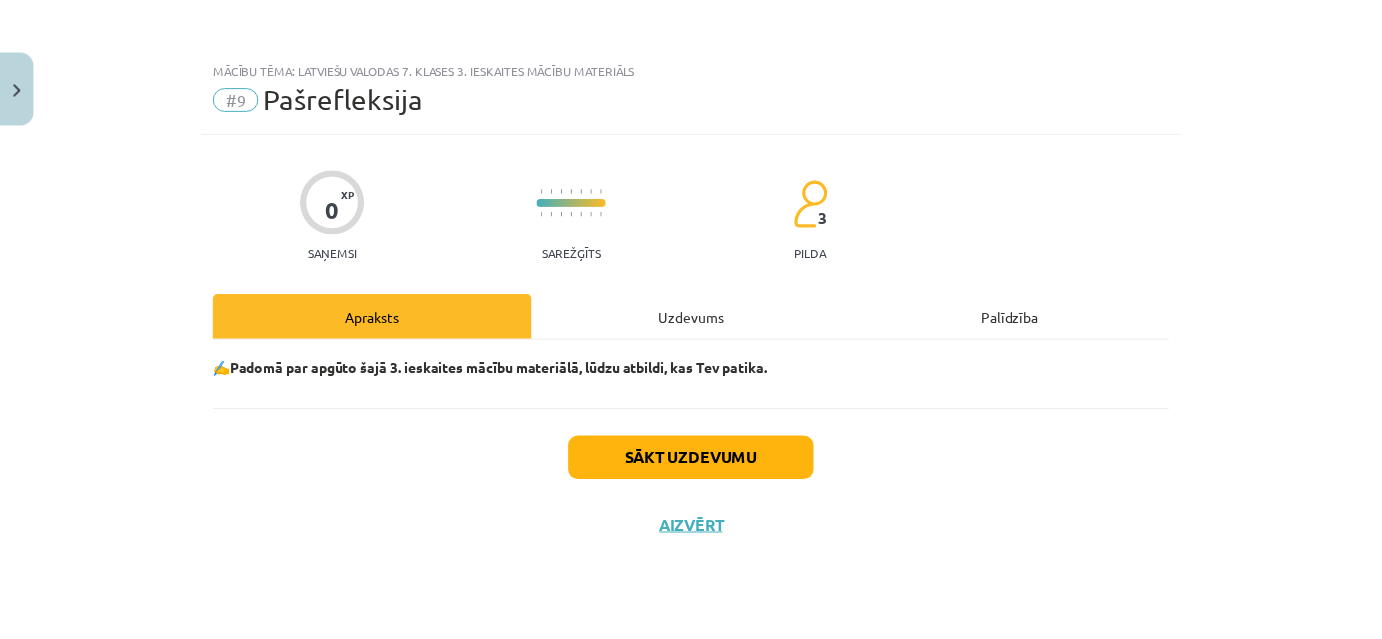 scroll, scrollTop: 0, scrollLeft: 0, axis: both 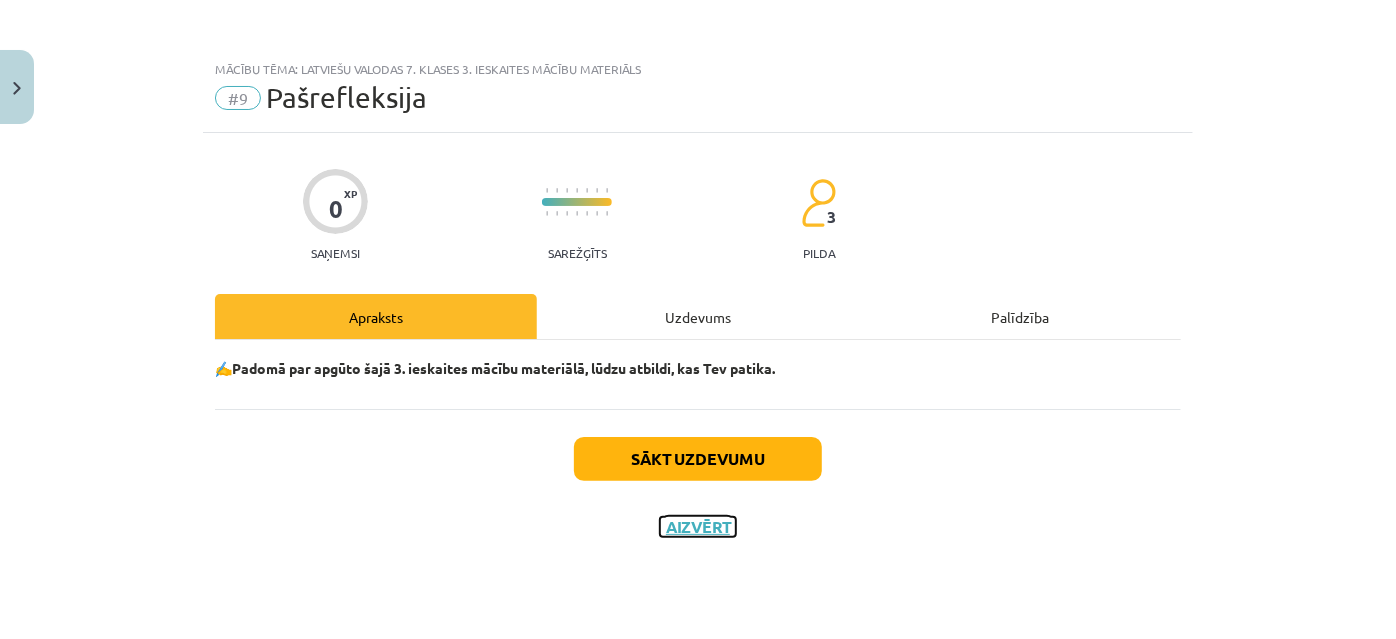 click on "Aizvērt" 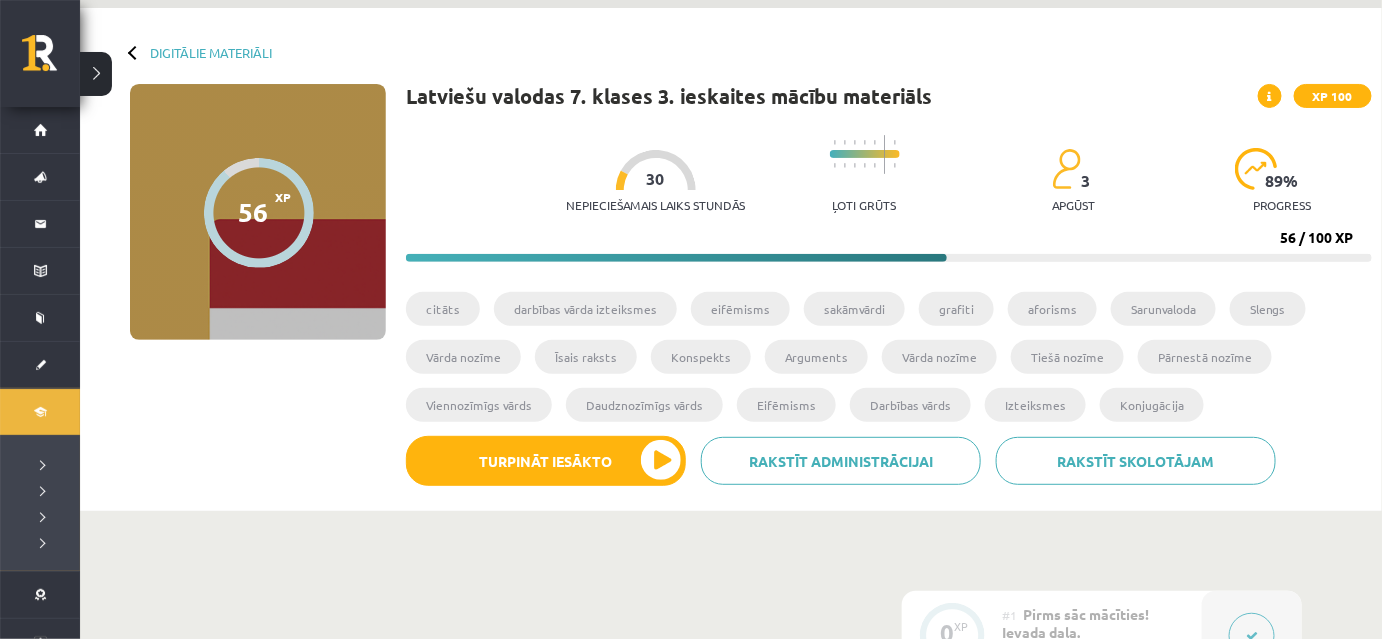 scroll, scrollTop: 0, scrollLeft: 0, axis: both 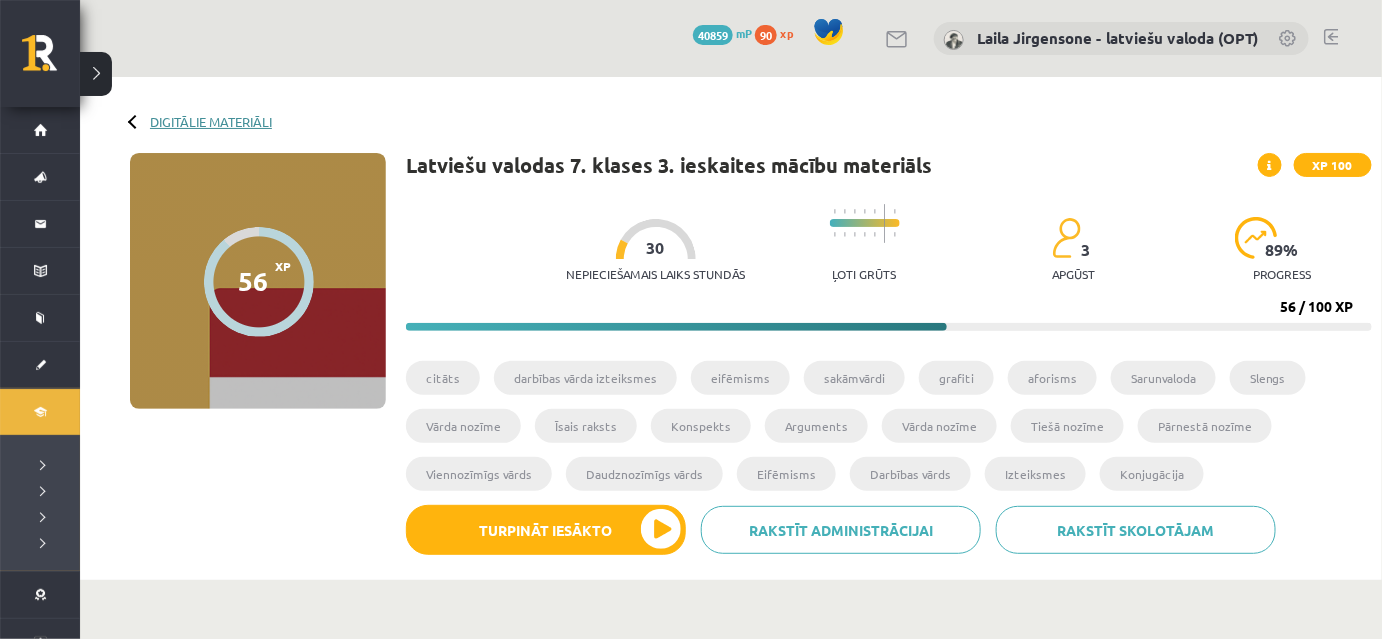 click on "Digitālie materiāli" 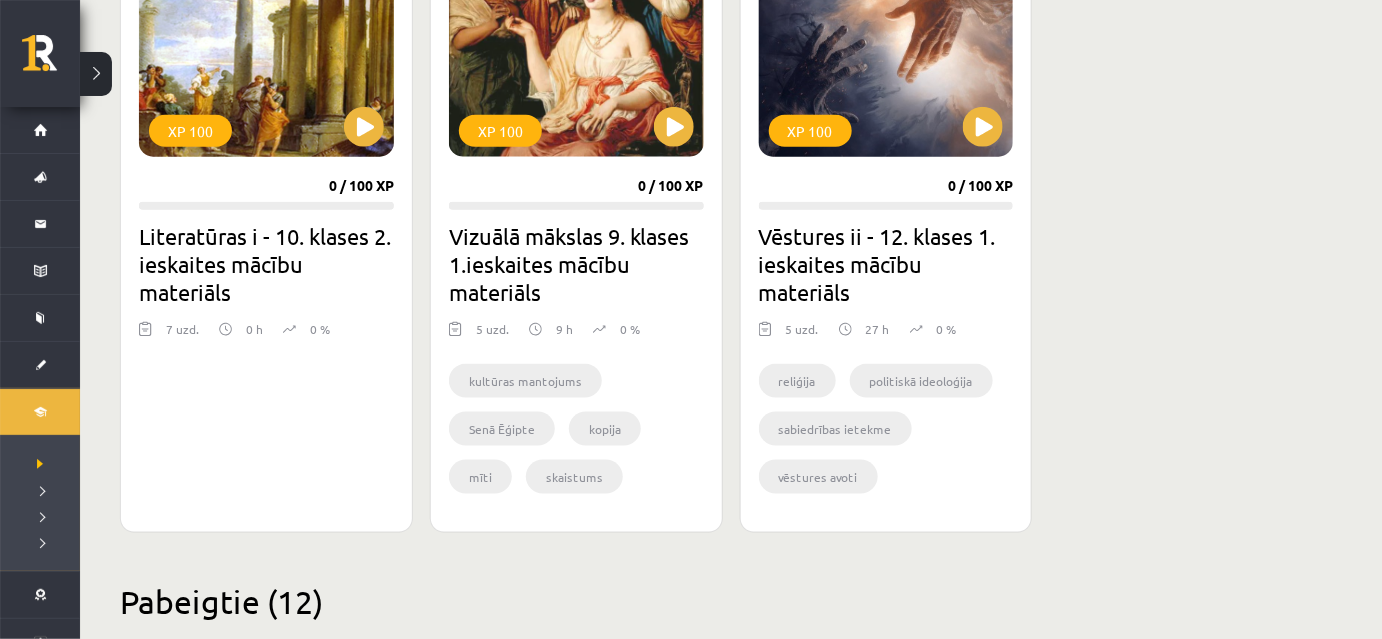 scroll, scrollTop: 513, scrollLeft: 0, axis: vertical 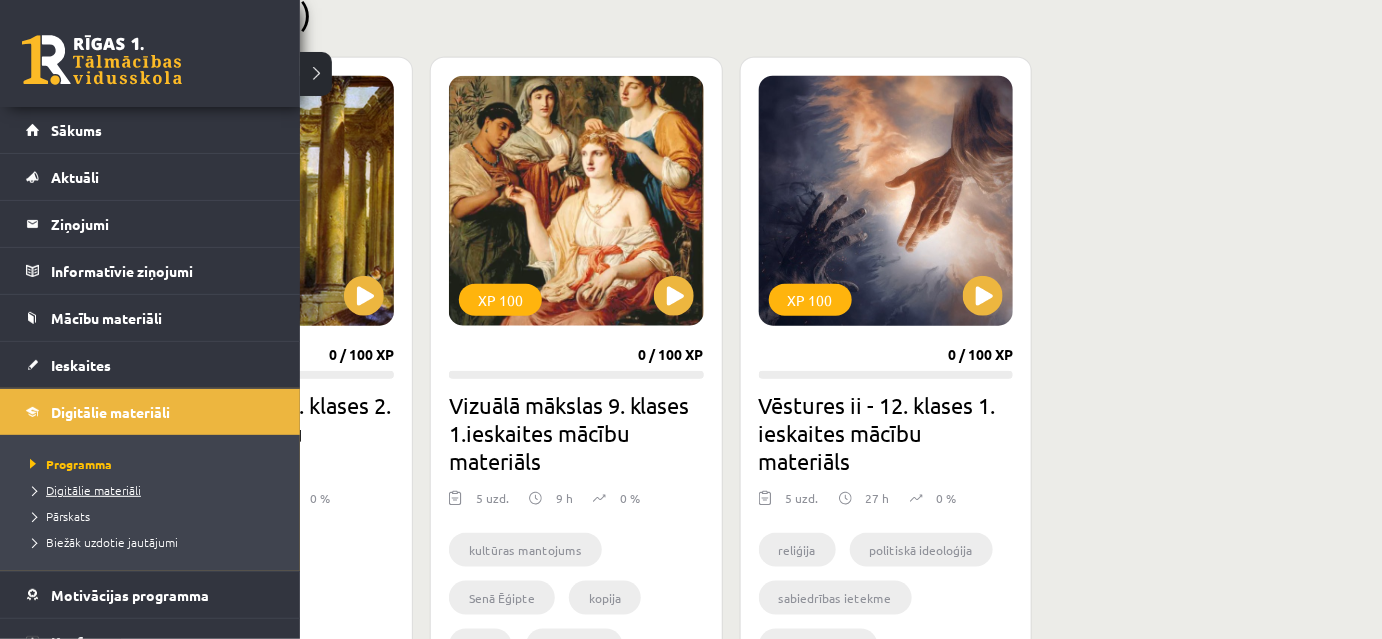 click on "Digitālie materiāli" at bounding box center (83, 490) 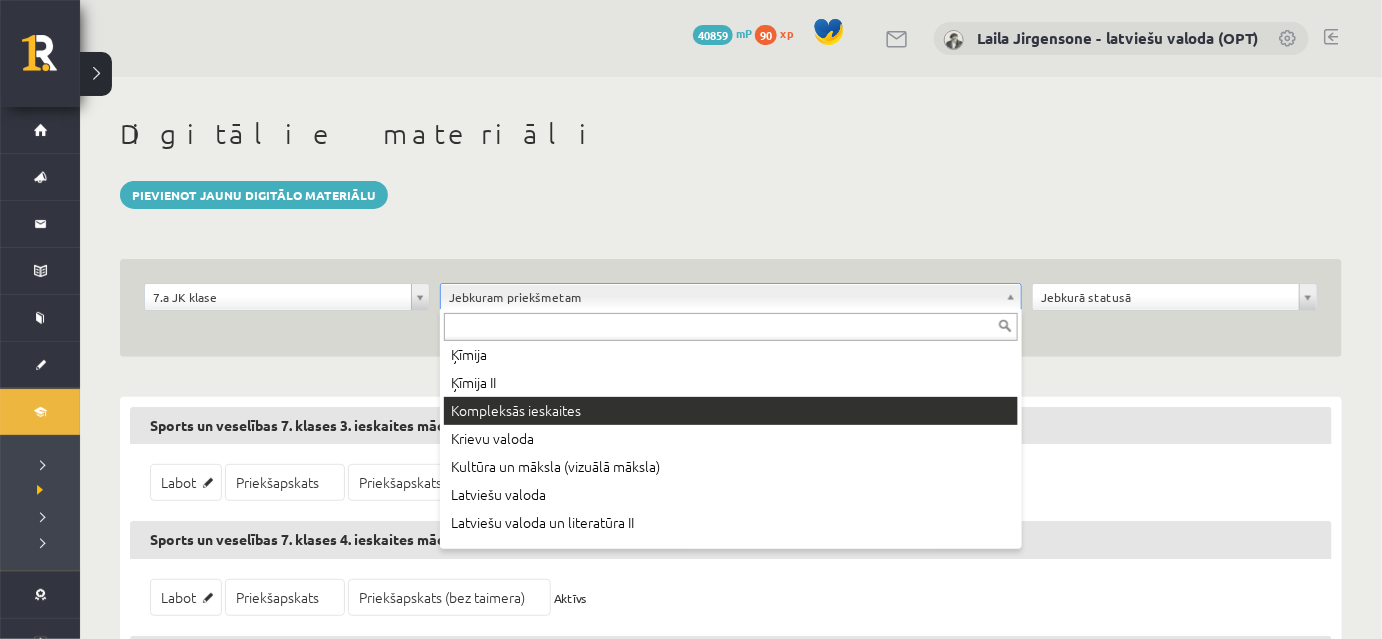 scroll, scrollTop: 454, scrollLeft: 0, axis: vertical 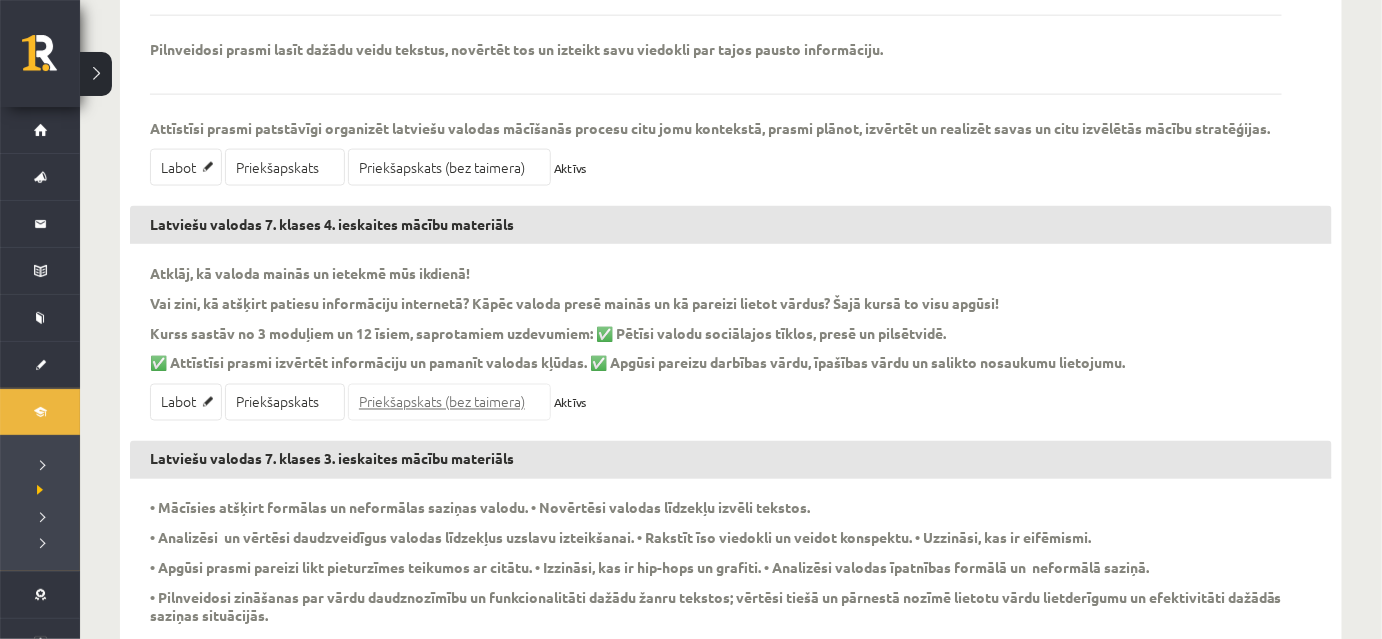 click on "Priekšapskats (bez taimera)" at bounding box center [449, 402] 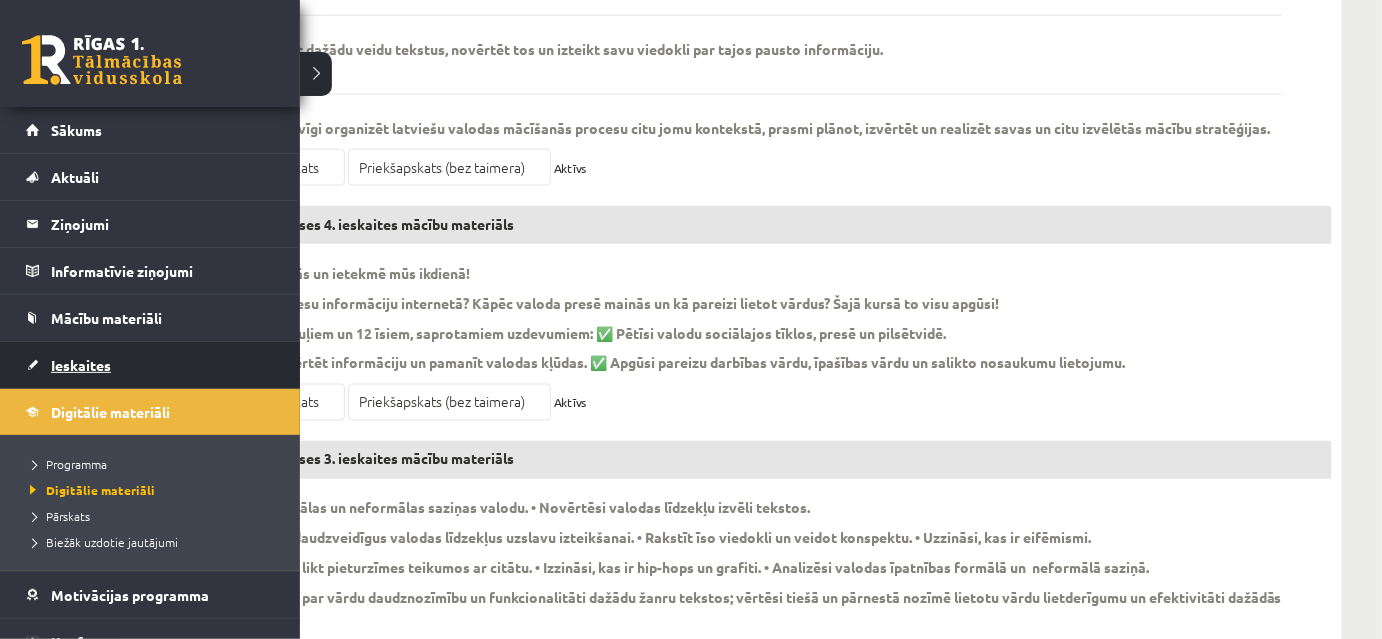 click on "Ieskaites" at bounding box center (81, 365) 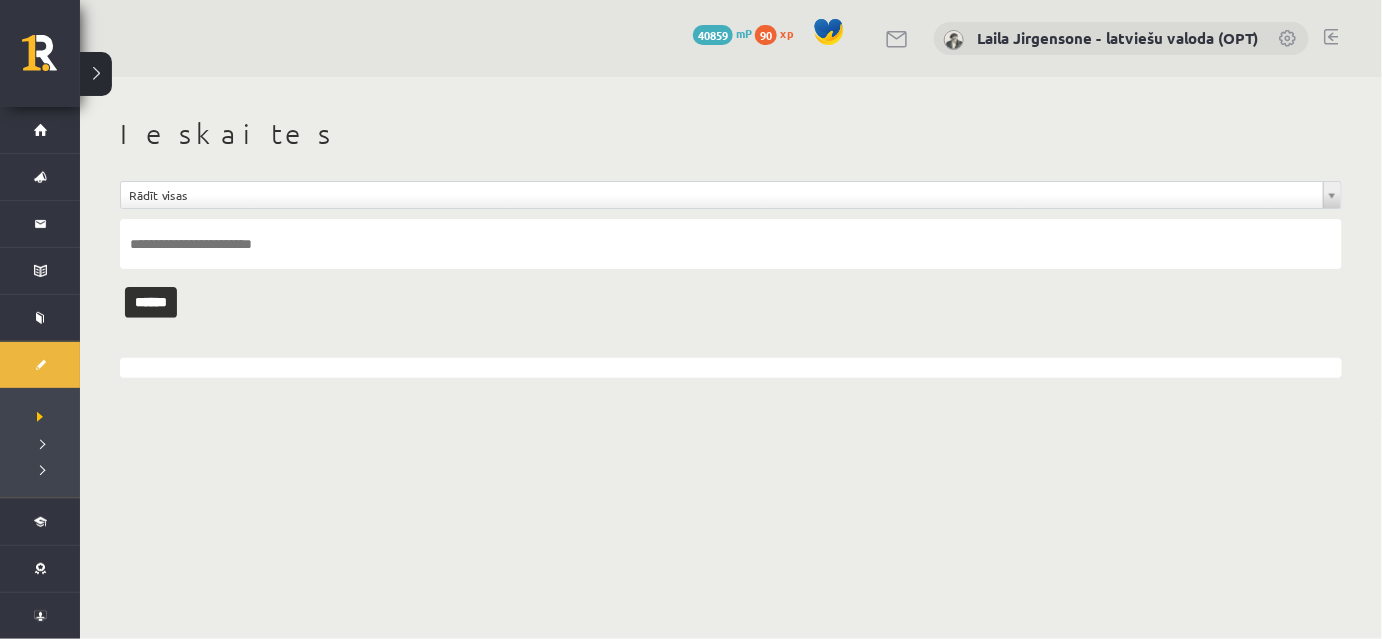 scroll, scrollTop: 0, scrollLeft: 0, axis: both 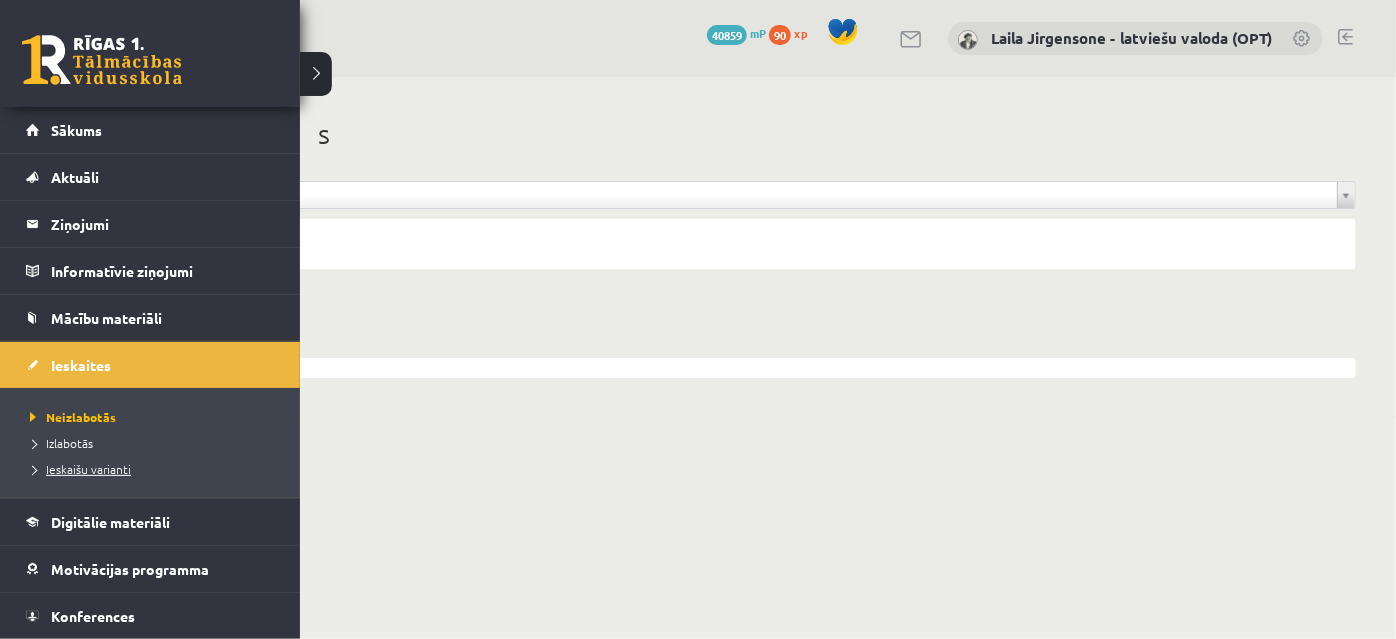 click on "Ieskaišu varianti" at bounding box center (78, 469) 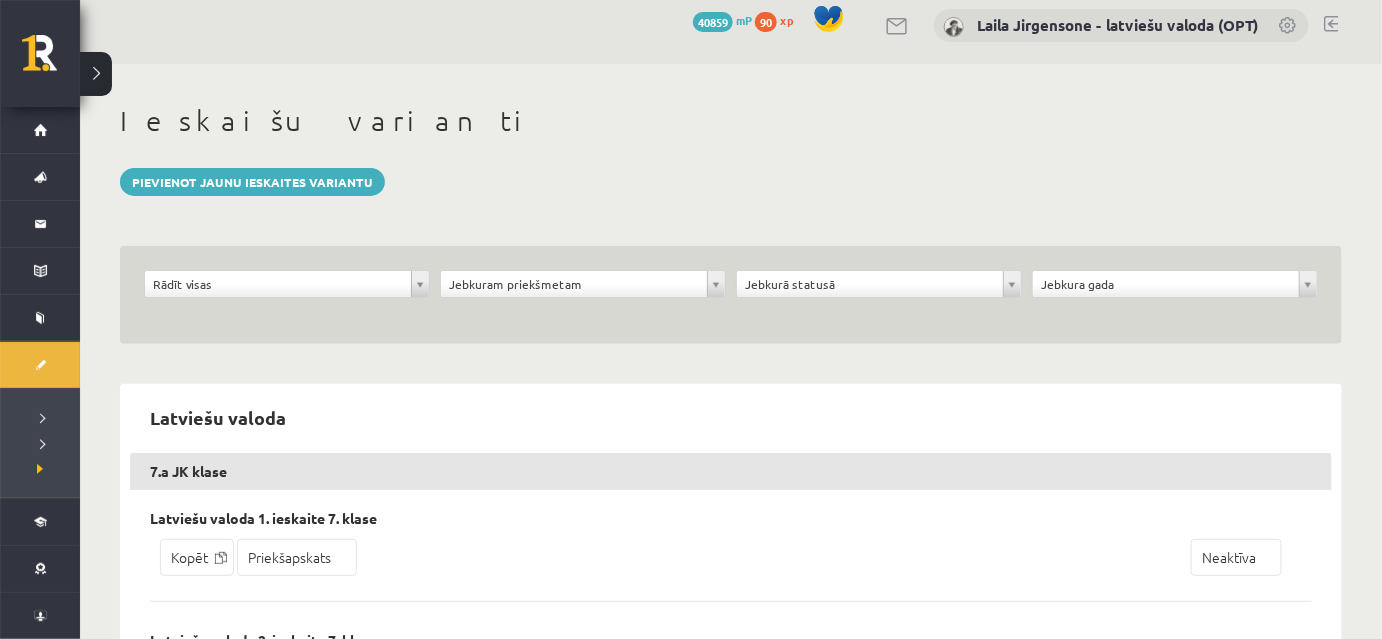 scroll, scrollTop: 0, scrollLeft: 0, axis: both 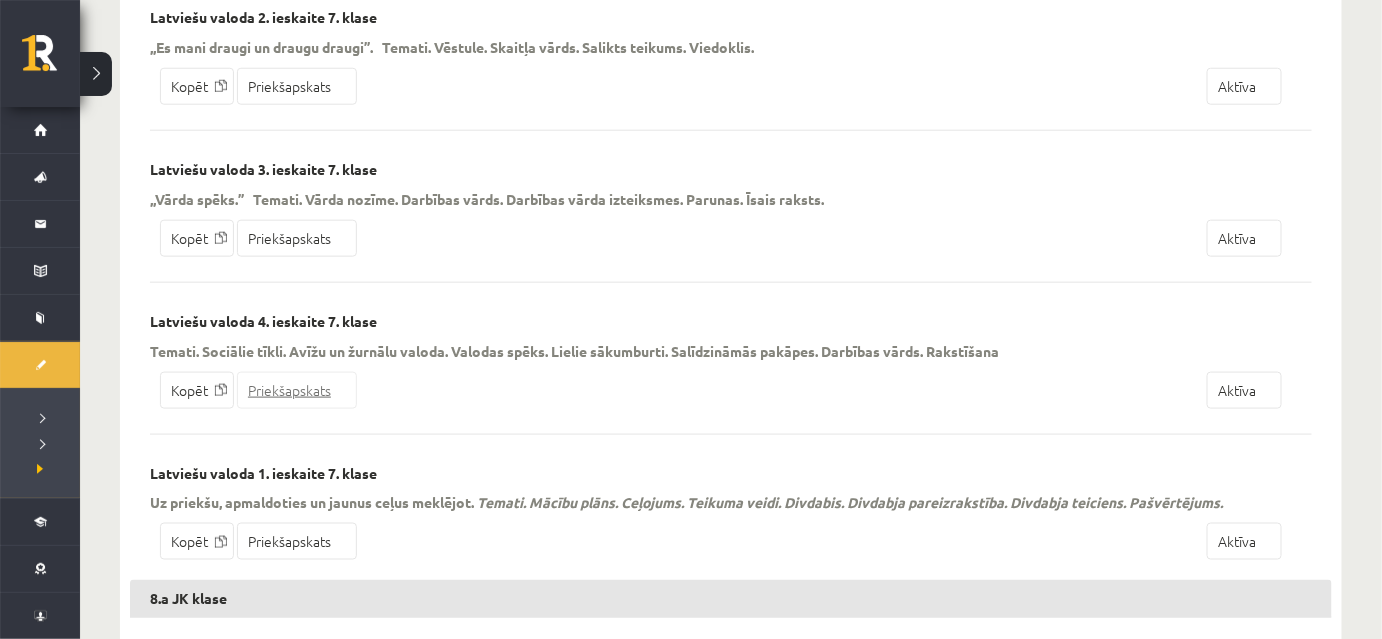 click on "Priekšapskats" at bounding box center (297, 390) 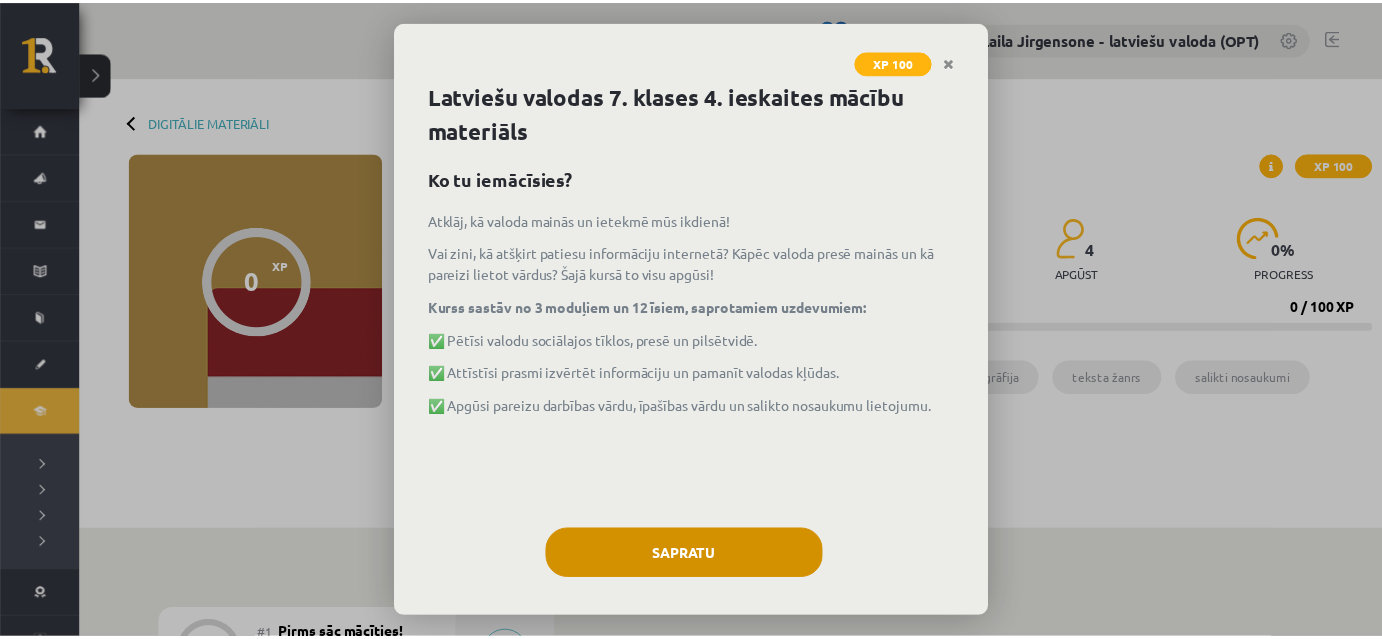 scroll, scrollTop: 0, scrollLeft: 0, axis: both 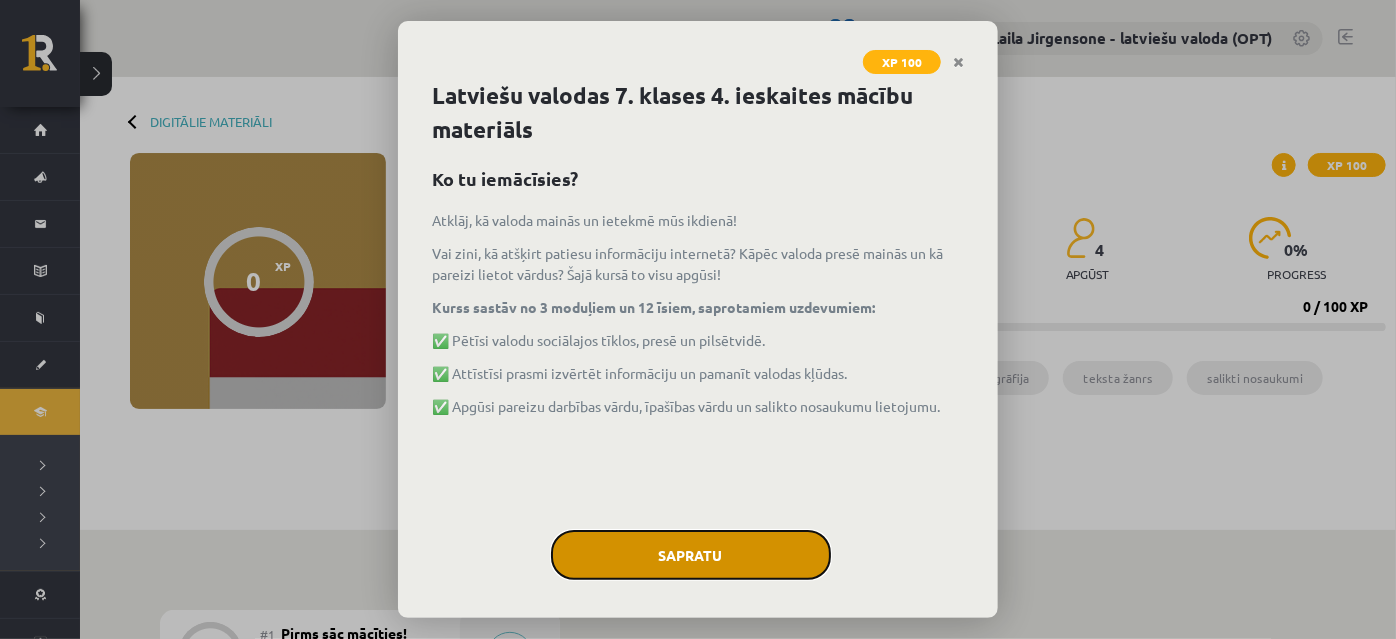 click on "Sapratu" 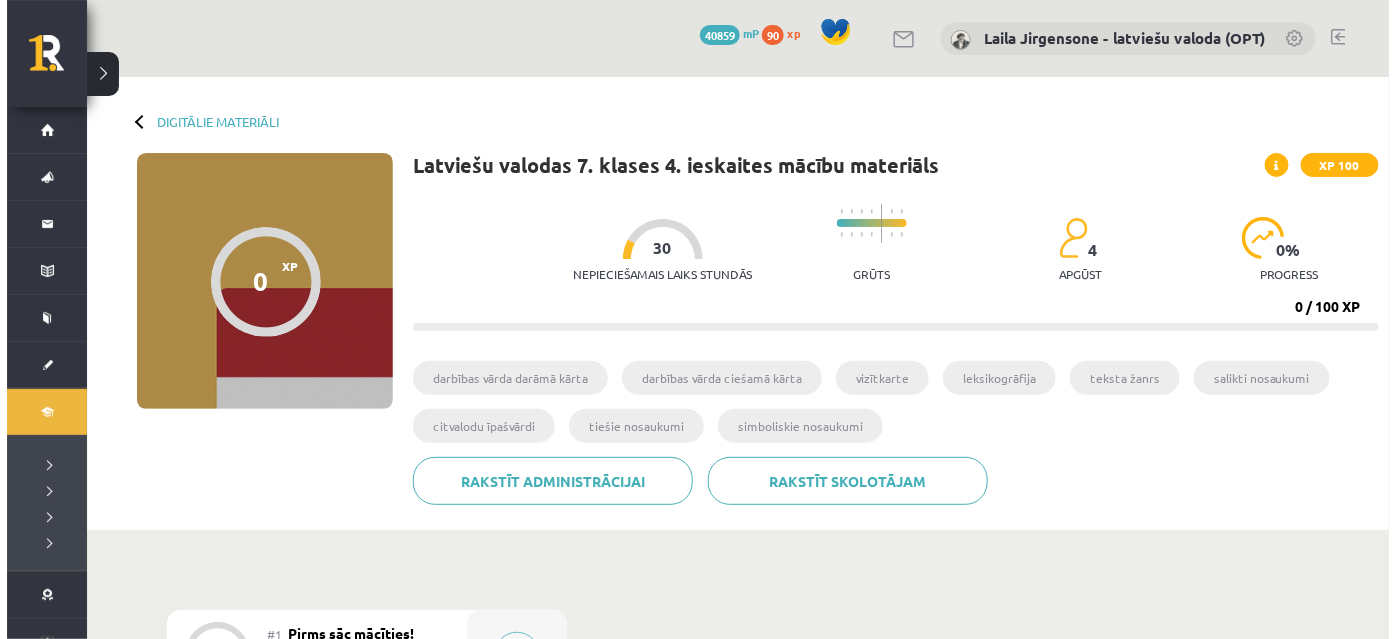 scroll, scrollTop: 363, scrollLeft: 0, axis: vertical 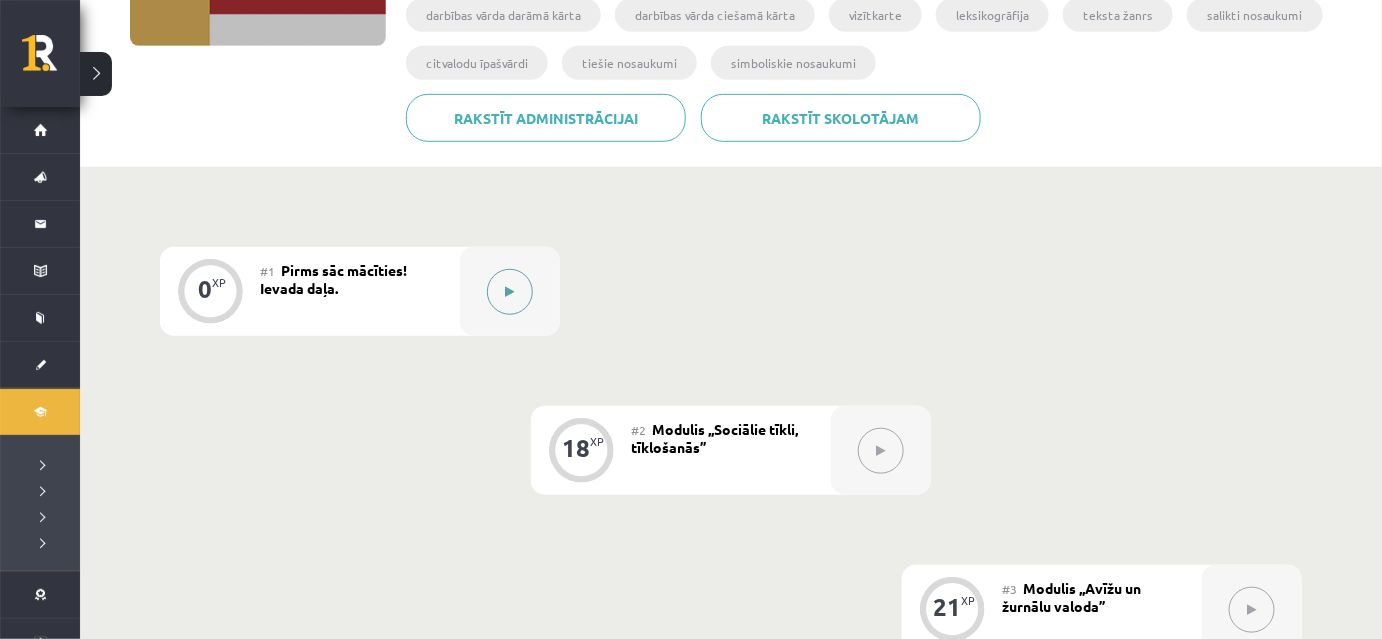 click 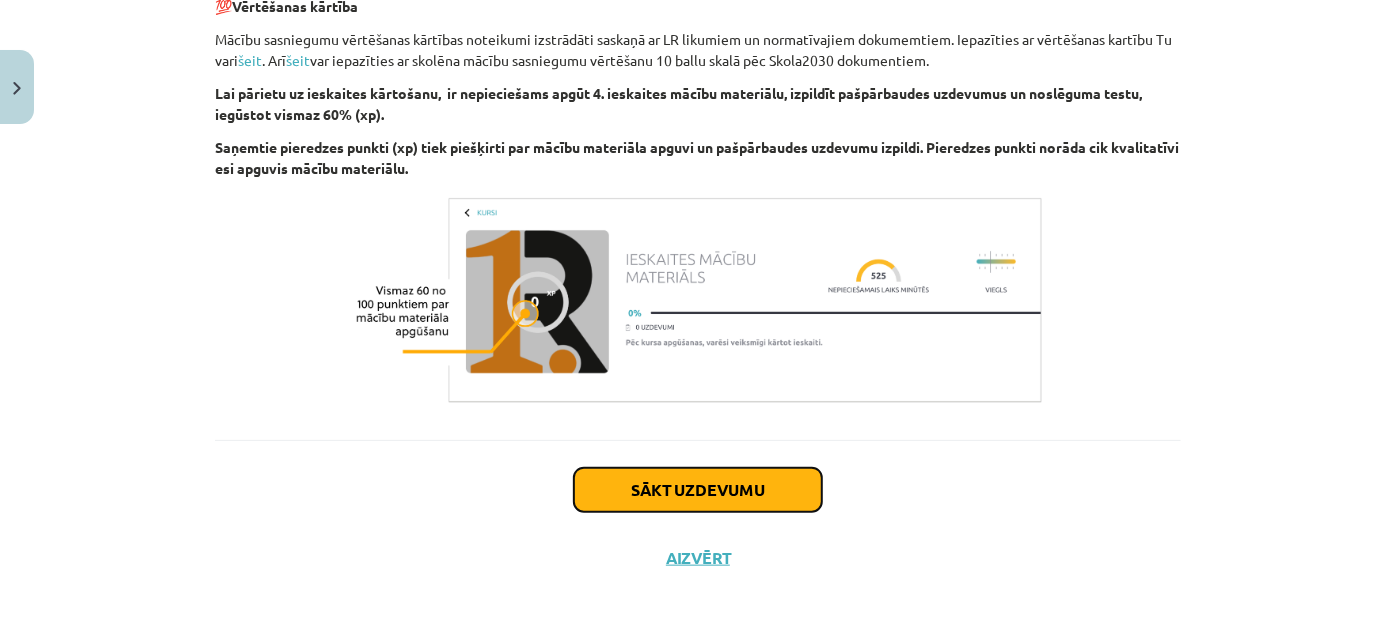 click on "Sākt uzdevumu" 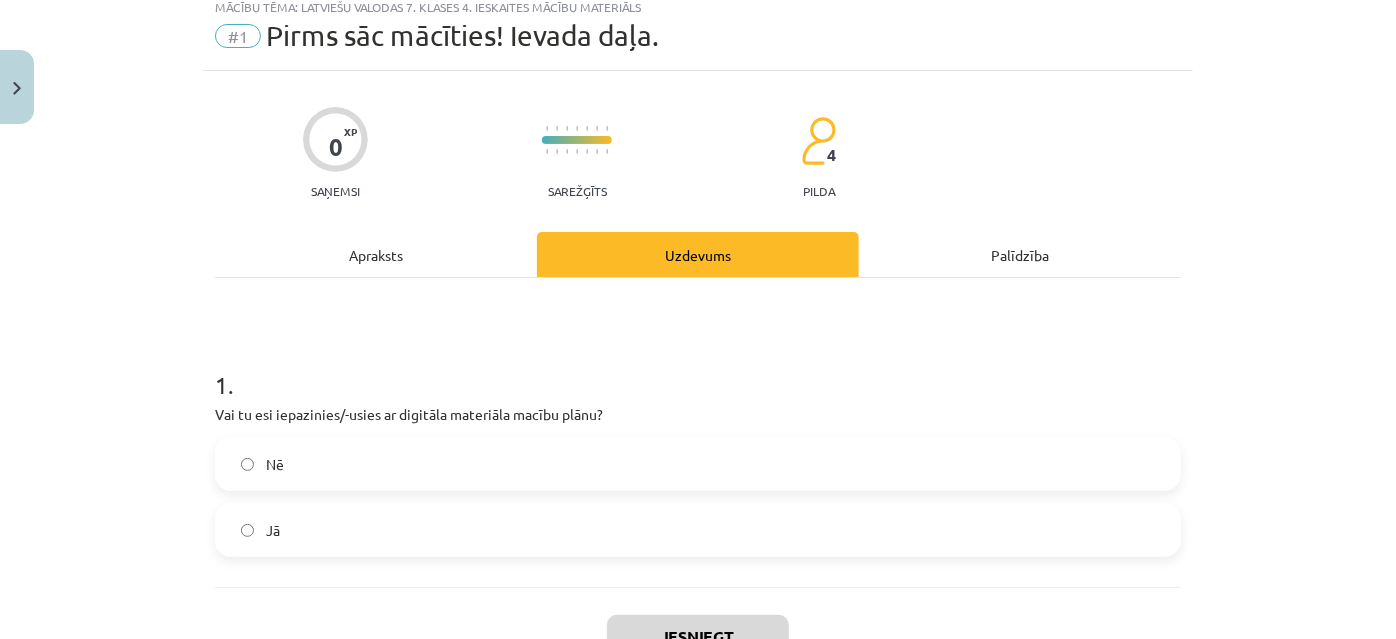scroll, scrollTop: 50, scrollLeft: 0, axis: vertical 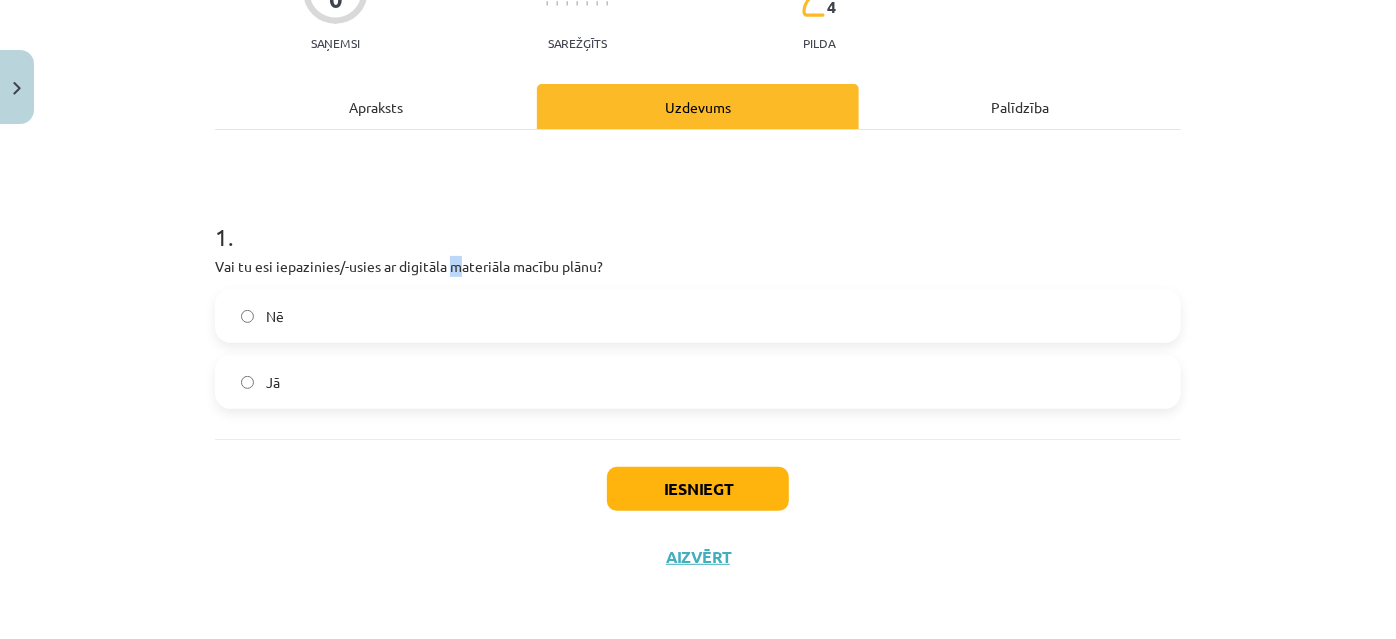 click on "Vai tu esi iepazinies/-usies ar digitāla materiāla macību plānu?" 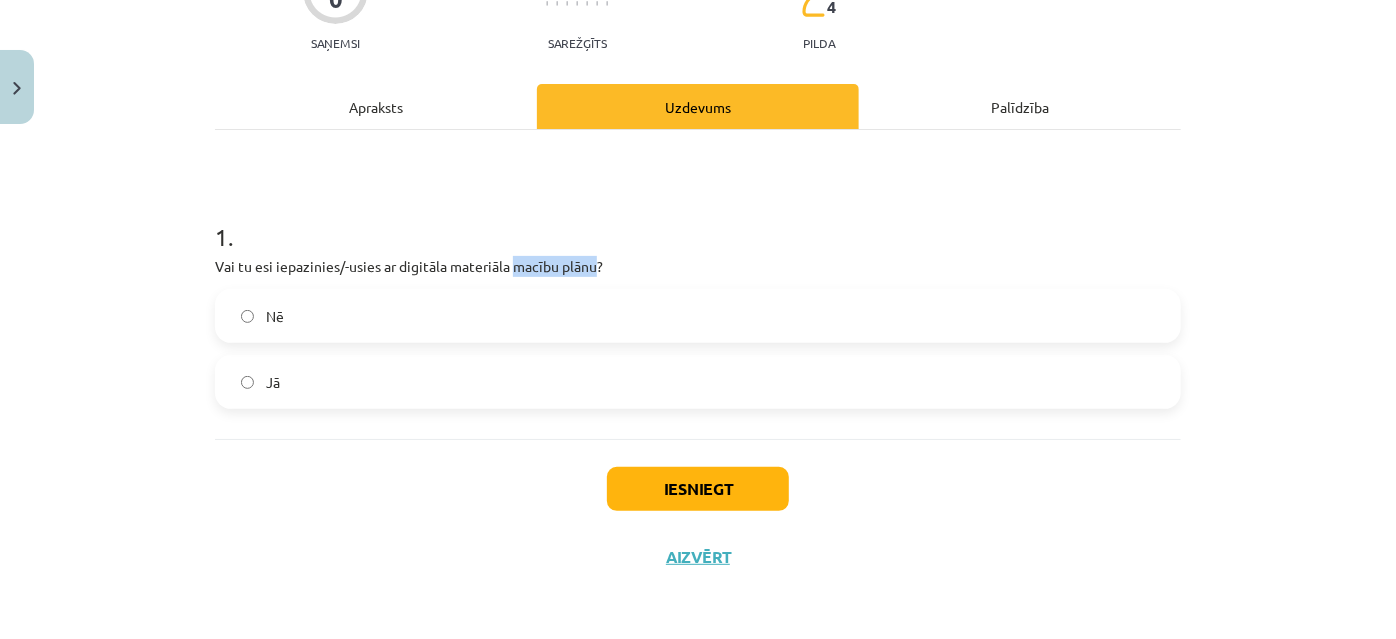 drag, startPoint x: 505, startPoint y: 264, endPoint x: 592, endPoint y: 264, distance: 87 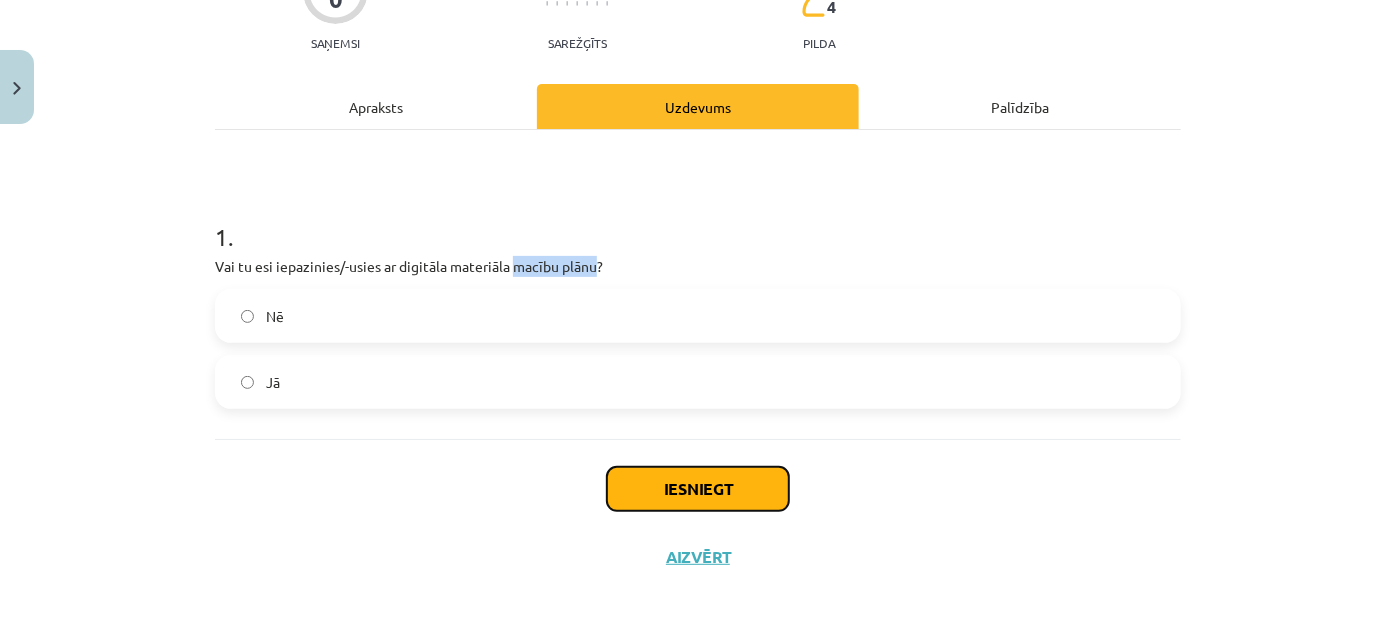 click on "Iesniegt" 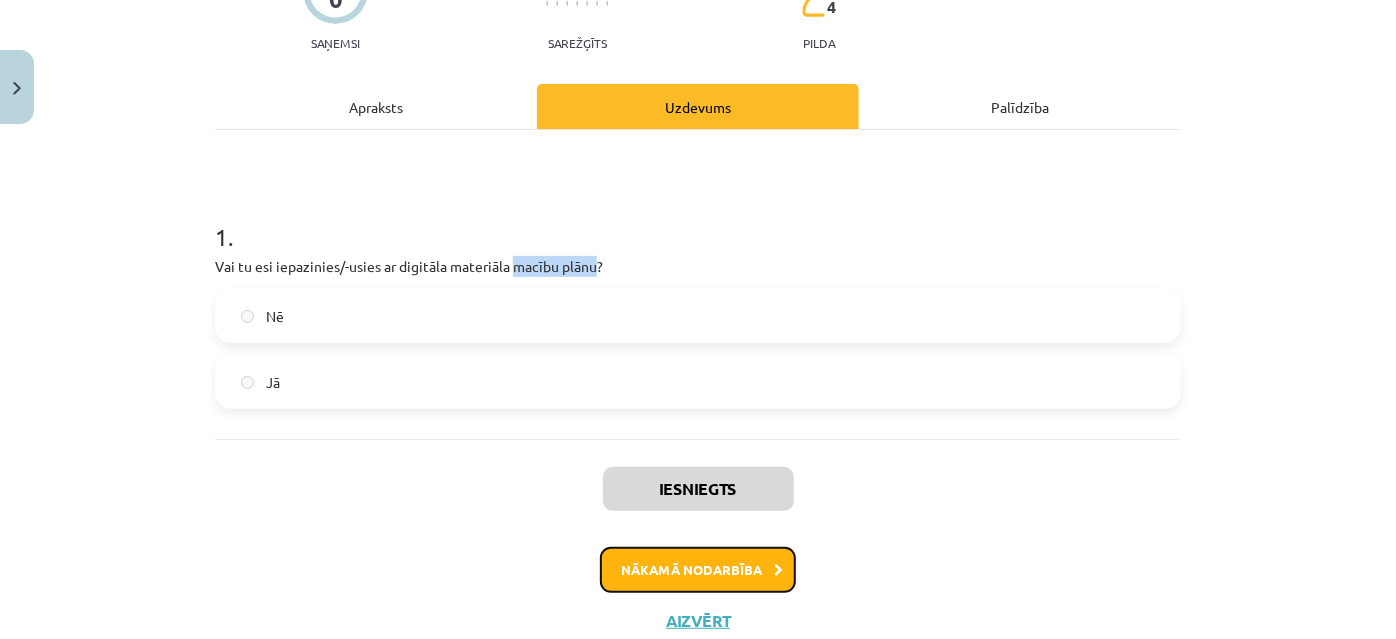 click on "Nākamā nodarbība" 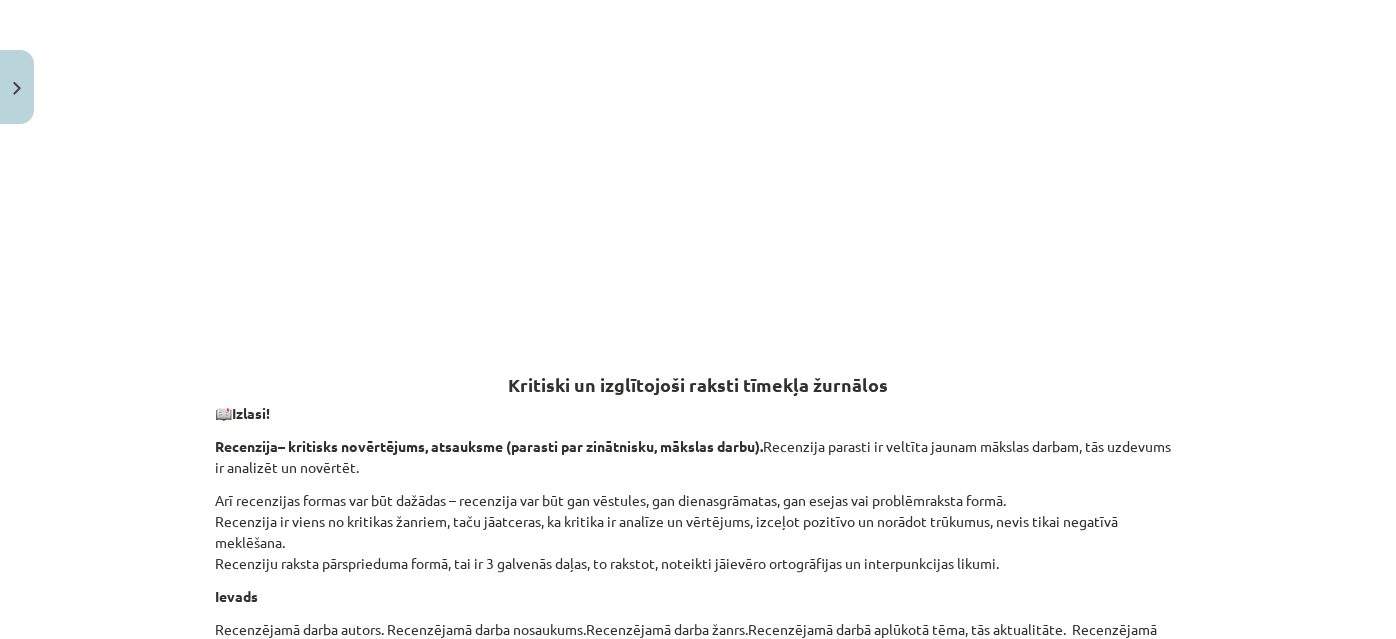 scroll, scrollTop: 3636, scrollLeft: 0, axis: vertical 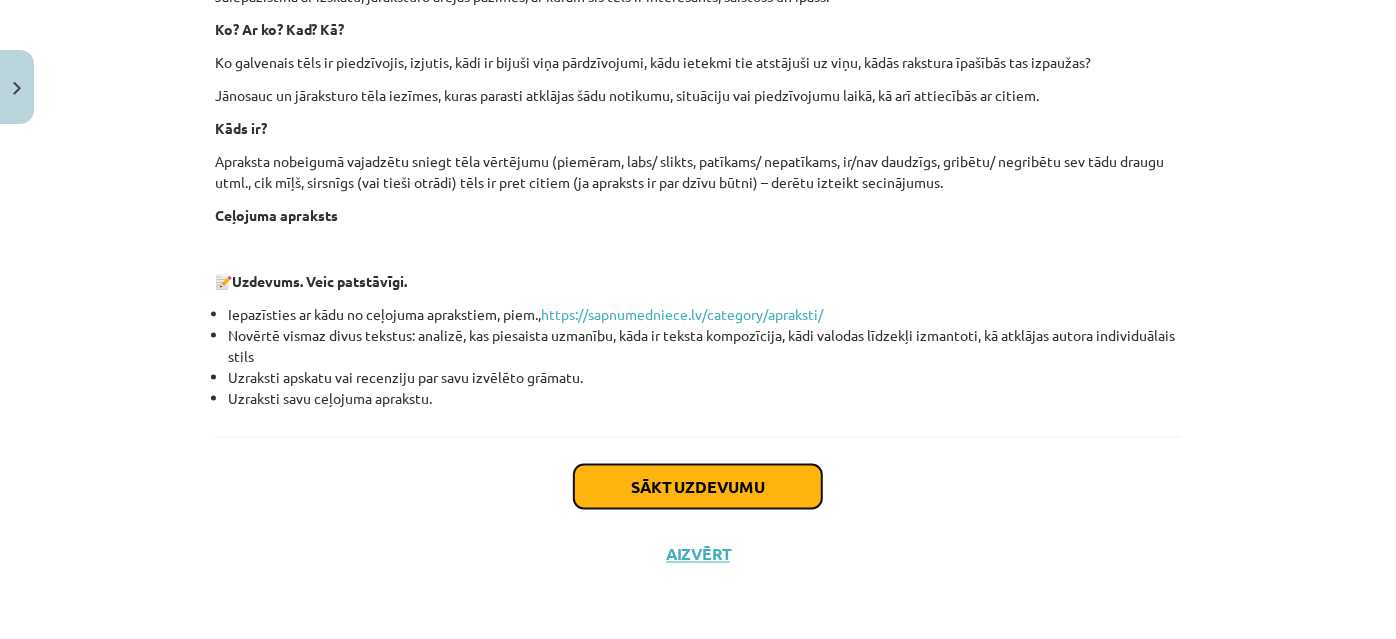 click on "Sākt uzdevumu" 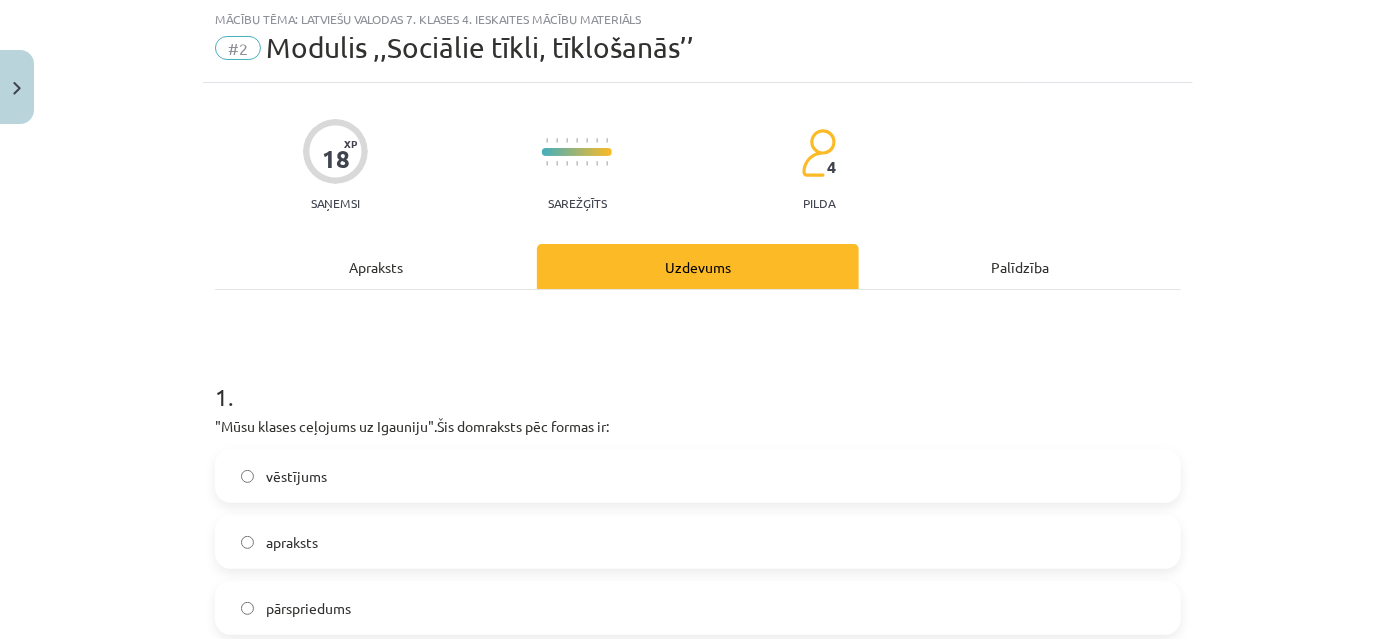 scroll, scrollTop: 141, scrollLeft: 0, axis: vertical 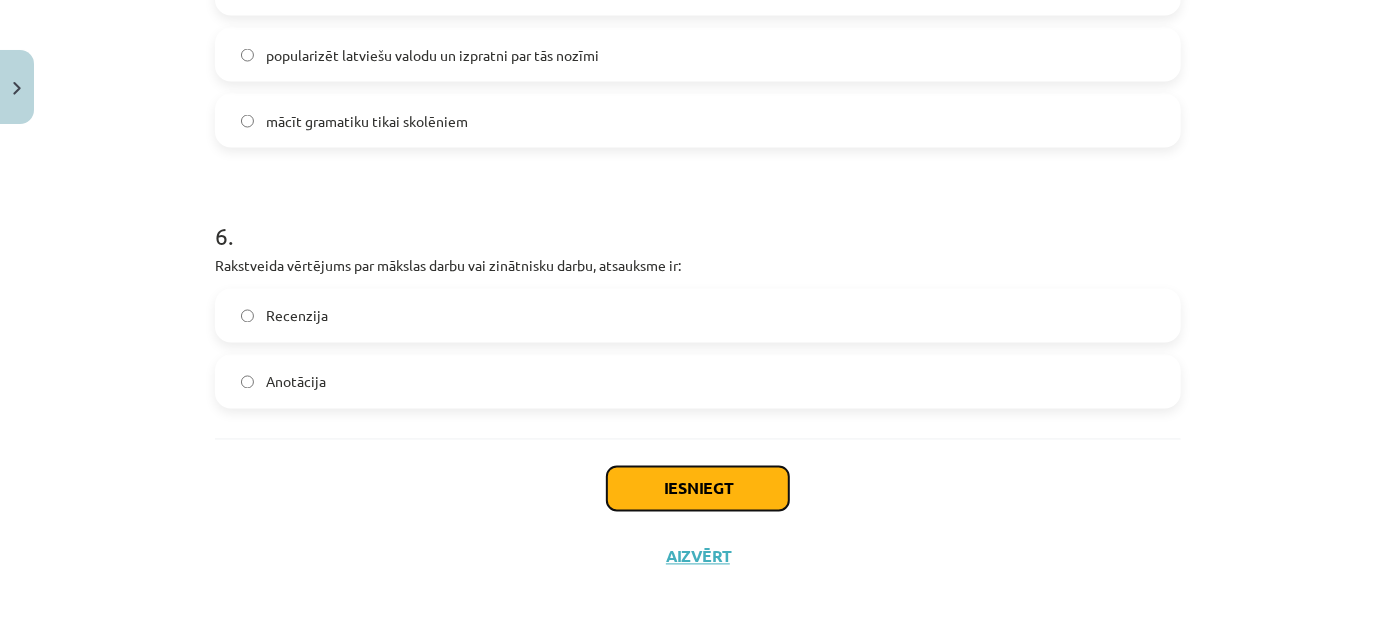 click on "Iesniegt" 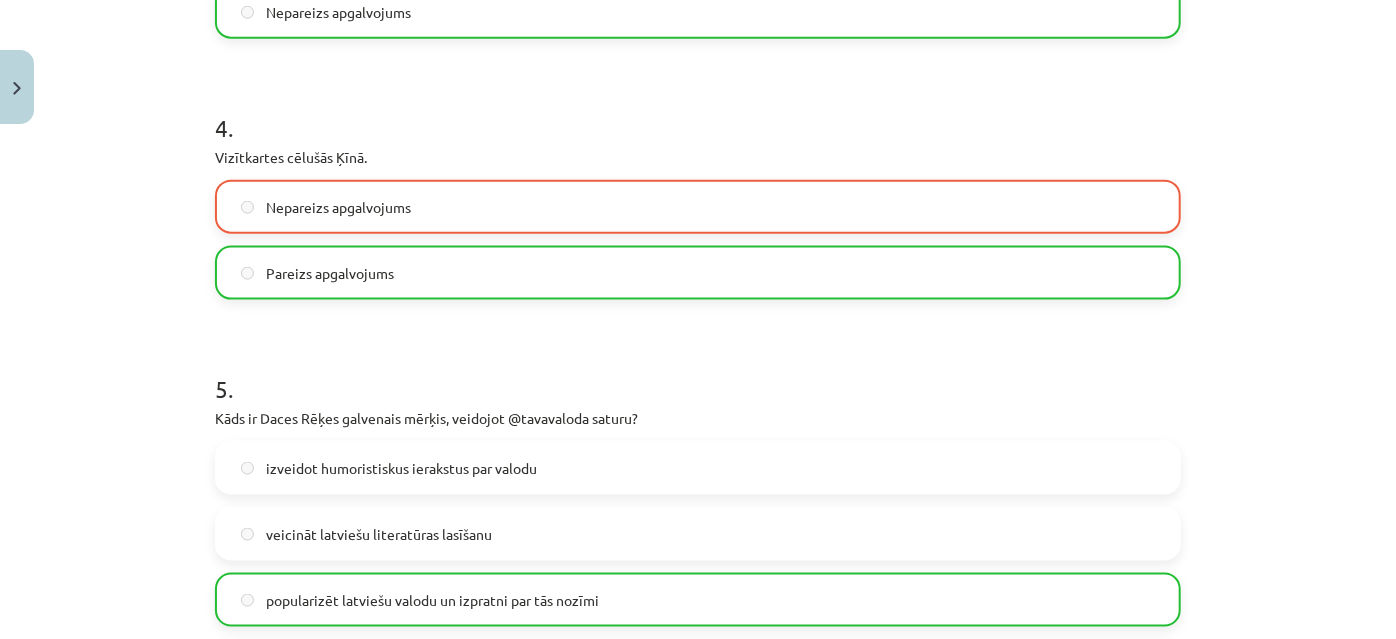 scroll, scrollTop: 1810, scrollLeft: 0, axis: vertical 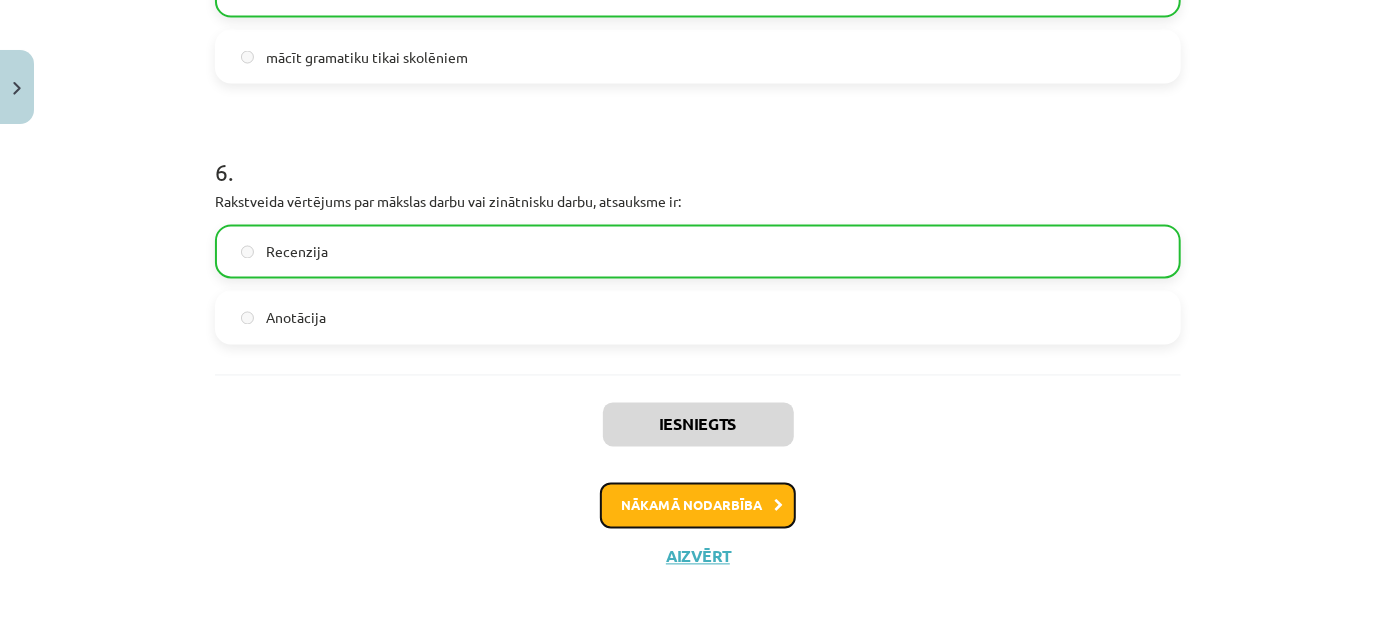 click on "Nākamā nodarbība" 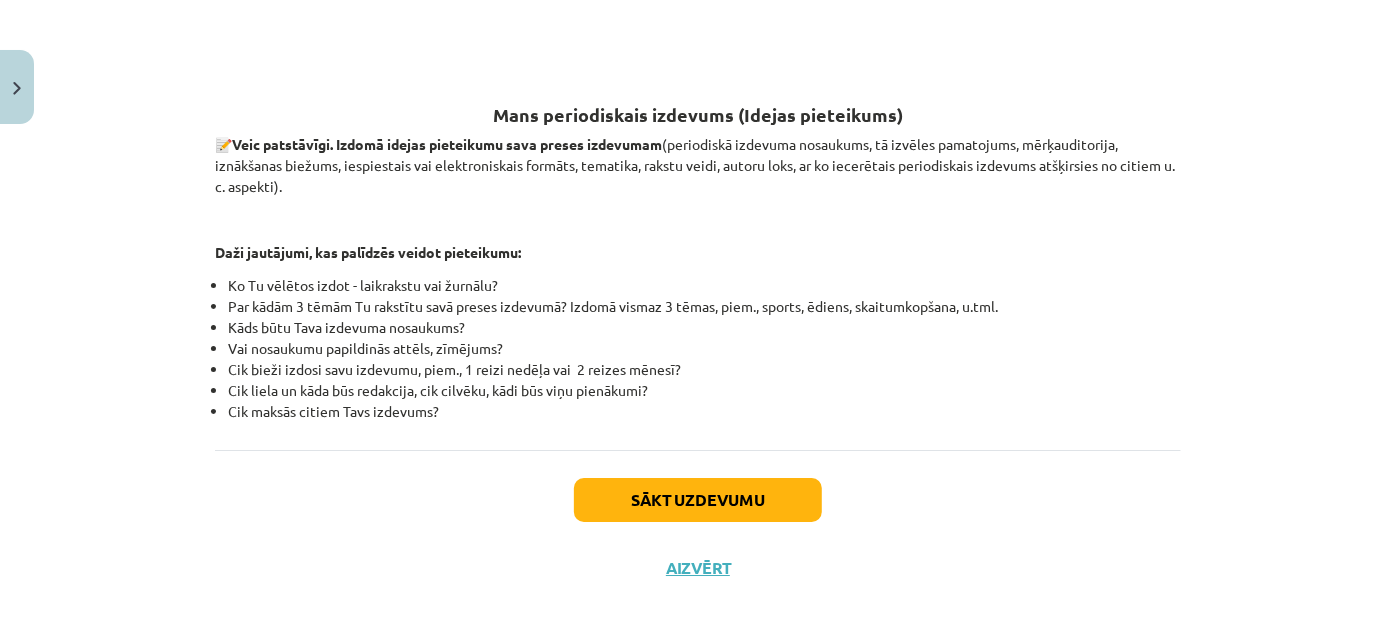 scroll, scrollTop: 3217, scrollLeft: 0, axis: vertical 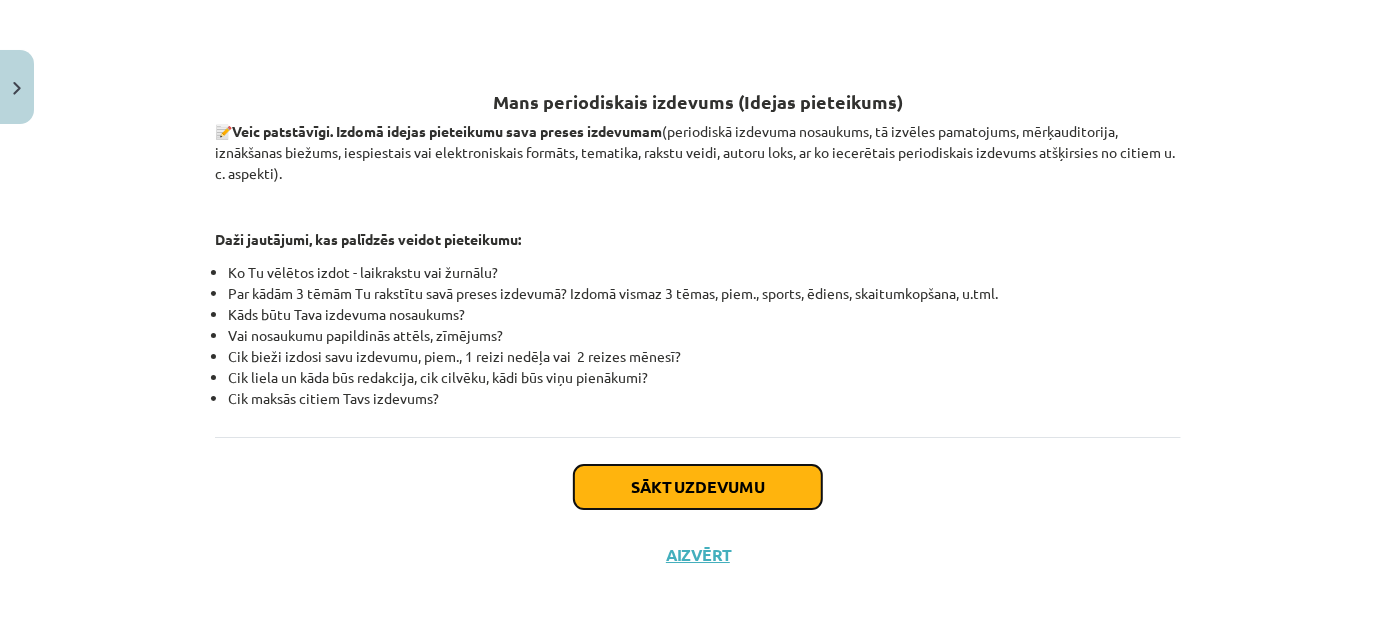 click on "Sākt uzdevumu" 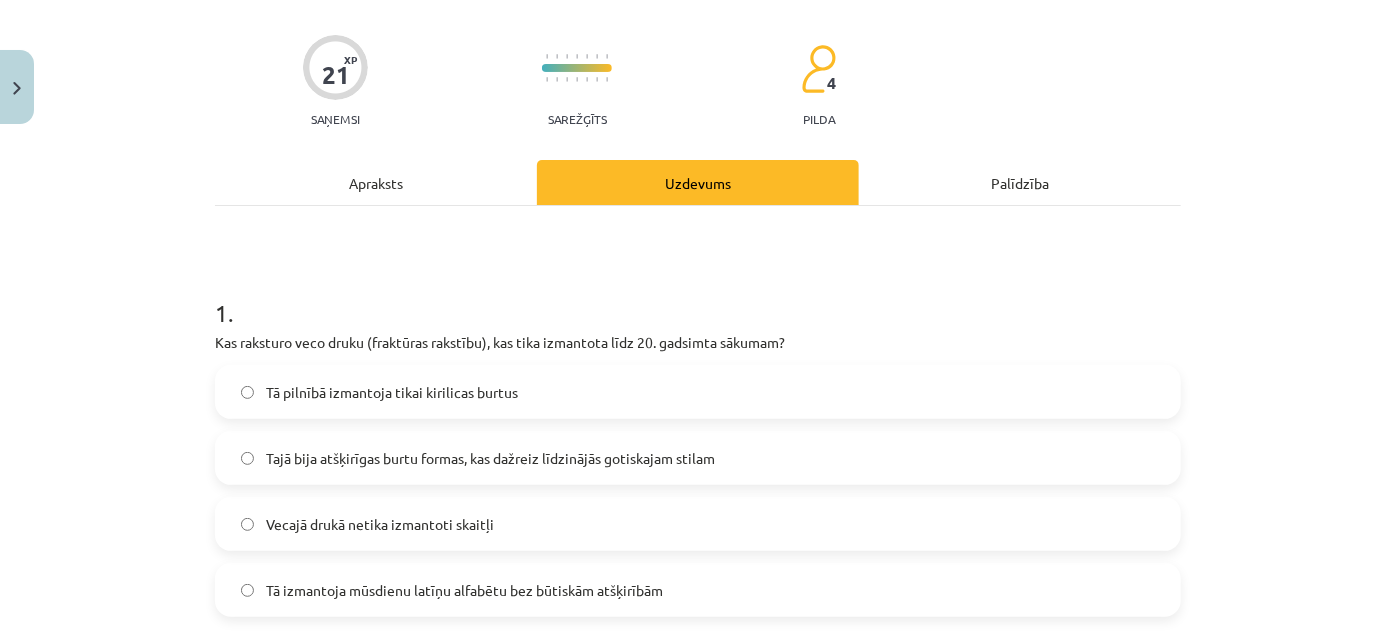 scroll, scrollTop: 232, scrollLeft: 0, axis: vertical 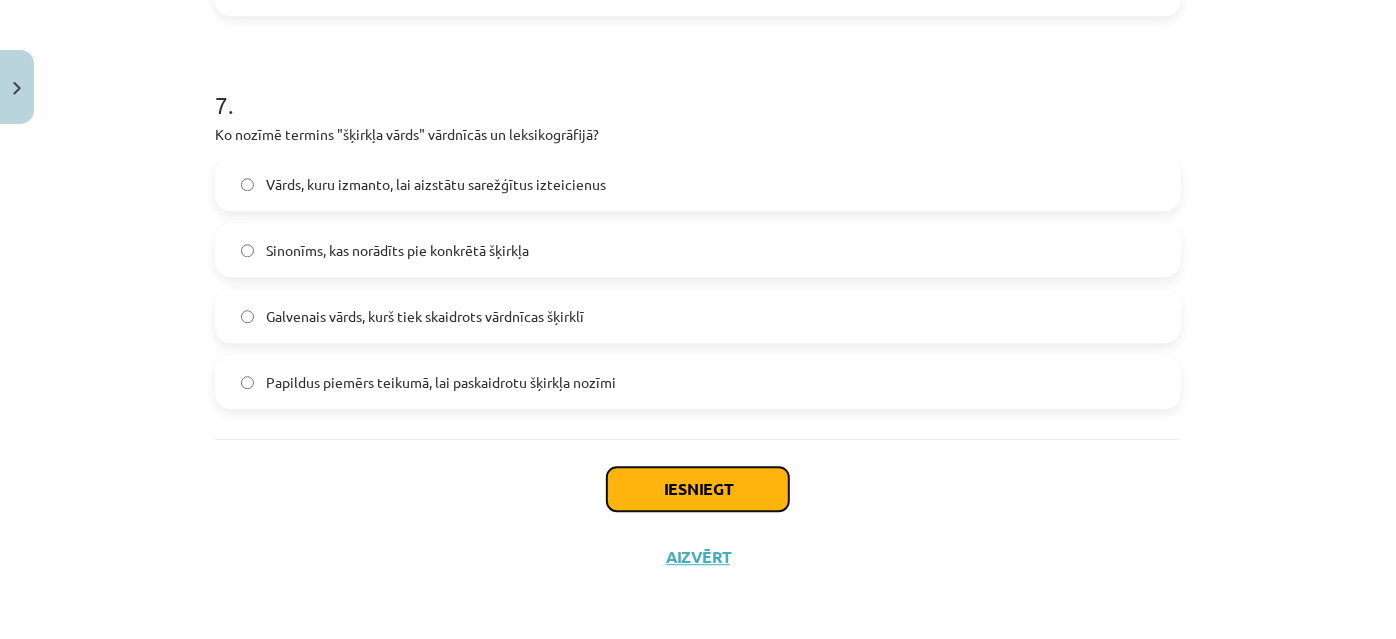click on "Iesniegt" 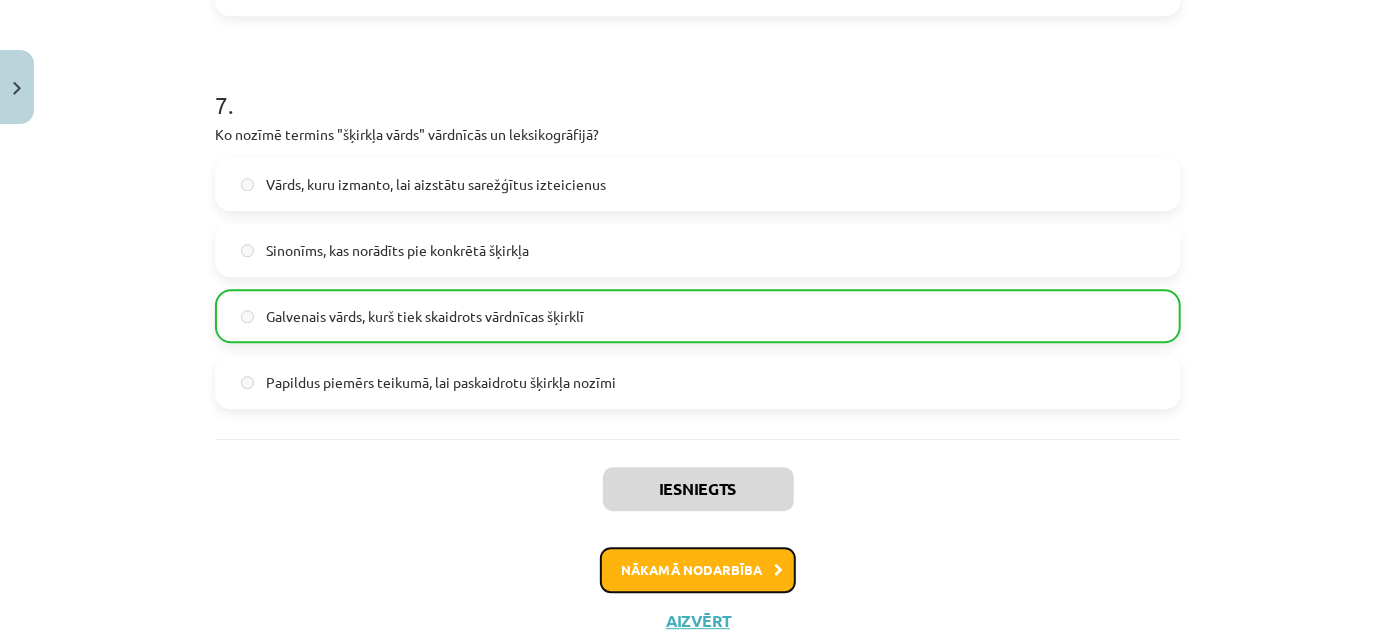 click on "Nākamā nodarbība" 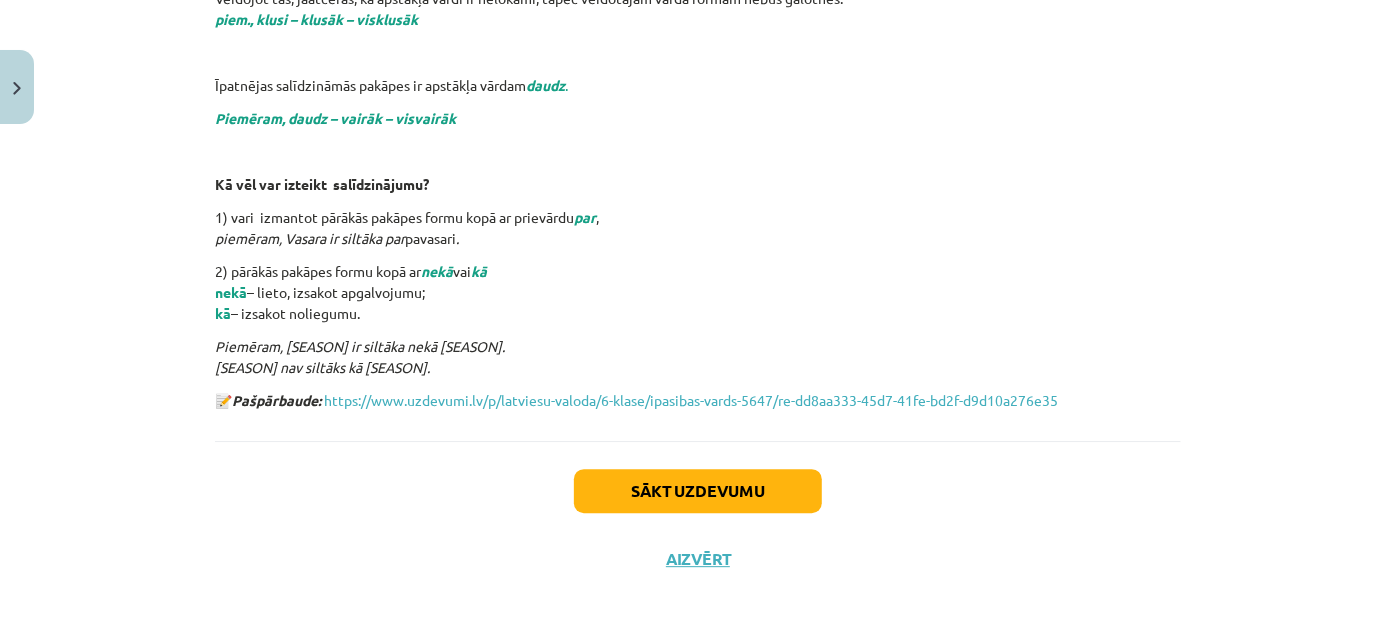 scroll, scrollTop: 2629, scrollLeft: 0, axis: vertical 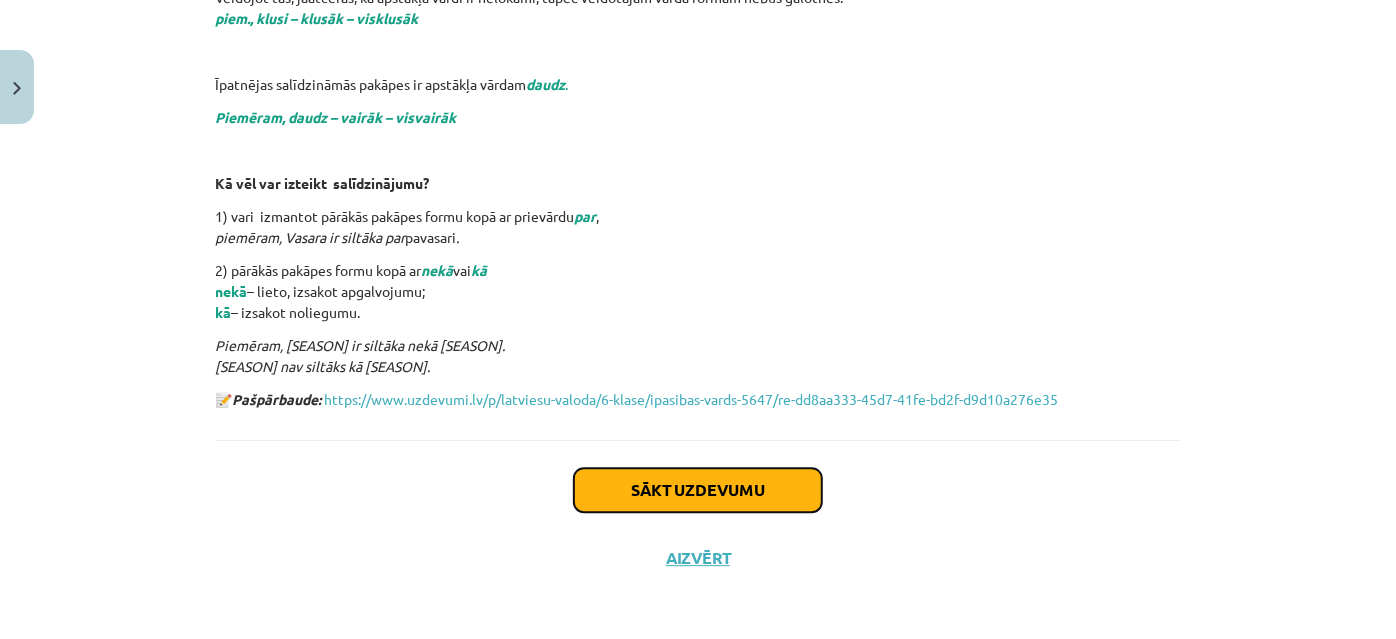 click on "Sākt uzdevumu" 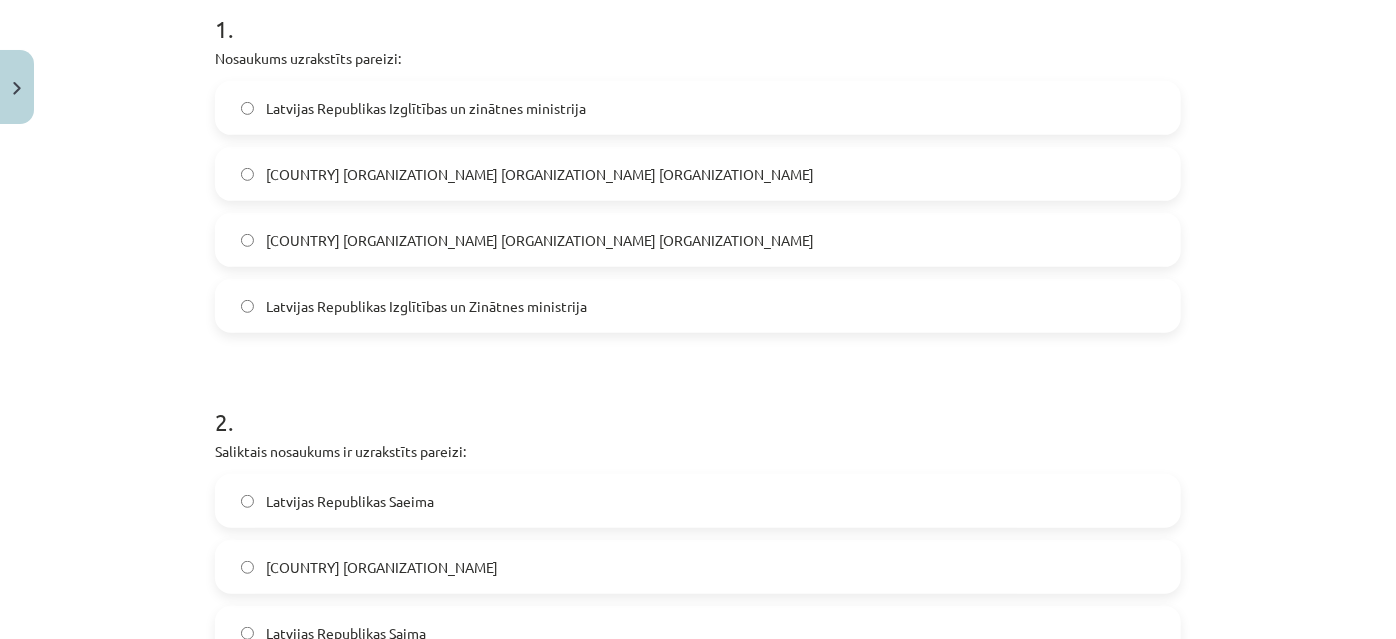 scroll, scrollTop: 504, scrollLeft: 0, axis: vertical 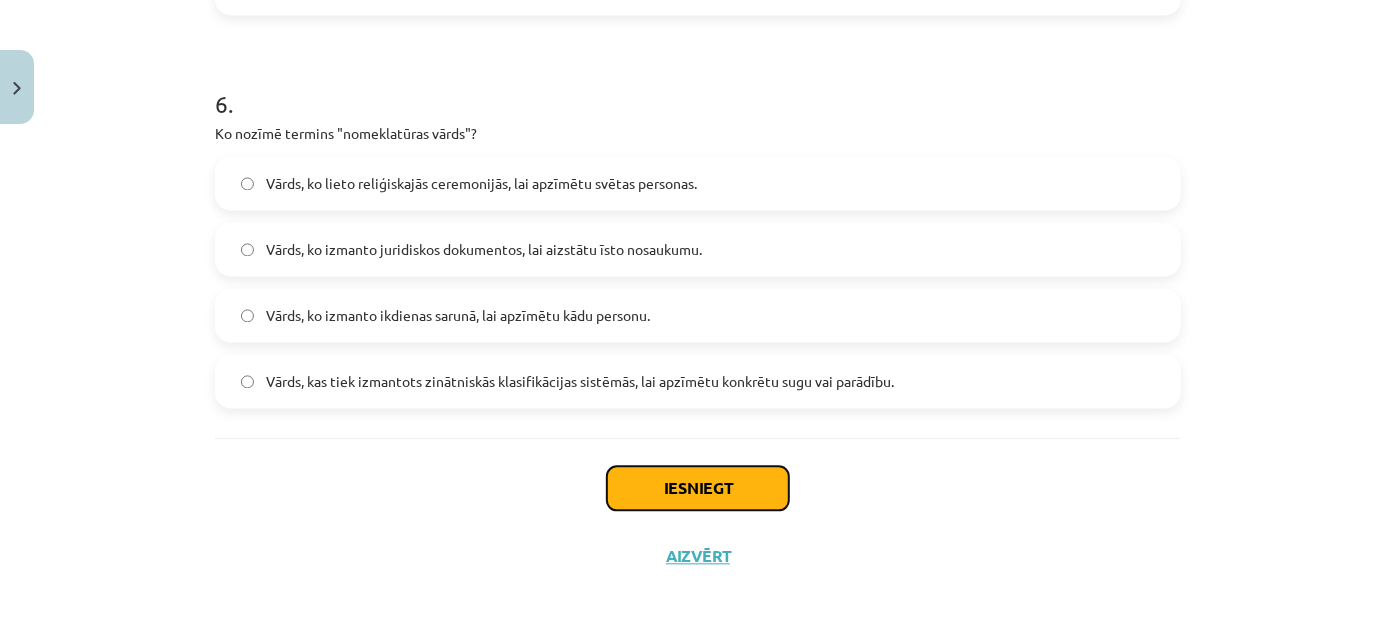 click on "Iesniegt" 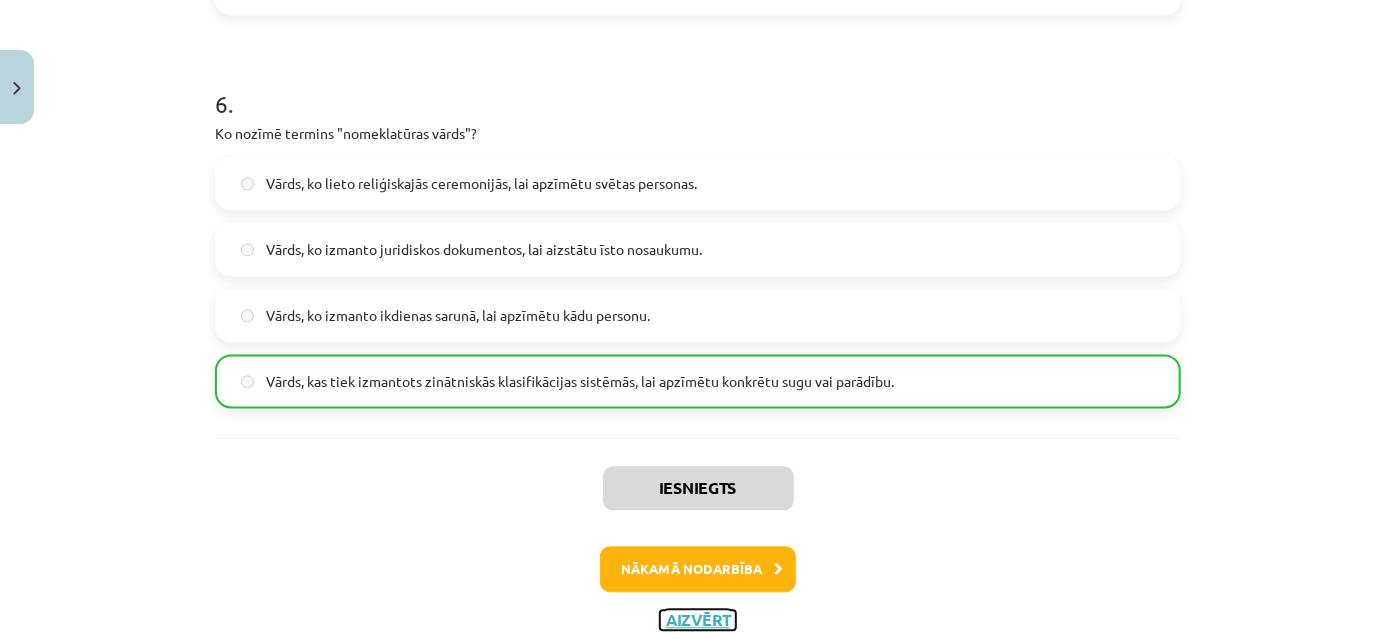 click on "Aizvērt" 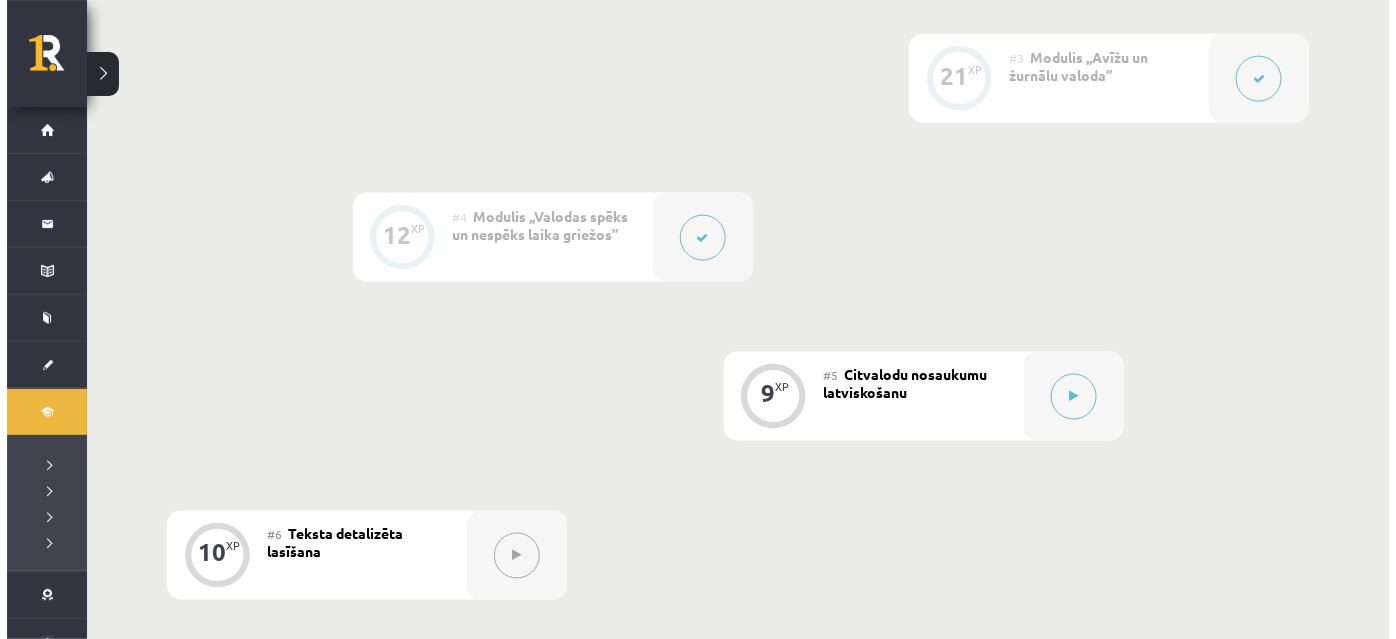 scroll, scrollTop: 909, scrollLeft: 0, axis: vertical 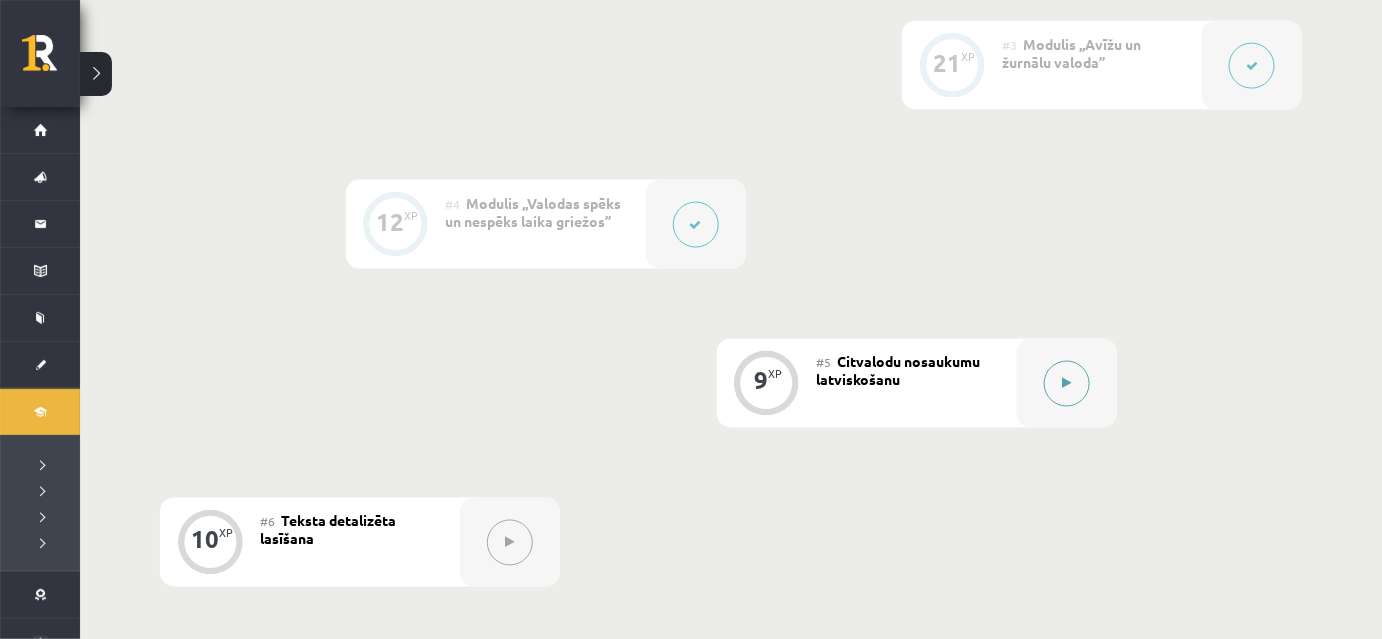click 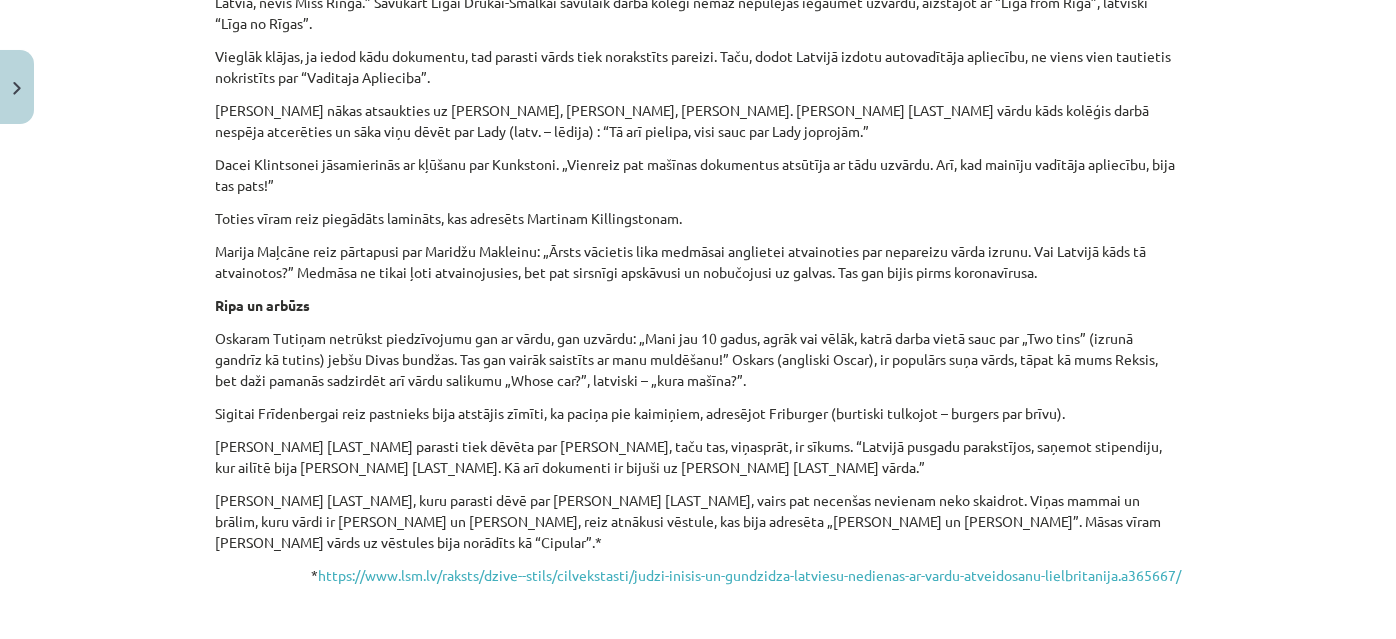 scroll, scrollTop: 3289, scrollLeft: 0, axis: vertical 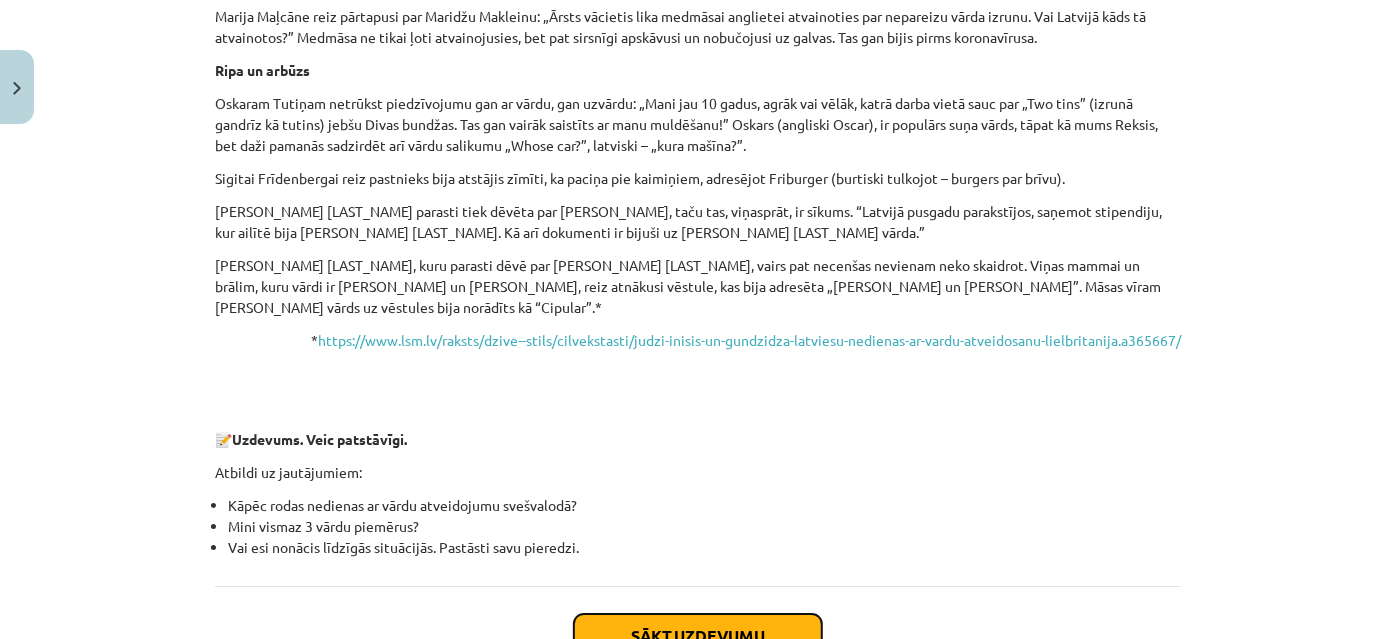 click on "Sākt uzdevumu" 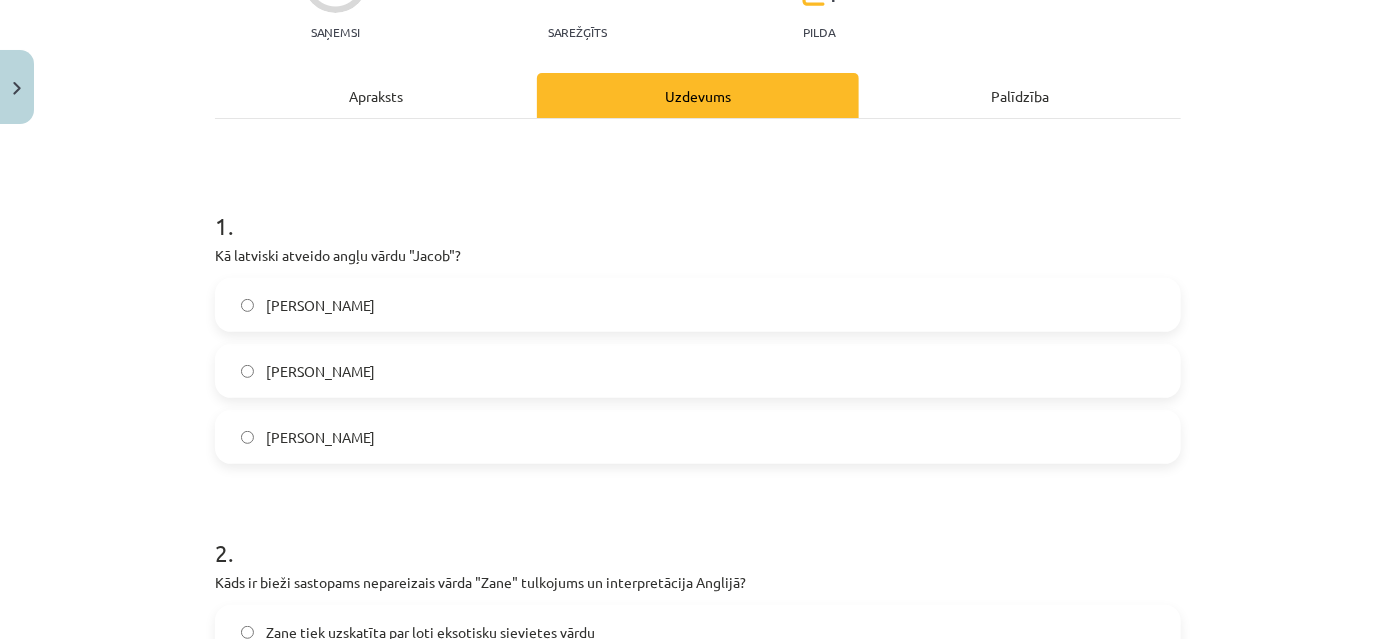 scroll, scrollTop: 232, scrollLeft: 0, axis: vertical 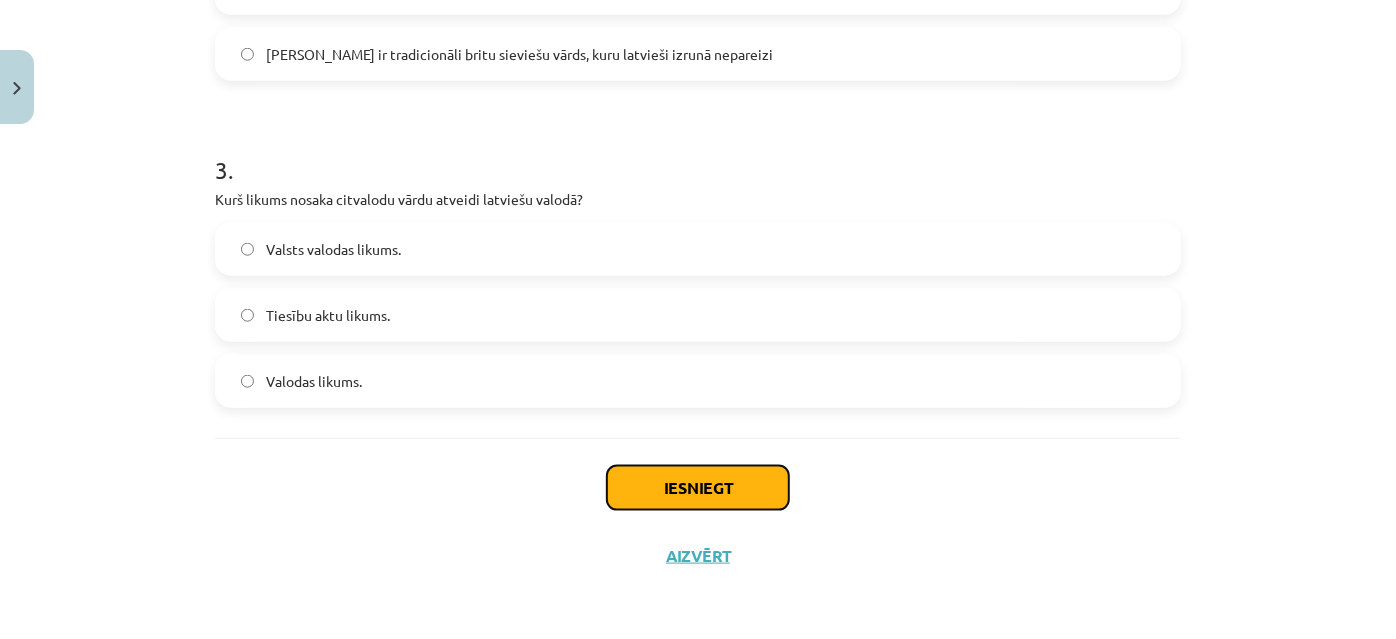 click on "Iesniegt" 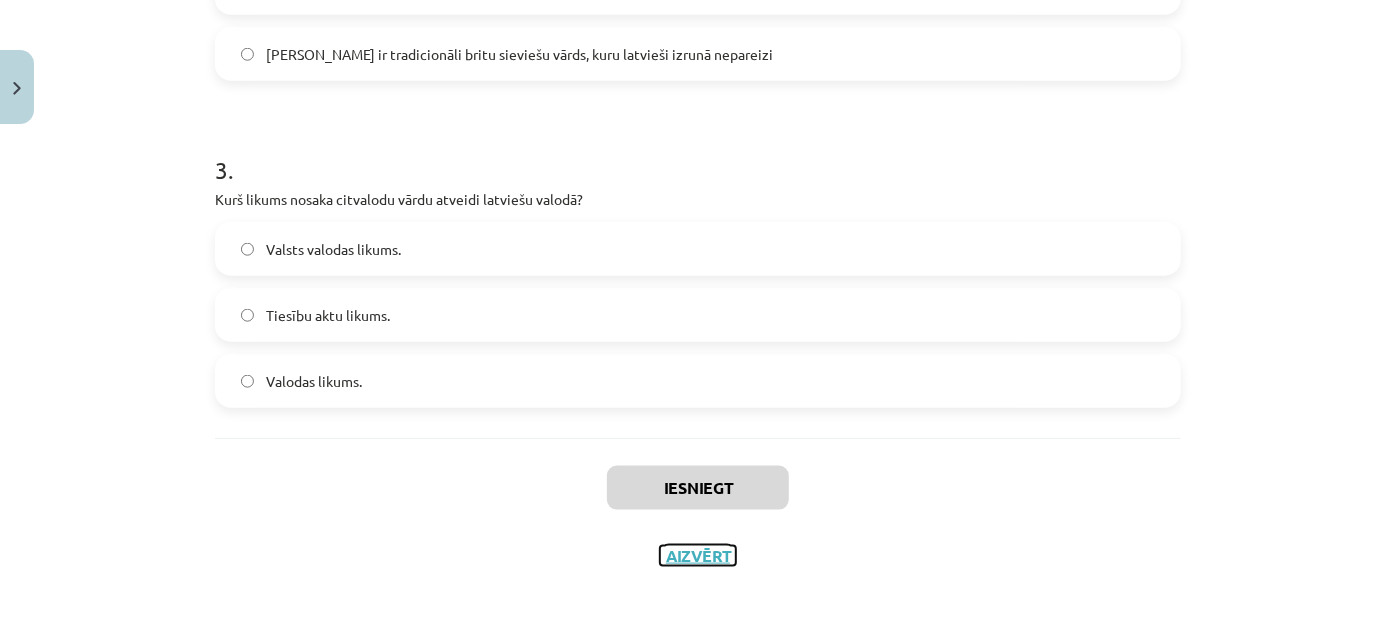 click on "Iesniegt Aizvērt" 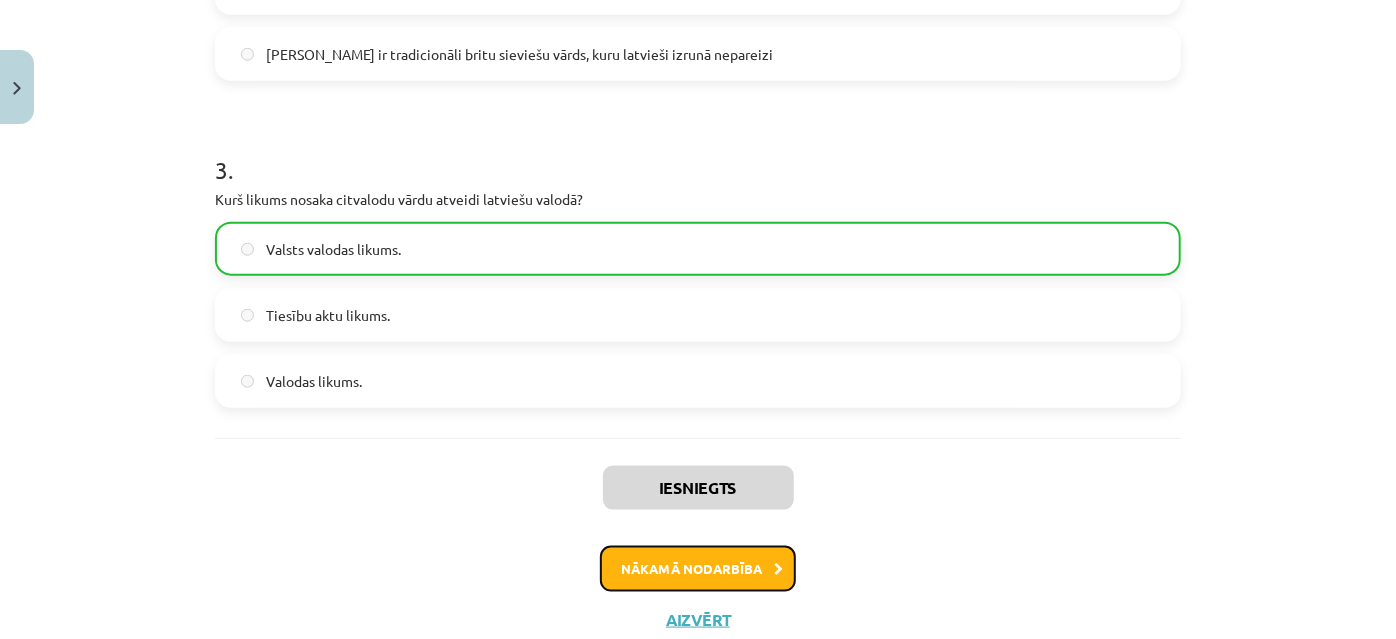 click on "Nākamā nodarbība" 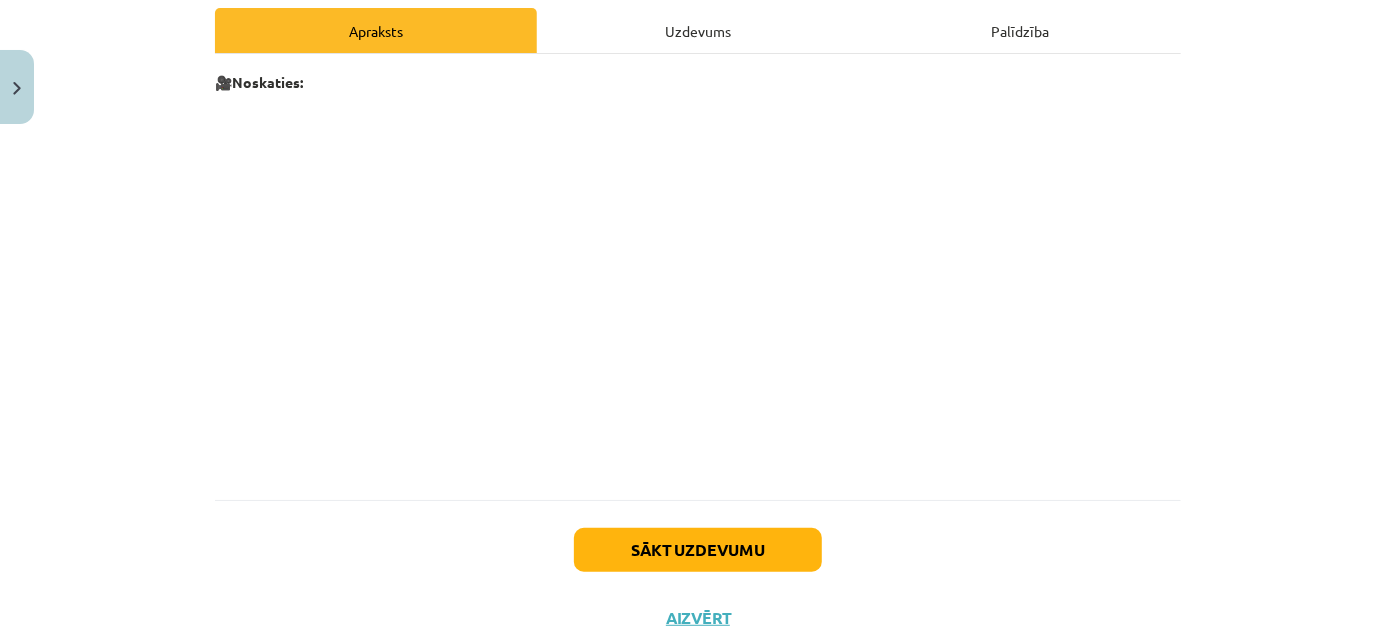 scroll, scrollTop: 348, scrollLeft: 0, axis: vertical 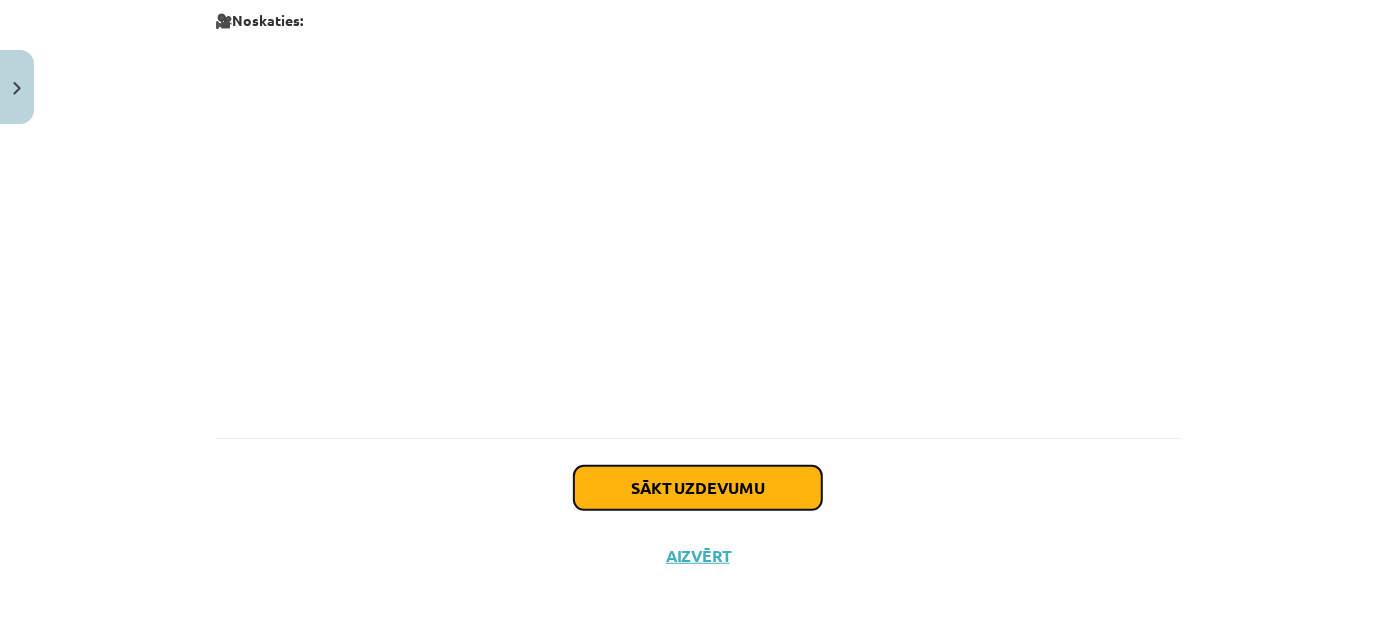 click on "Sākt uzdevumu" 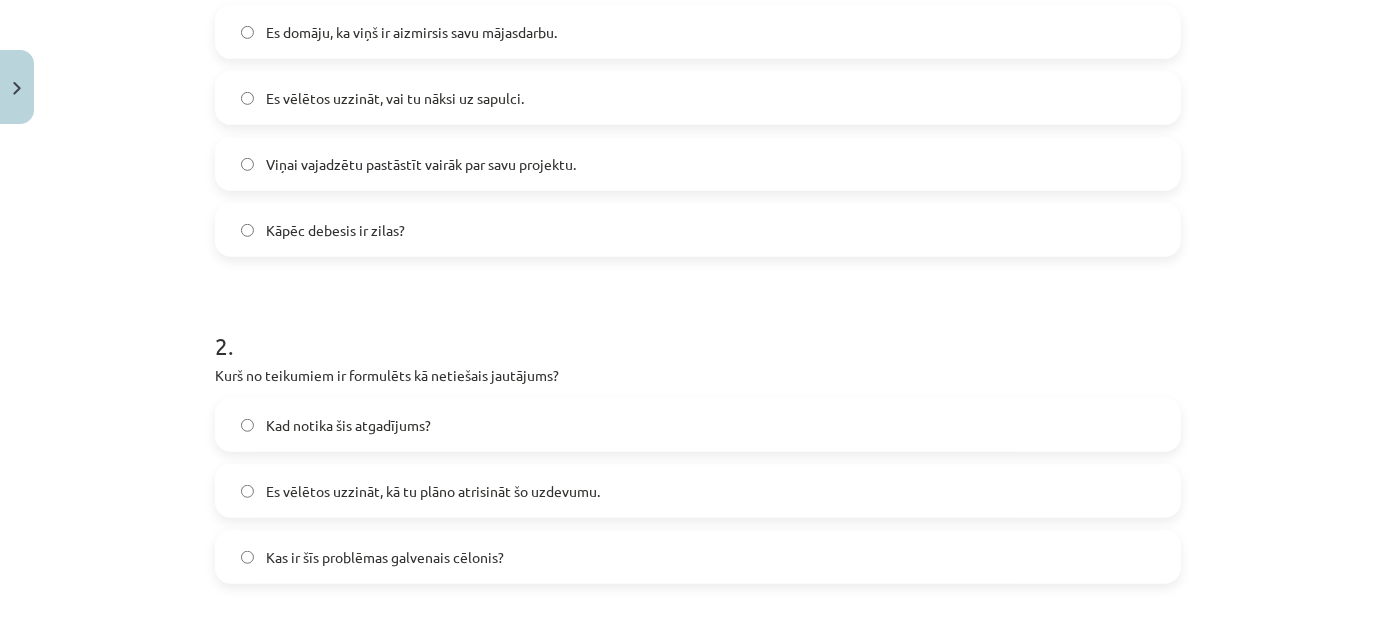 scroll, scrollTop: 504, scrollLeft: 0, axis: vertical 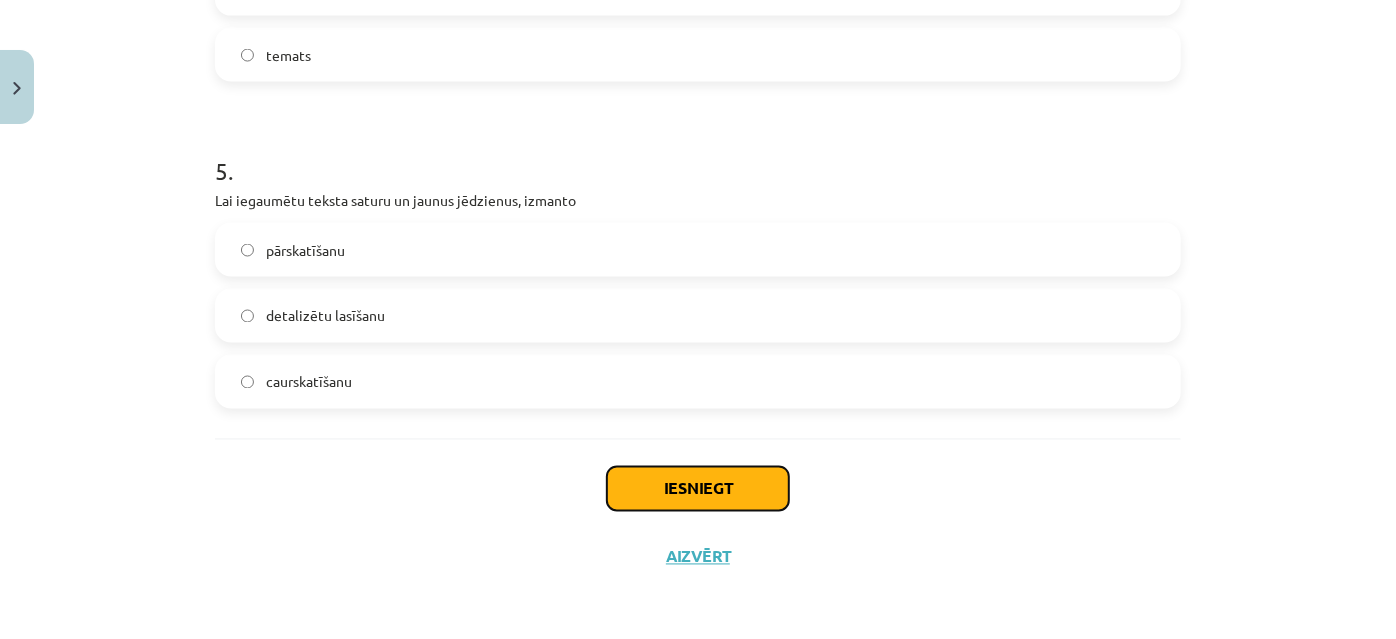 click on "Iesniegt" 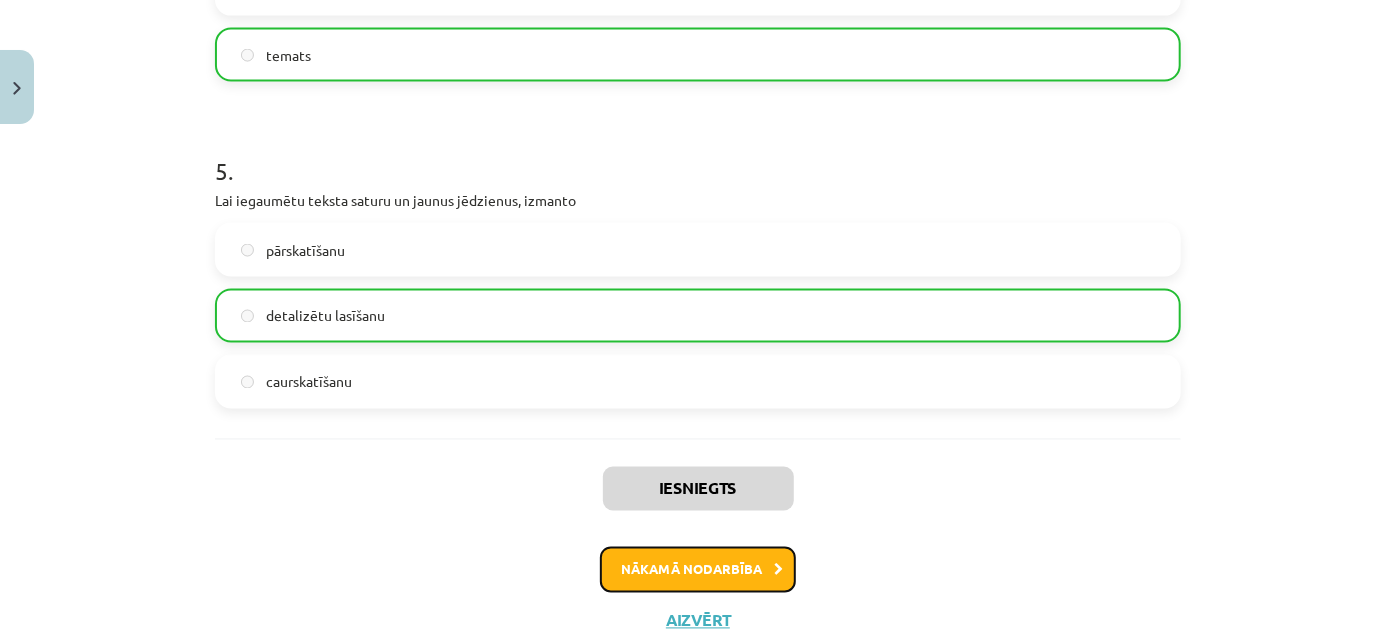 click on "Nākamā nodarbība" 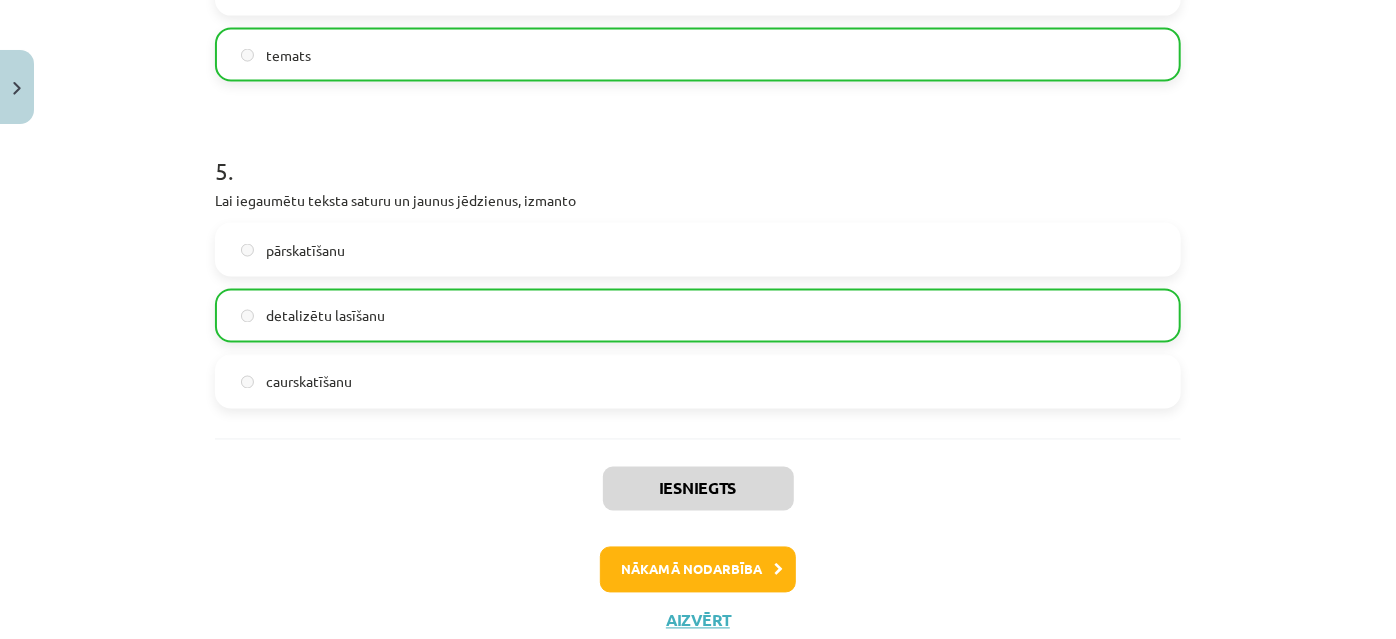 scroll, scrollTop: 0, scrollLeft: 0, axis: both 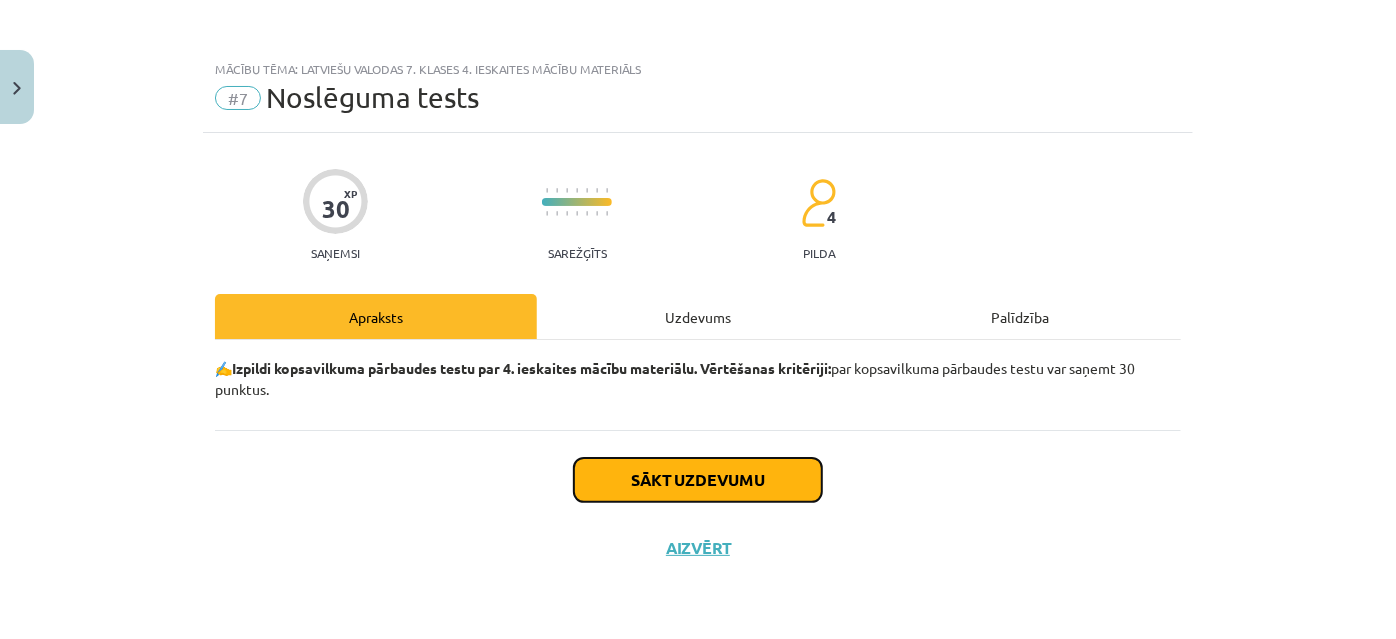 click on "Sākt uzdevumu" 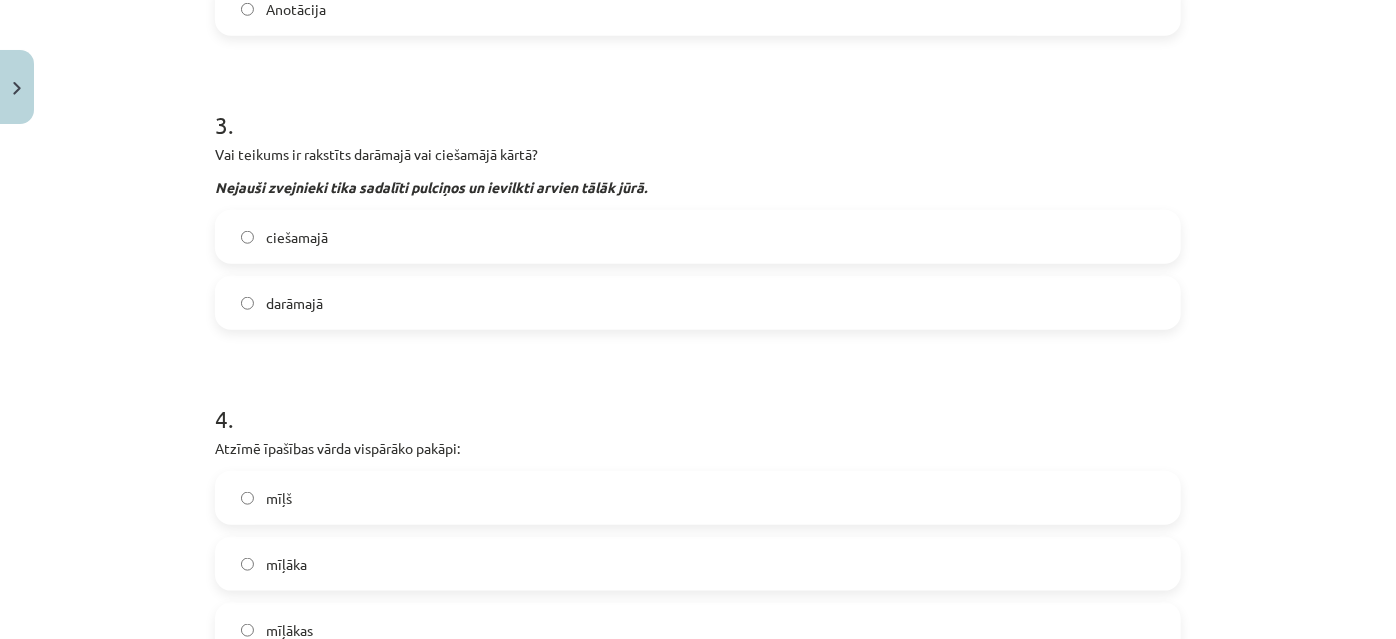 scroll, scrollTop: 1000, scrollLeft: 0, axis: vertical 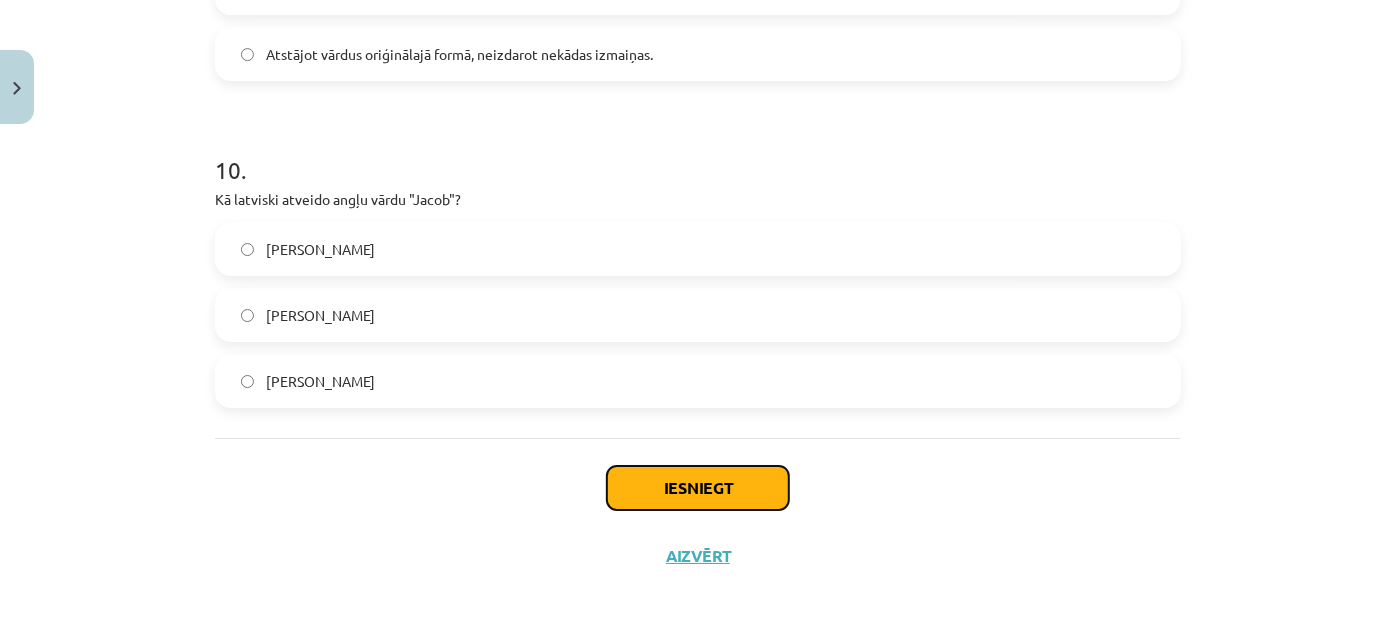 click on "Iesniegt" 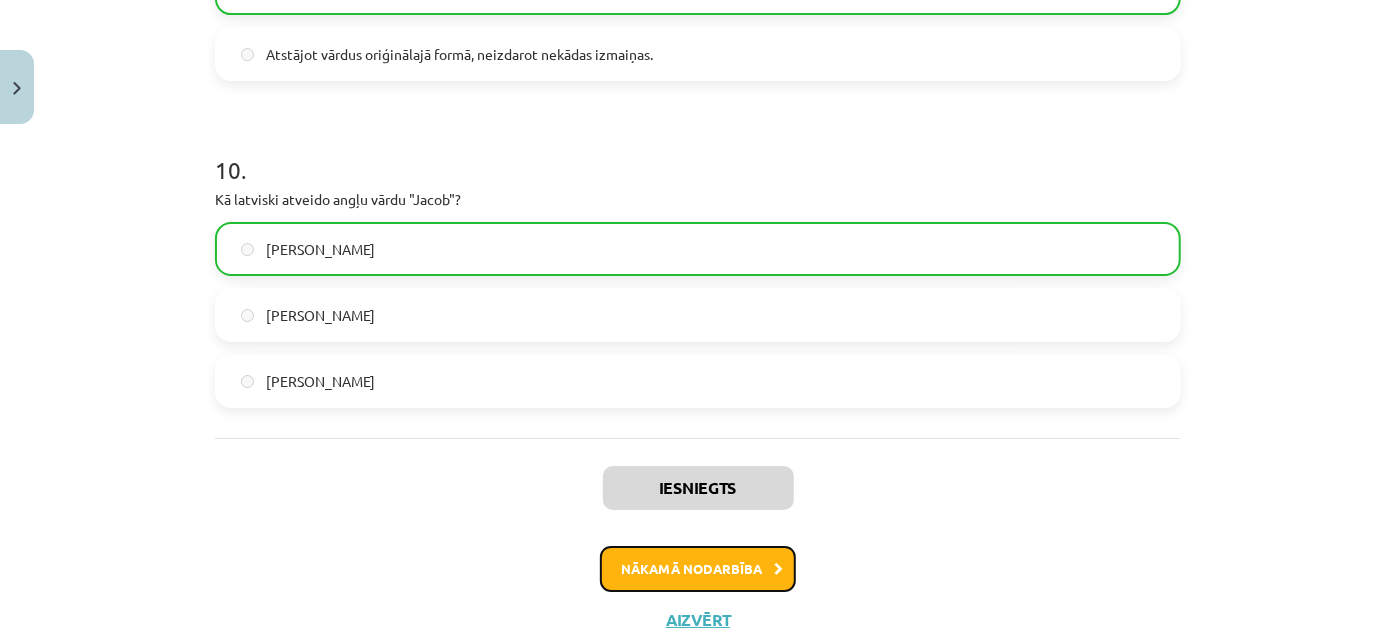 click on "Nākamā nodarbība" 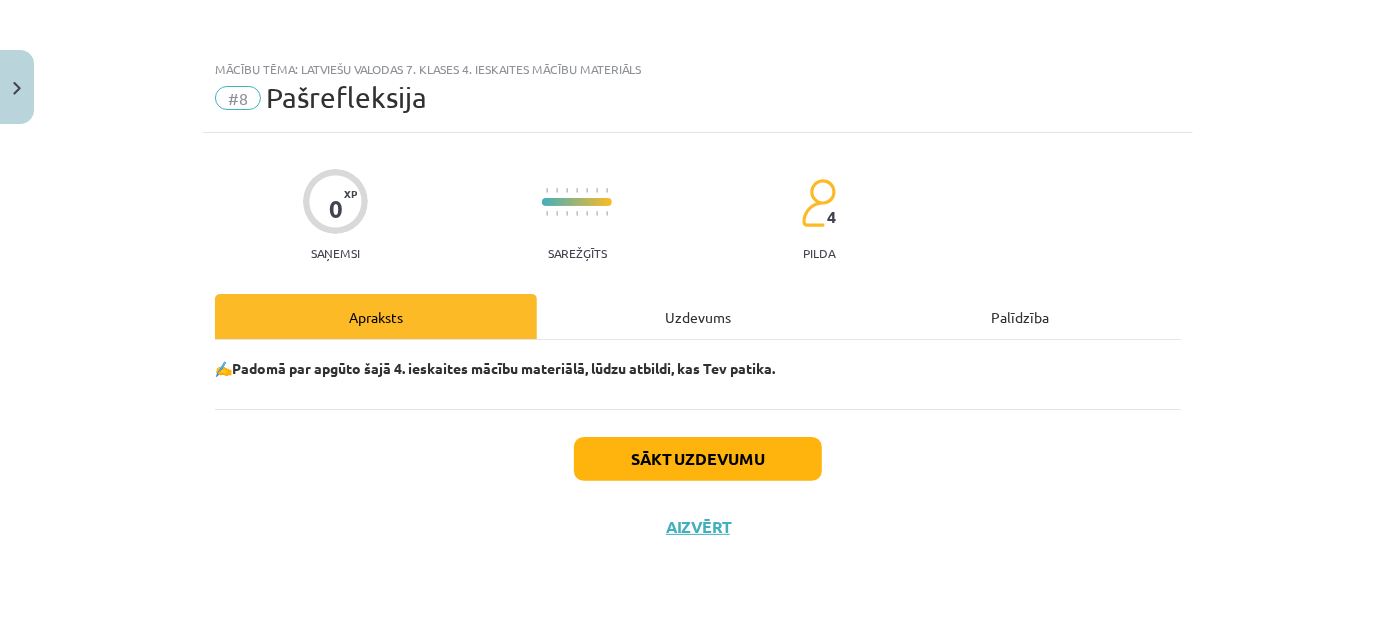 scroll, scrollTop: 0, scrollLeft: 0, axis: both 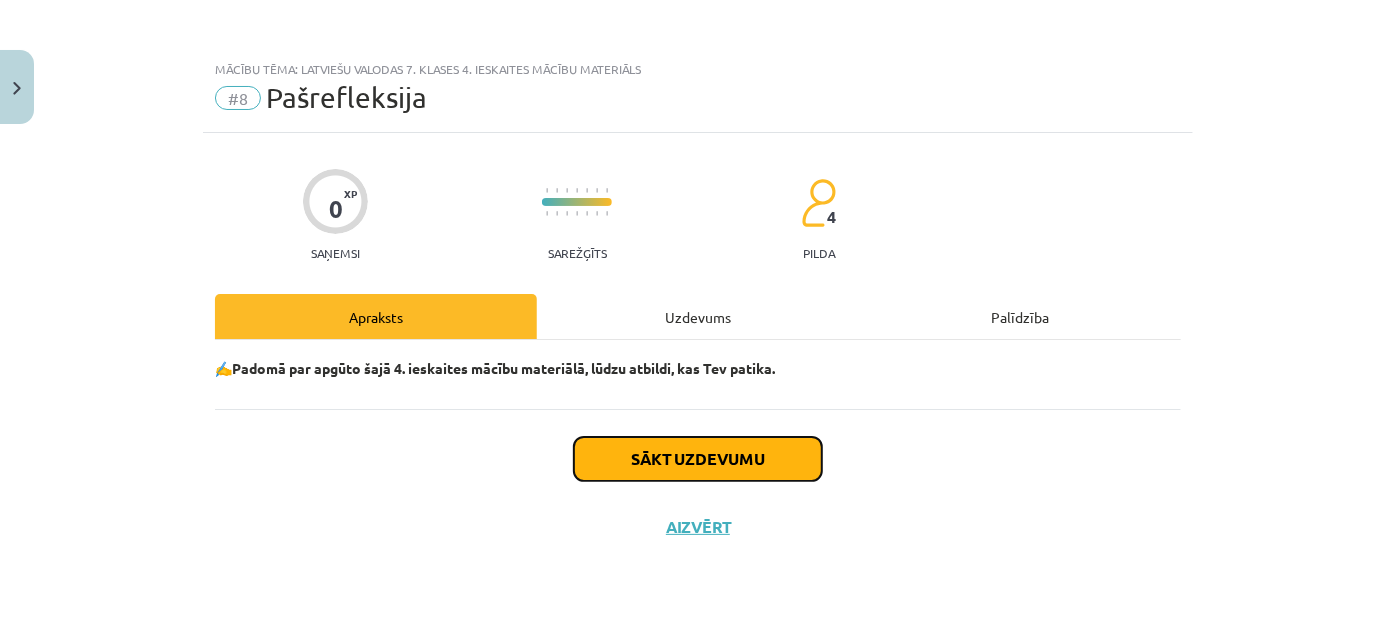 click on "Sākt uzdevumu" 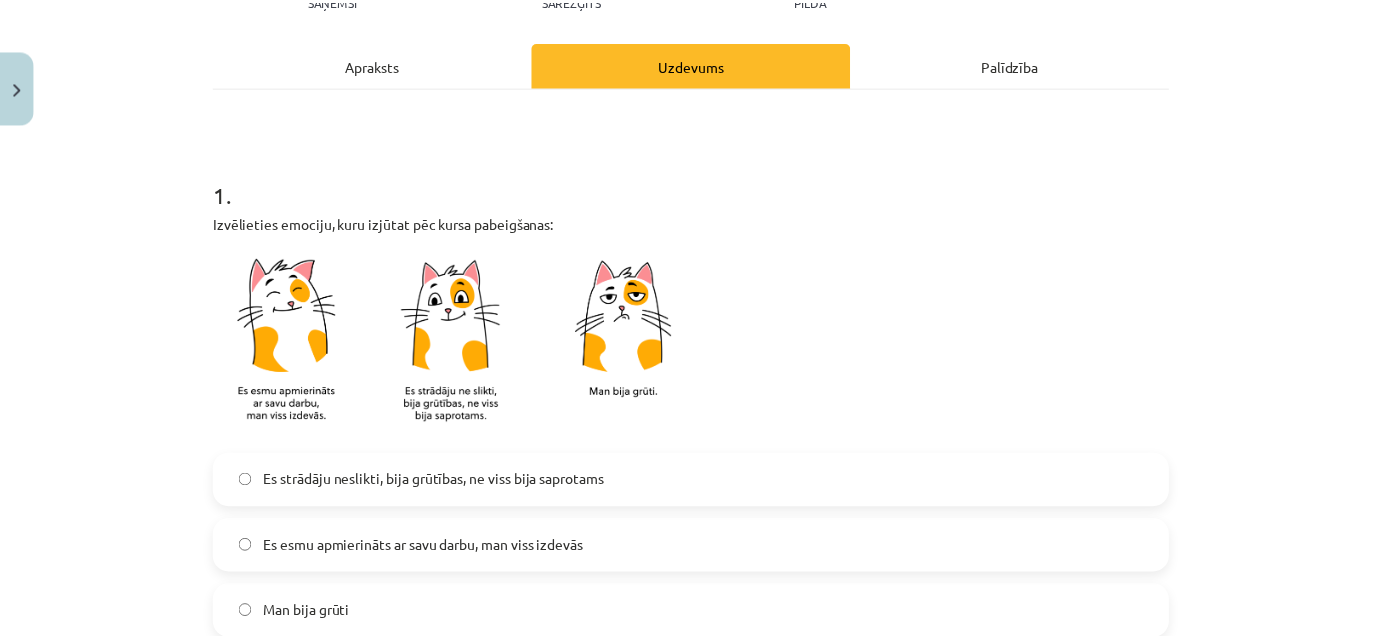 scroll, scrollTop: 484, scrollLeft: 0, axis: vertical 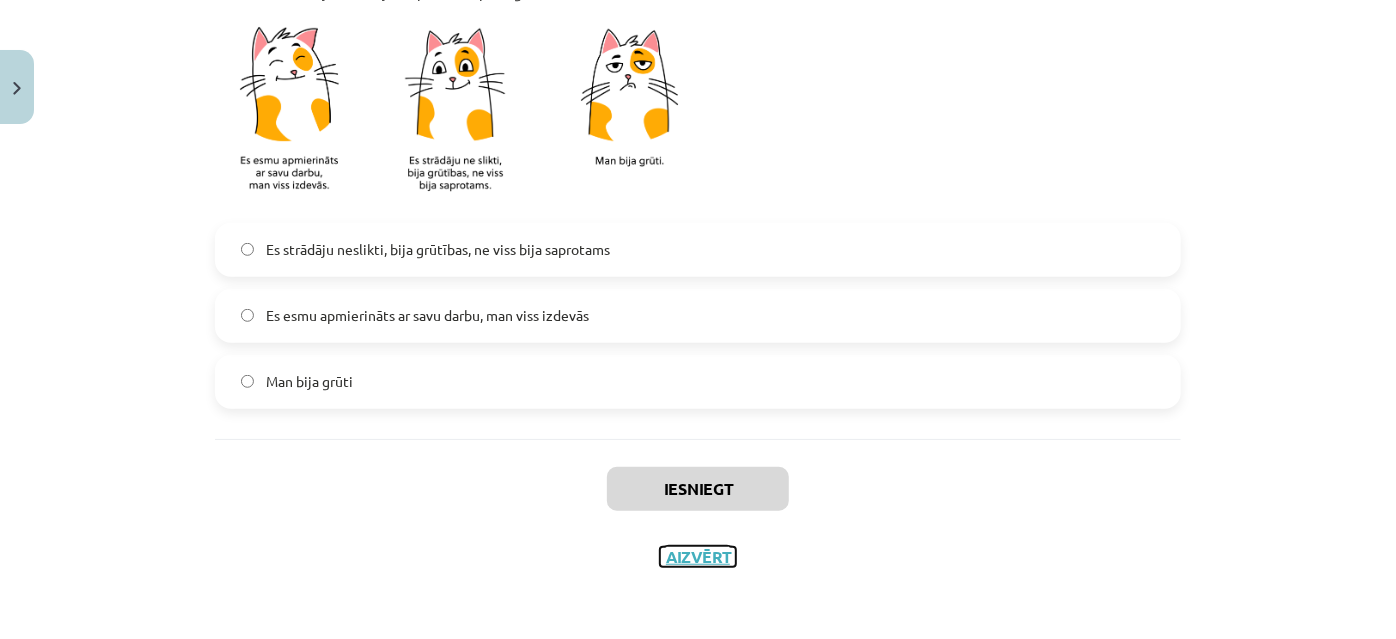 click on "Aizvērt" 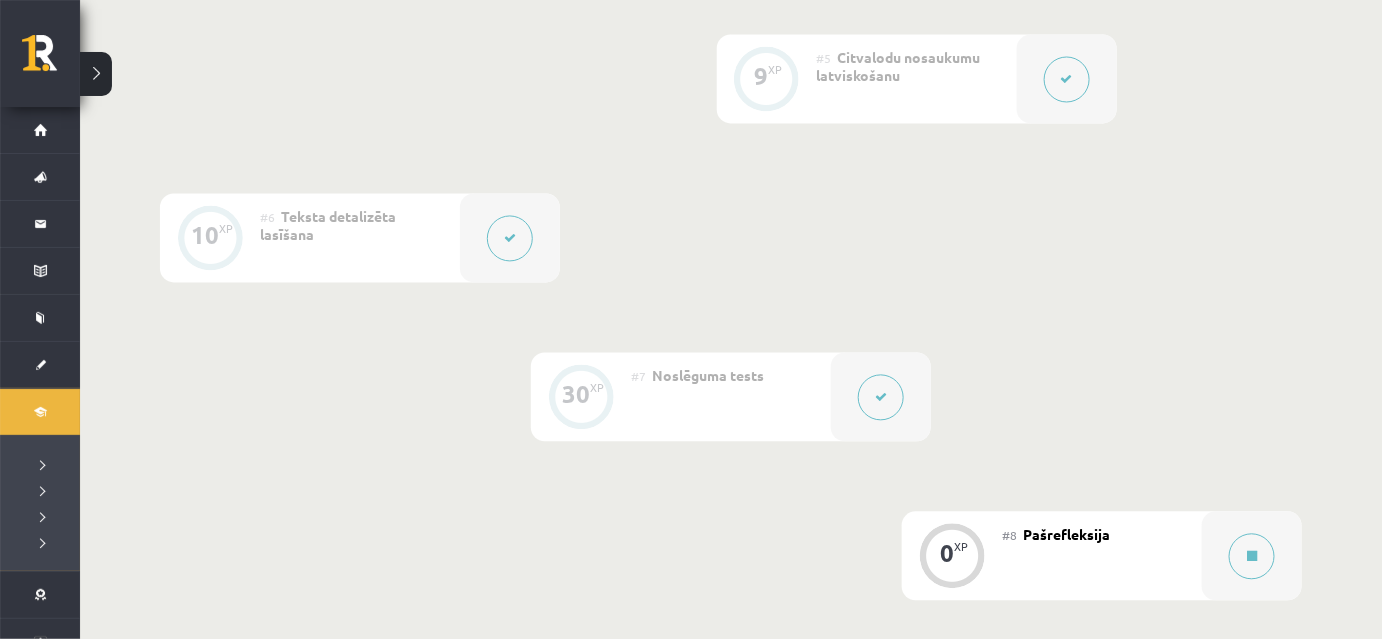 scroll, scrollTop: 978, scrollLeft: 0, axis: vertical 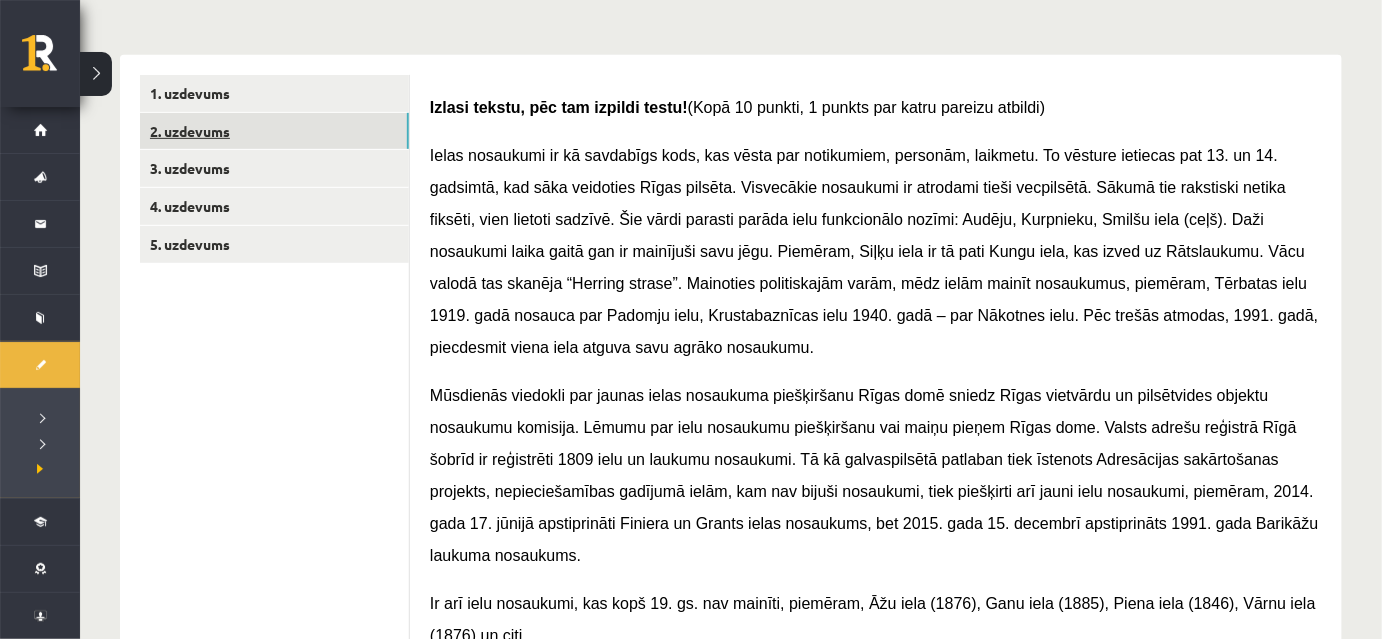 click on "2. uzdevums" at bounding box center (274, 131) 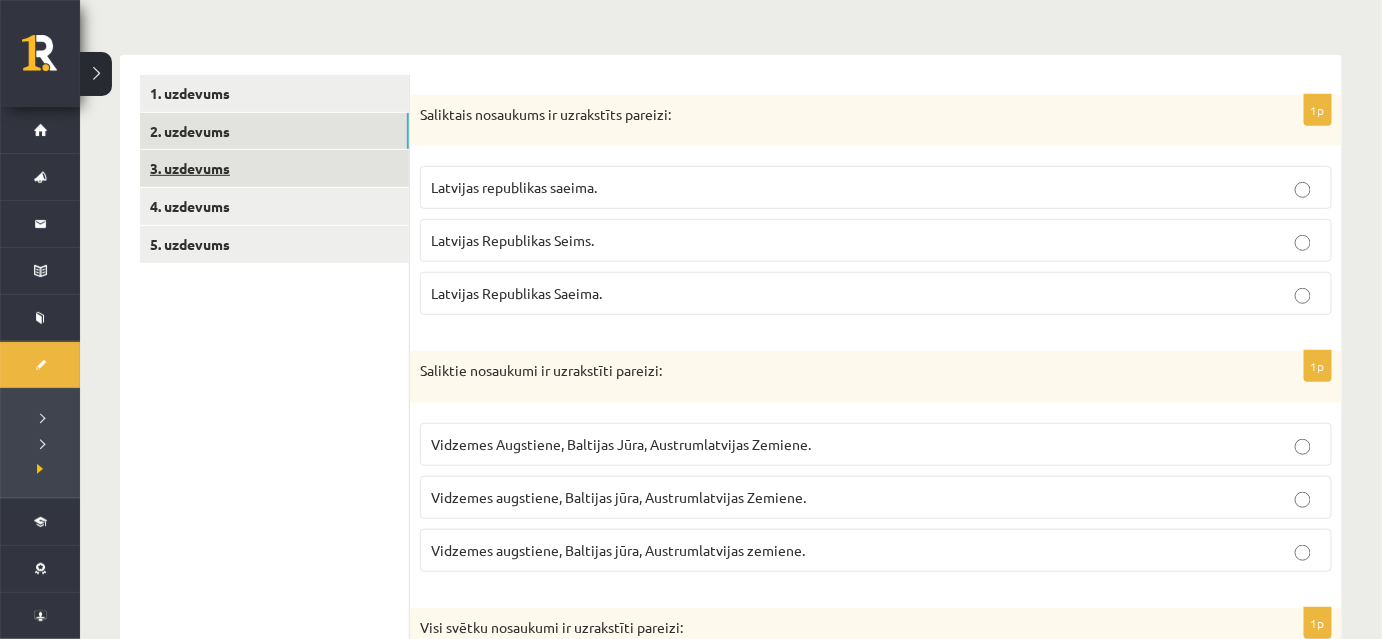 click on "3. uzdevums" at bounding box center [274, 168] 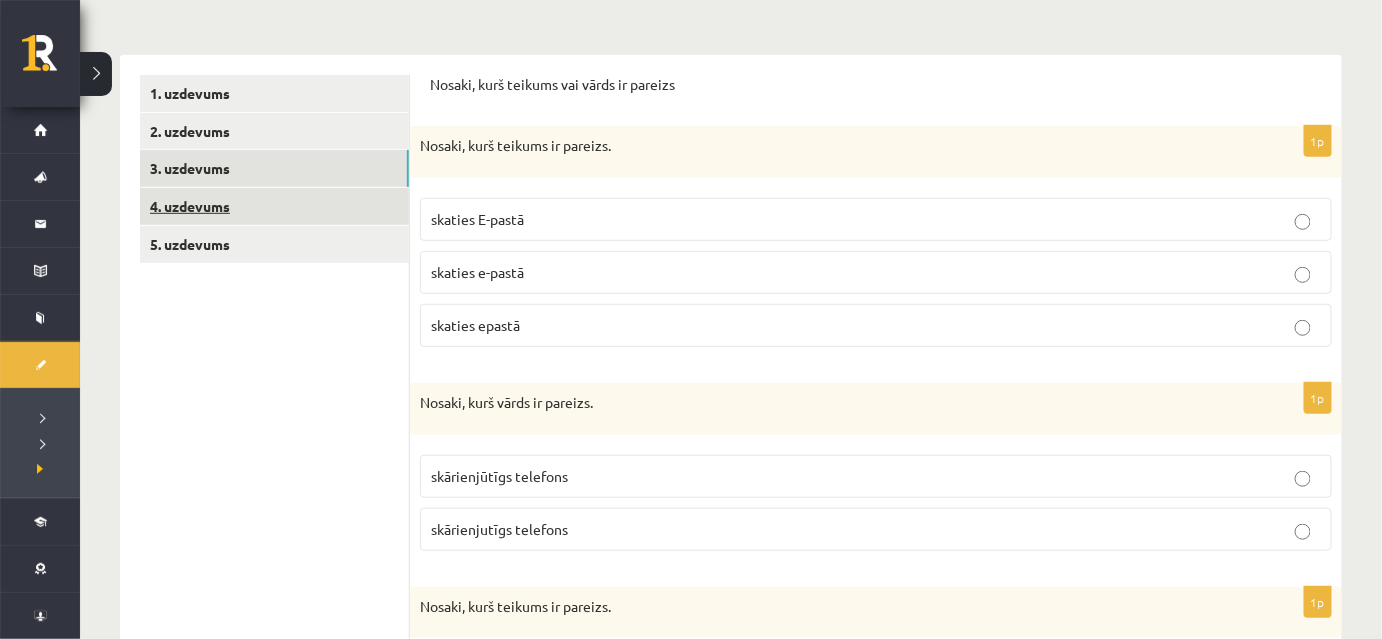 click on "4. uzdevums" at bounding box center (274, 206) 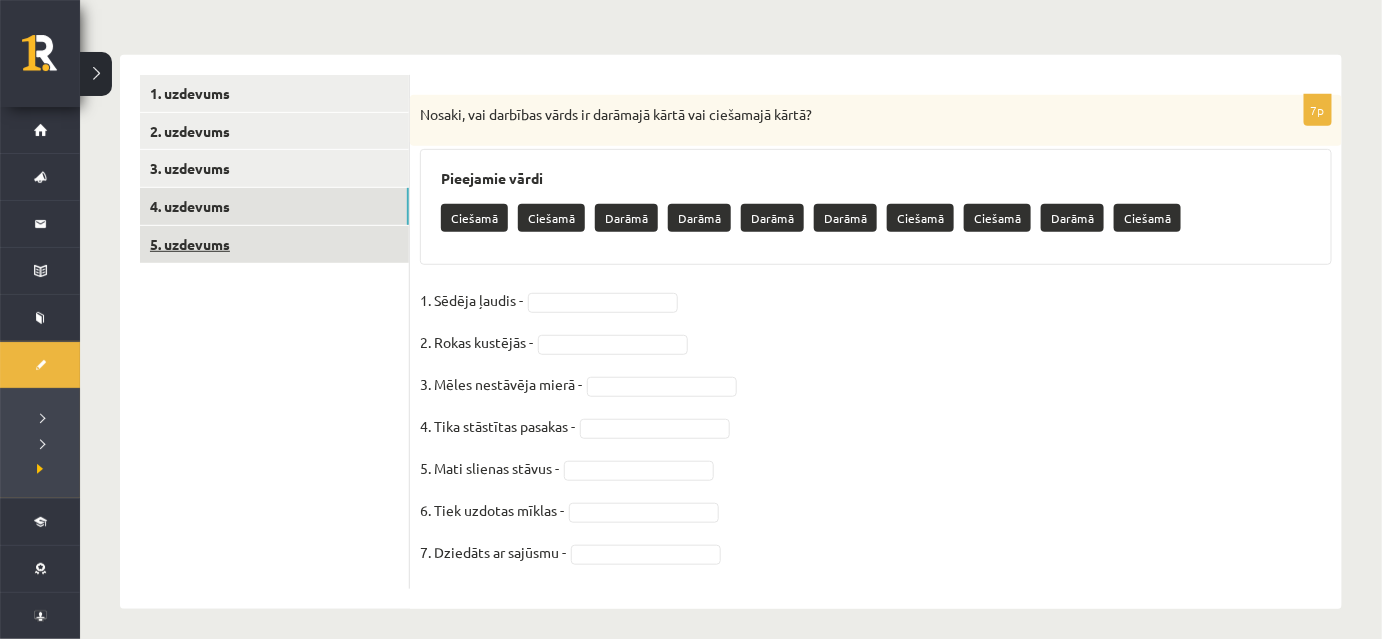 click on "5. uzdevums" at bounding box center [274, 244] 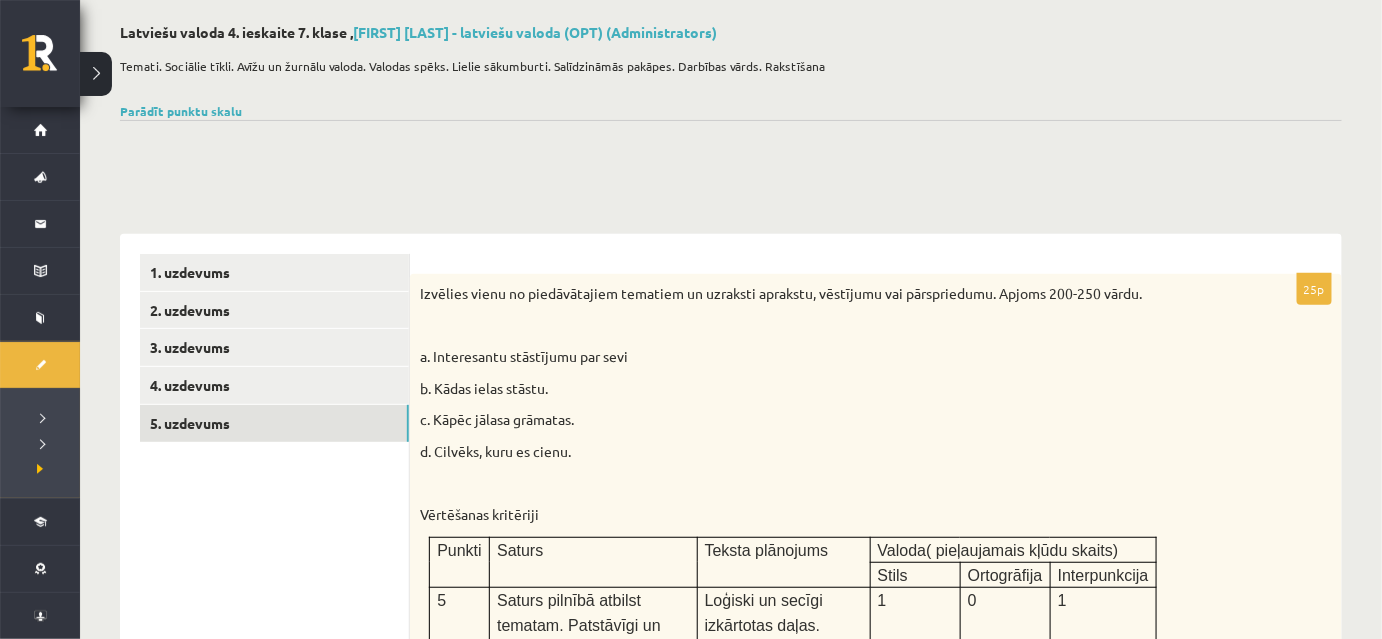 scroll, scrollTop: 90, scrollLeft: 0, axis: vertical 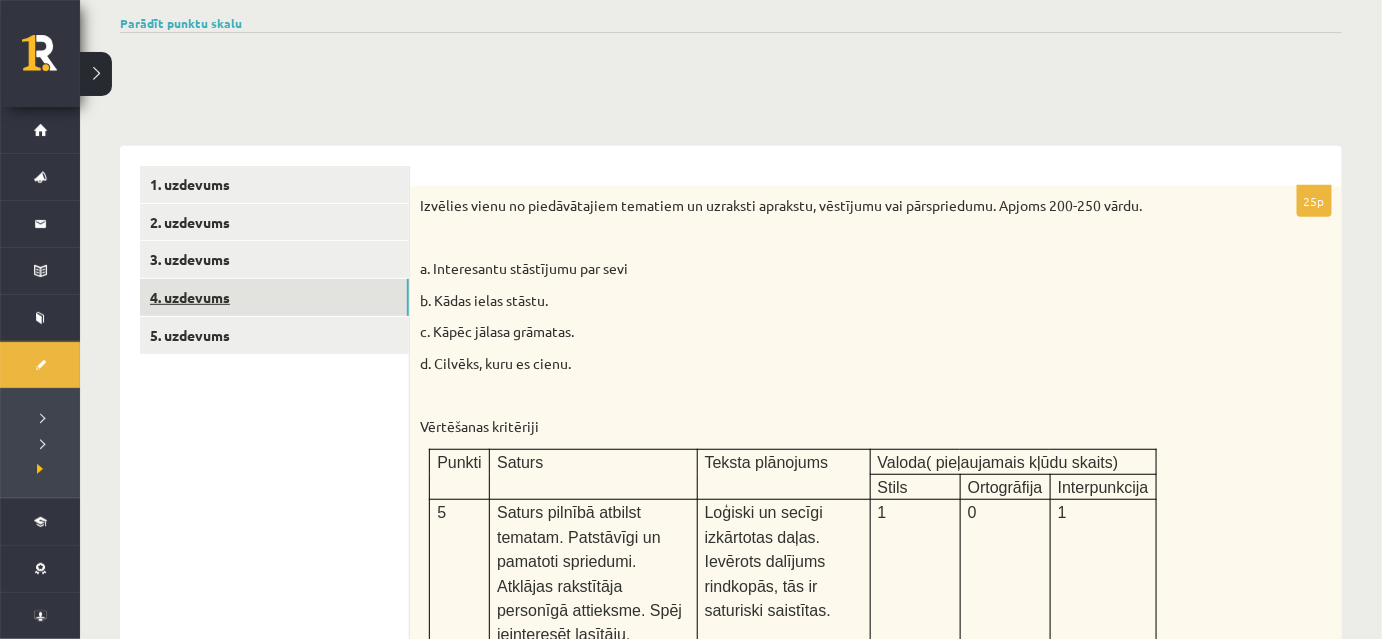 click on "4. uzdevums" at bounding box center (274, 297) 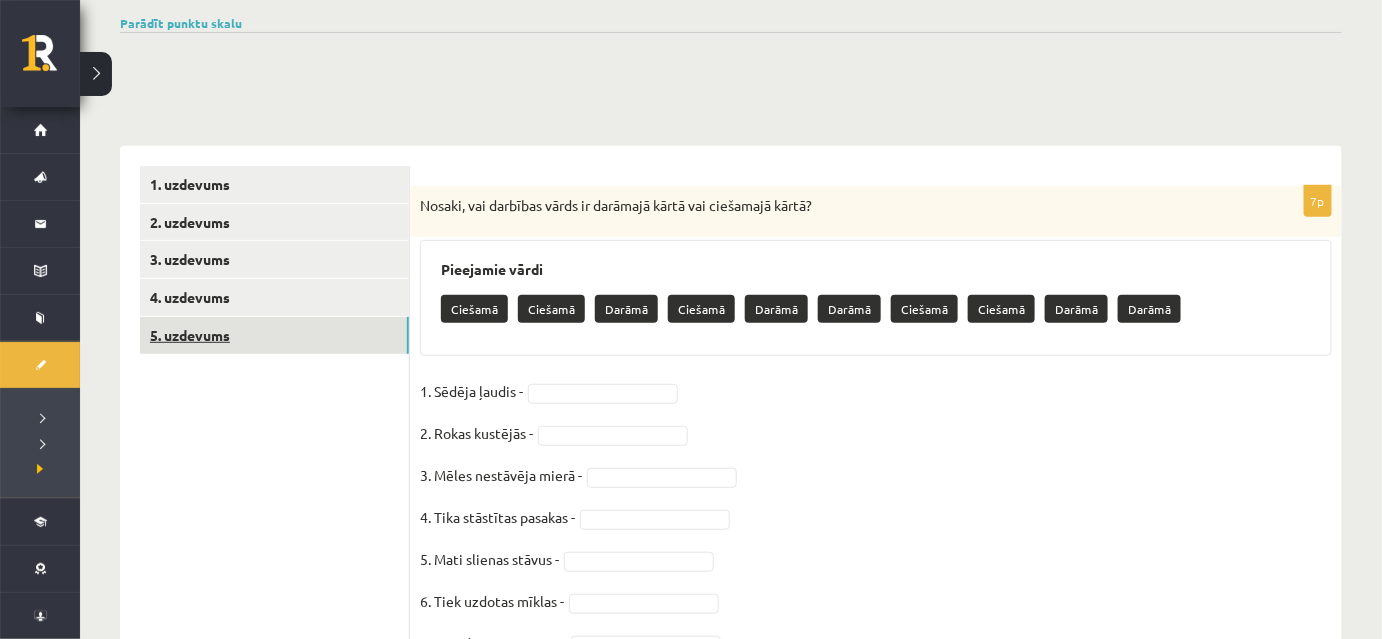 click on "5. uzdevums" at bounding box center (274, 335) 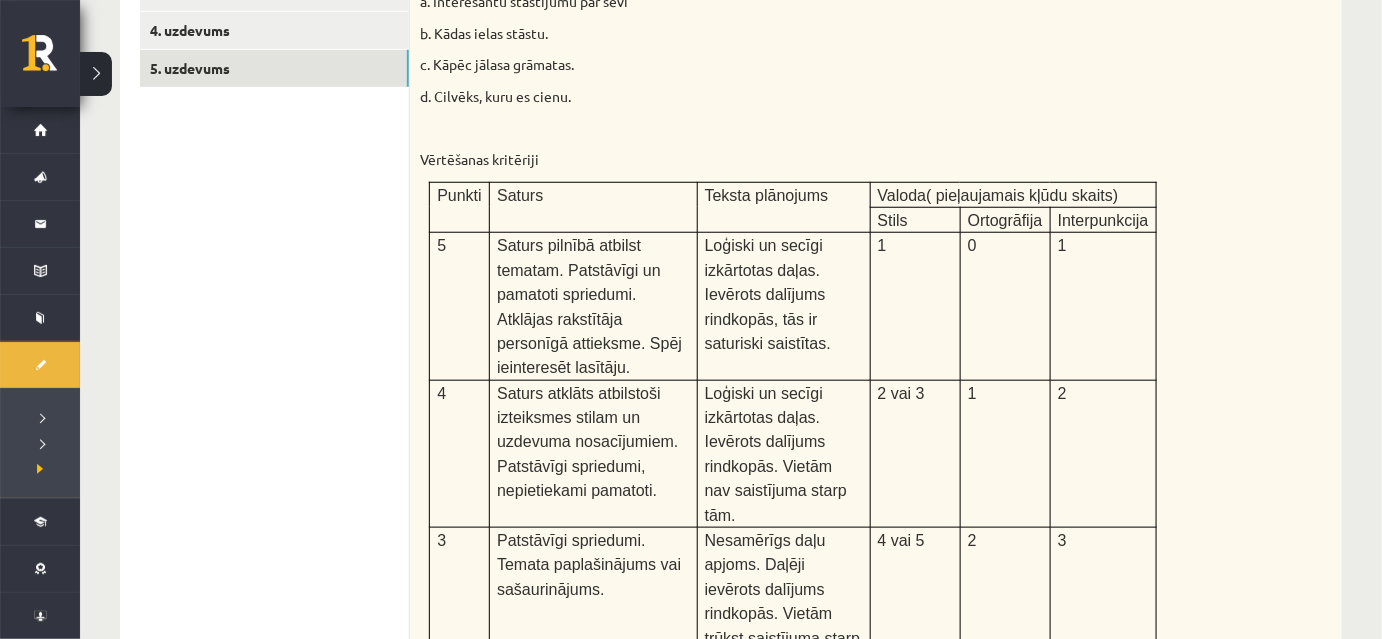 scroll, scrollTop: 0, scrollLeft: 0, axis: both 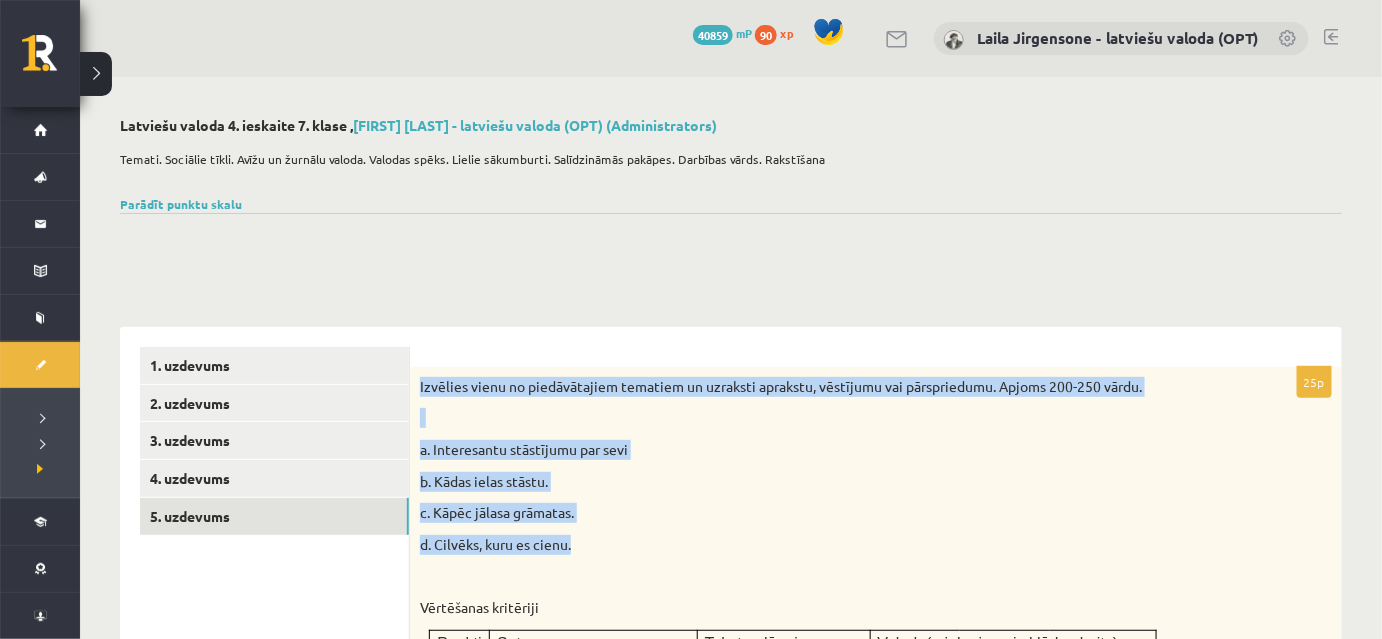 drag, startPoint x: 418, startPoint y: 382, endPoint x: 621, endPoint y: 544, distance: 259.71716 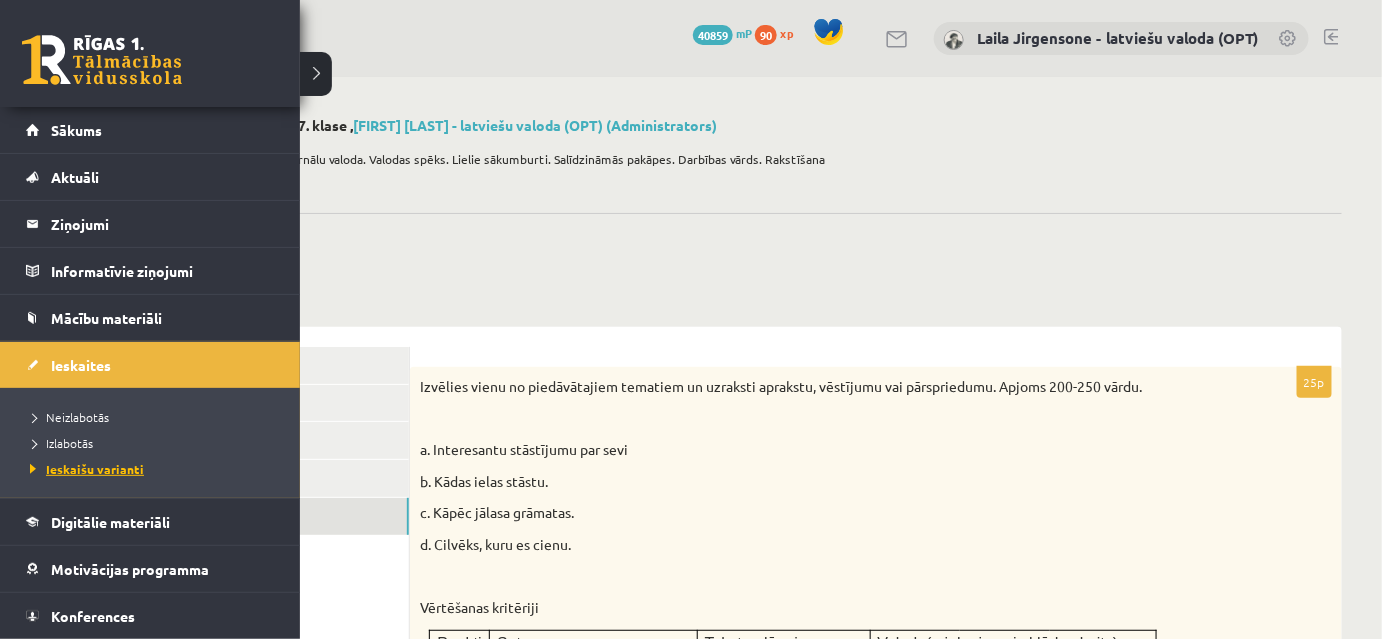 click on "Ieskaišu varianti" at bounding box center (84, 469) 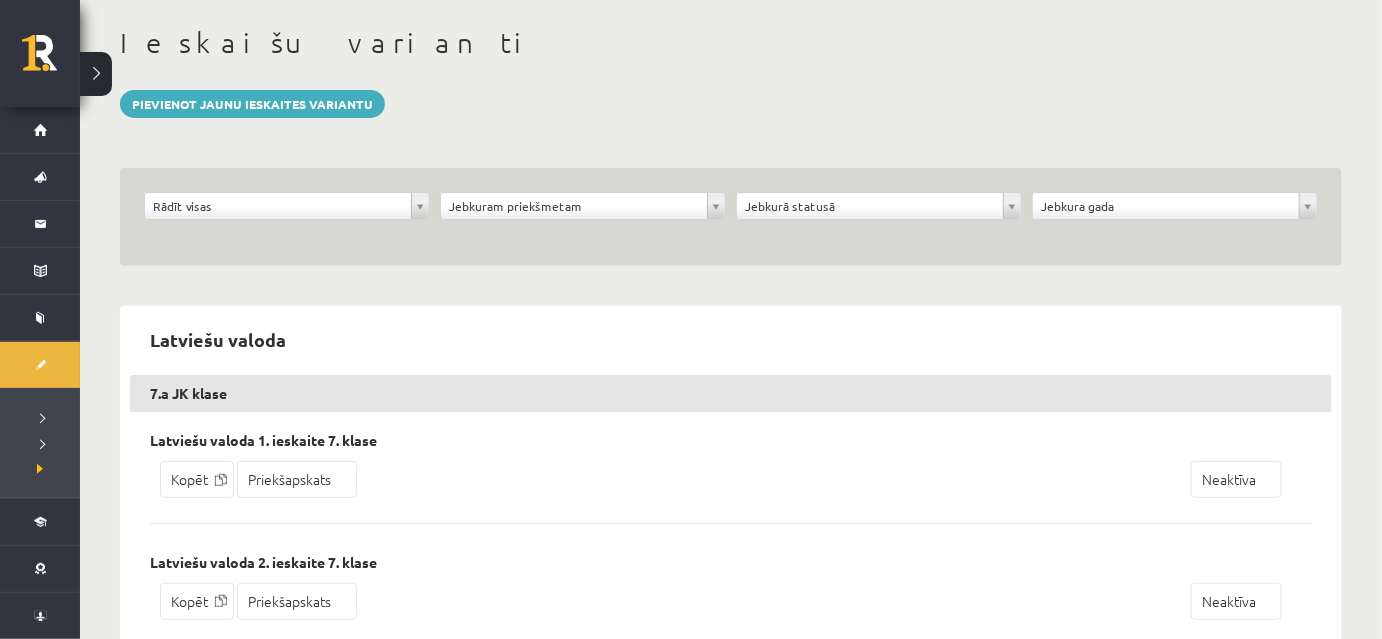 scroll, scrollTop: 90, scrollLeft: 0, axis: vertical 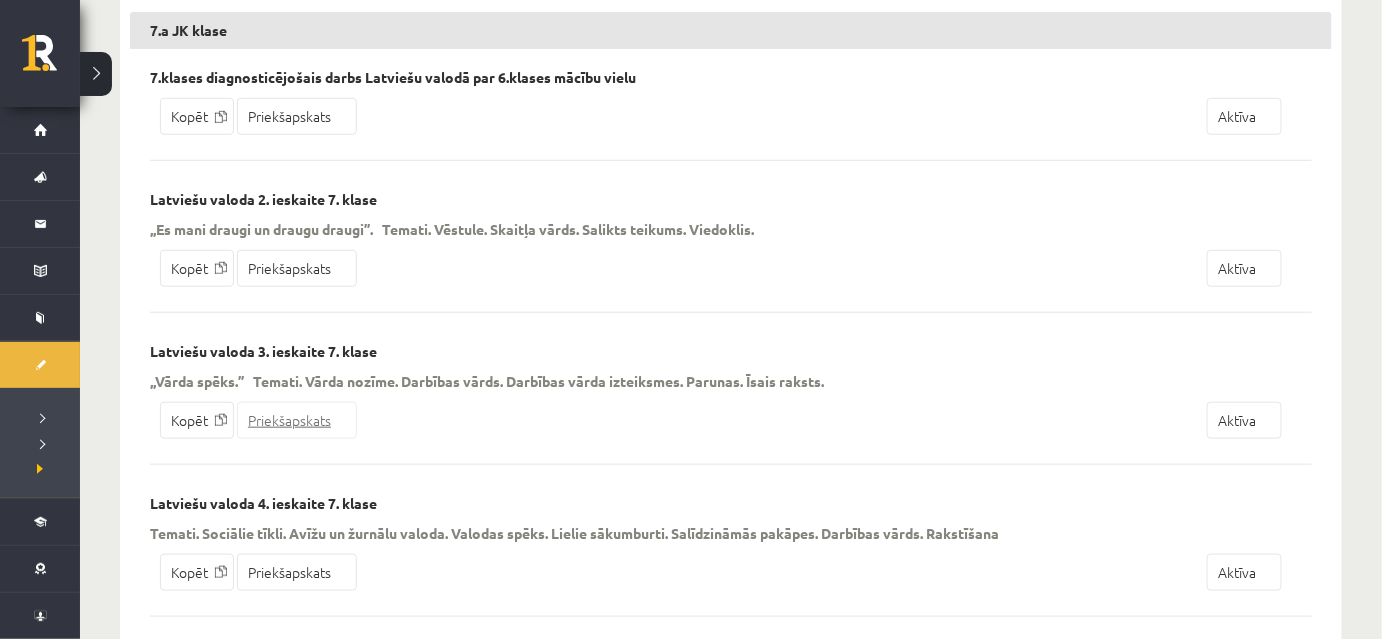 click on "Priekšapskats" at bounding box center [297, 420] 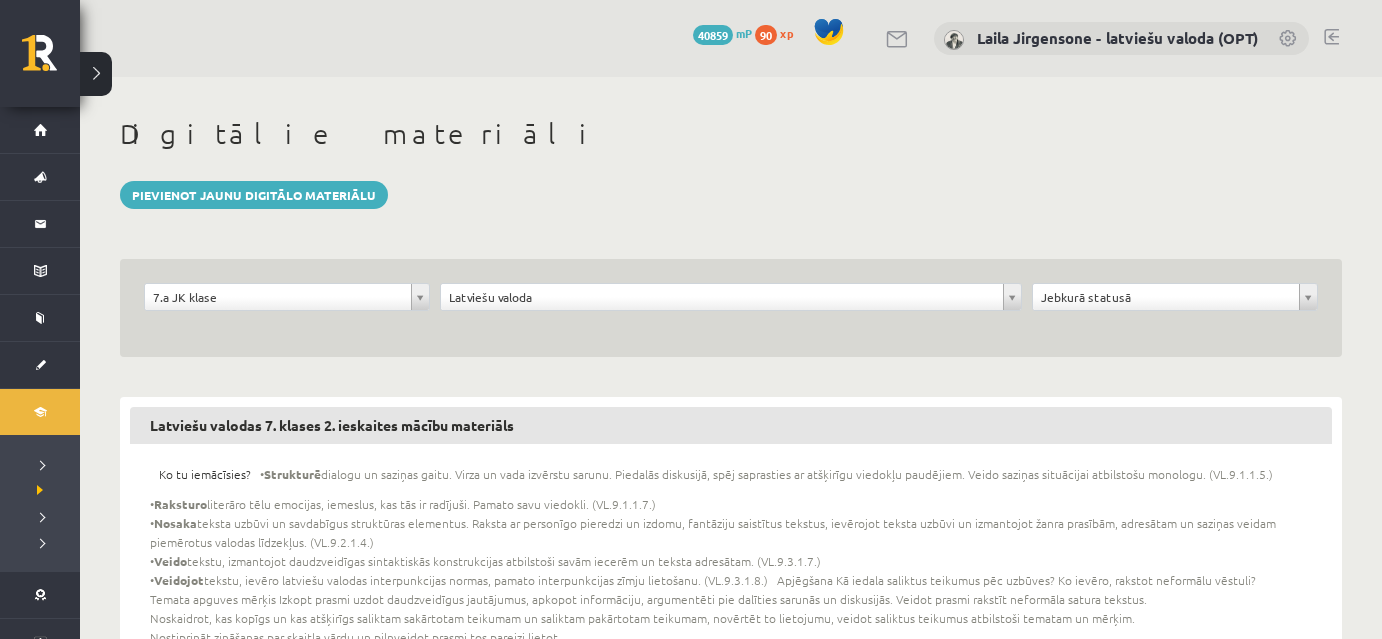 scroll, scrollTop: 1175, scrollLeft: 0, axis: vertical 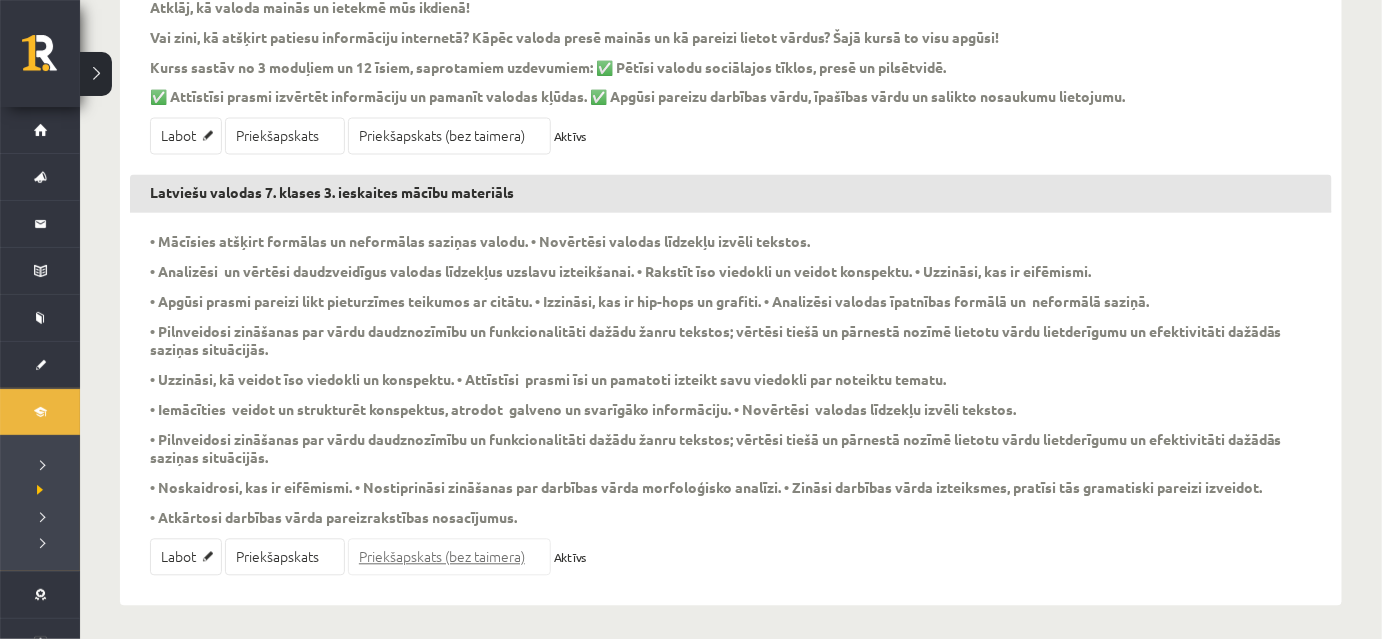 click on "Priekšapskats (bez taimera)" at bounding box center [449, 557] 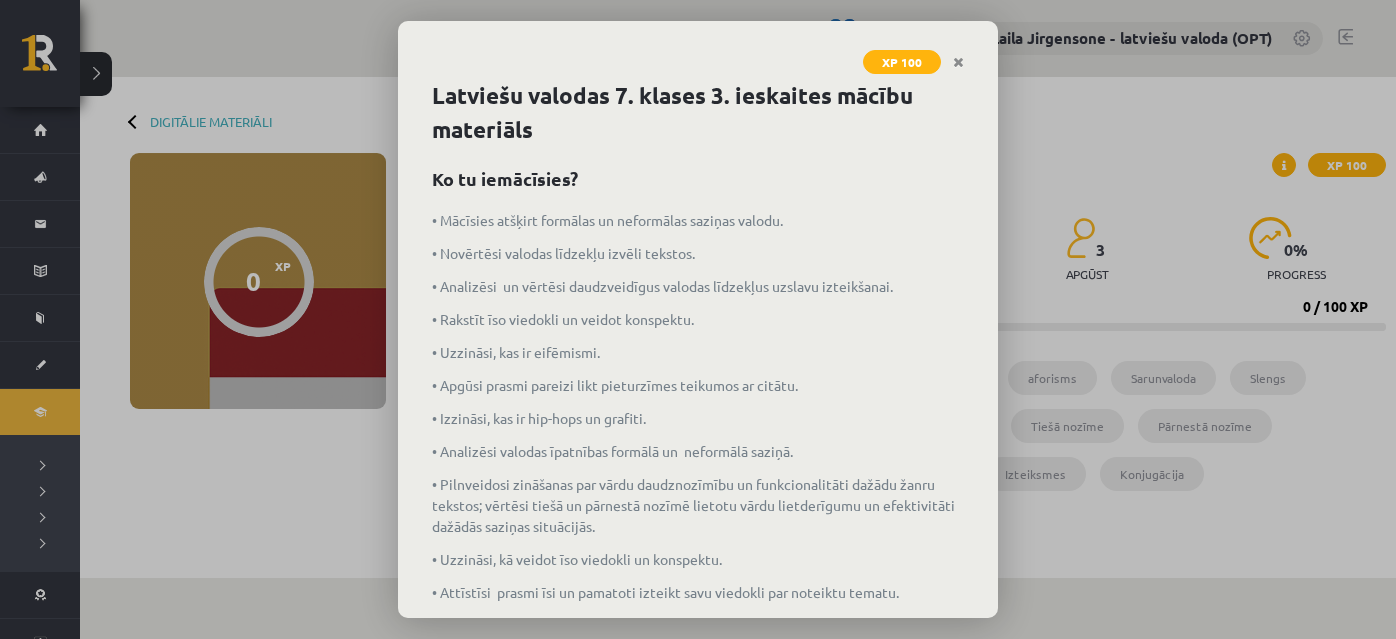 scroll, scrollTop: 0, scrollLeft: 0, axis: both 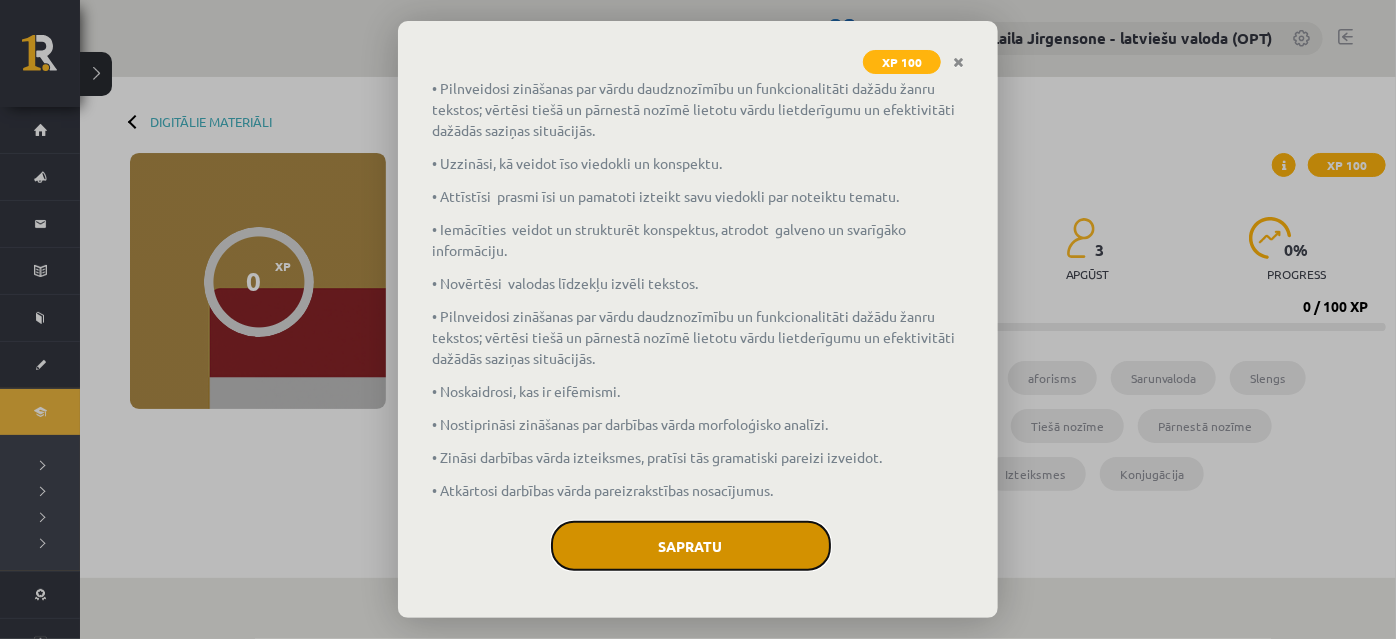 click on "Sapratu" 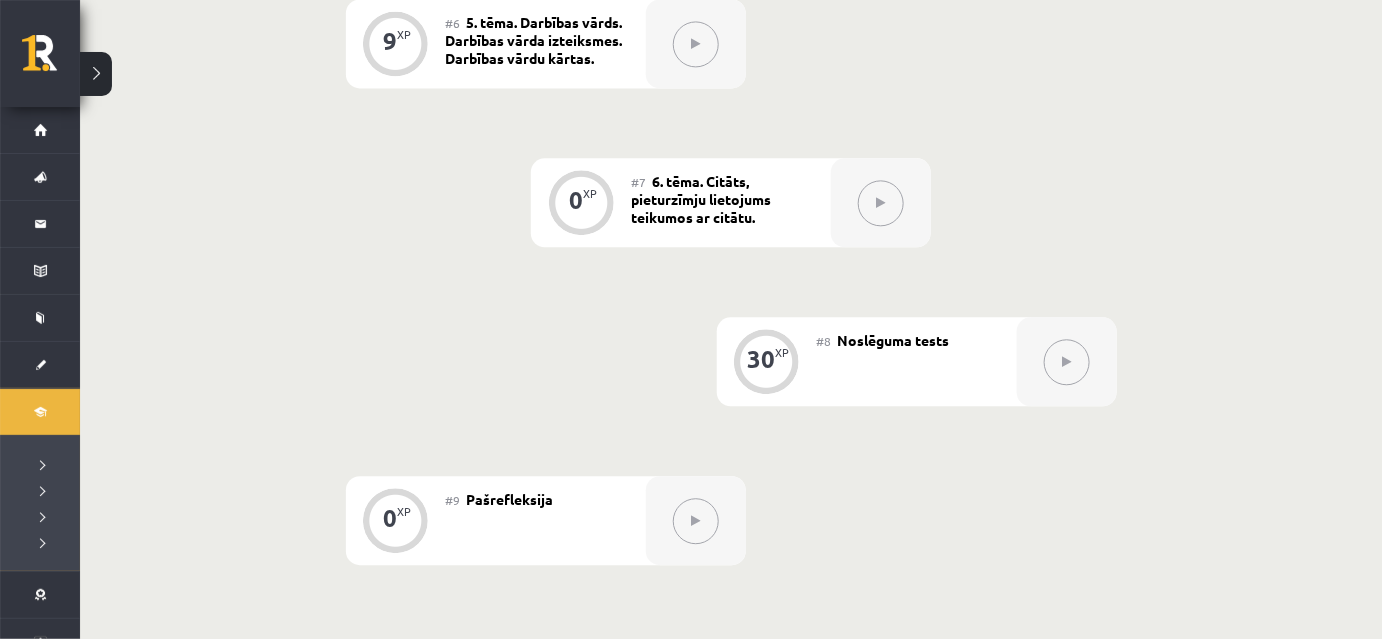 scroll, scrollTop: 1090, scrollLeft: 0, axis: vertical 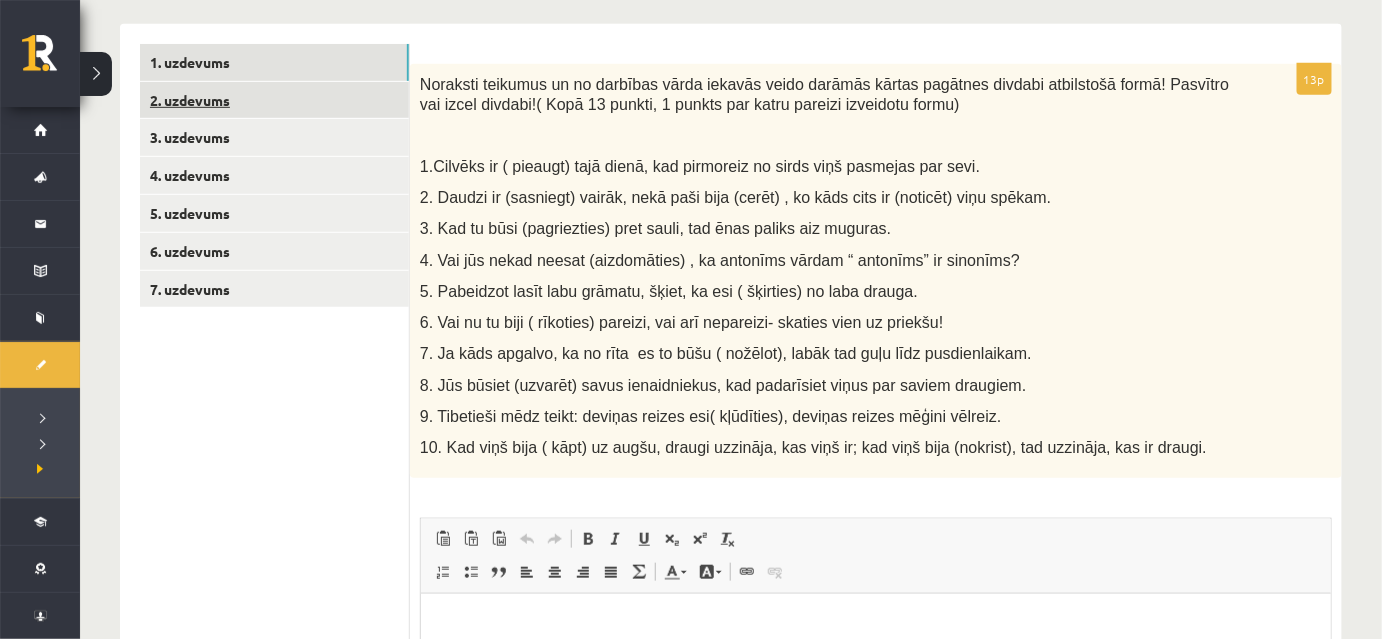 click on "2. uzdevums" at bounding box center [274, 100] 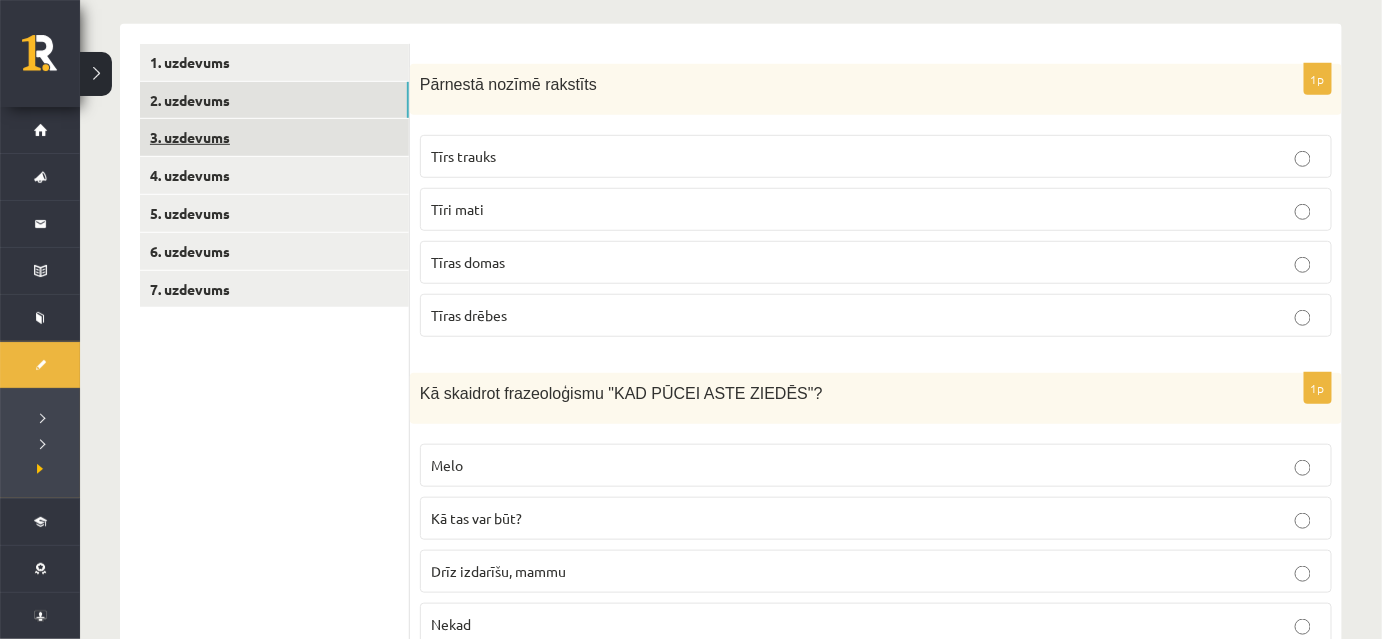 click on "3. uzdevums" at bounding box center [274, 137] 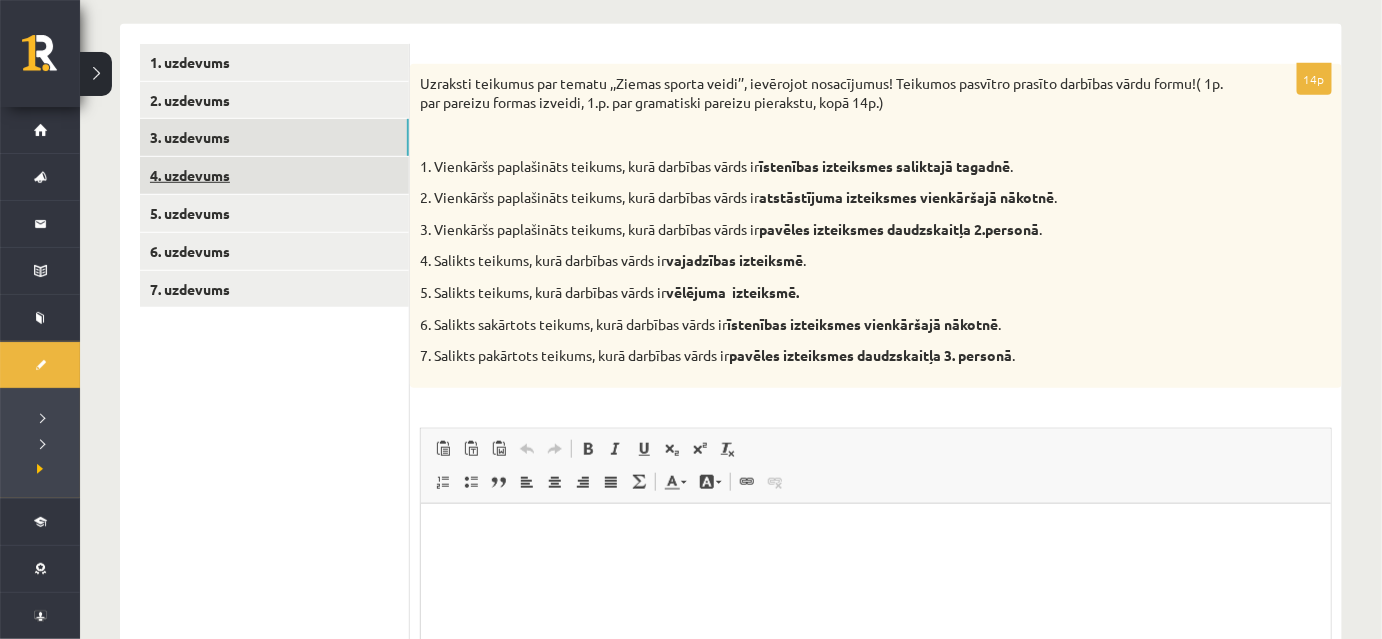 scroll, scrollTop: 0, scrollLeft: 0, axis: both 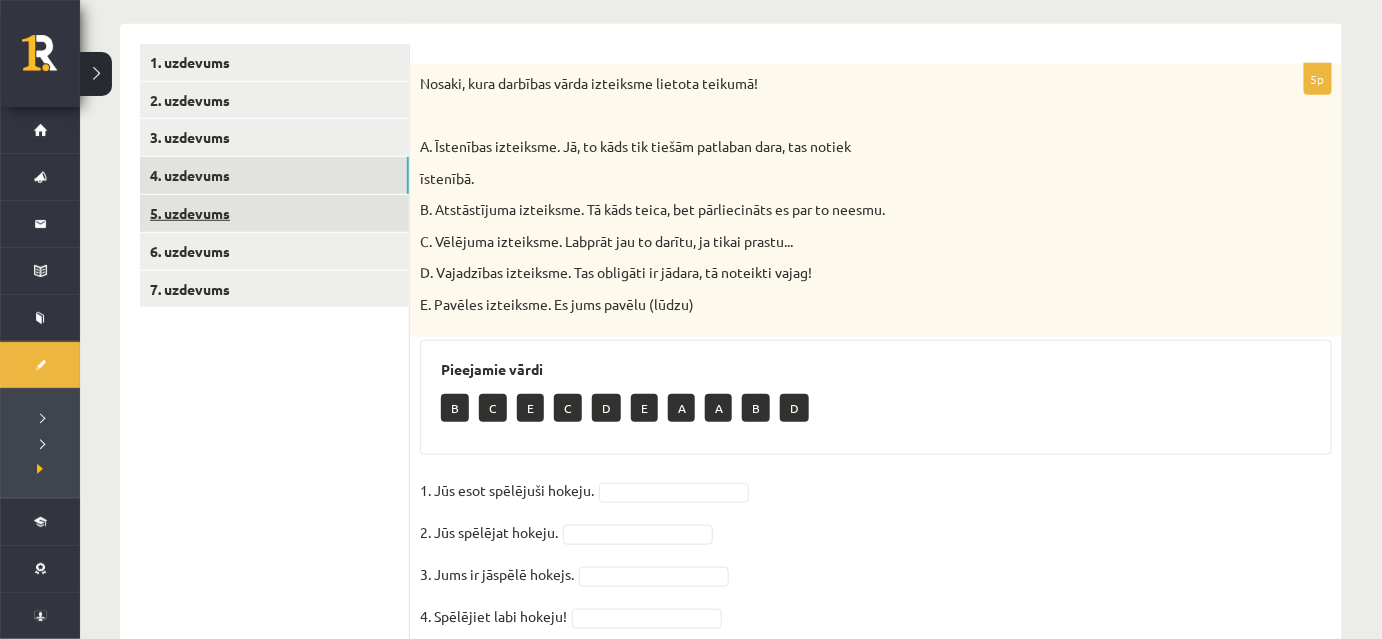 click on "5. uzdevums" at bounding box center (274, 213) 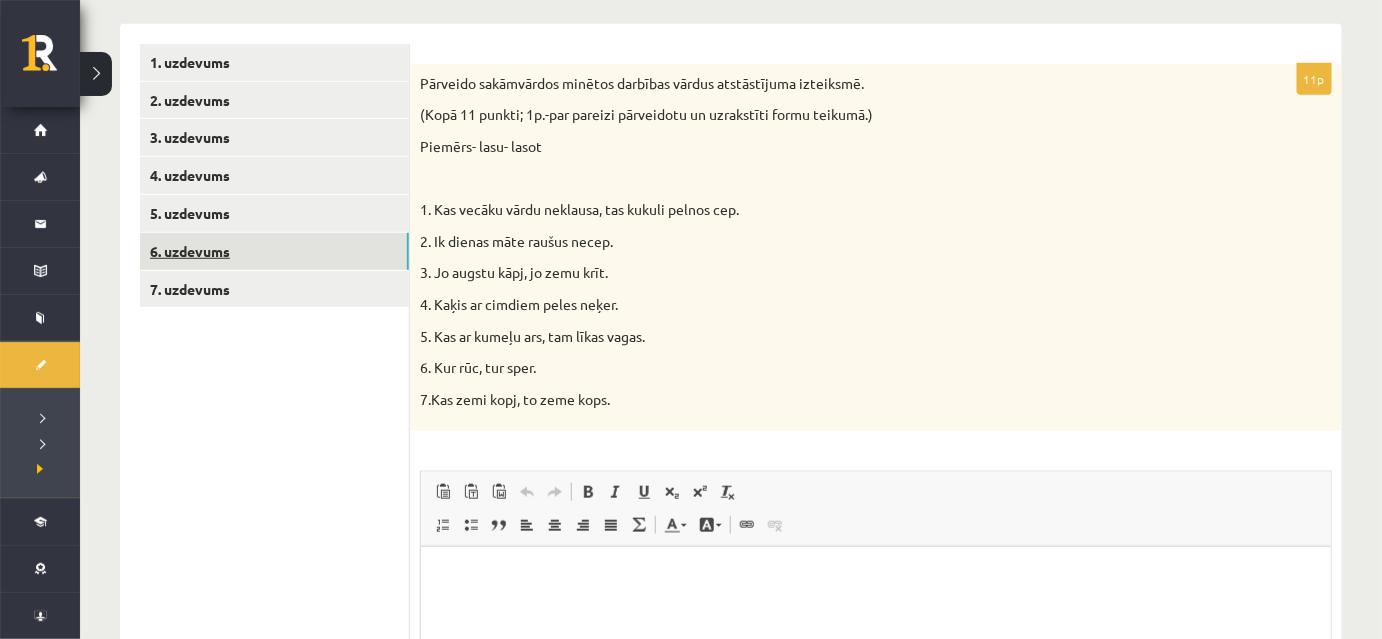 click on "6. uzdevums" at bounding box center (274, 251) 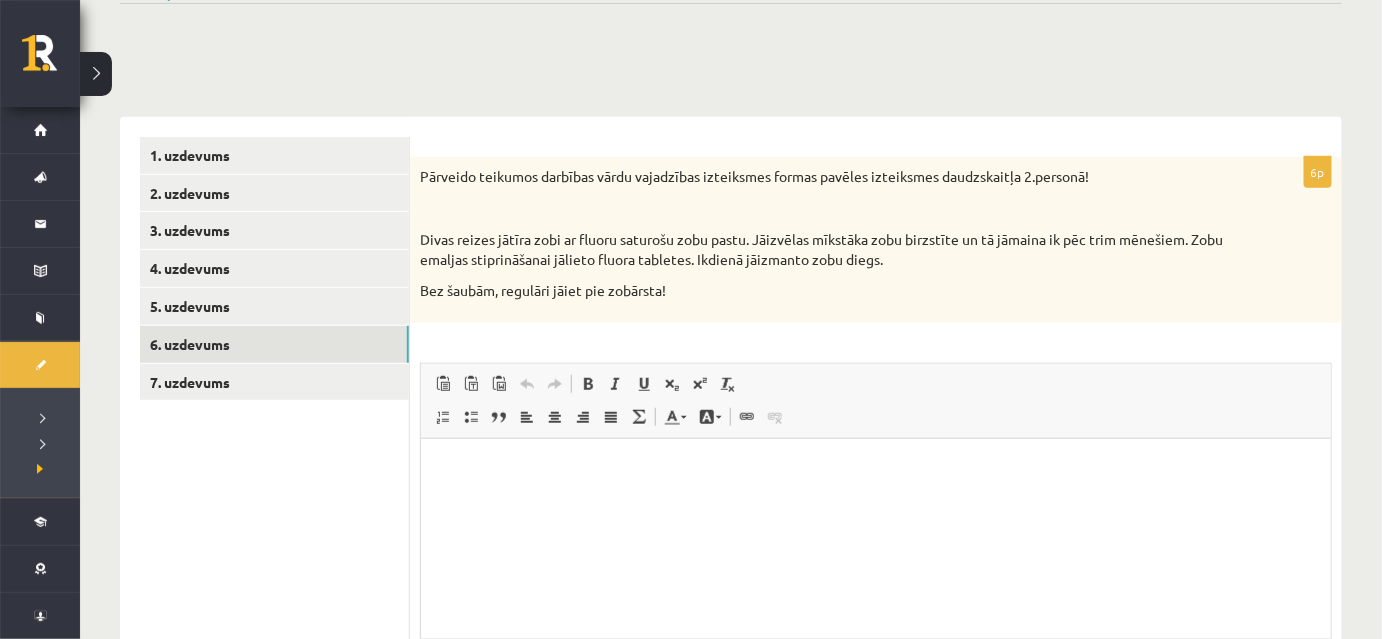 scroll, scrollTop: 0, scrollLeft: 0, axis: both 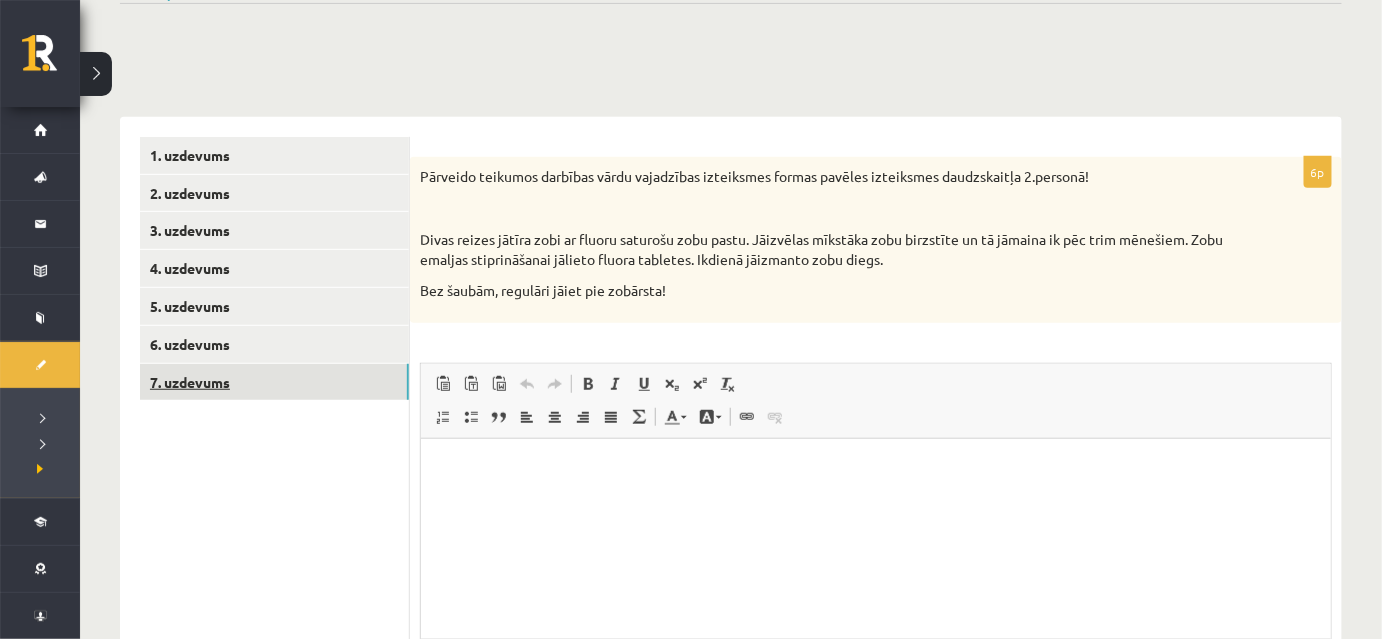 click on "7. uzdevums" at bounding box center [274, 382] 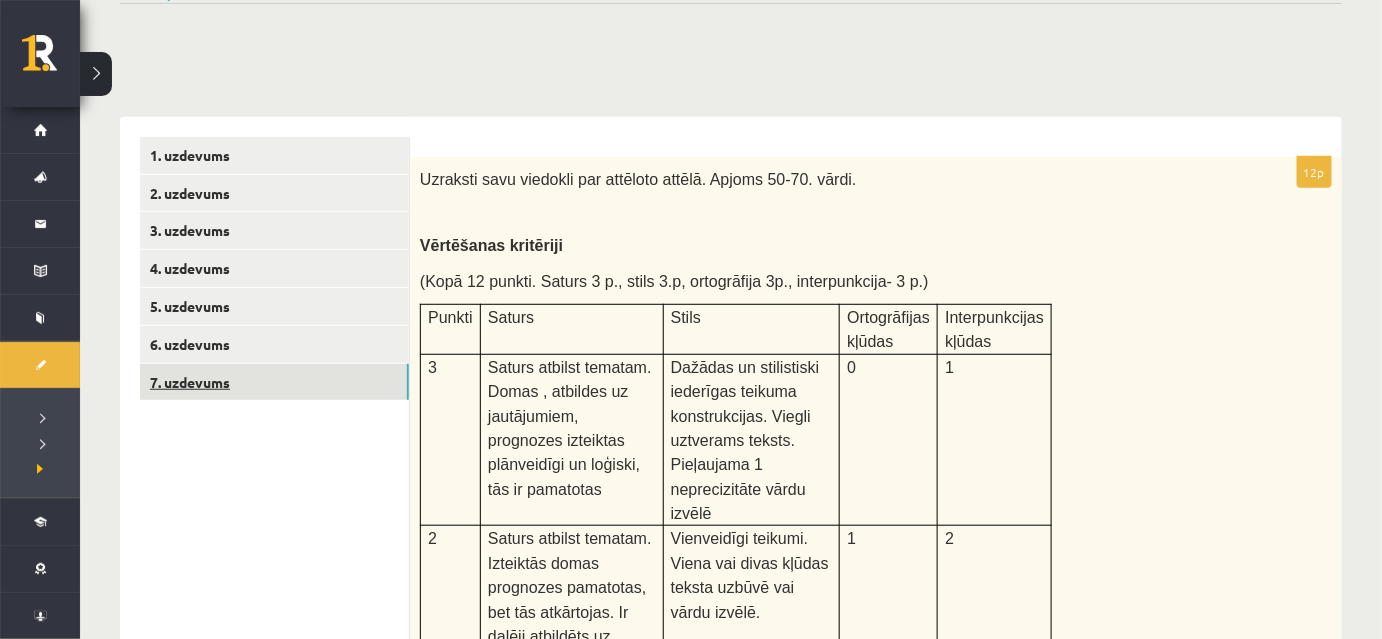 scroll, scrollTop: 0, scrollLeft: 0, axis: both 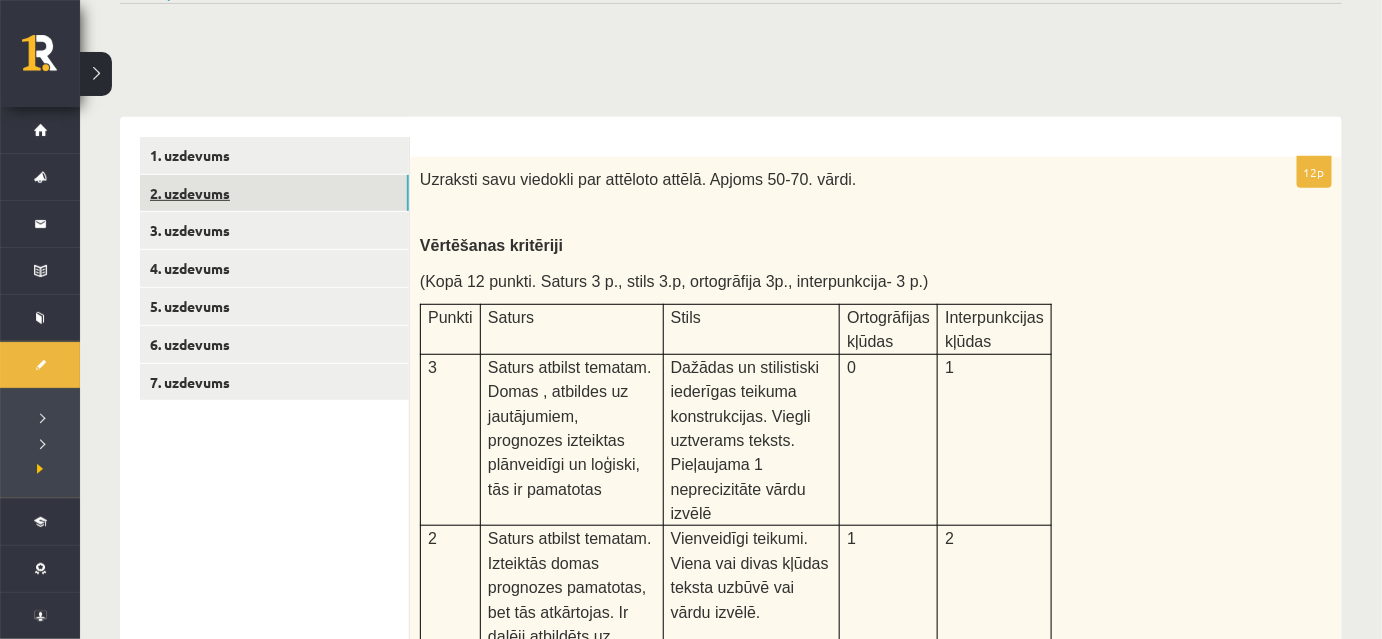 click on "2. uzdevums" at bounding box center (274, 193) 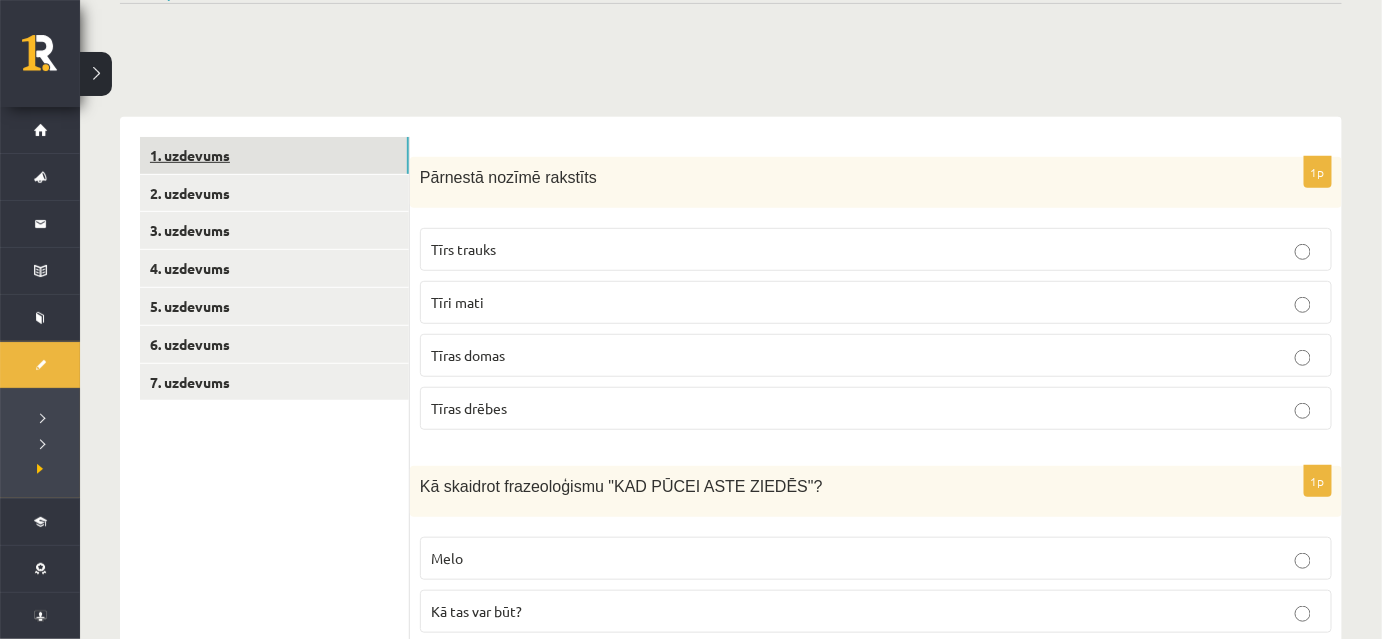 click on "1. uzdevums" at bounding box center (274, 155) 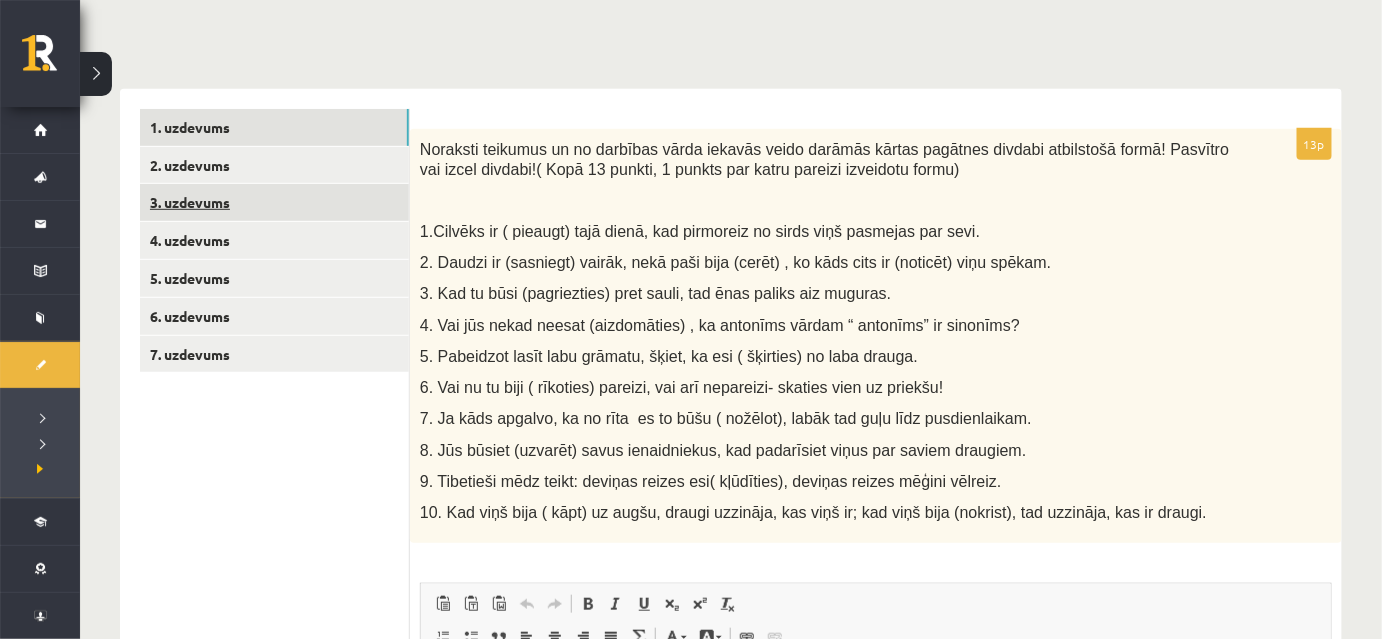 scroll, scrollTop: 270, scrollLeft: 0, axis: vertical 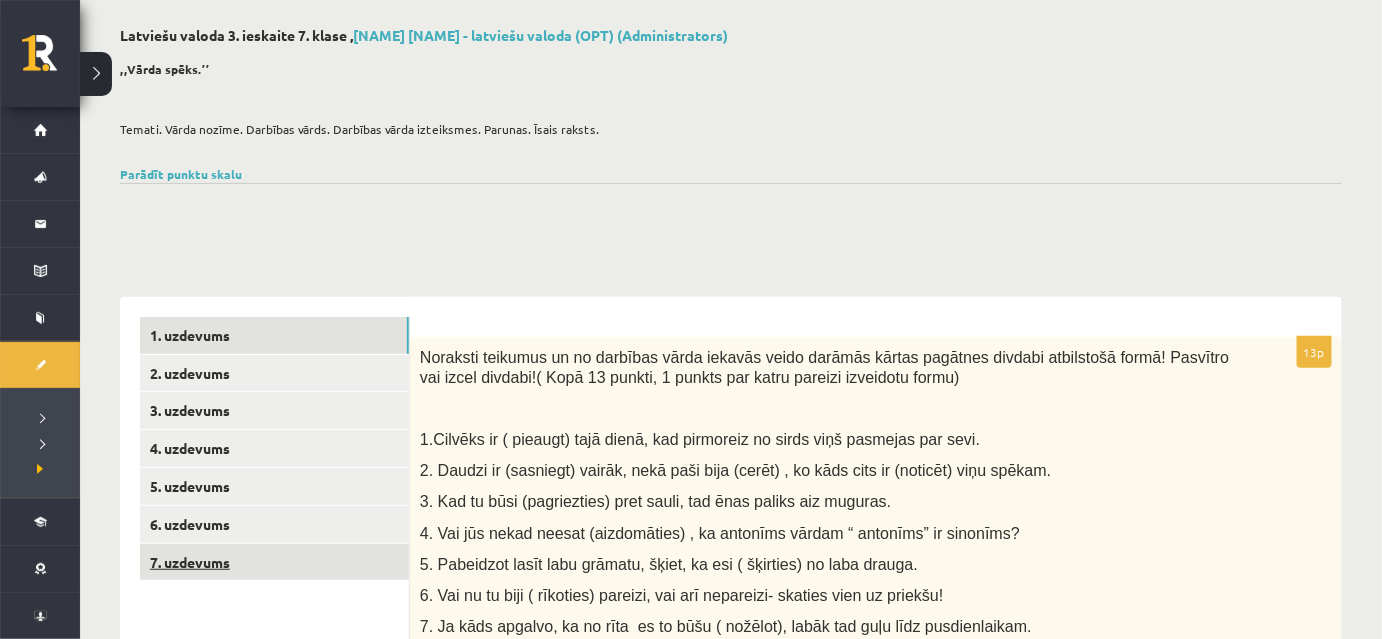 click on "7. uzdevums" at bounding box center (274, 562) 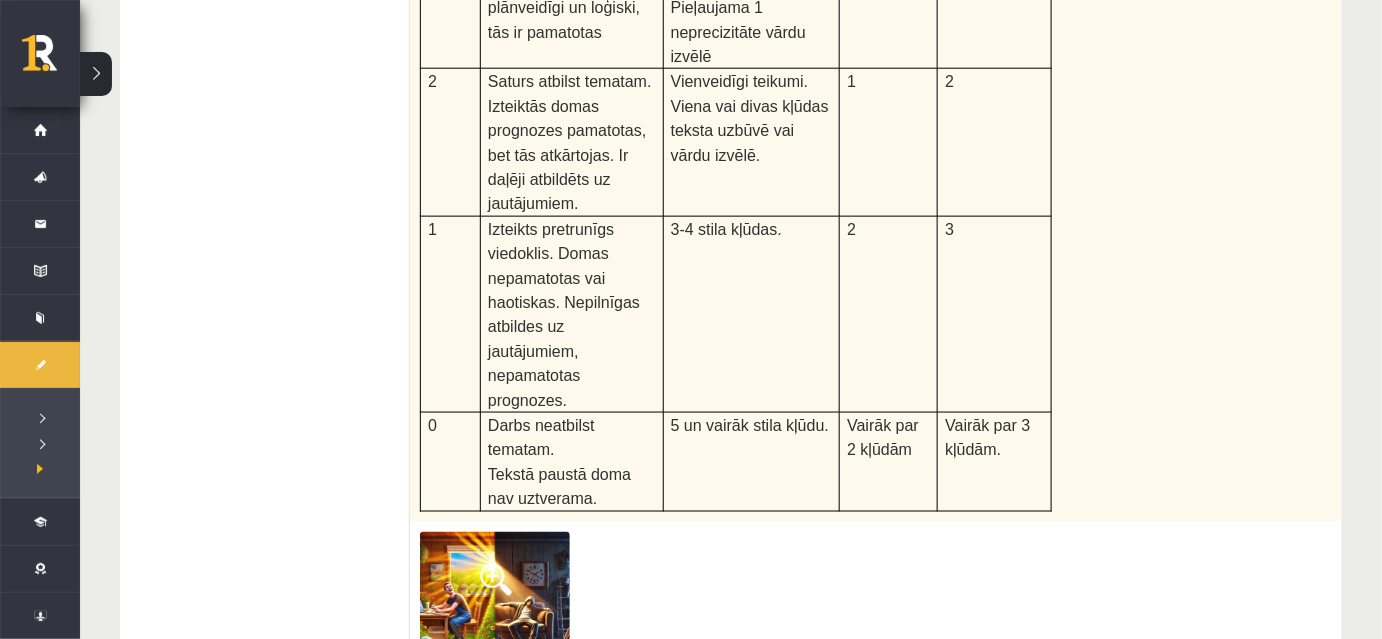 scroll, scrollTop: 1000, scrollLeft: 0, axis: vertical 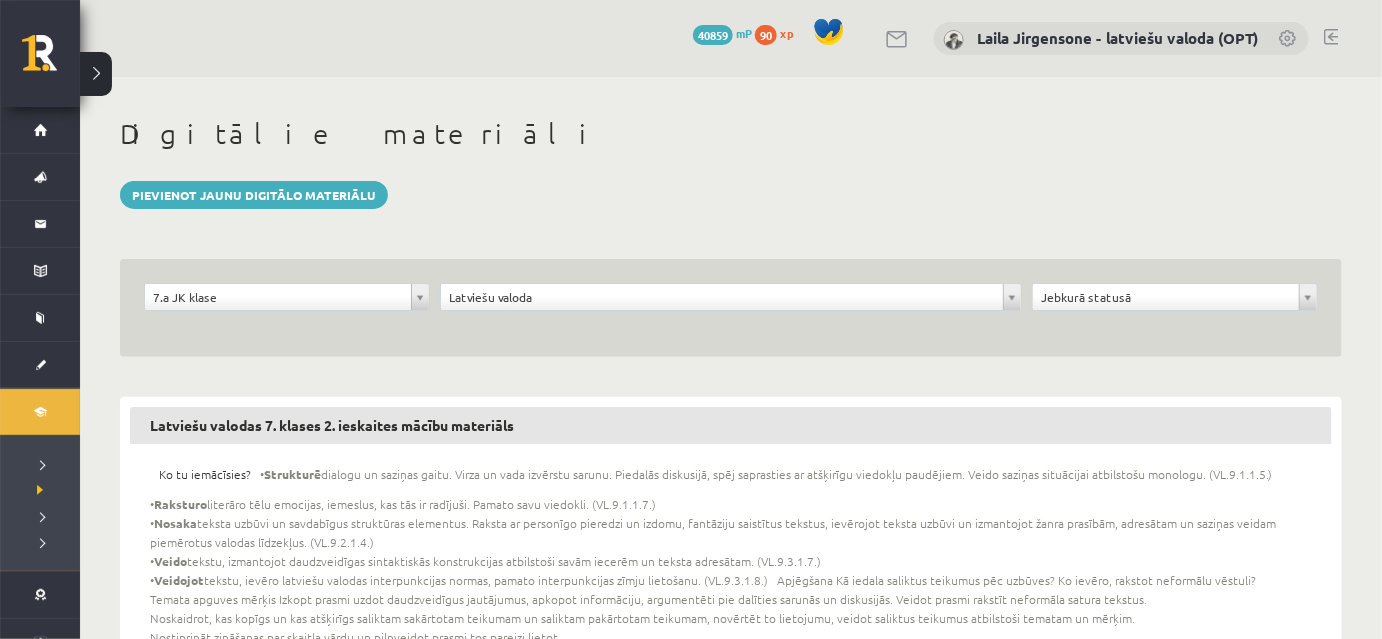 click at bounding box center [1331, 37] 